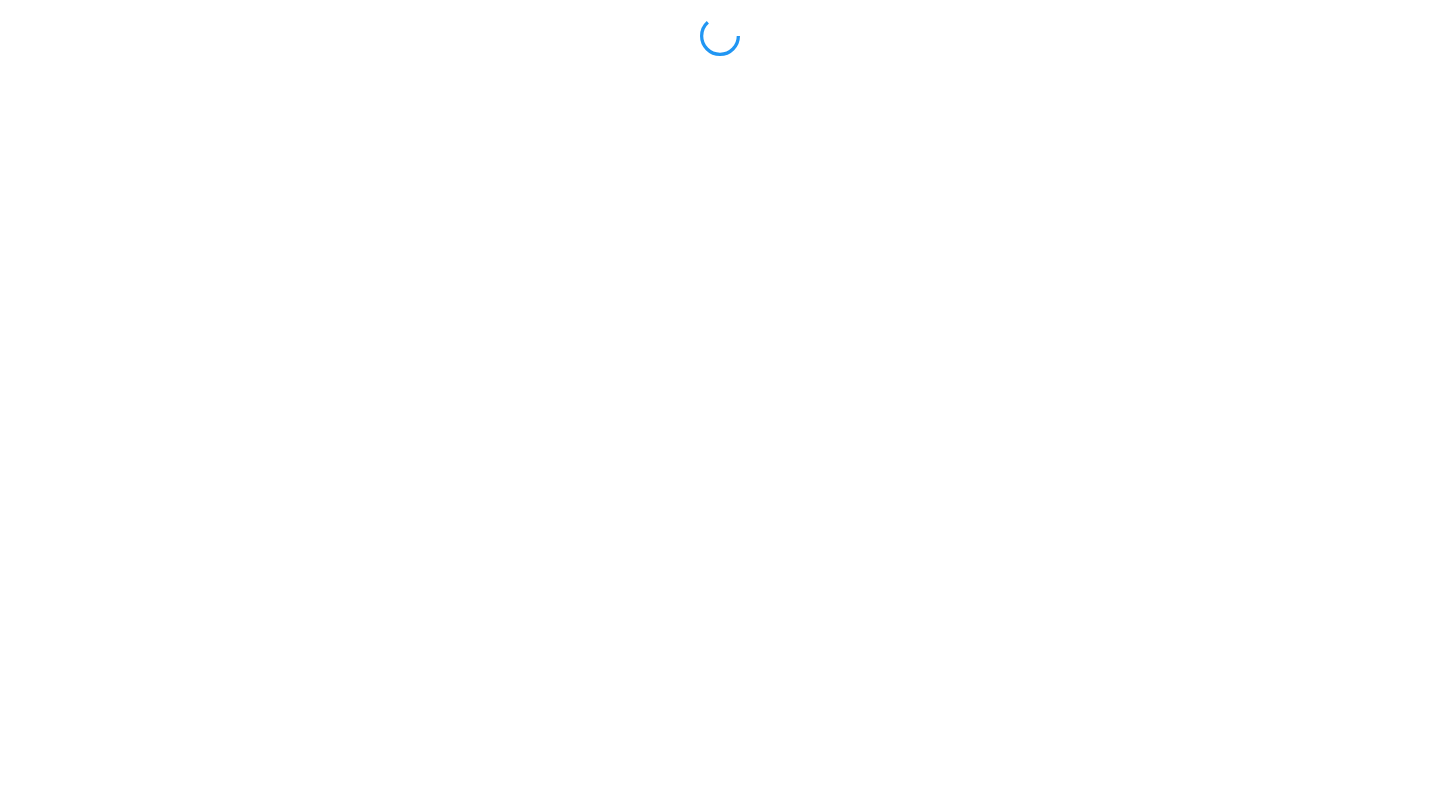 scroll, scrollTop: 0, scrollLeft: 0, axis: both 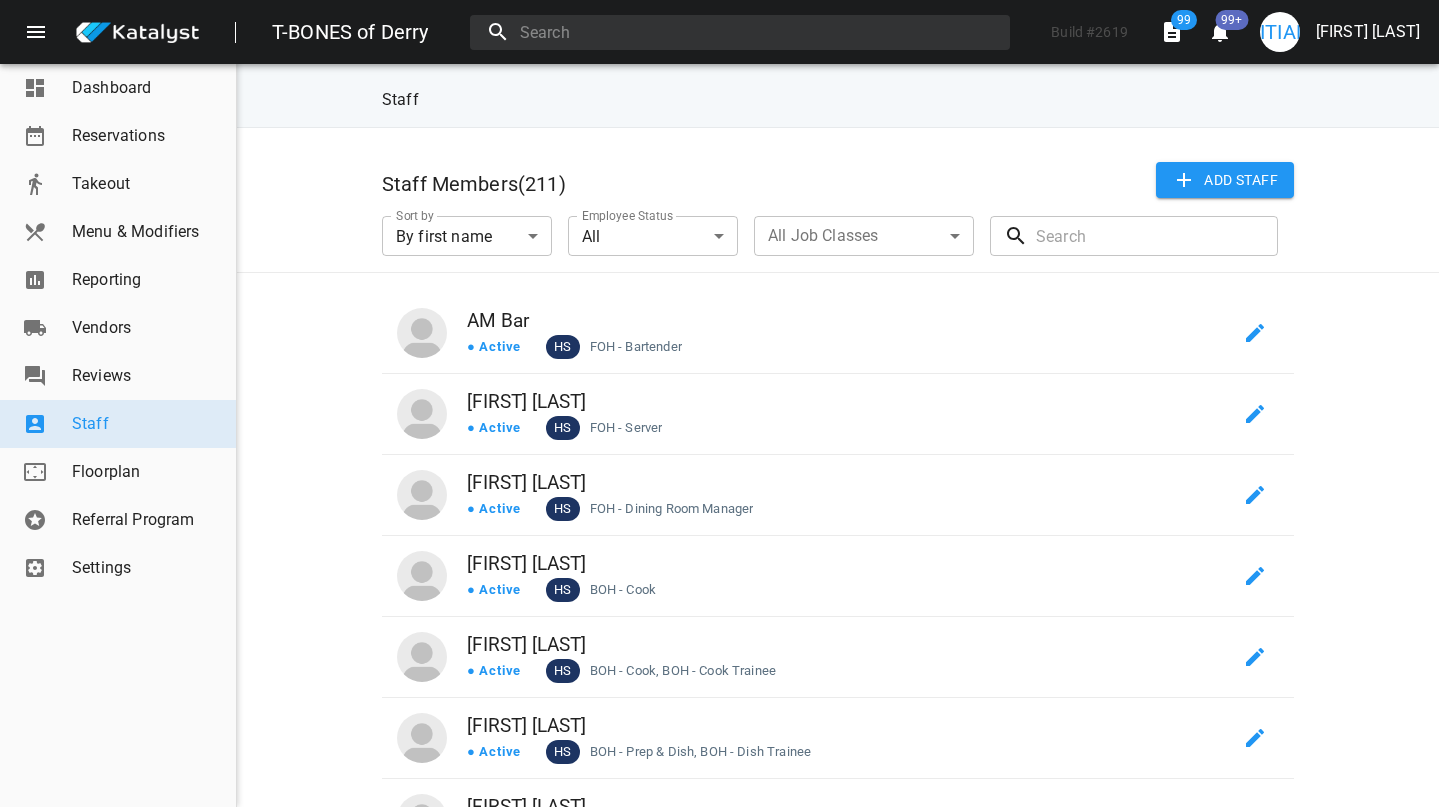 click on "Settings" at bounding box center (146, 568) 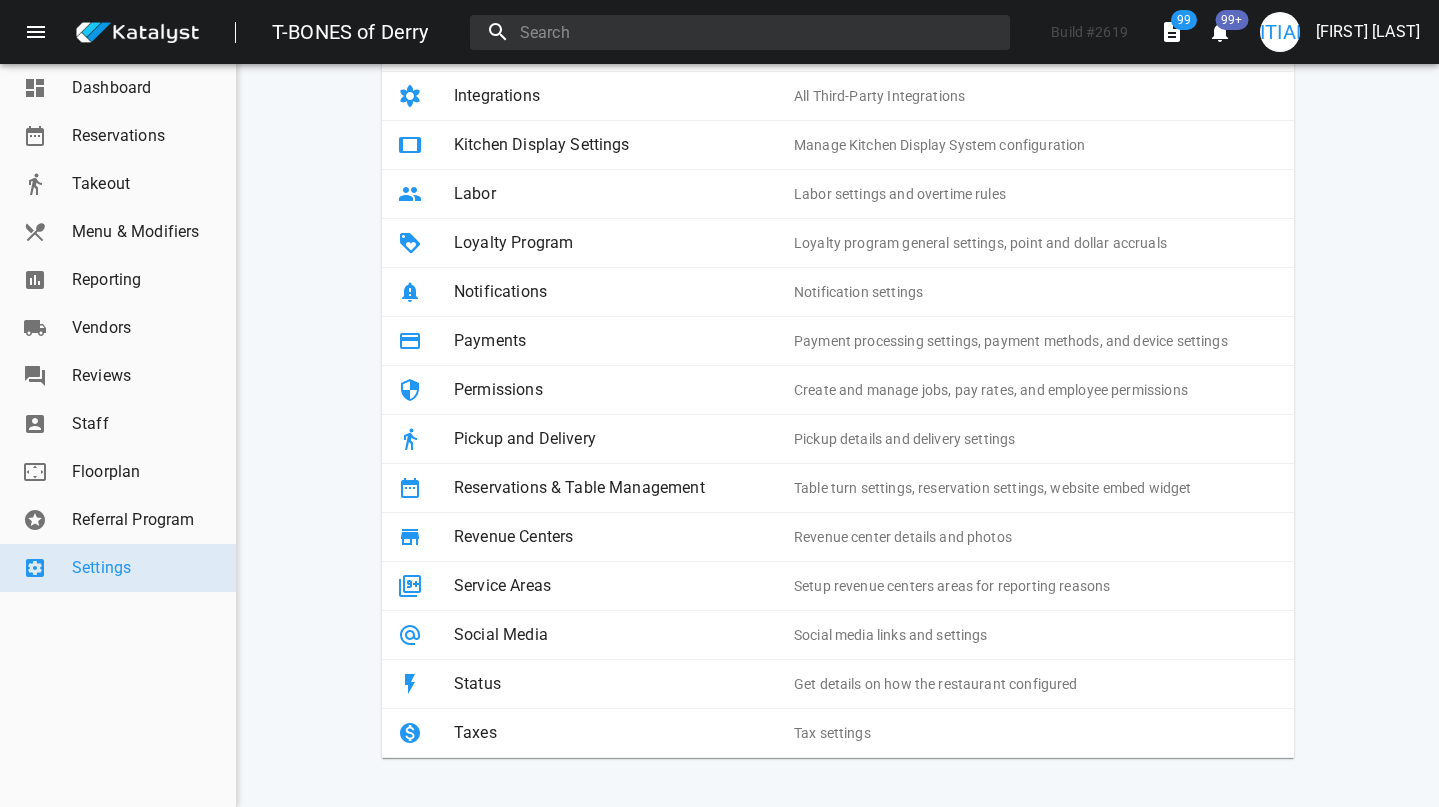 scroll, scrollTop: 556, scrollLeft: 0, axis: vertical 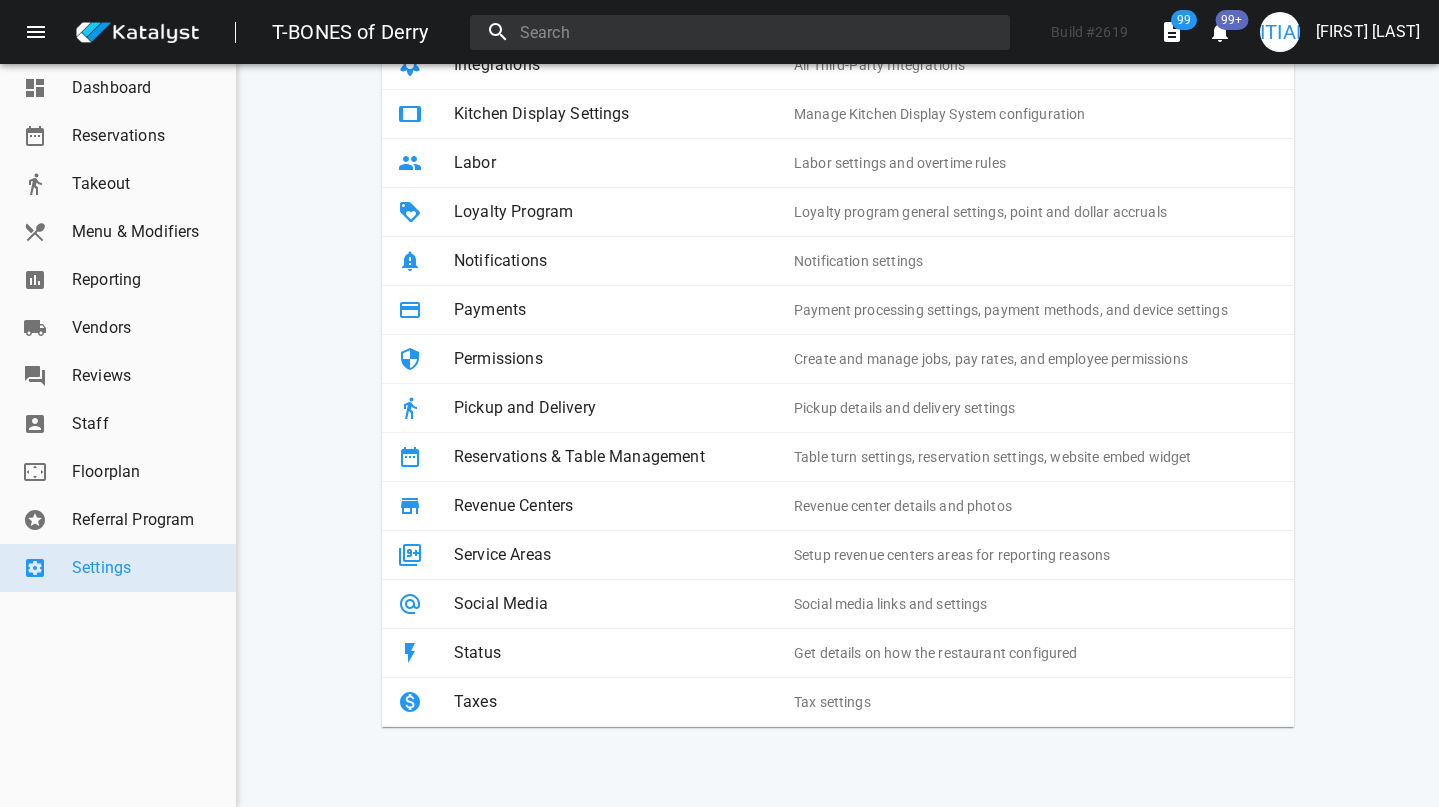 click on "Pickup and Delivery" at bounding box center [624, 408] 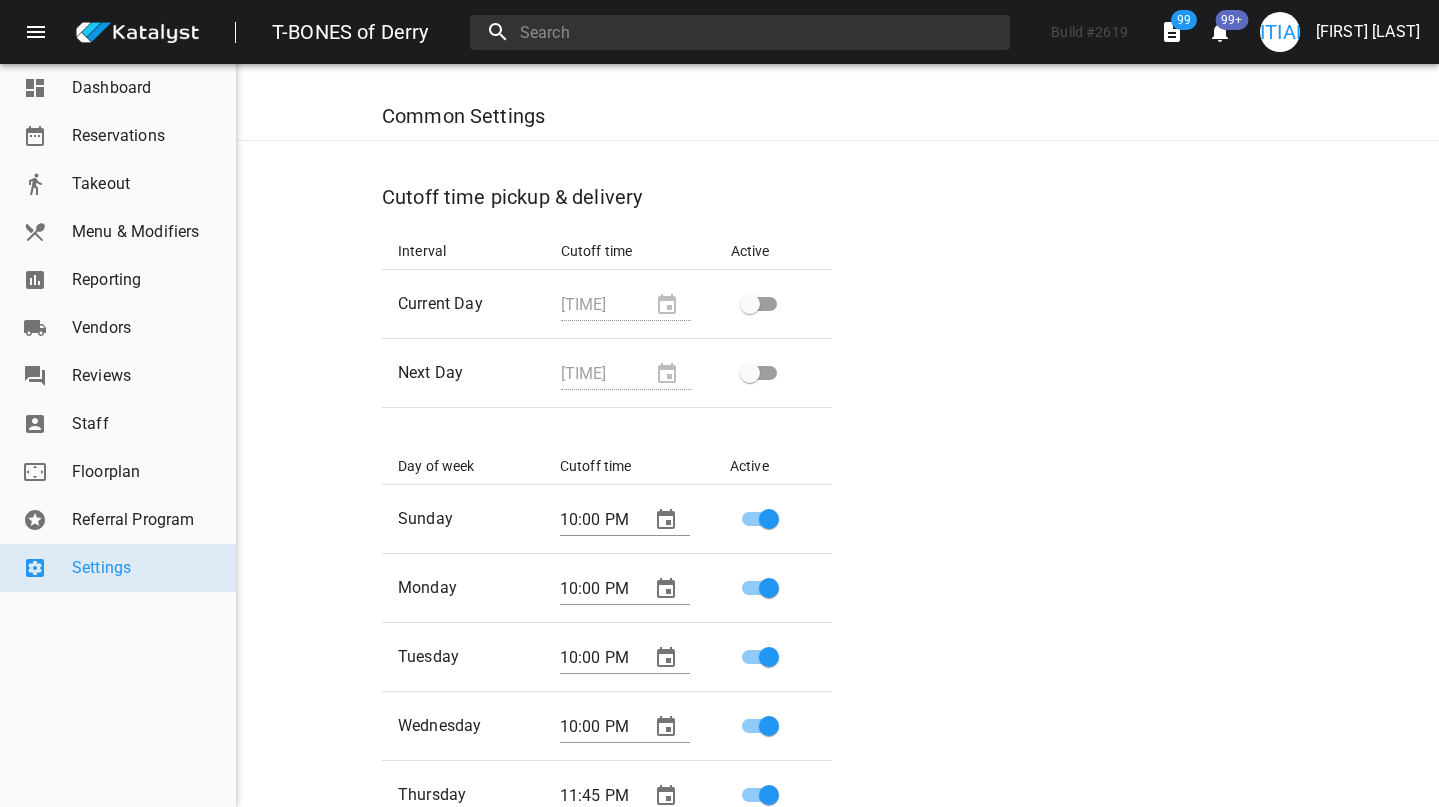 scroll, scrollTop: 2567, scrollLeft: 0, axis: vertical 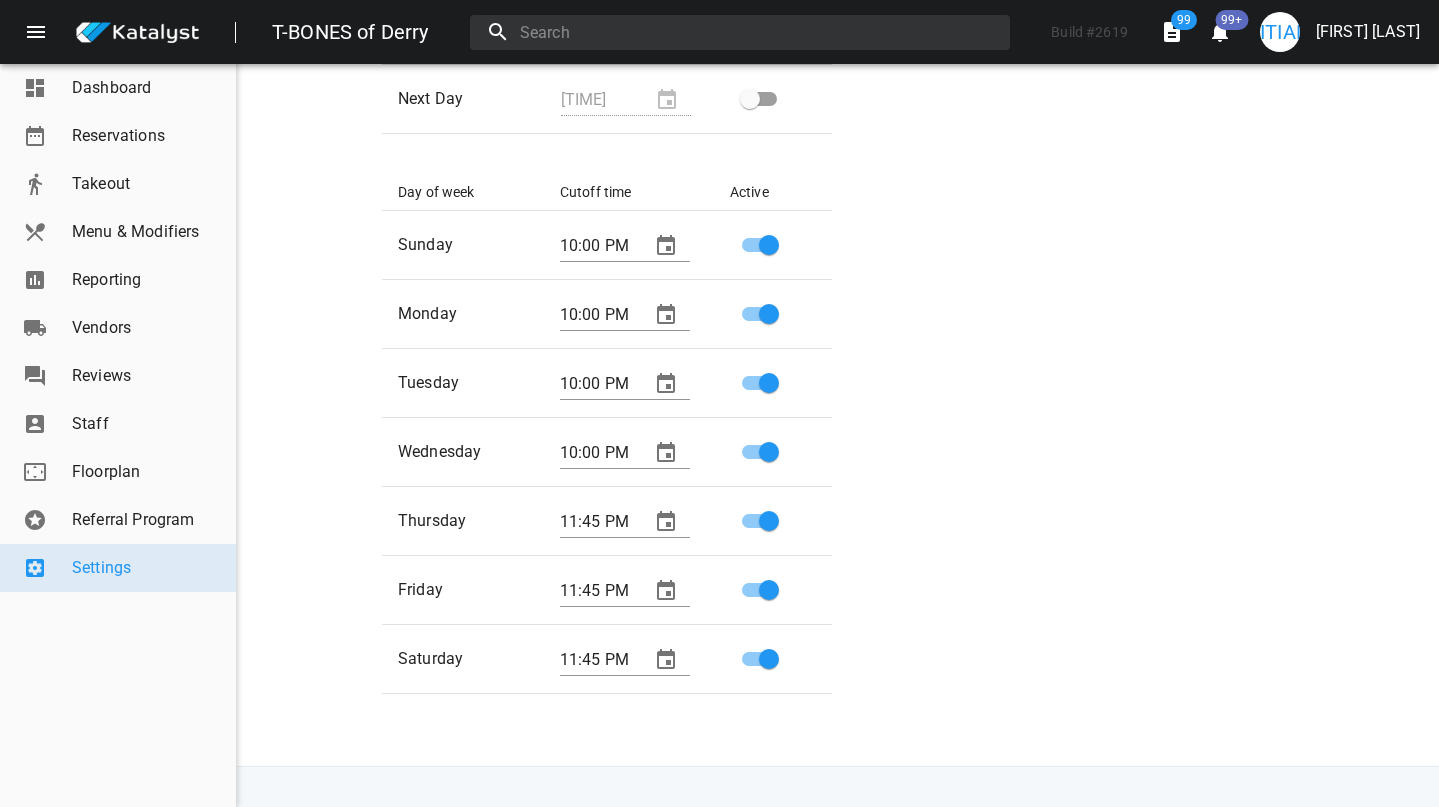 click on "Reporting" at bounding box center (146, 280) 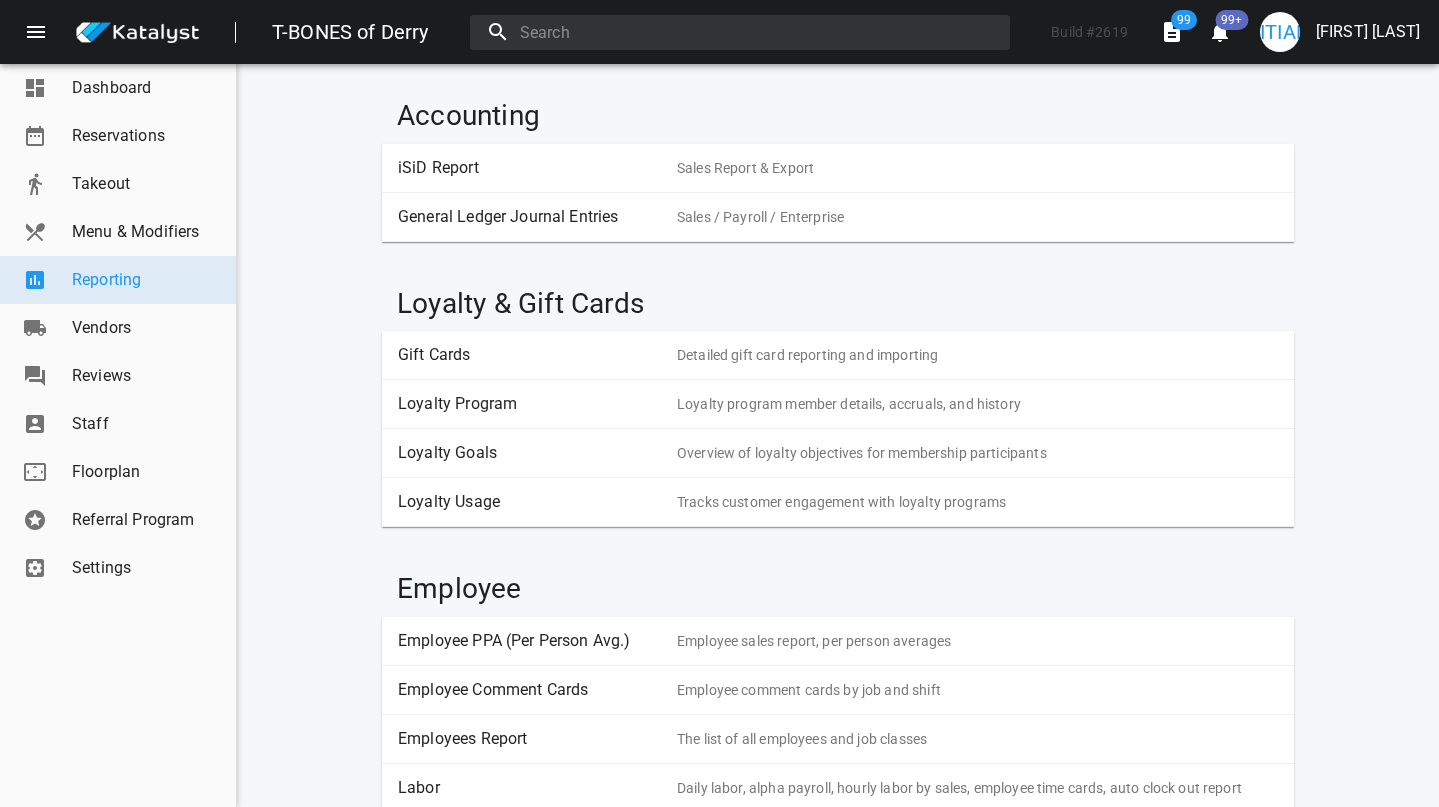 scroll, scrollTop: 1011, scrollLeft: 0, axis: vertical 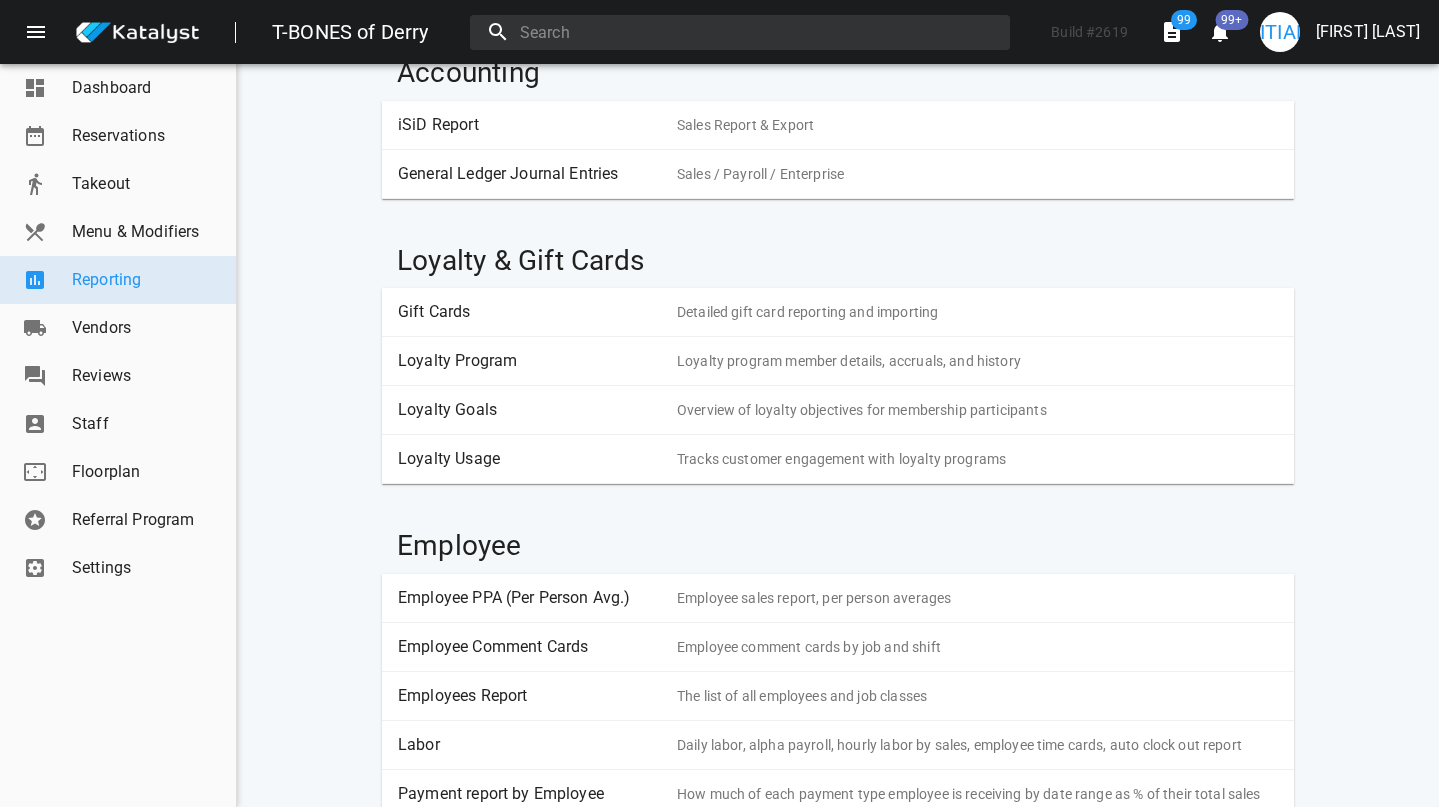 click on "Labor" at bounding box center [530, 745] 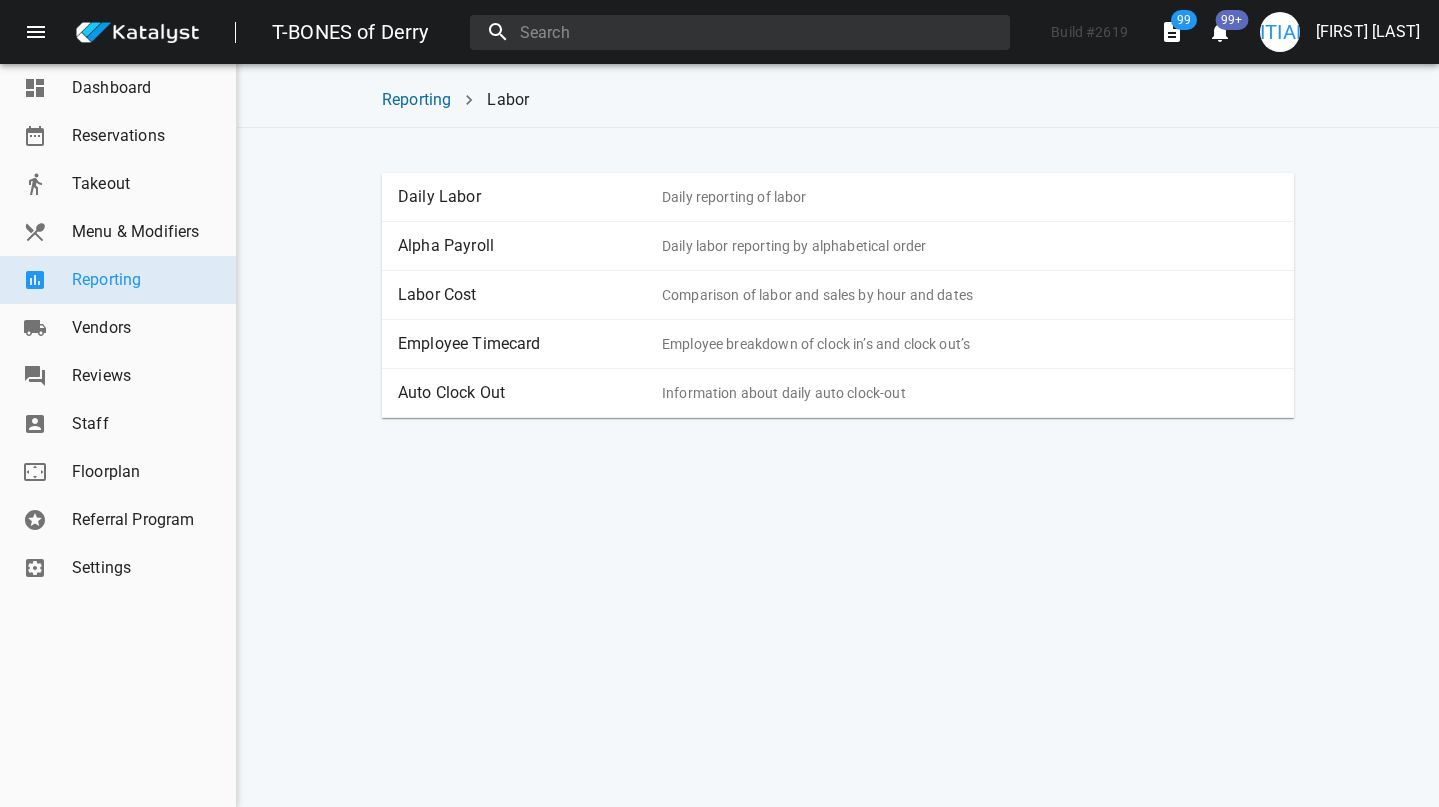 click on "Auto Clock Out" at bounding box center [530, 393] 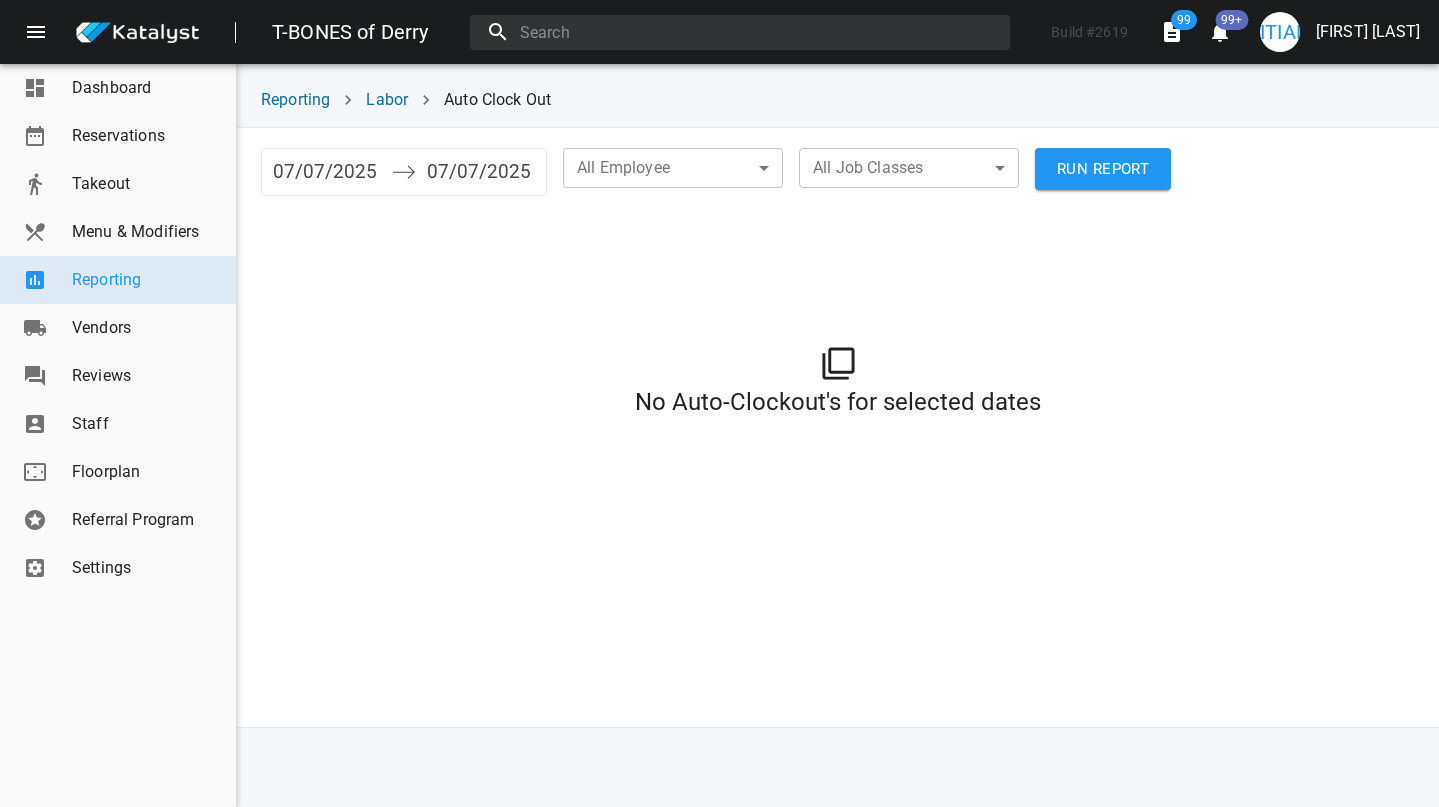 click on "07/07/2025" at bounding box center [327, 172] 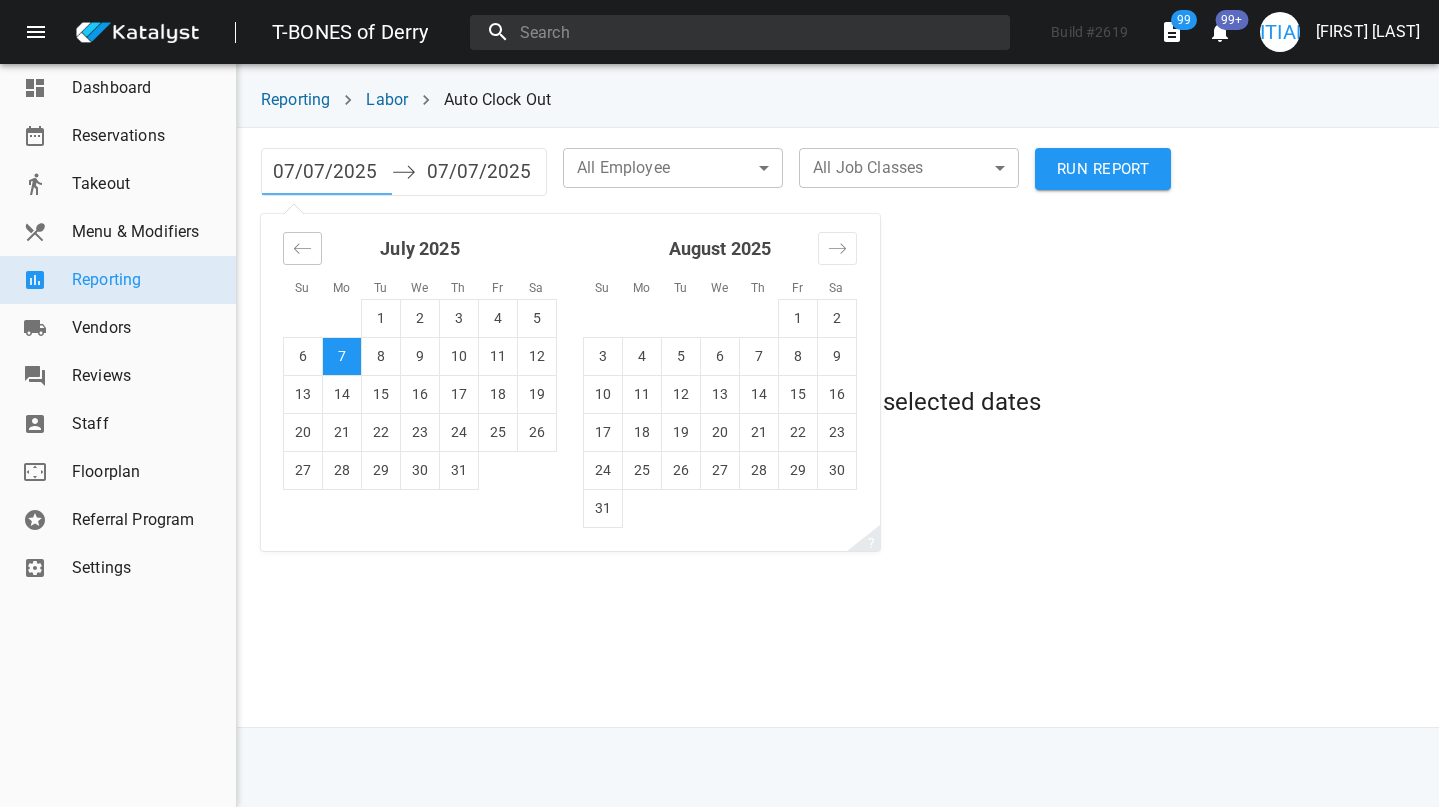 click at bounding box center [302, 248] 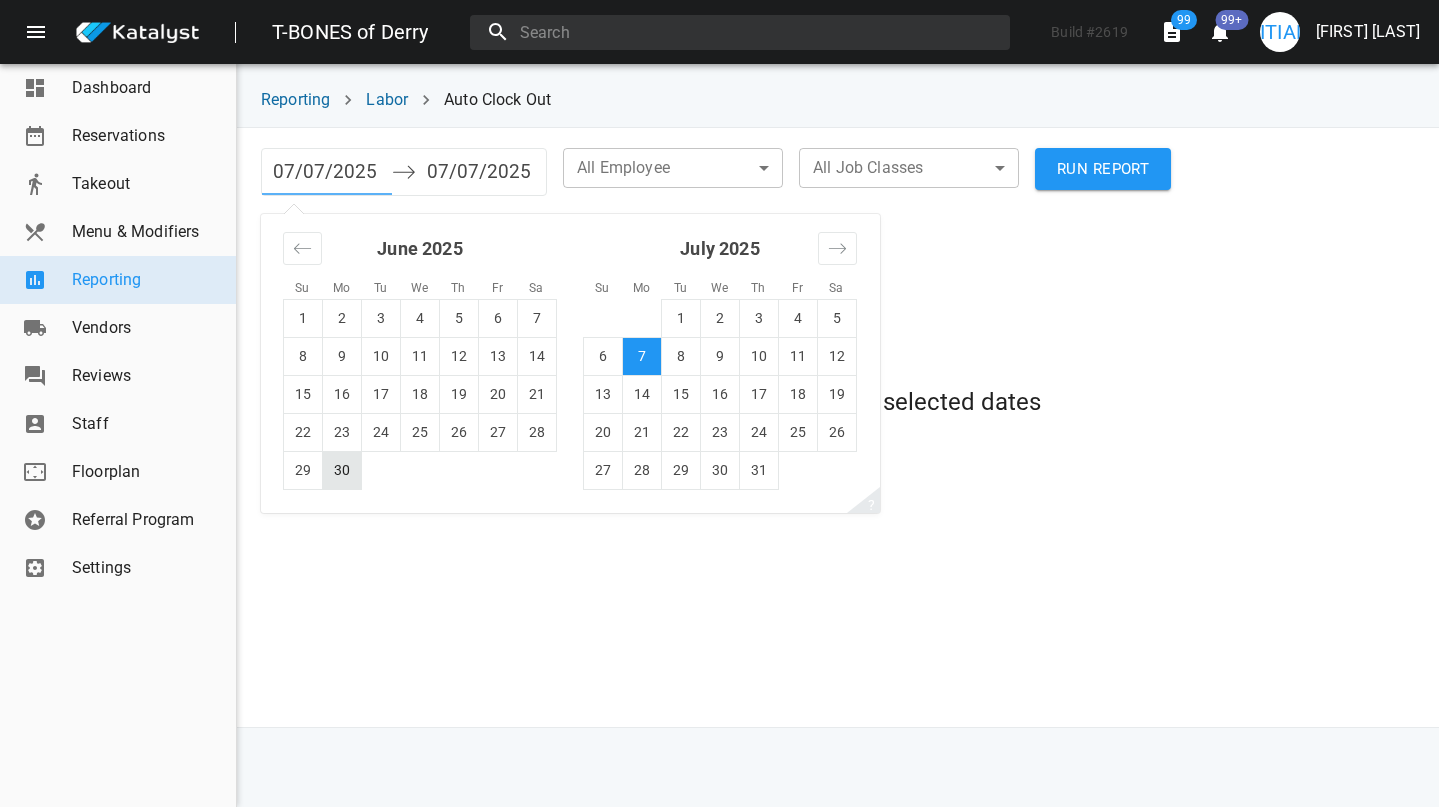 click on "30" at bounding box center [342, 470] 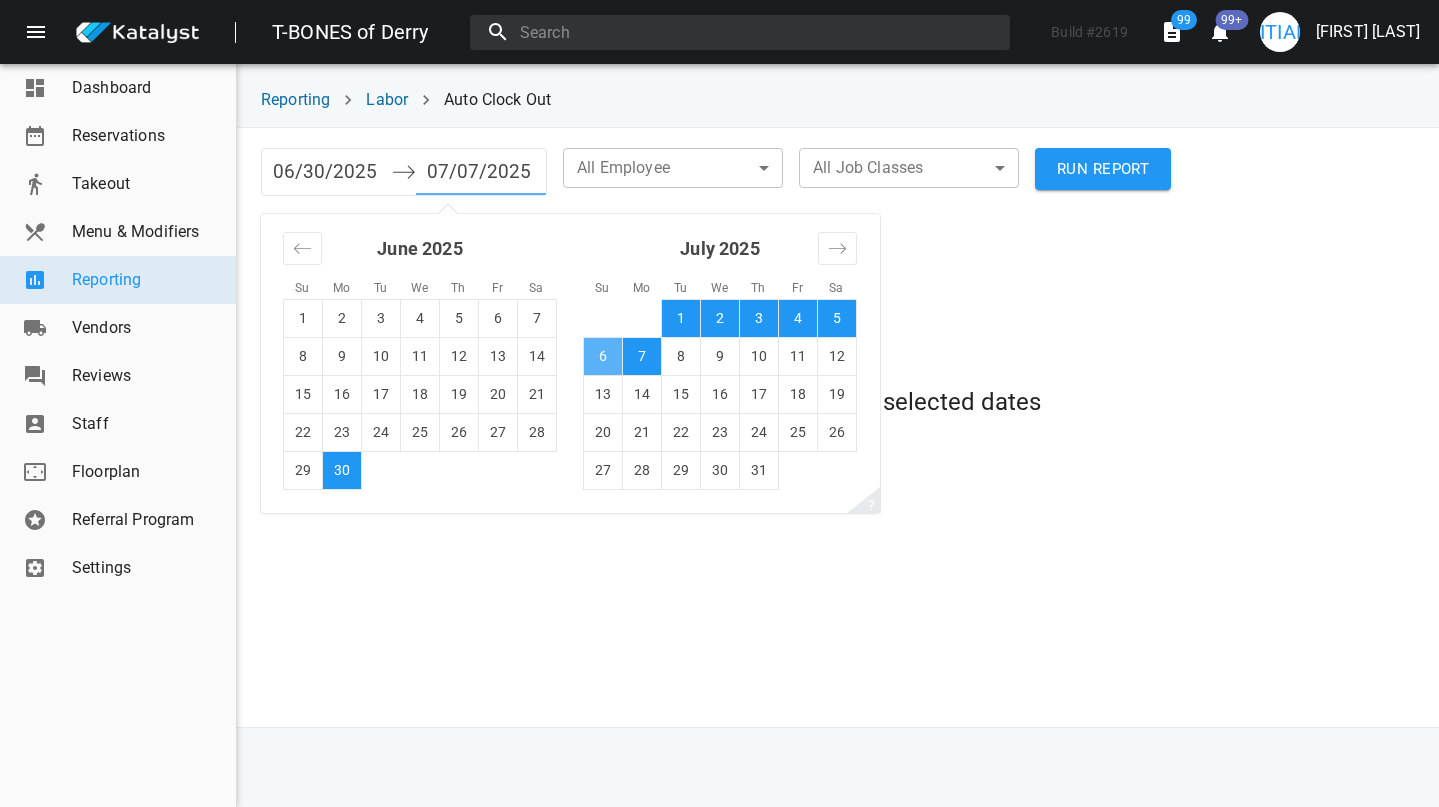 click on "6" at bounding box center [603, 356] 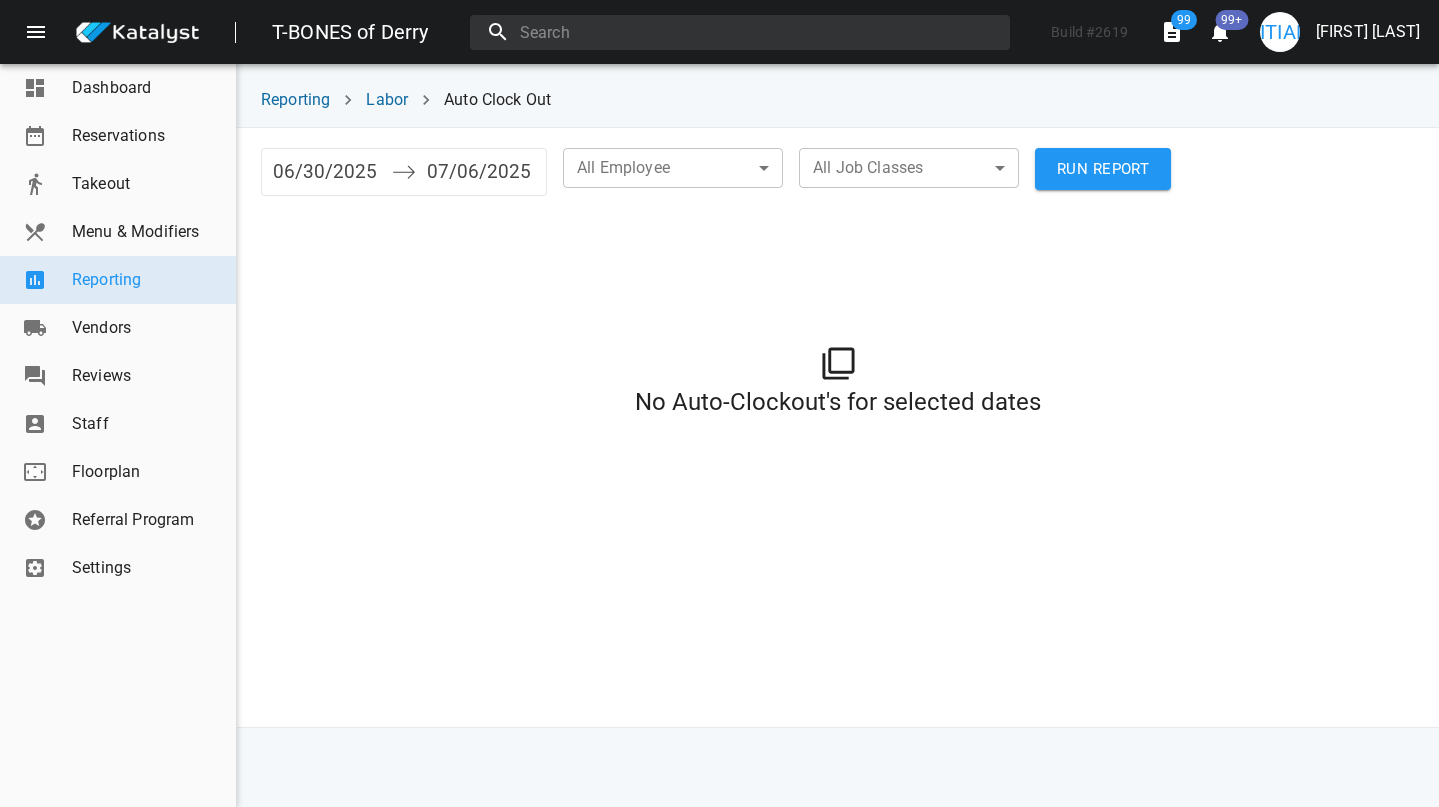 click on "RUN REPORT" at bounding box center [1103, 169] 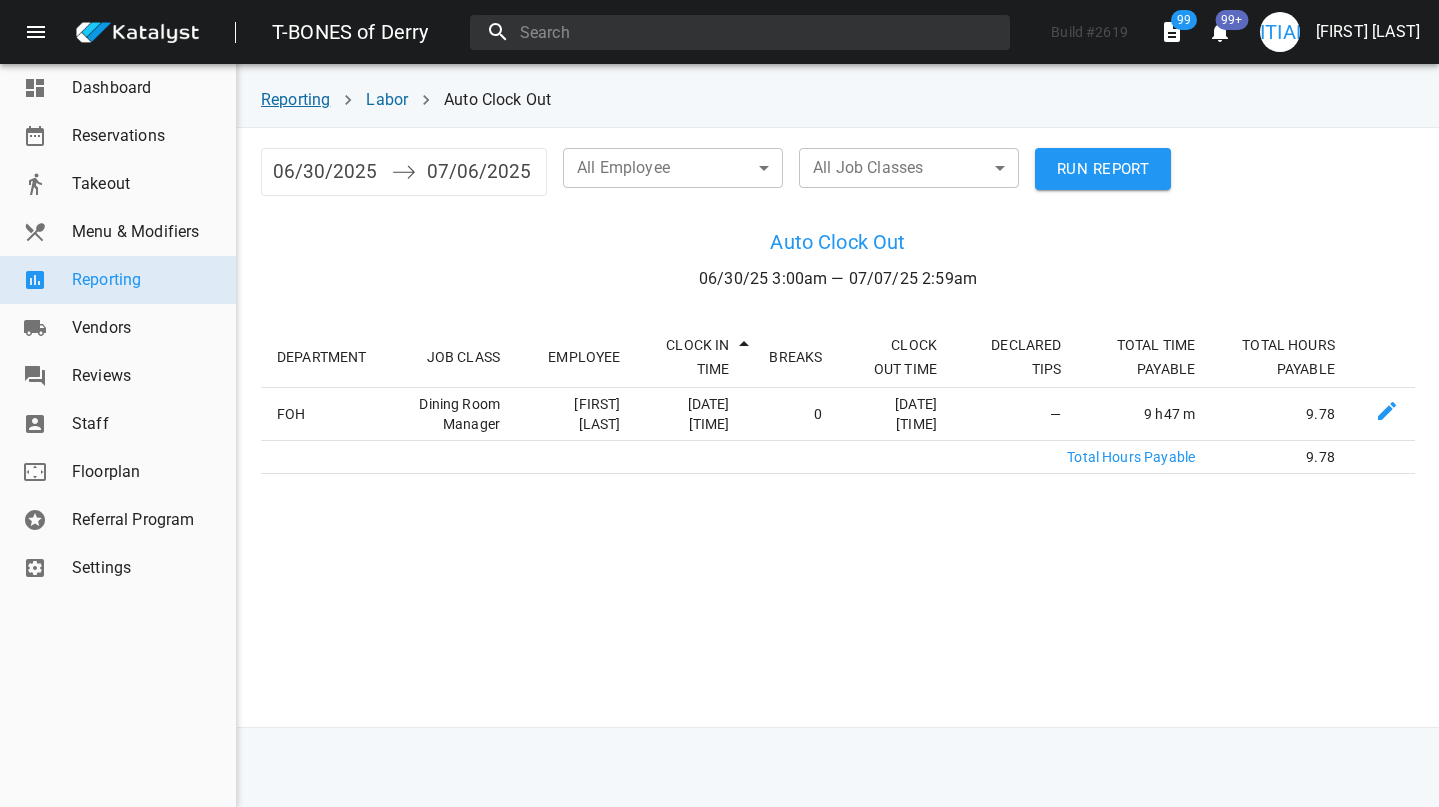 click on "Reporting" at bounding box center [295, 99] 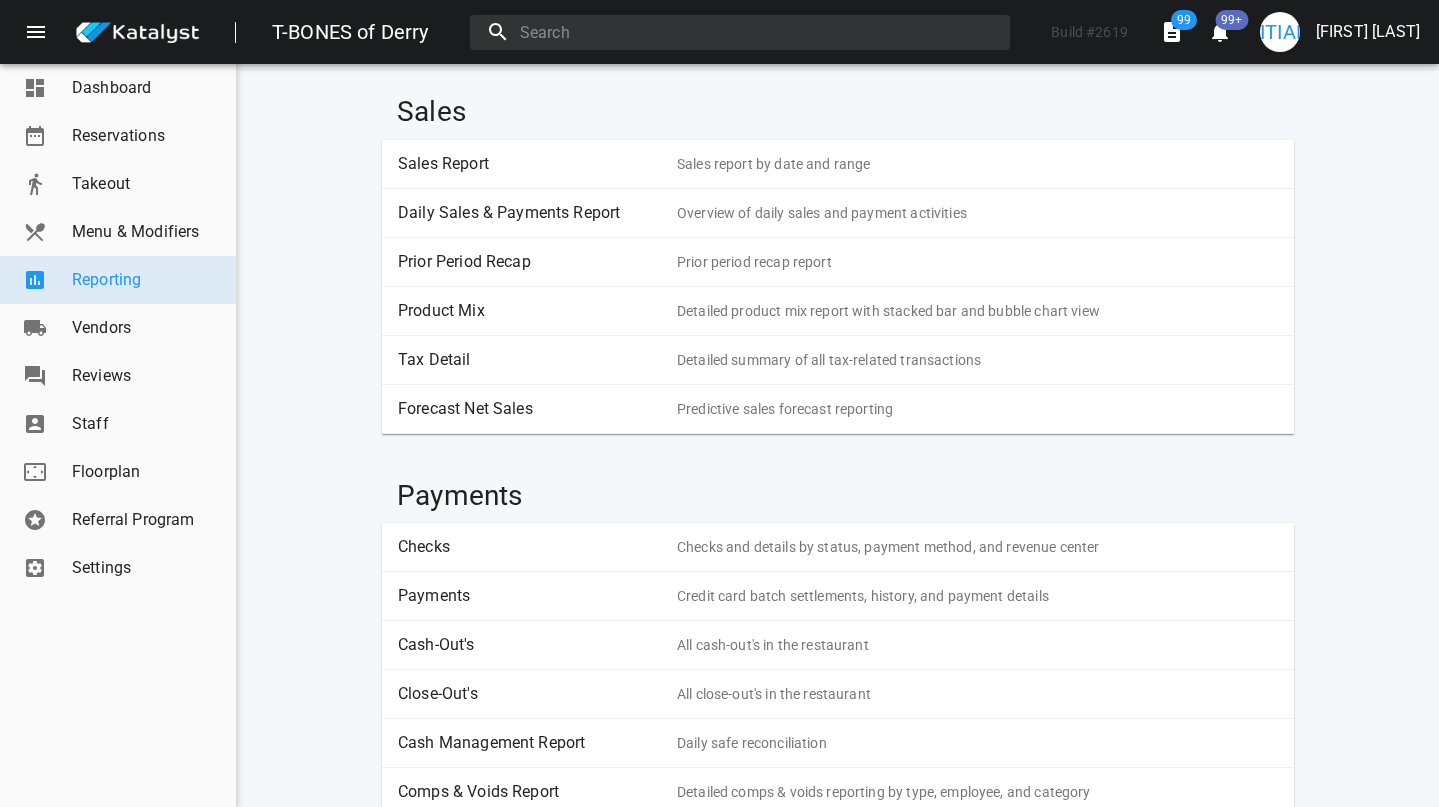 scroll, scrollTop: 73, scrollLeft: 0, axis: vertical 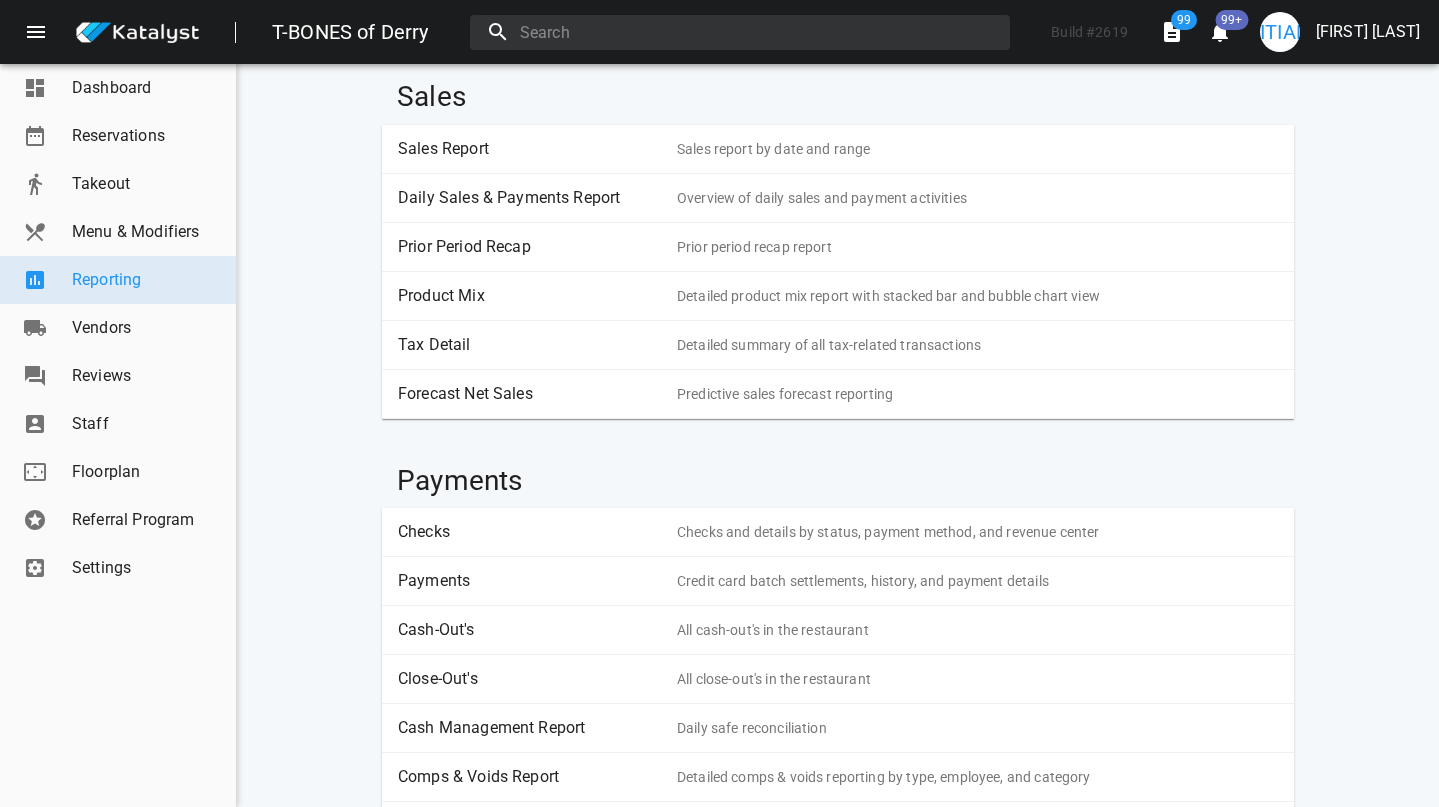 click on "Payments" at bounding box center [530, 581] 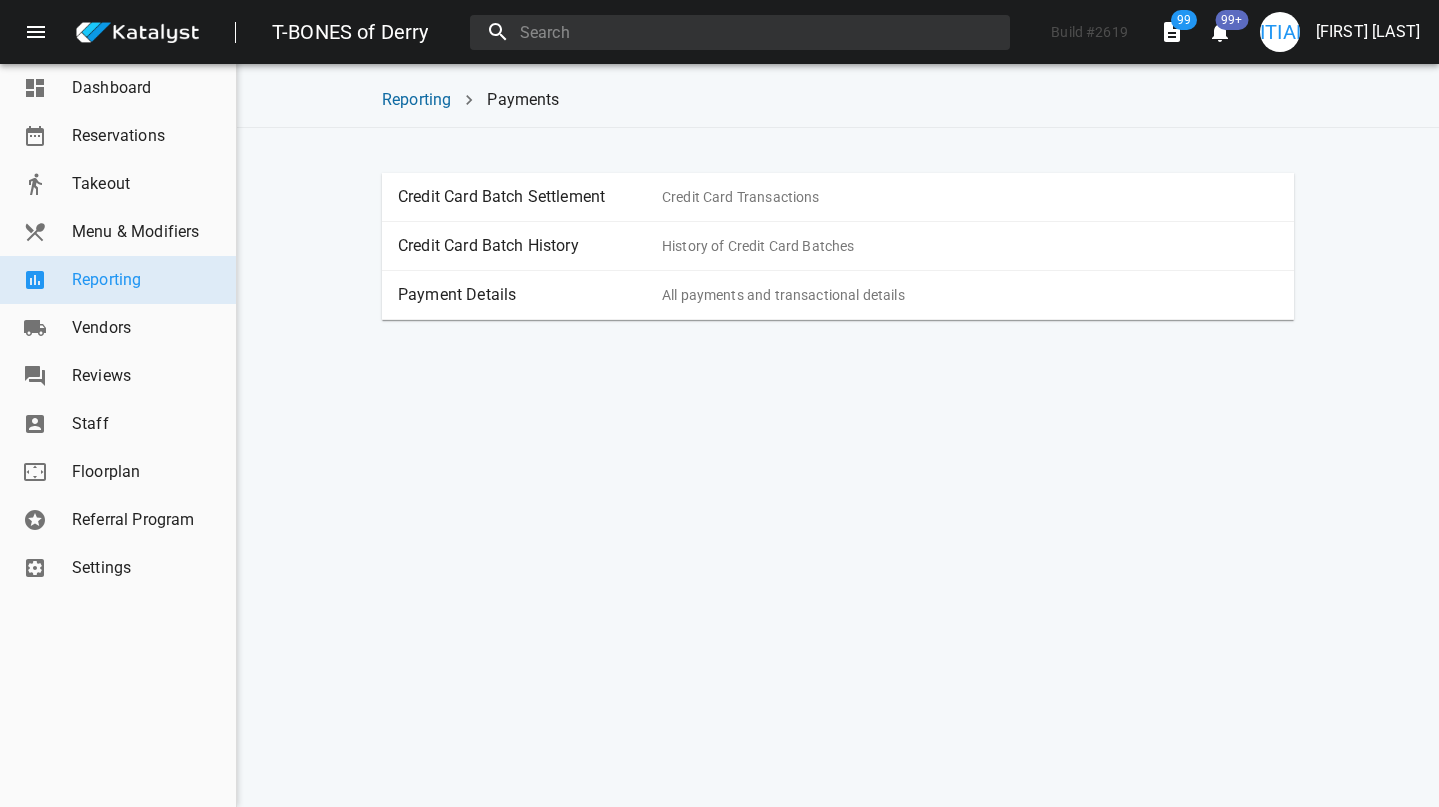 click on "Payment Details" at bounding box center [530, 295] 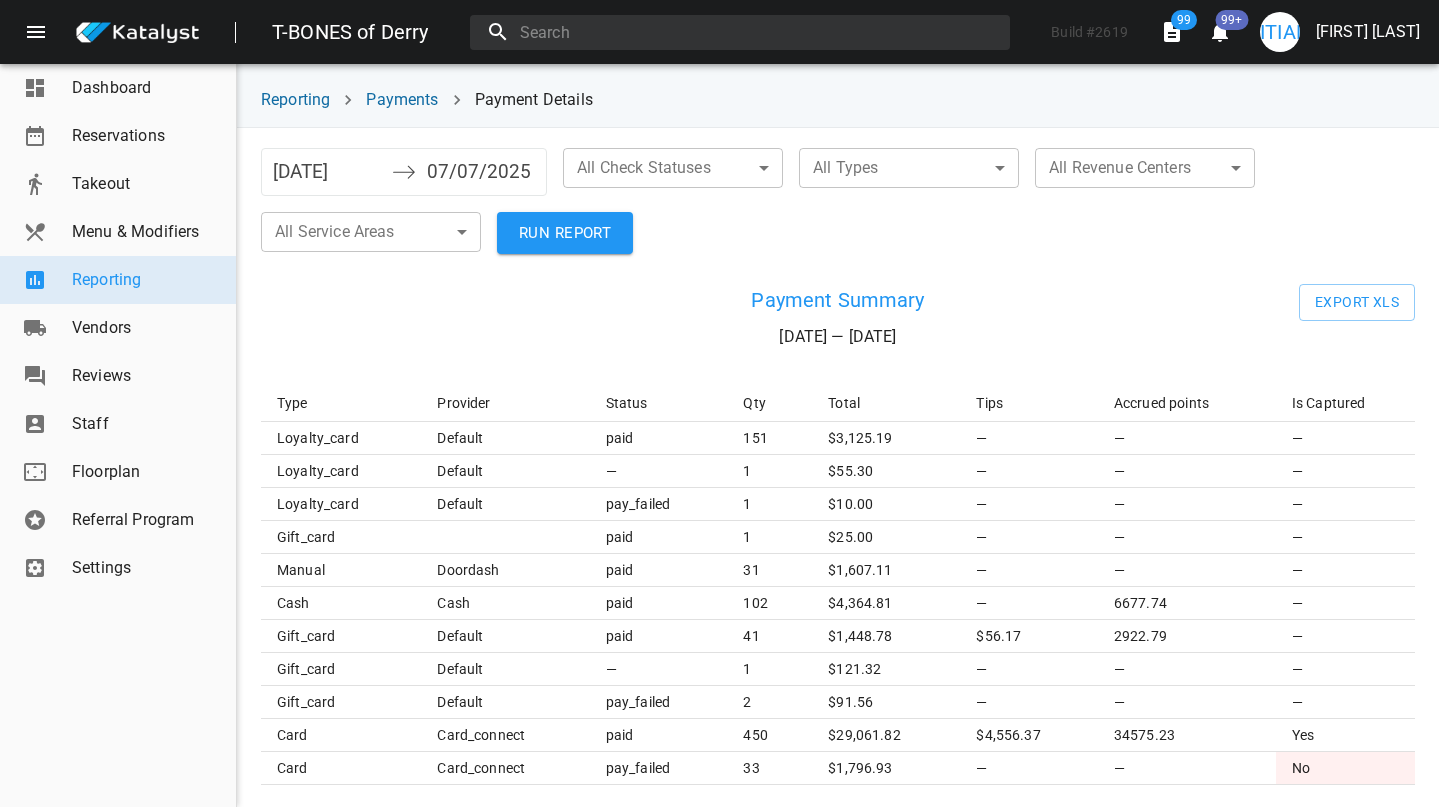 click on "[DATE]" at bounding box center (327, 172) 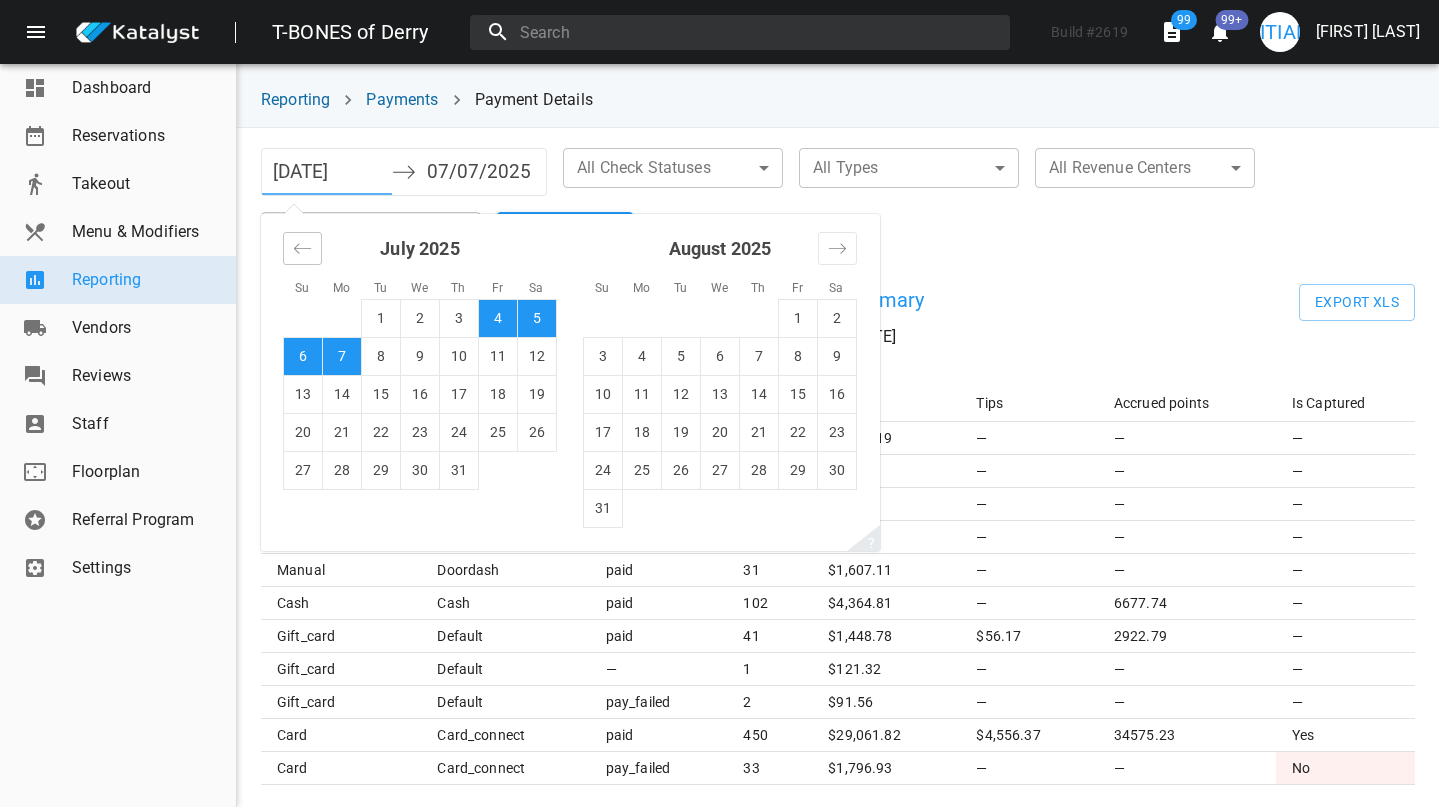 click at bounding box center (302, 248) 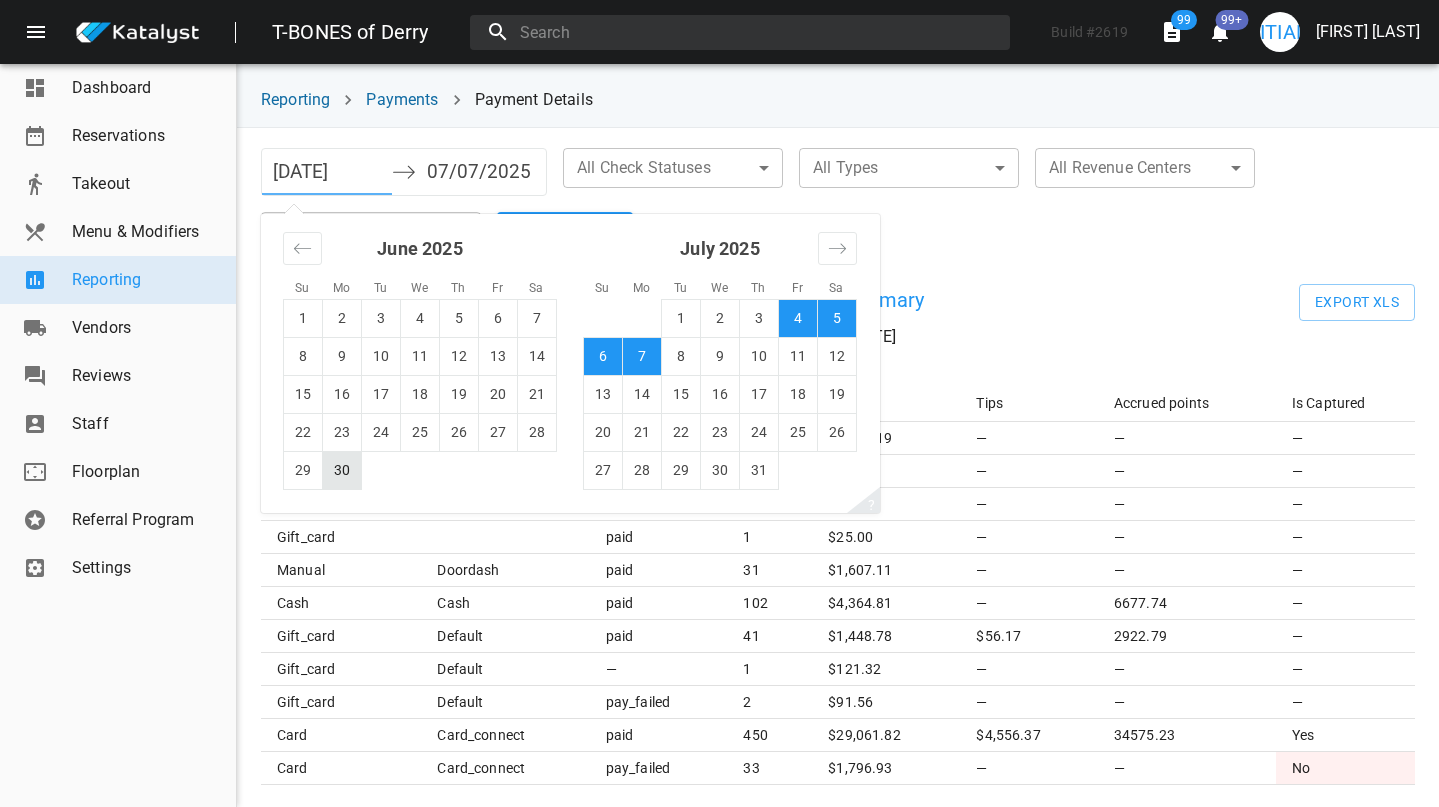 click on "30" at bounding box center (342, 470) 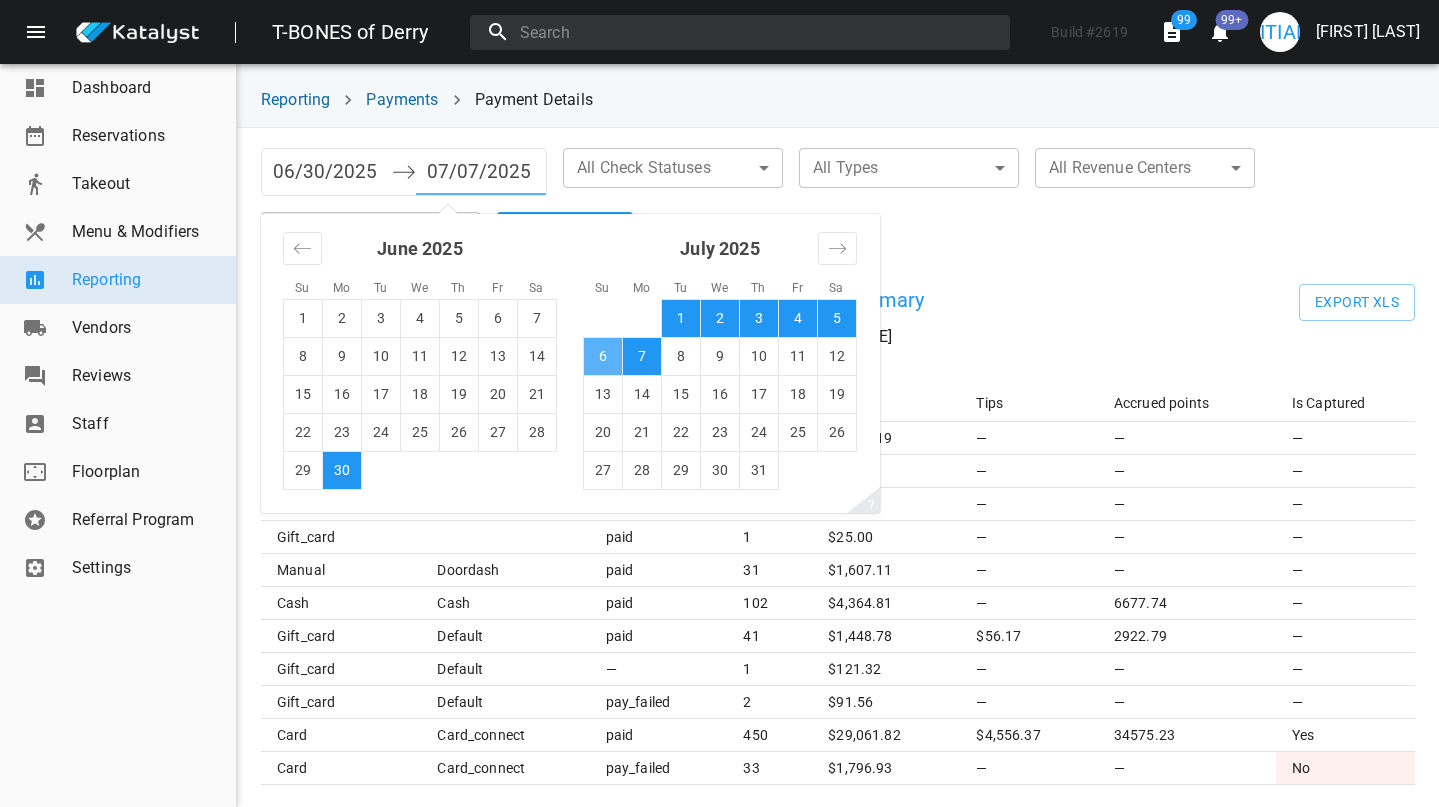 click on "6" at bounding box center (603, 356) 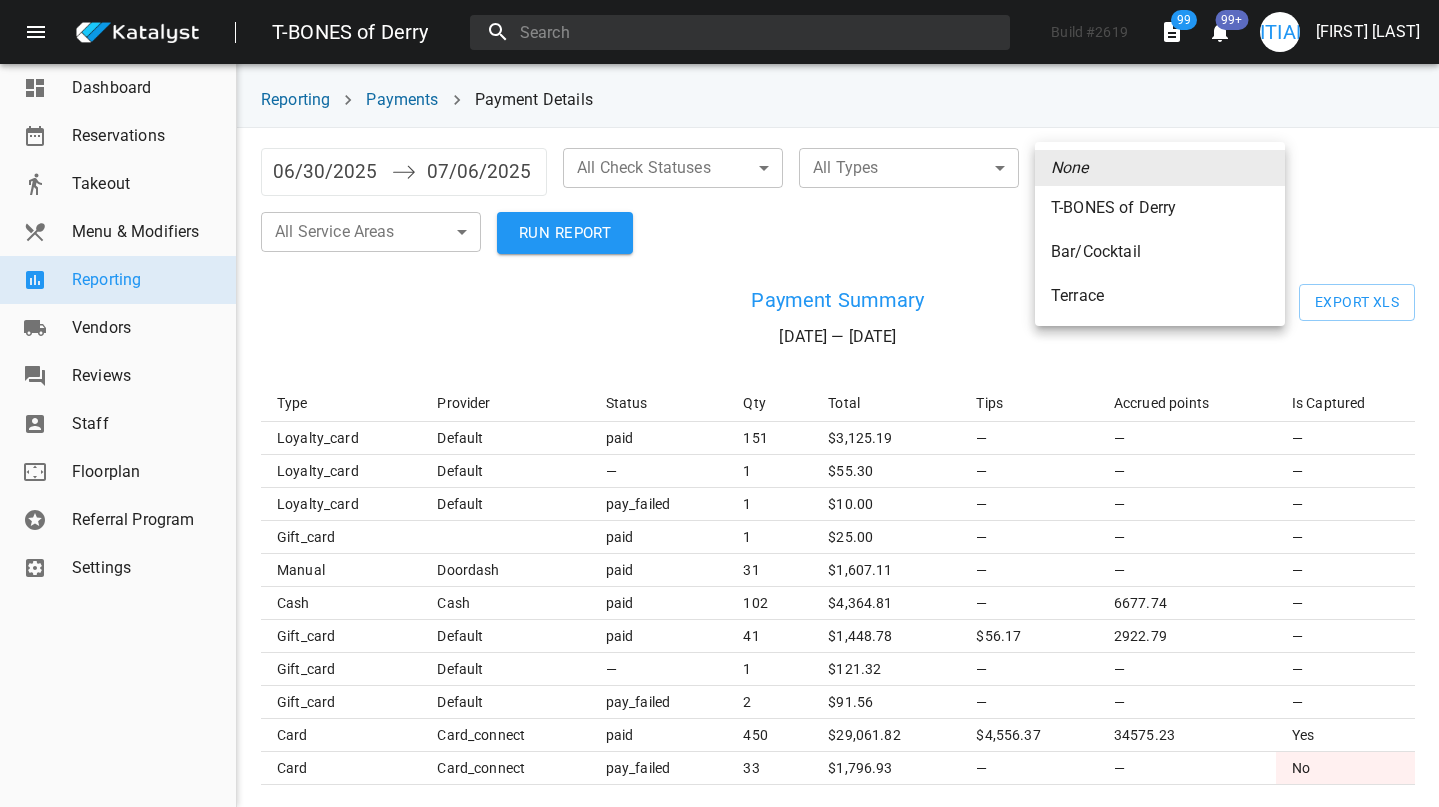 click on "T-BONES of Derry Build #  2619 99 99+ RL Rebecca Lemay Dashboard Reservations Takeout Menu & Modifiers Reporting Vendors Reviews Staff Floorplan Referral Program Settings Reporting Payments Payment Details 06/30/2025 Navigate forward to interact with the calendar and select a date. Press the question mark key to get the keyboard shortcuts for changing dates. 07/06/2025 Navigate backward to interact with the calendar and select a date. Press the question mark key to get the keyboard shortcuts for changing dates. All Check Statuses ​ ​ All Types ​ ​ All Revenue Centers ​ ​ All Service Areas ​ ​ RUN REPORT   Payment Summary 06/30/25 — 07/06/25 Export XLS Type Provider Status Qty Total Tips Accrued points Is Captured loyalty_card default paid 151 $ 3,125.19 — — — loyalty_card default — 1 $ 55.30 — — — loyalty_card default pay_failed 1 $ 10.00 — — — gift_card paid 1 $ 25.00 — — — manual Doordash paid 31 $ 1,607.11 — — — cash cash paid 102 $ 4,364.81 — 6677.74 41" at bounding box center (719, 403) 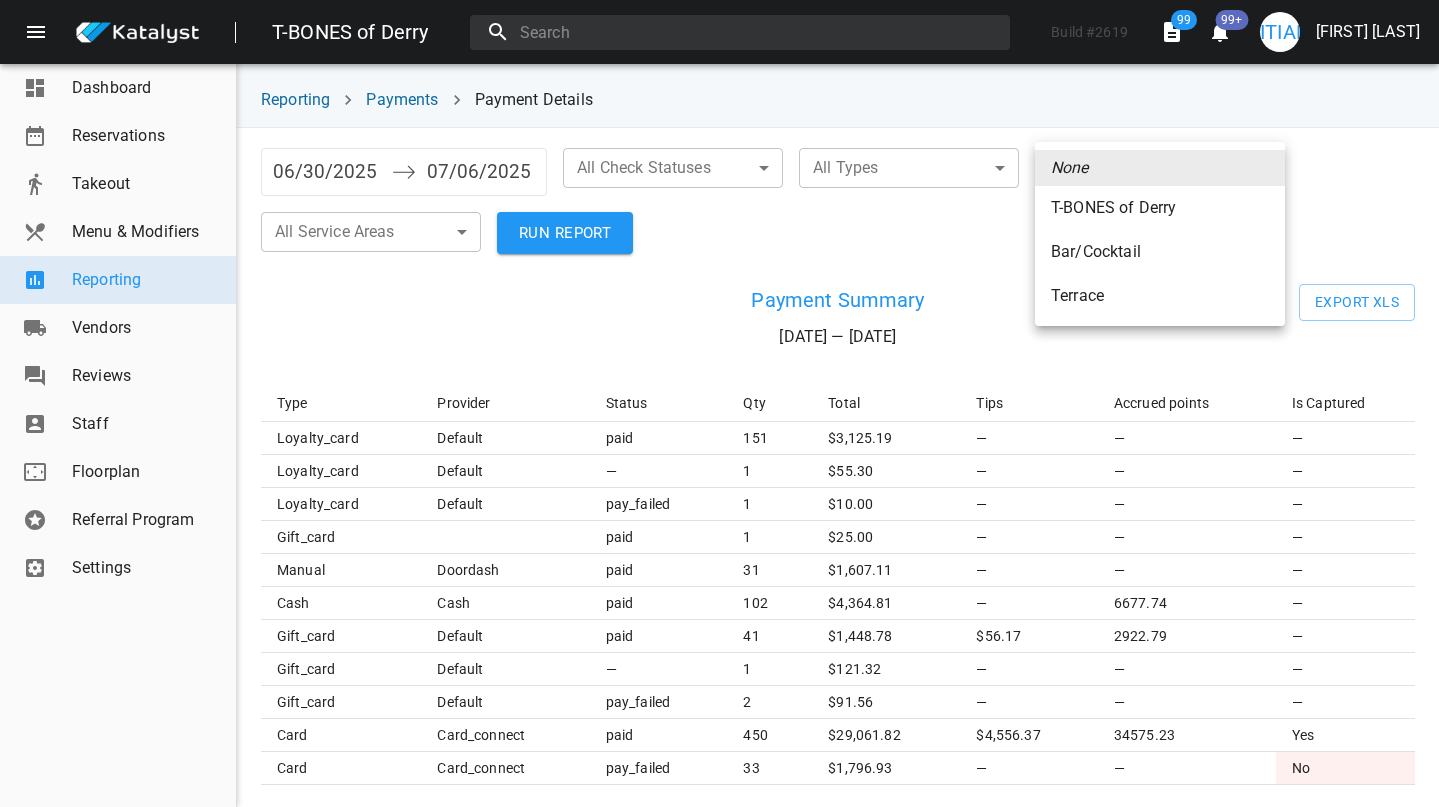click at bounding box center [719, 403] 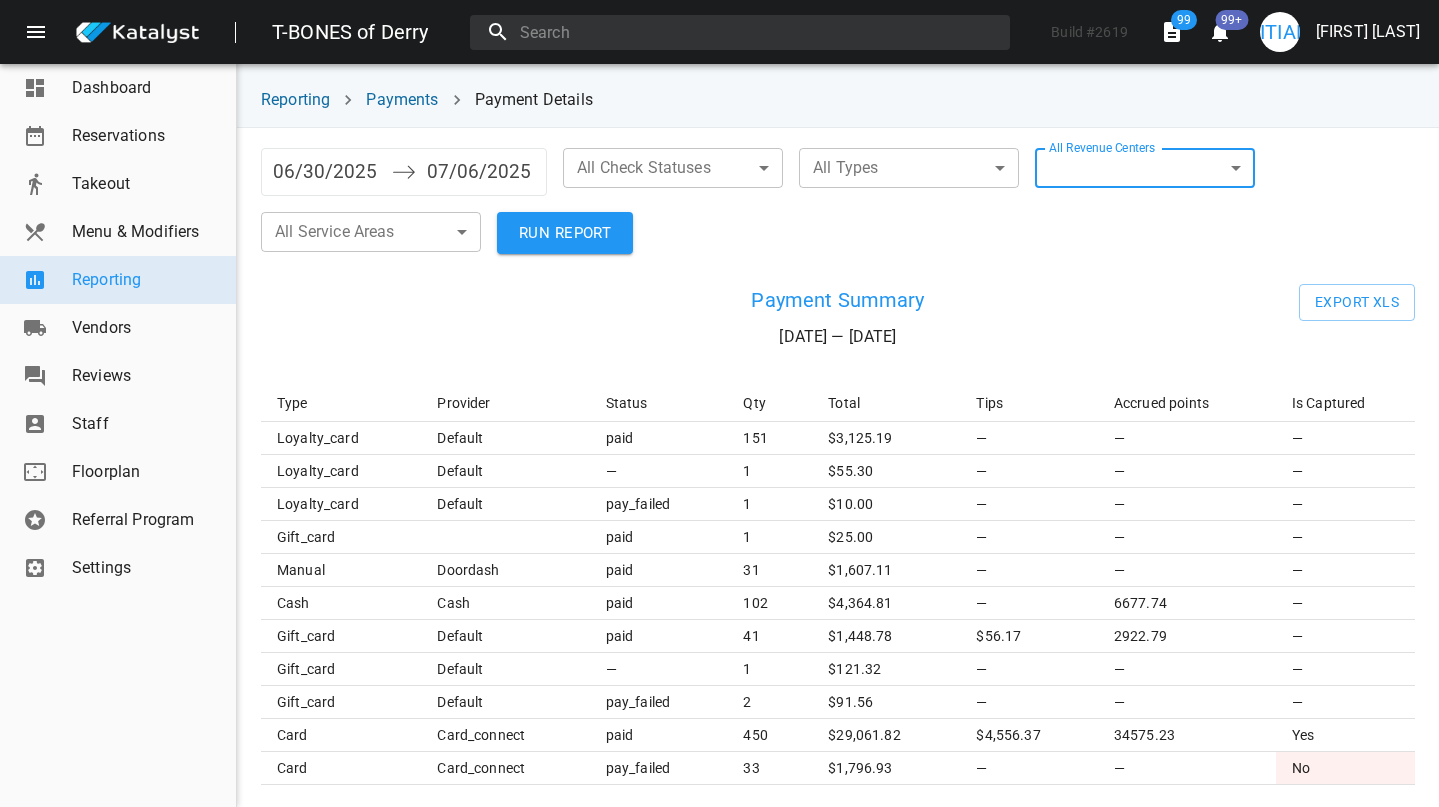 click on "T-BONES of Derry Build #  2619 99 99+ RL Rebecca Lemay Dashboard Reservations Takeout Menu & Modifiers Reporting Vendors Reviews Staff Floorplan Referral Program Settings Reporting Payments Payment Details 06/30/2025 Navigate forward to interact with the calendar and select a date. Press the question mark key to get the keyboard shortcuts for changing dates. 07/06/2025 Navigate backward to interact with the calendar and select a date. Press the question mark key to get the keyboard shortcuts for changing dates. All Check Statuses ​ ​ All Types ​ ​ All Revenue Centers ​ ​ All Service Areas ​ ​ RUN REPORT   Payment Summary 06/30/25 — 07/06/25 Export XLS Type Provider Status Qty Total Tips Accrued points Is Captured loyalty_card default paid 151 $ 3,125.19 — — — loyalty_card default — 1 $ 55.30 — — — loyalty_card default pay_failed 1 $ 10.00 — — — gift_card paid 1 $ 25.00 — — — manual Doordash paid 31 $ 1,607.11 — — — cash cash paid 102 $ 4,364.81 — 6677.74 41" at bounding box center (719, 403) 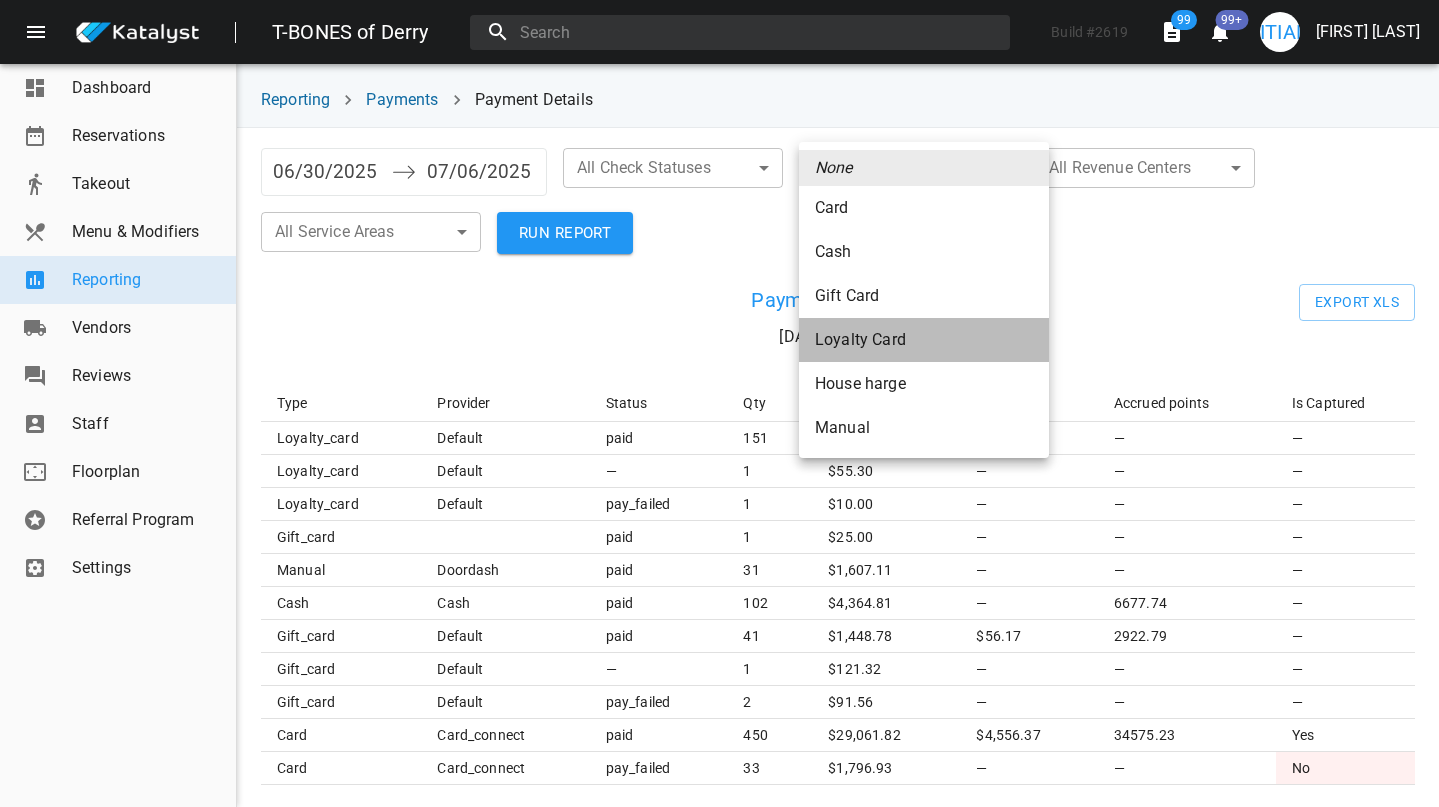 click on "Loyalty Card" at bounding box center (924, 340) 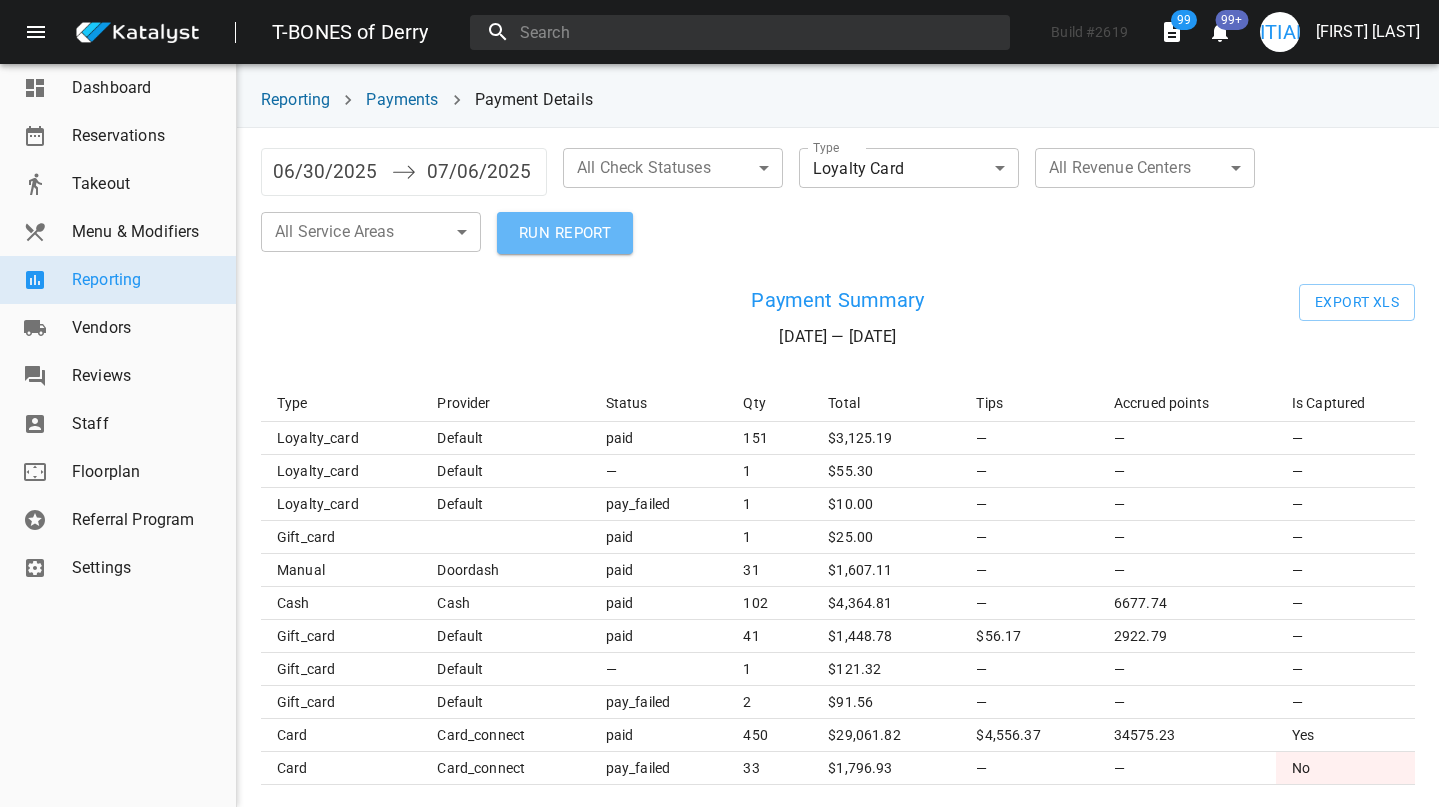 click on "RUN REPORT" at bounding box center (565, 233) 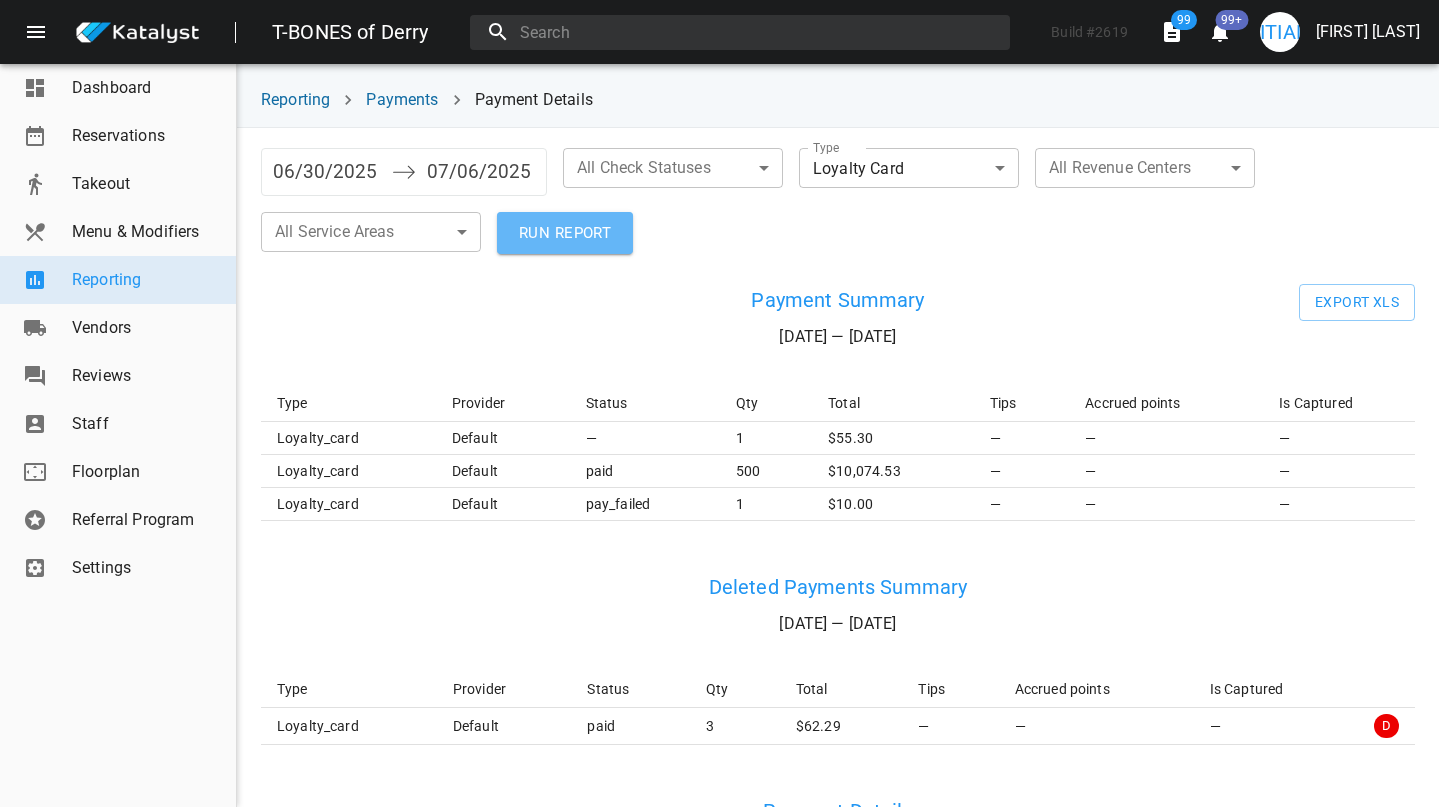 click on "RUN REPORT" at bounding box center [565, 233] 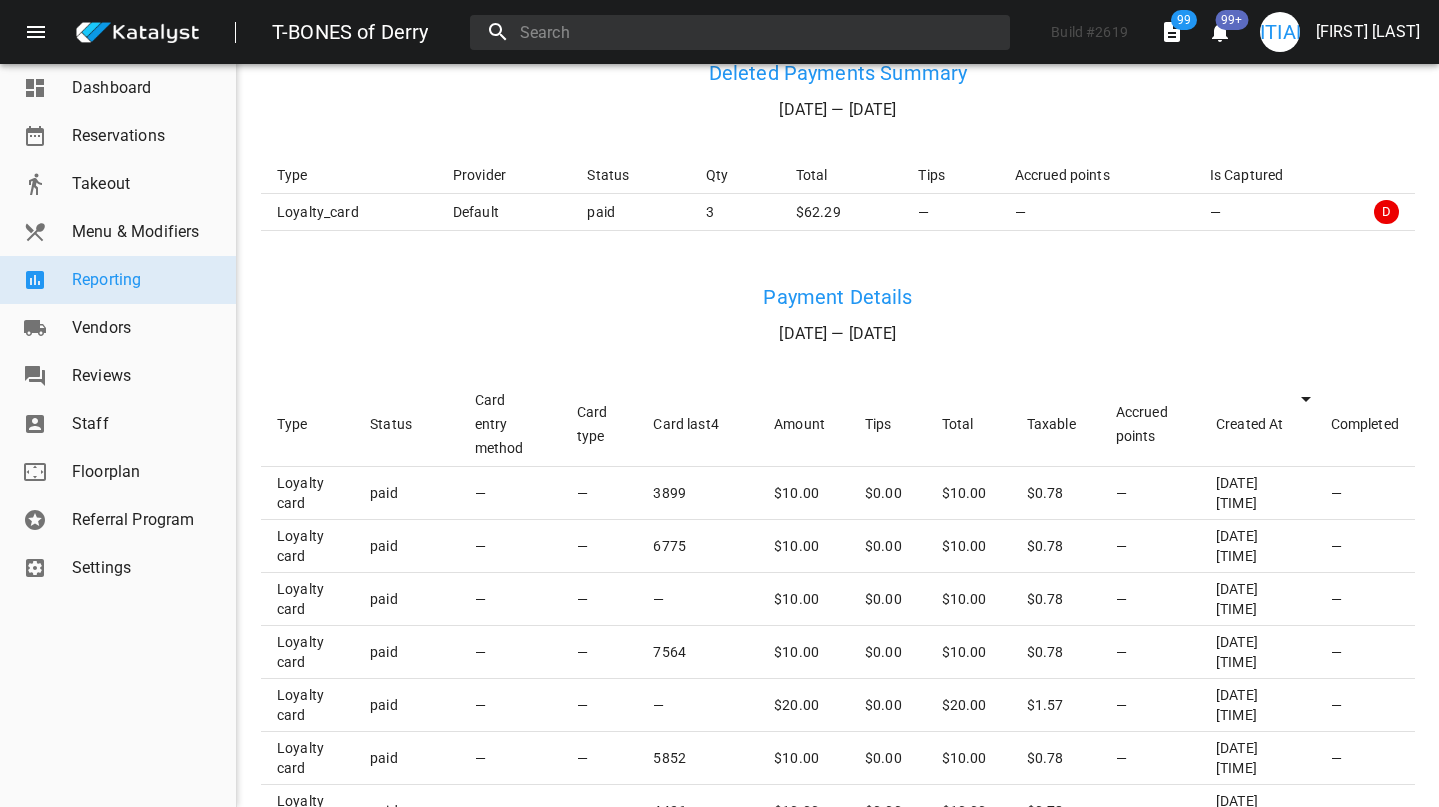 scroll, scrollTop: 521, scrollLeft: 0, axis: vertical 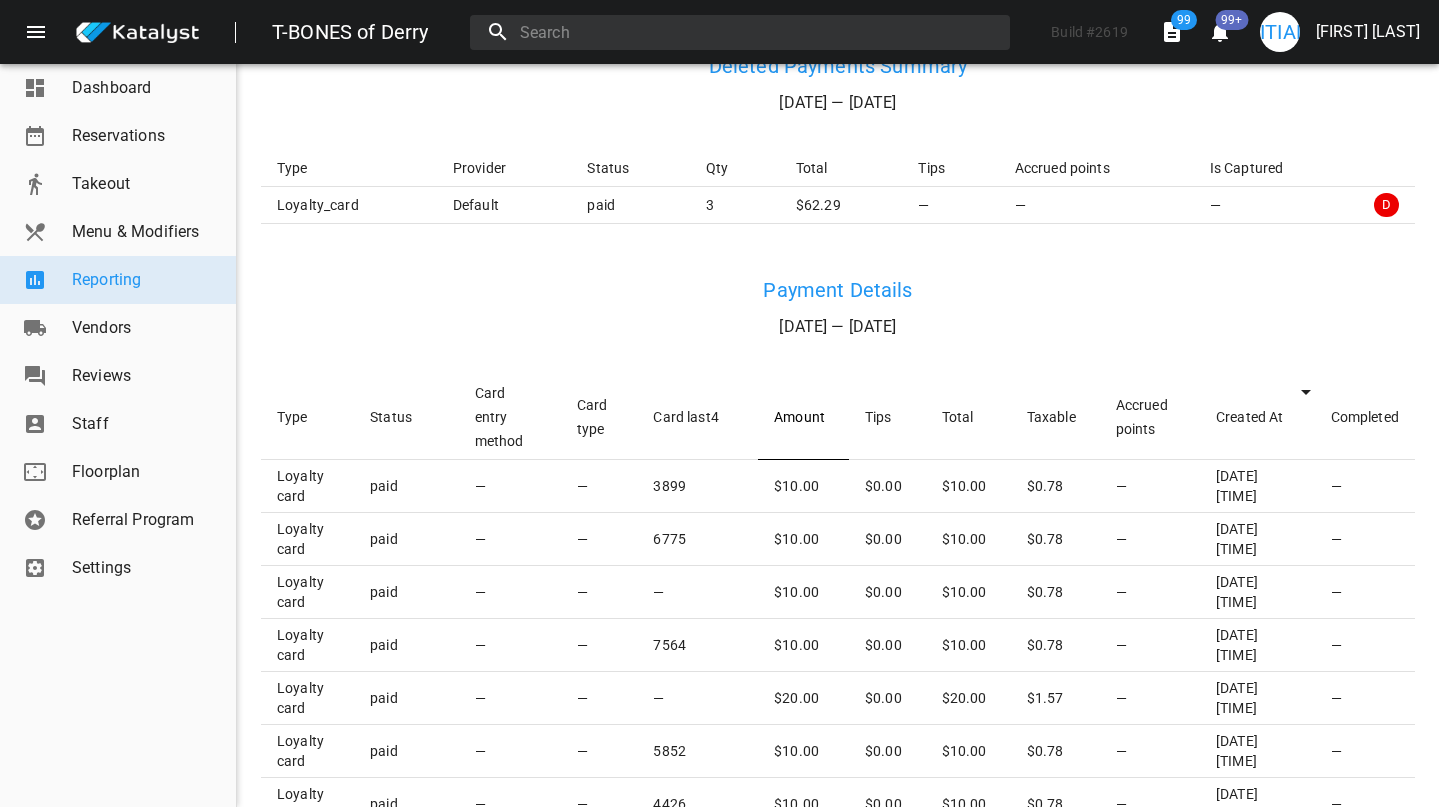 click on "Amount" at bounding box center [803, 417] 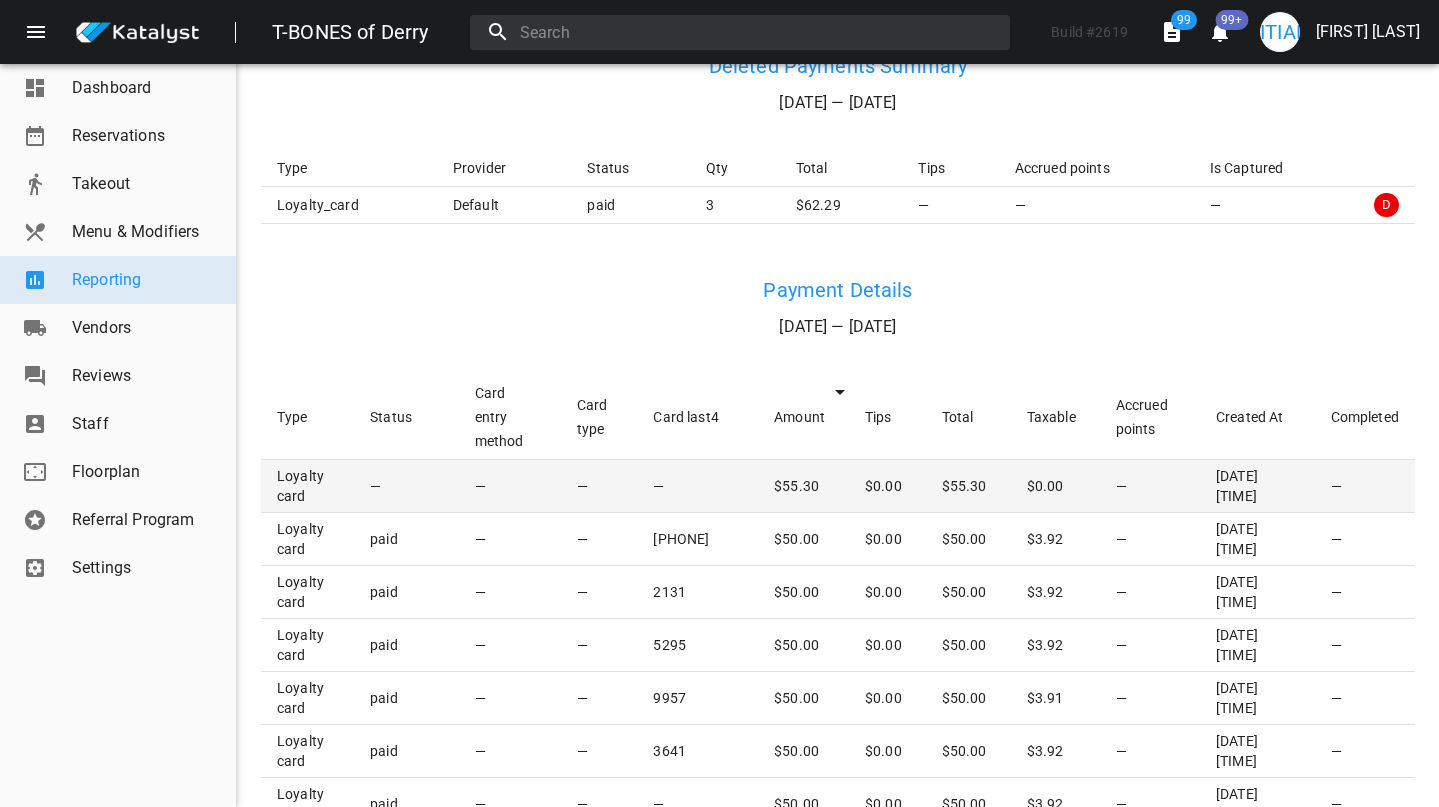 click on "$55.30" at bounding box center [803, 486] 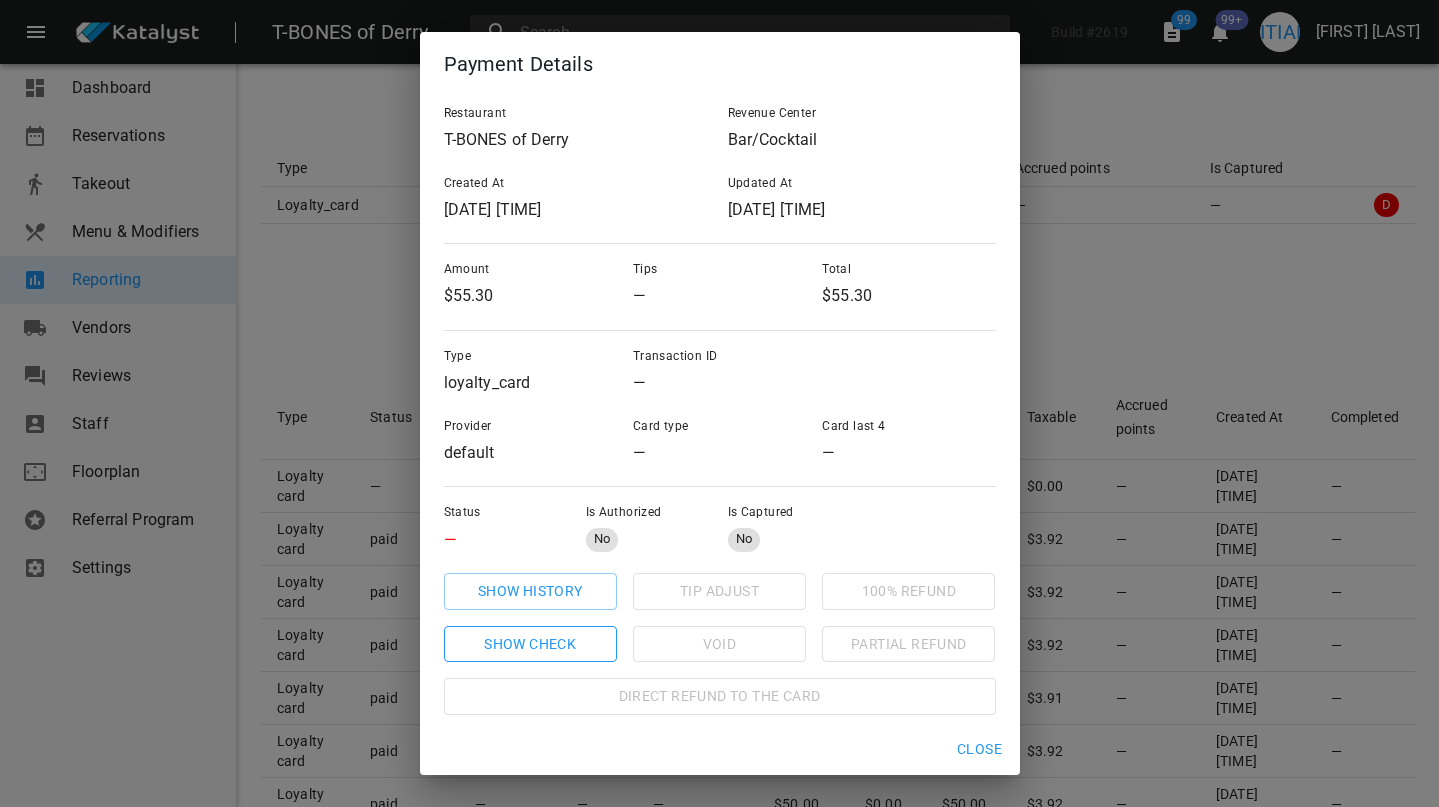 click on "Show check" at bounding box center [530, 591] 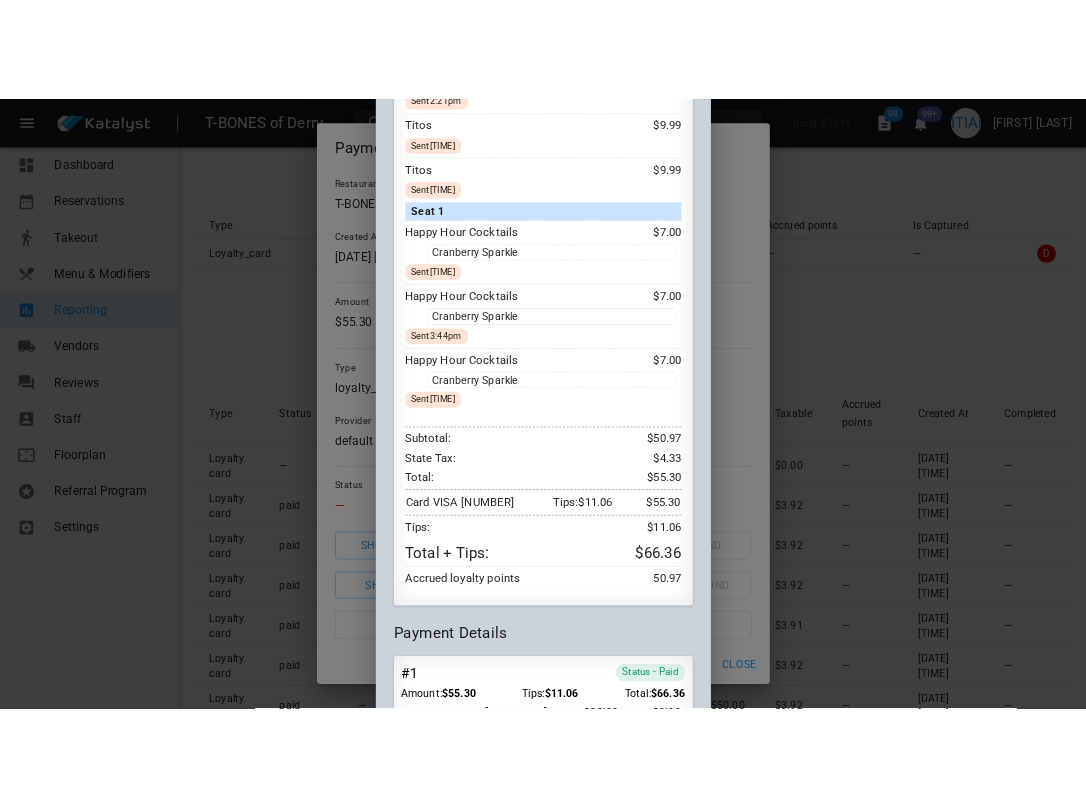 scroll, scrollTop: 522, scrollLeft: 0, axis: vertical 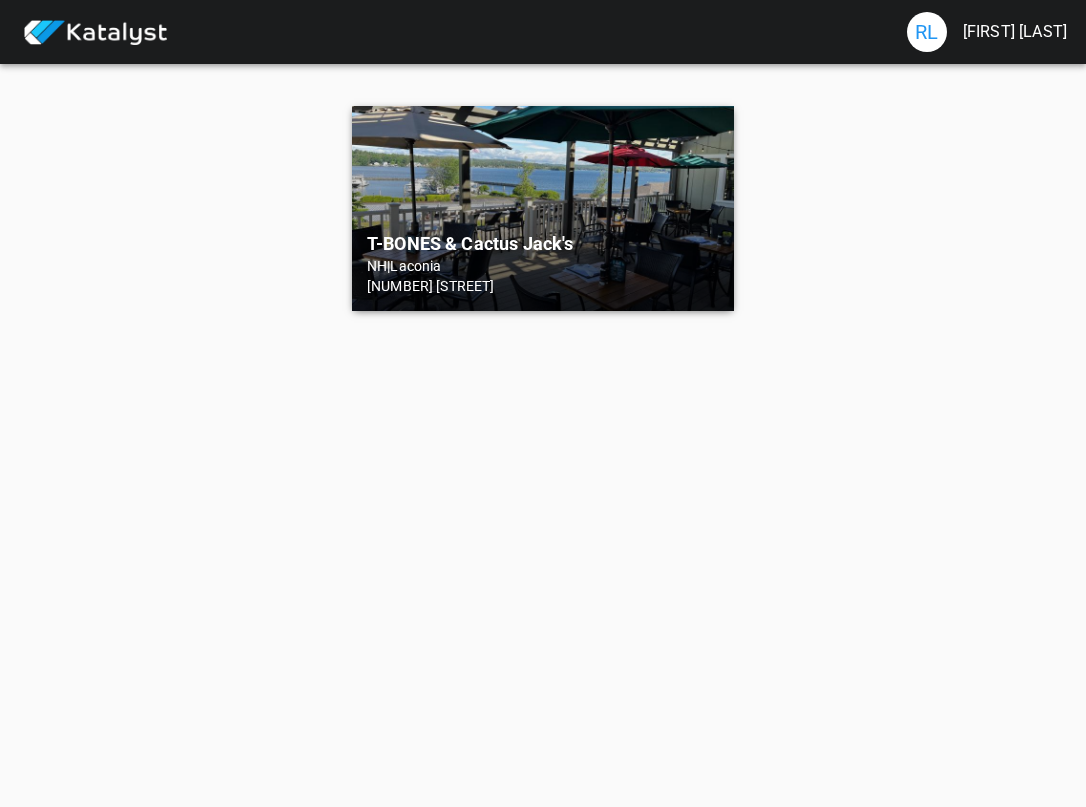 click on "[BRAND] [BRAND] [BRAND] [BRAND] [CITY] [NUMBER] [STREET]" at bounding box center (543, 208) 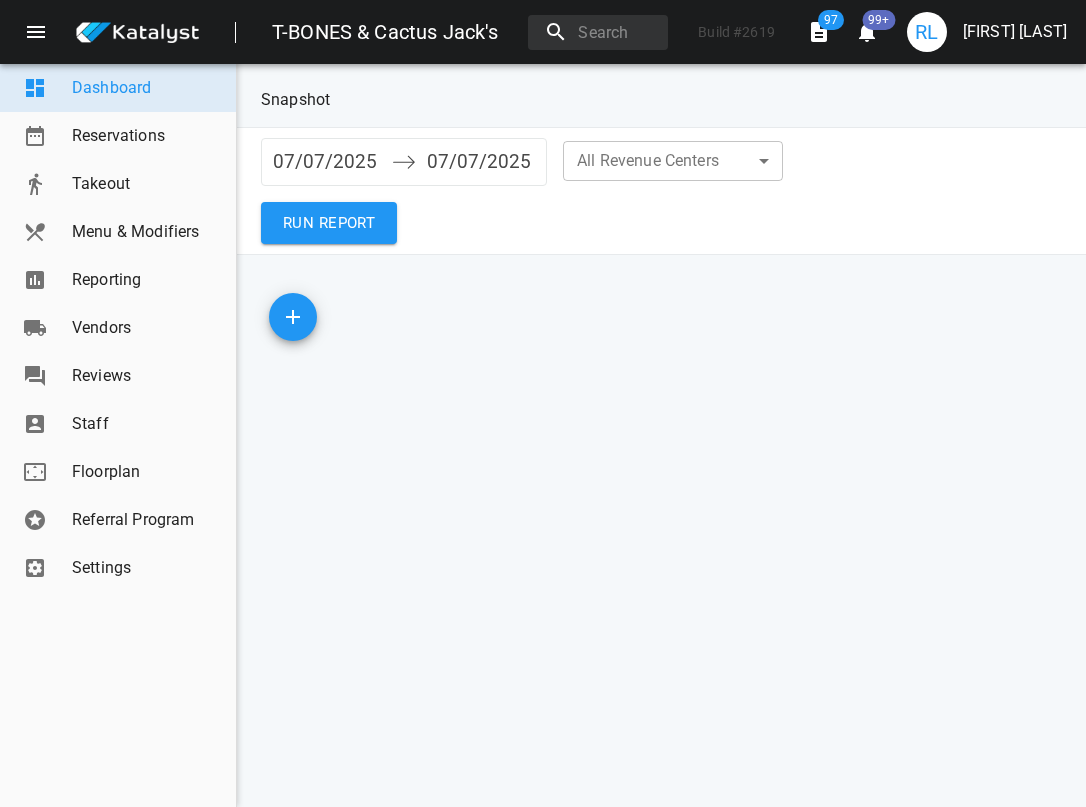 click on "Settings" at bounding box center [146, 568] 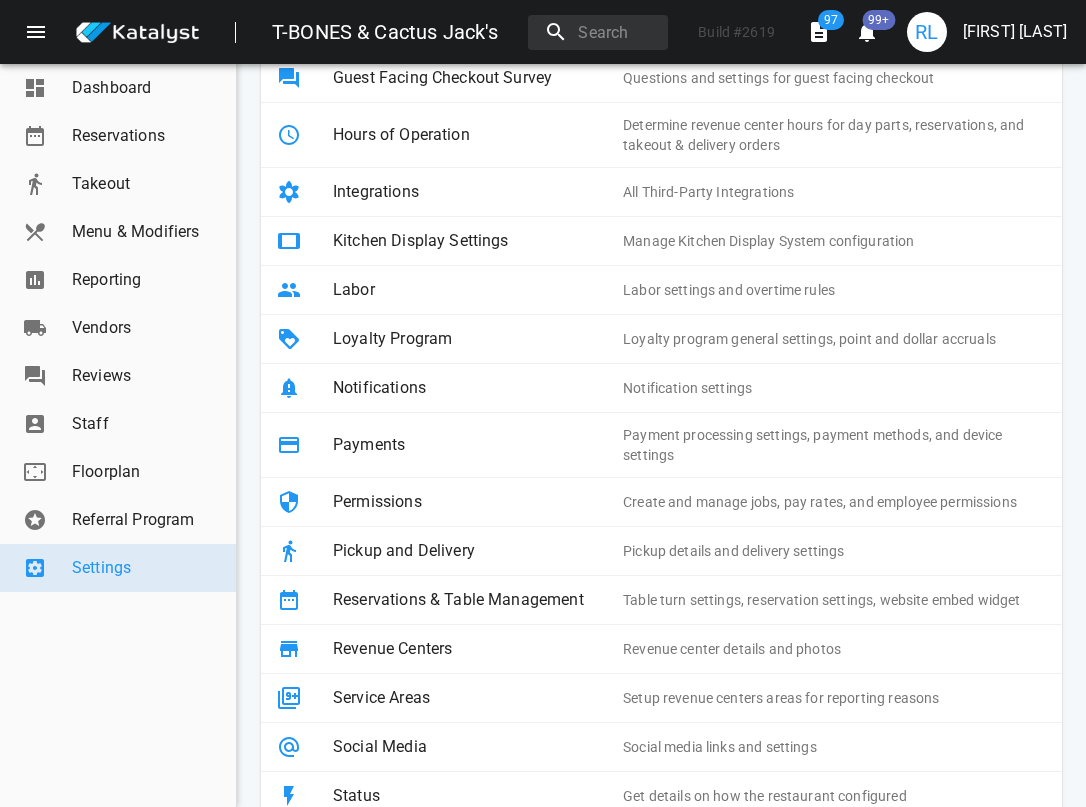 scroll, scrollTop: 572, scrollLeft: 0, axis: vertical 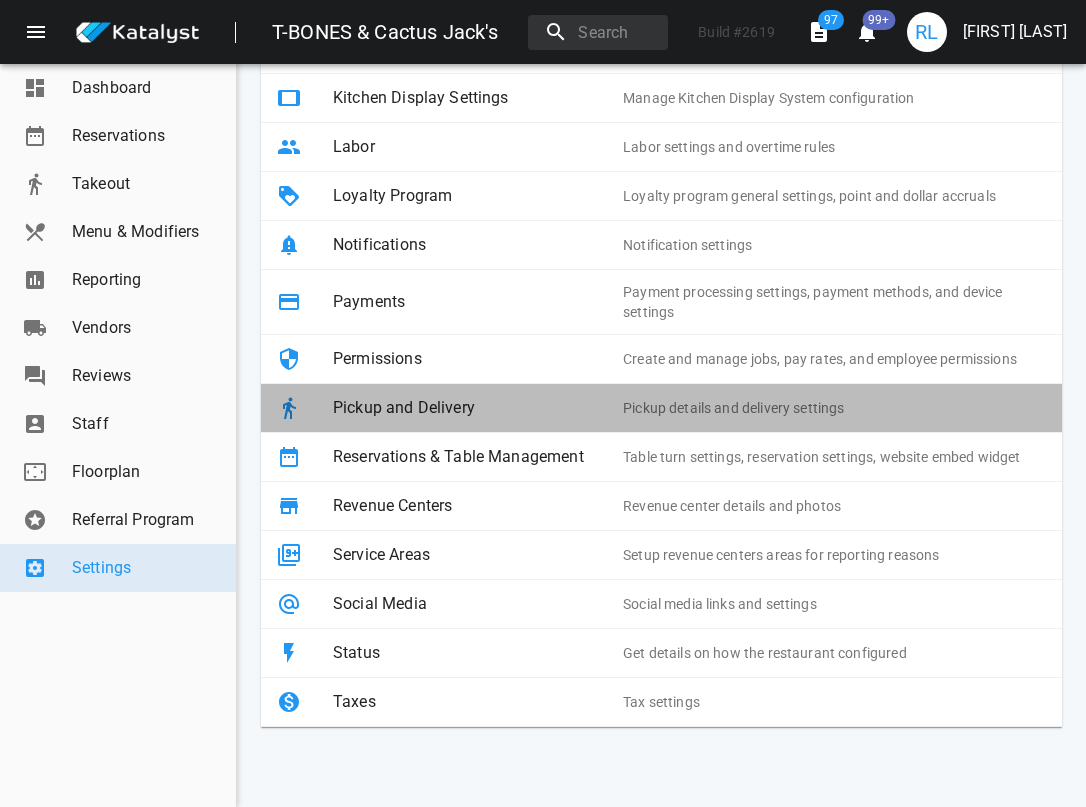 click on "Pickup and Delivery" at bounding box center [478, 408] 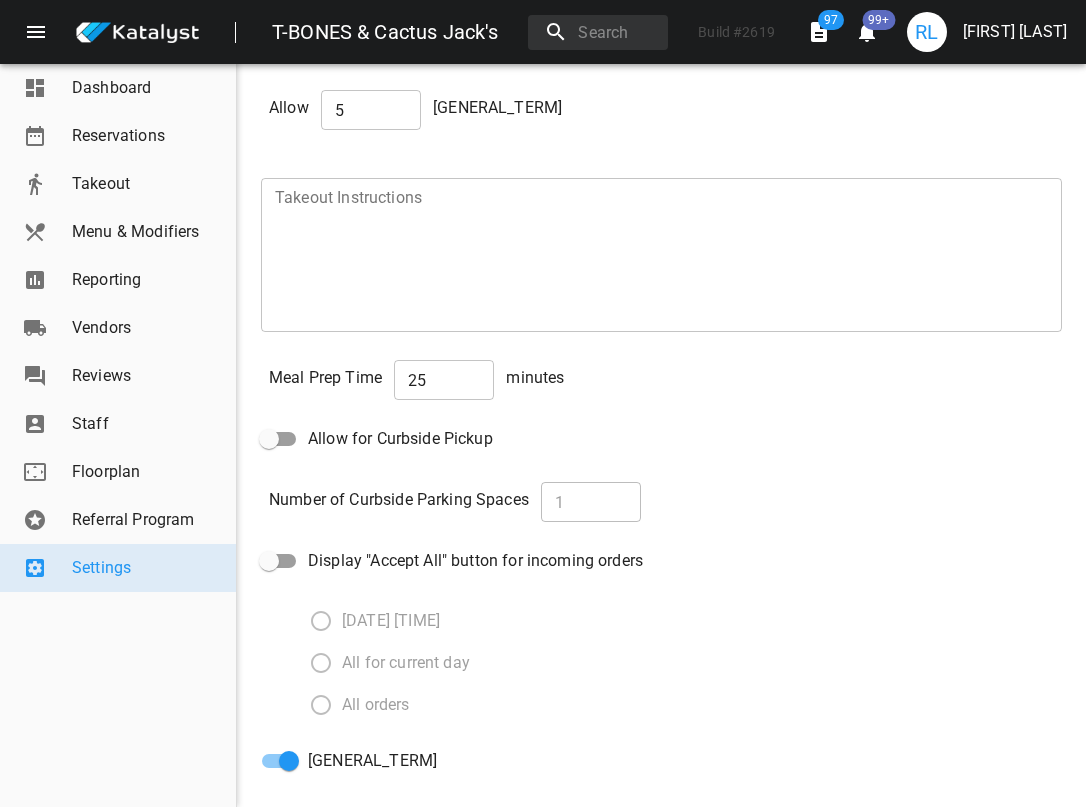 scroll, scrollTop: 0, scrollLeft: 0, axis: both 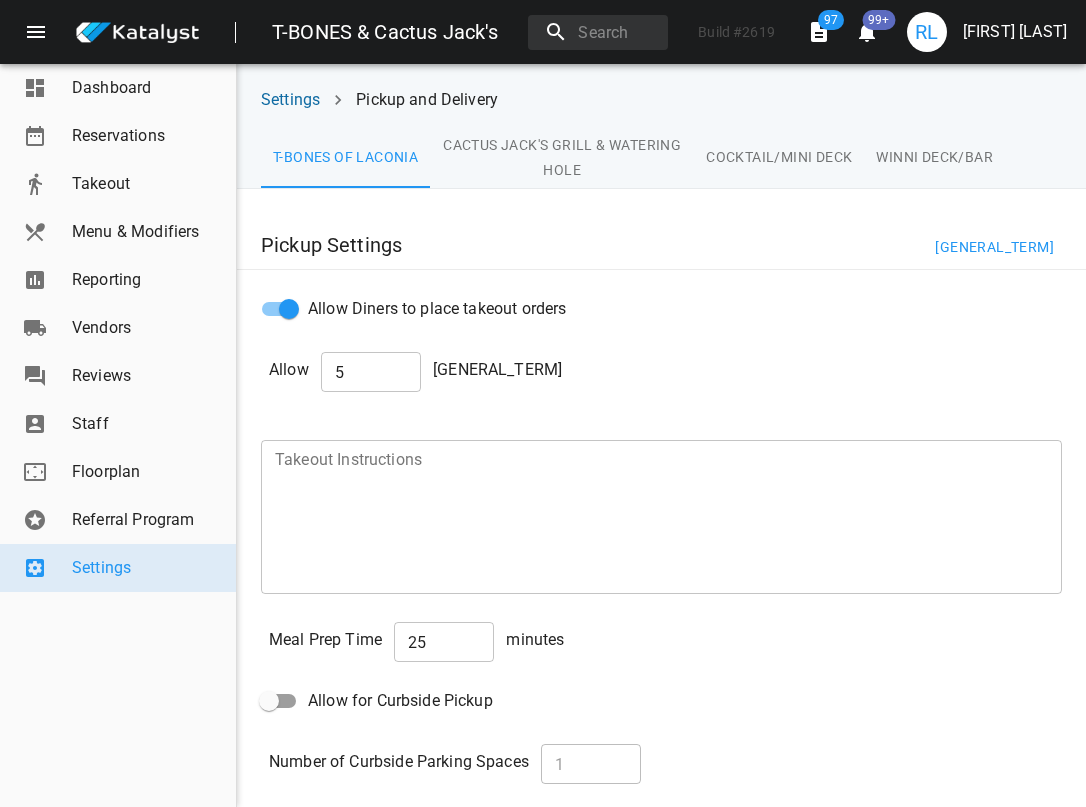click on "Cactus Jack's Grill & Watering Hole" at bounding box center [345, 157] 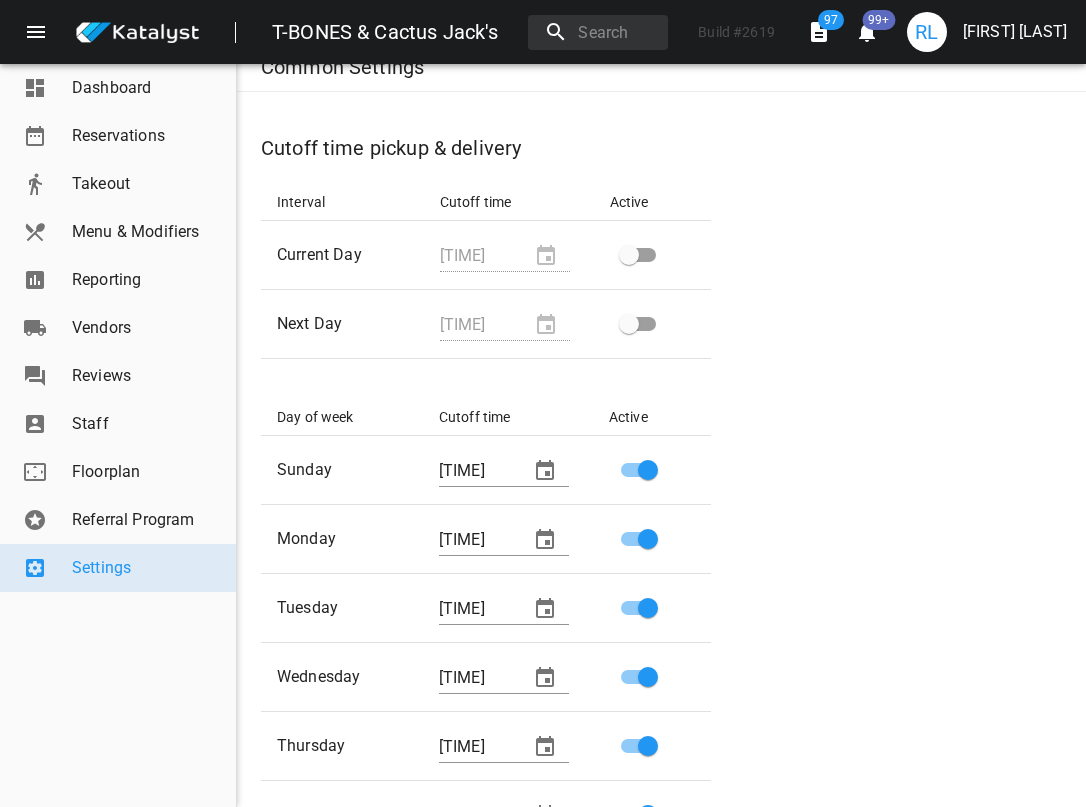 scroll, scrollTop: 2580, scrollLeft: 0, axis: vertical 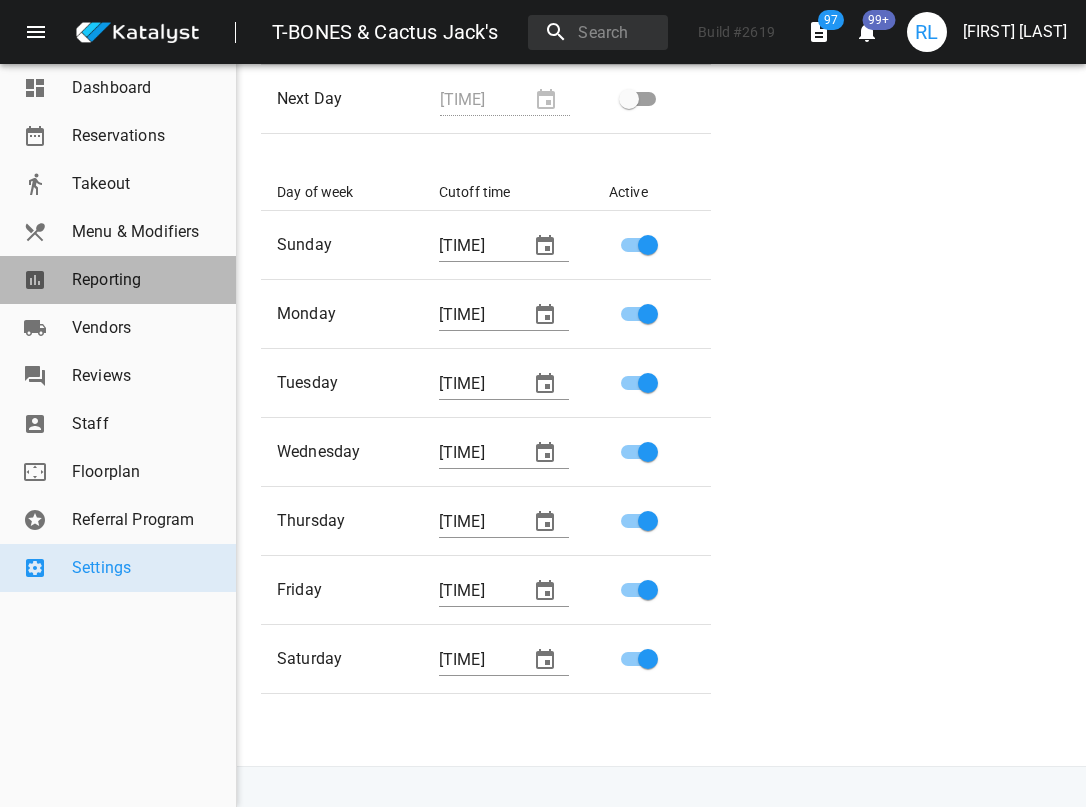 click on "Reporting" at bounding box center (146, 280) 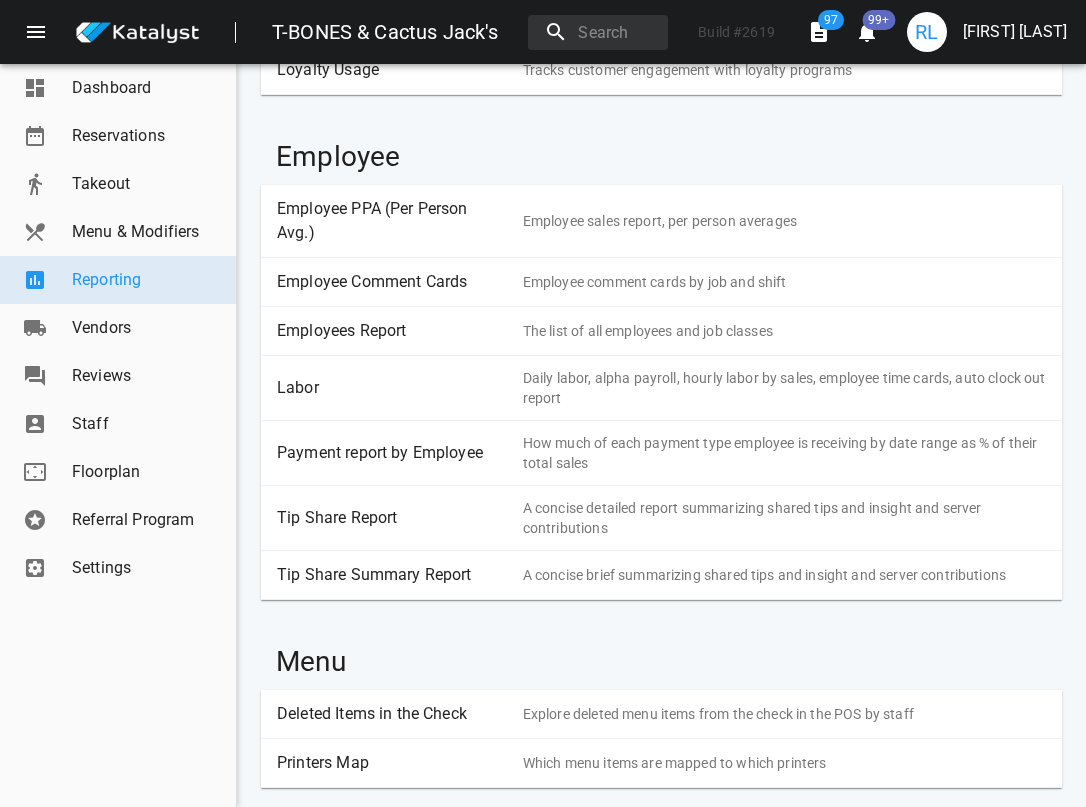 scroll, scrollTop: 1396, scrollLeft: 0, axis: vertical 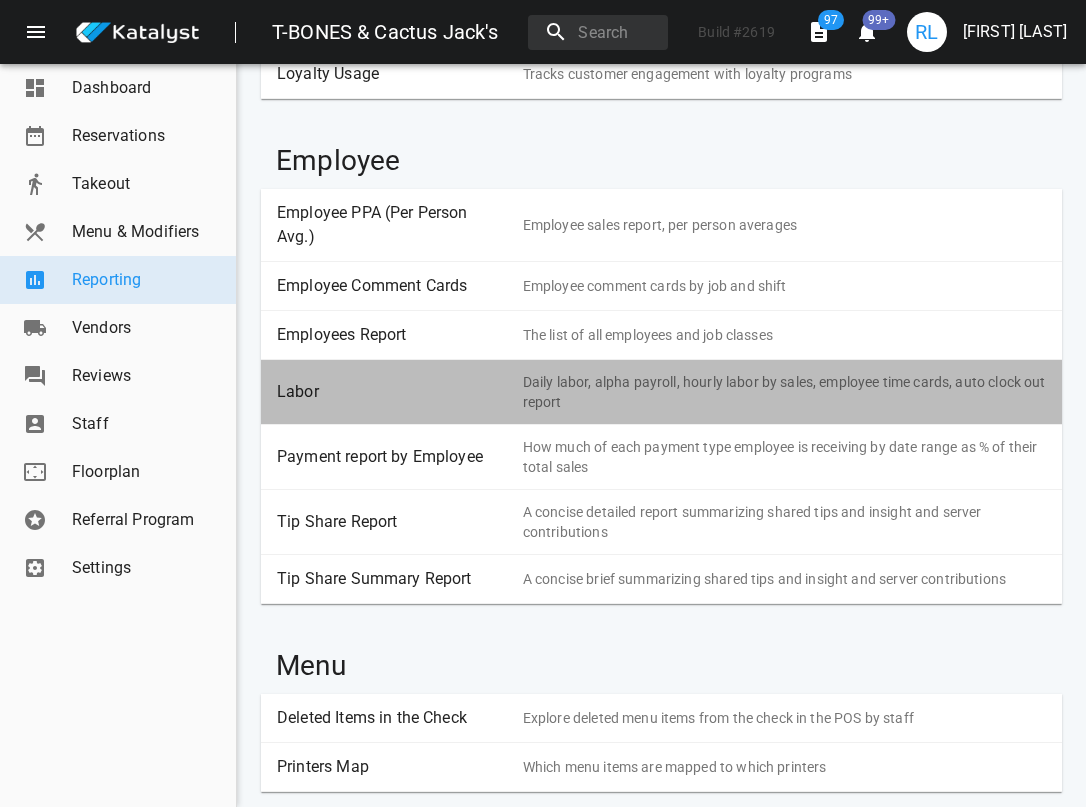 click on "Labor" at bounding box center [392, 392] 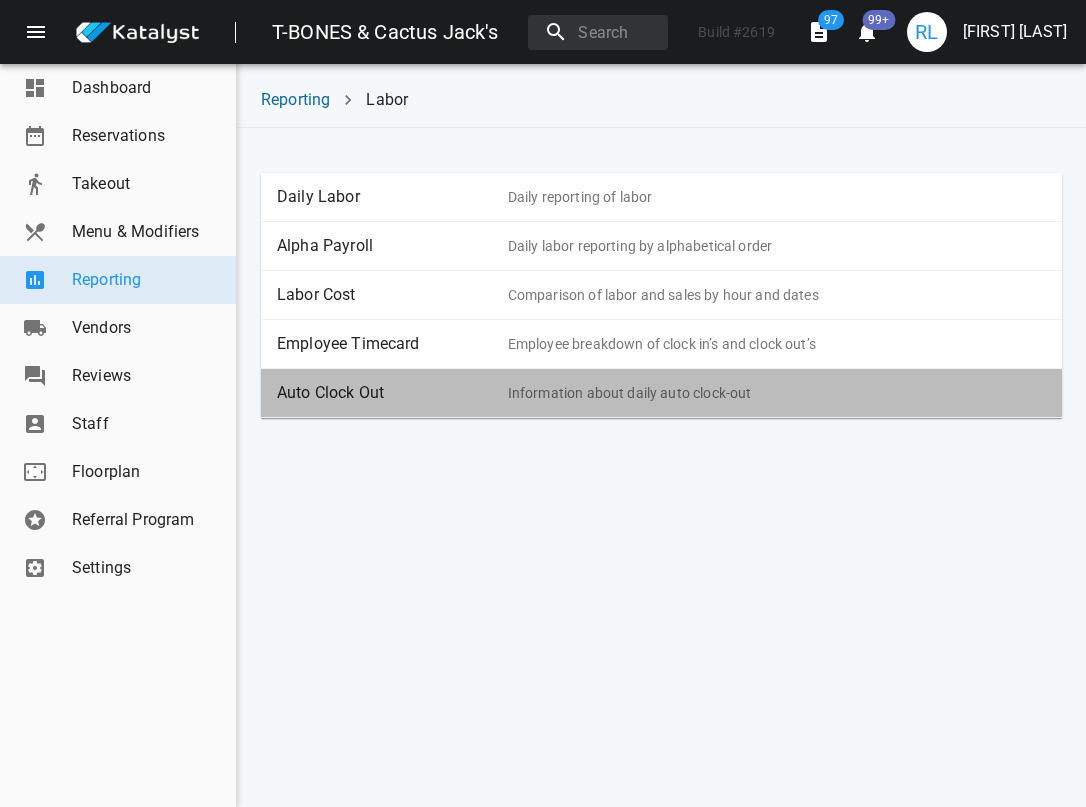 click on "Auto Clock Out" at bounding box center (392, 393) 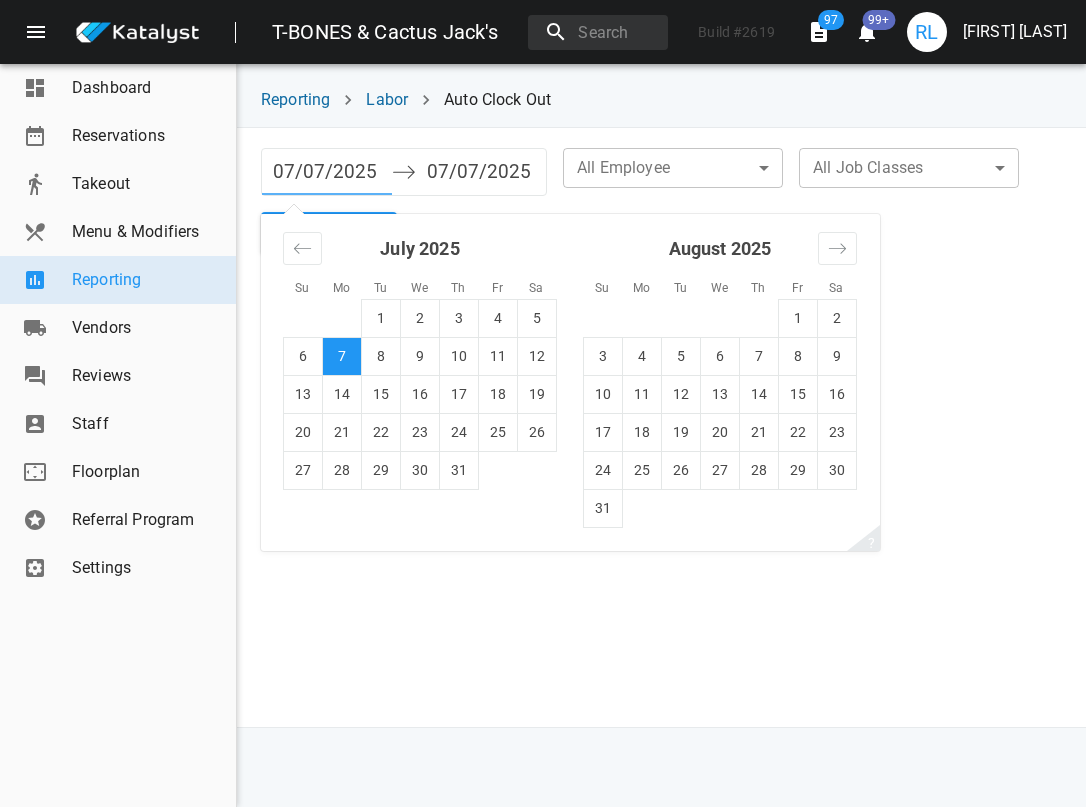 click on "07/07/2025" at bounding box center (327, 172) 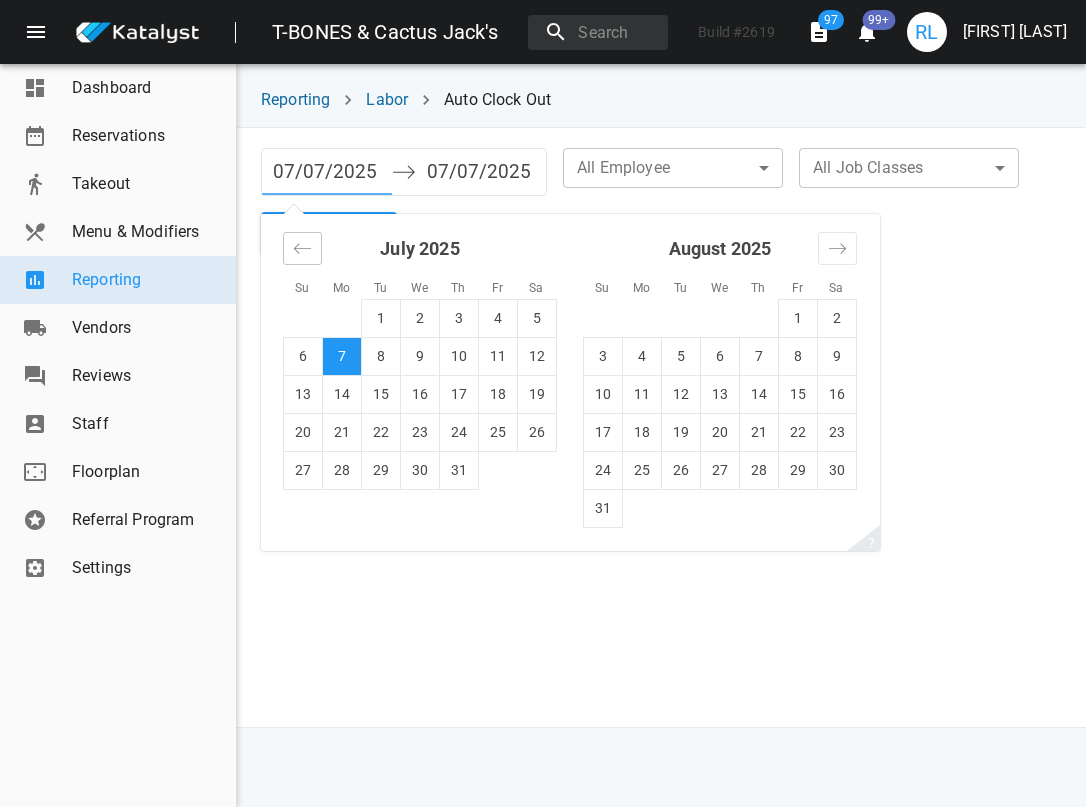 click at bounding box center (302, 248) 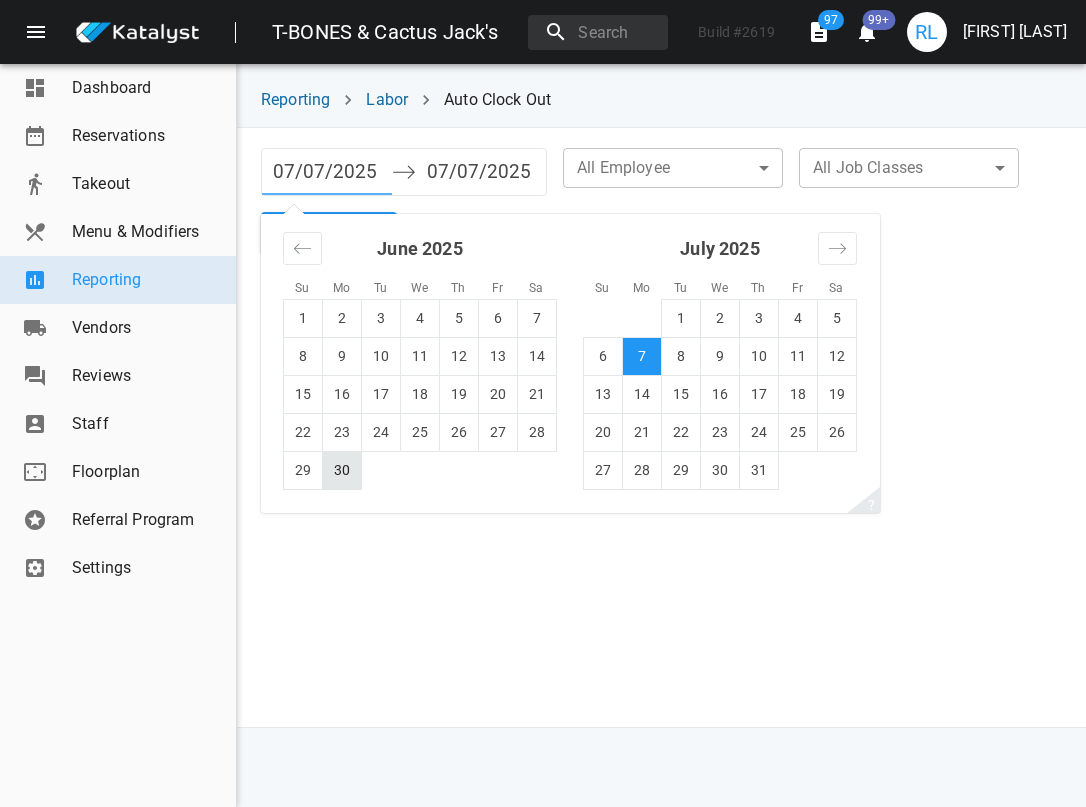 click on "30" at bounding box center [342, 470] 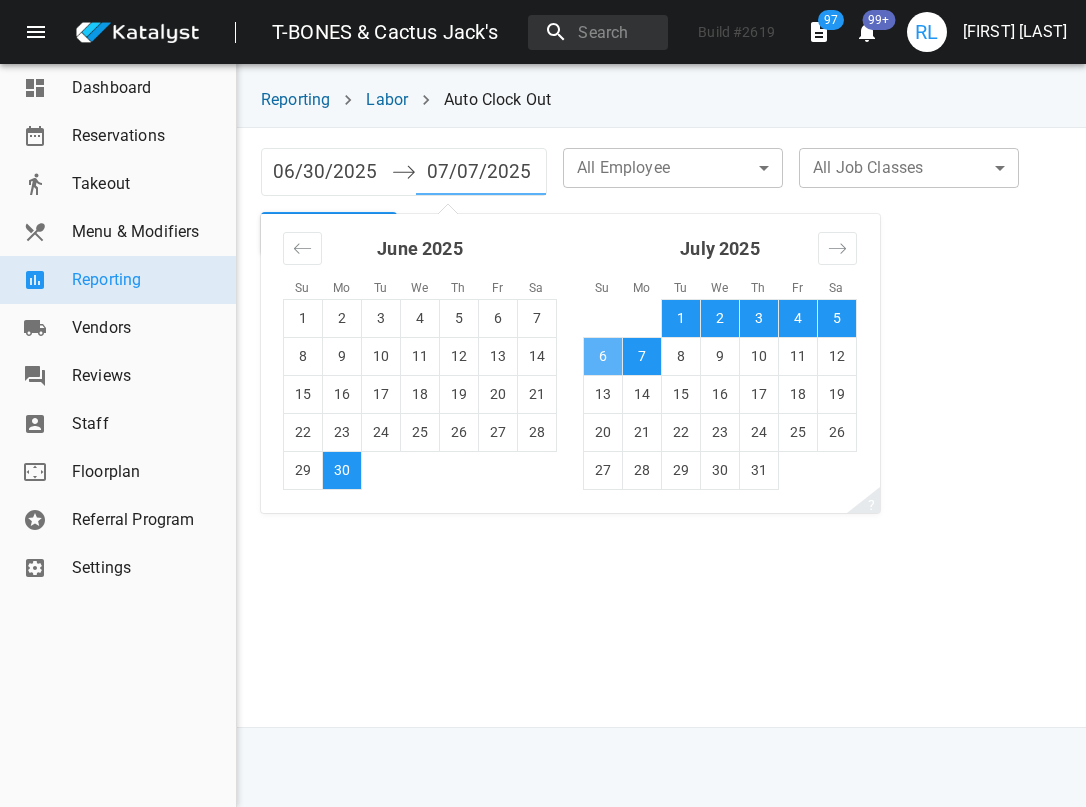 click on "6" at bounding box center (603, 356) 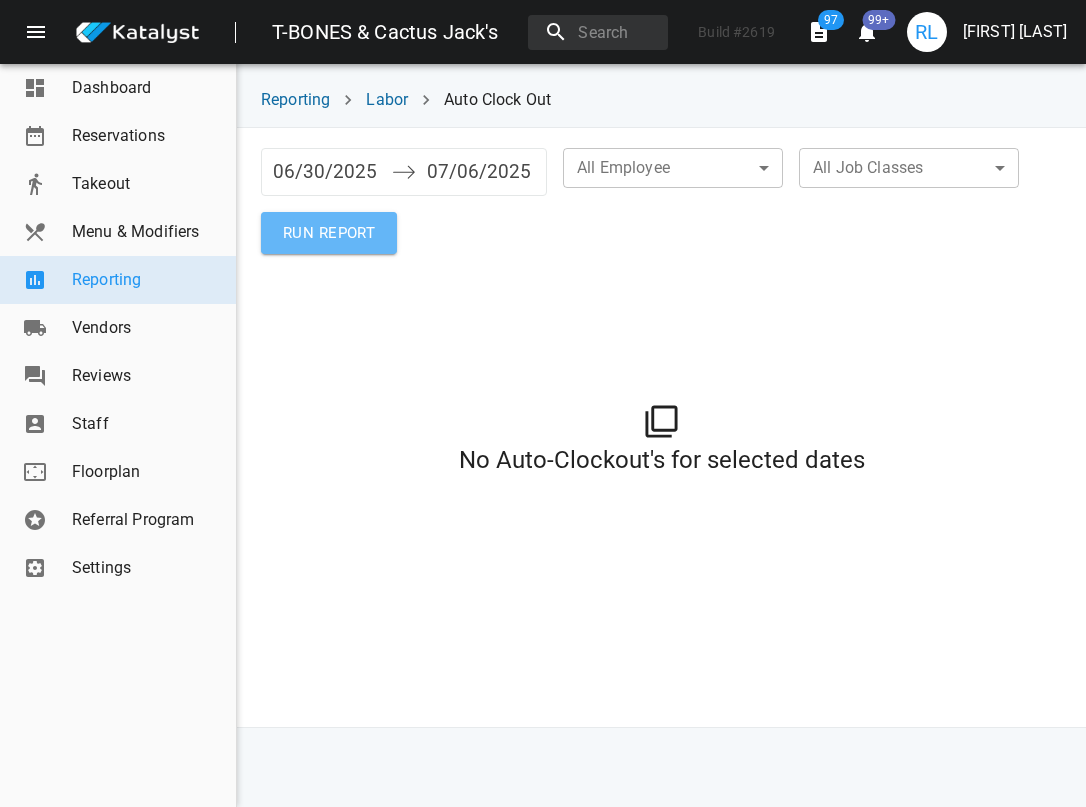 click on "RUN REPORT" at bounding box center [329, 233] 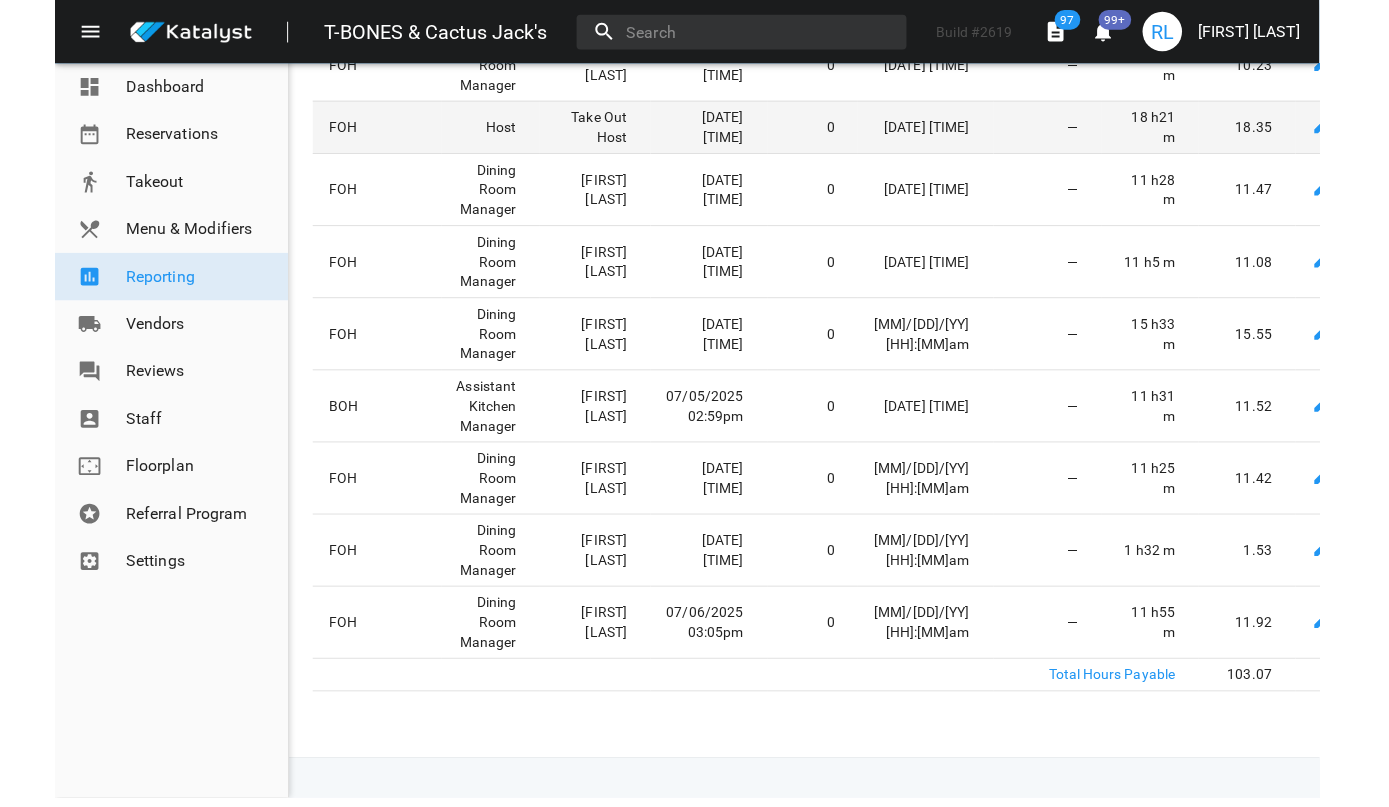 scroll, scrollTop: 356, scrollLeft: 0, axis: vertical 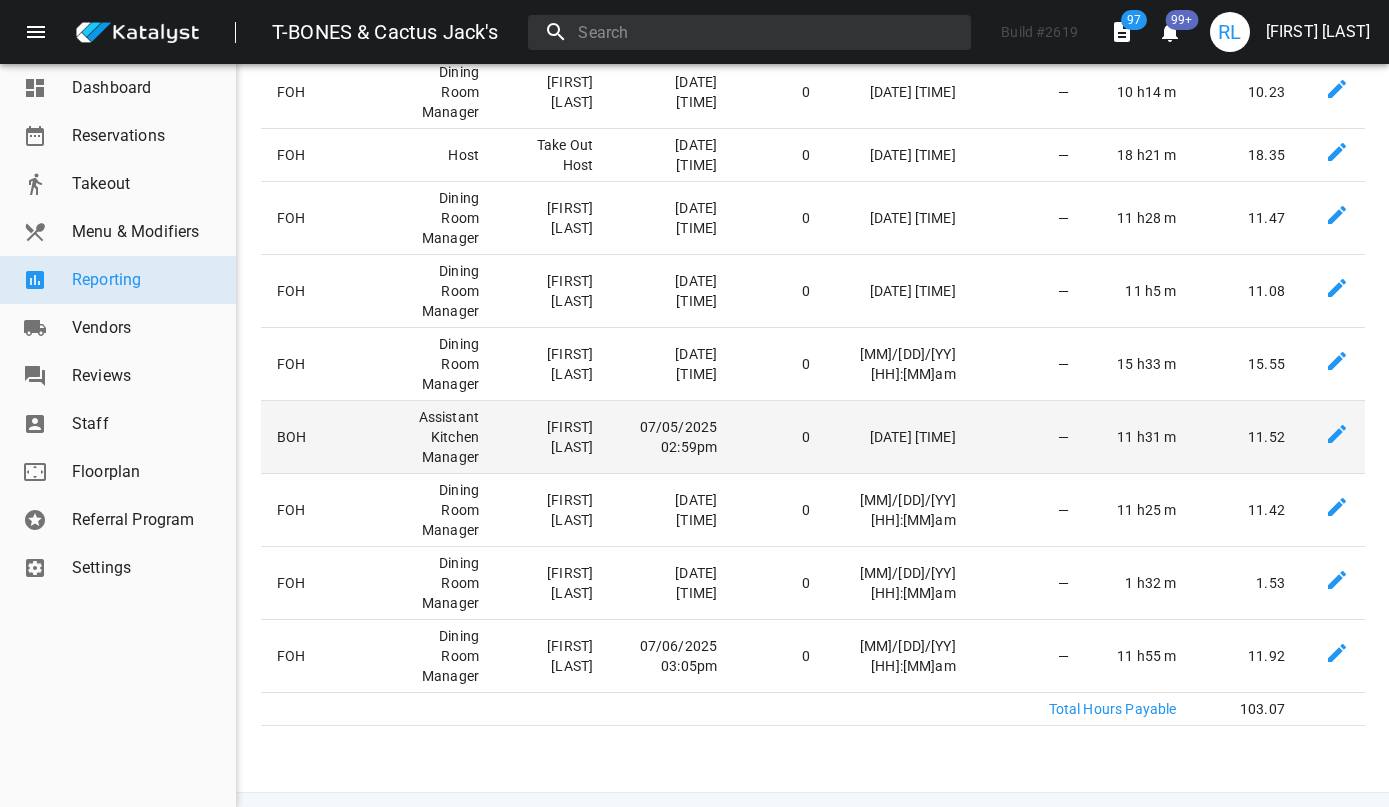 click on "[DATE] [TIME]" at bounding box center [907, 91] 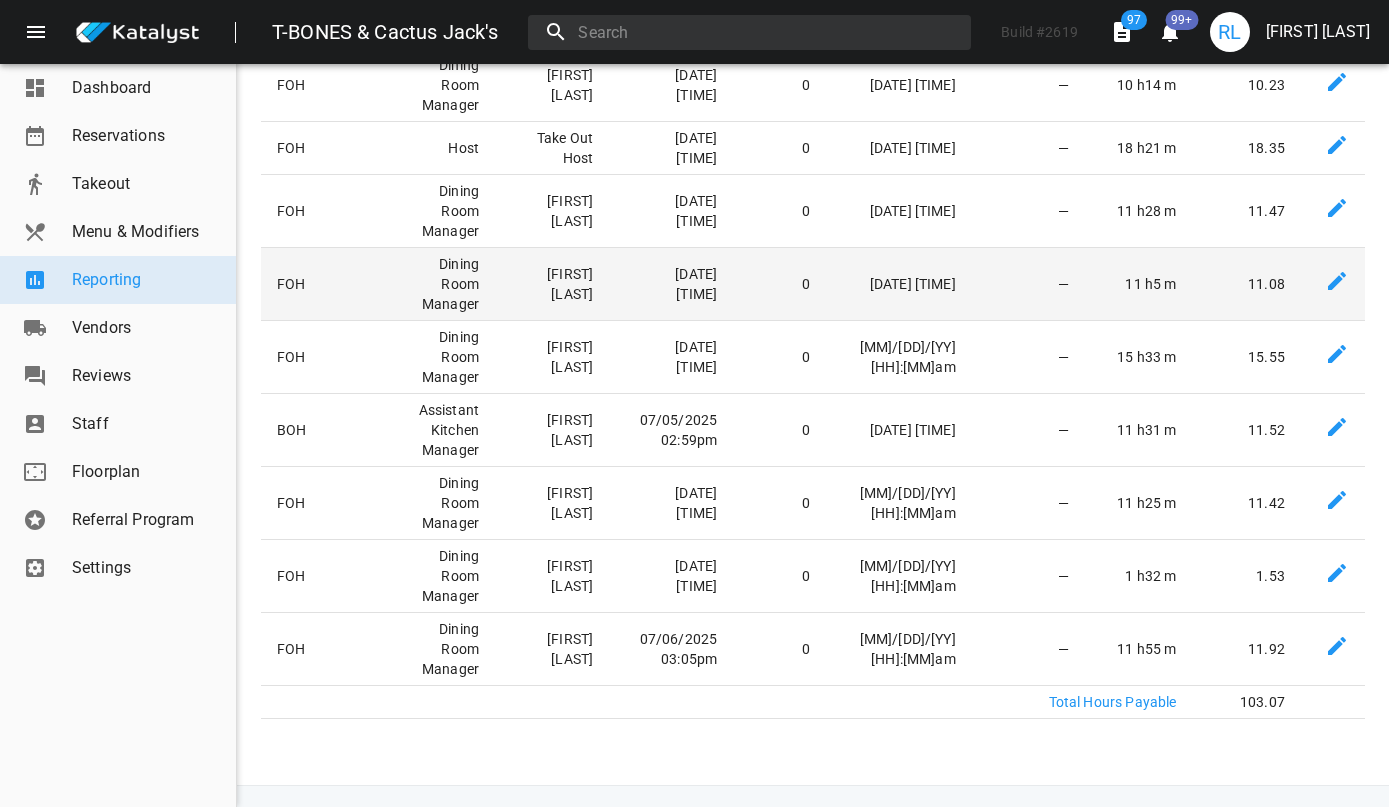 scroll, scrollTop: 0, scrollLeft: 0, axis: both 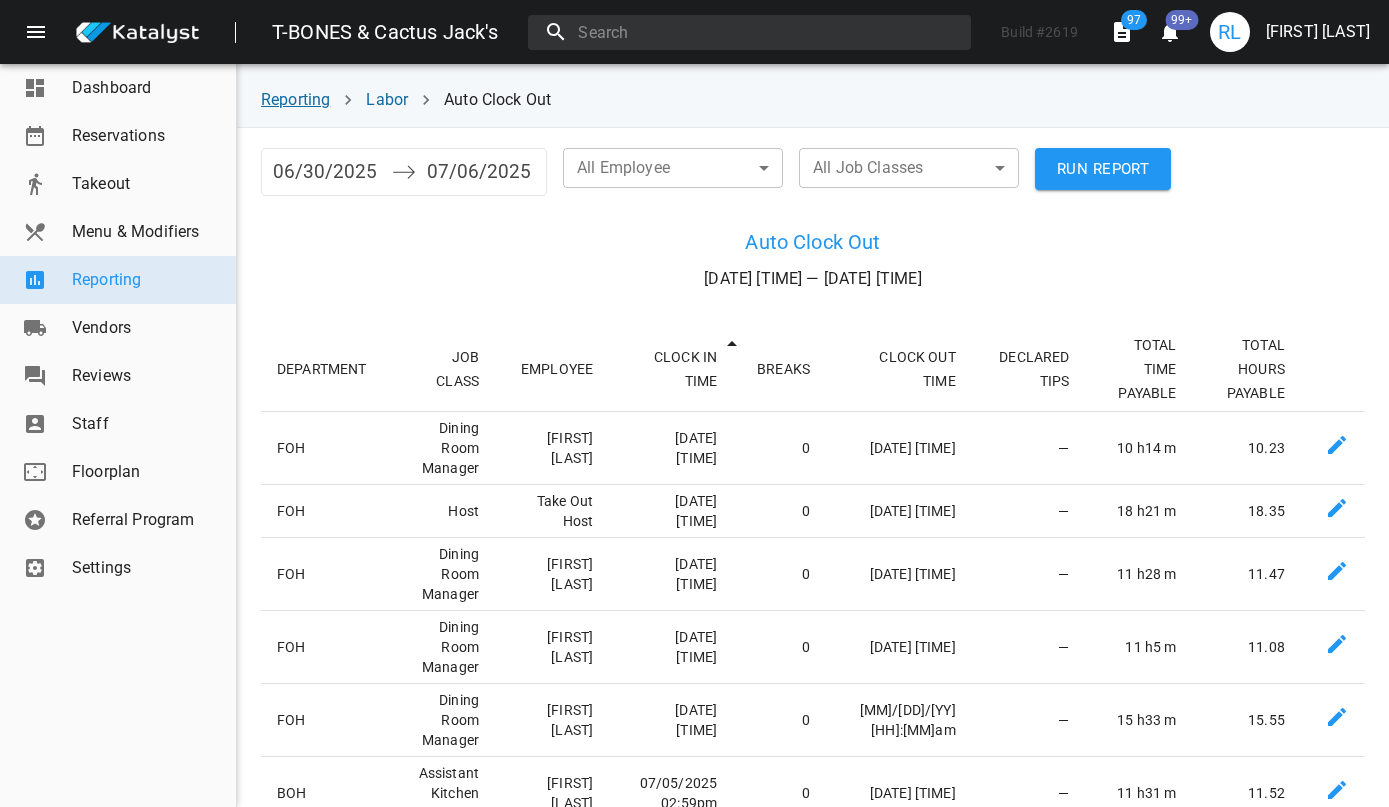 click on "Reporting" at bounding box center (295, 99) 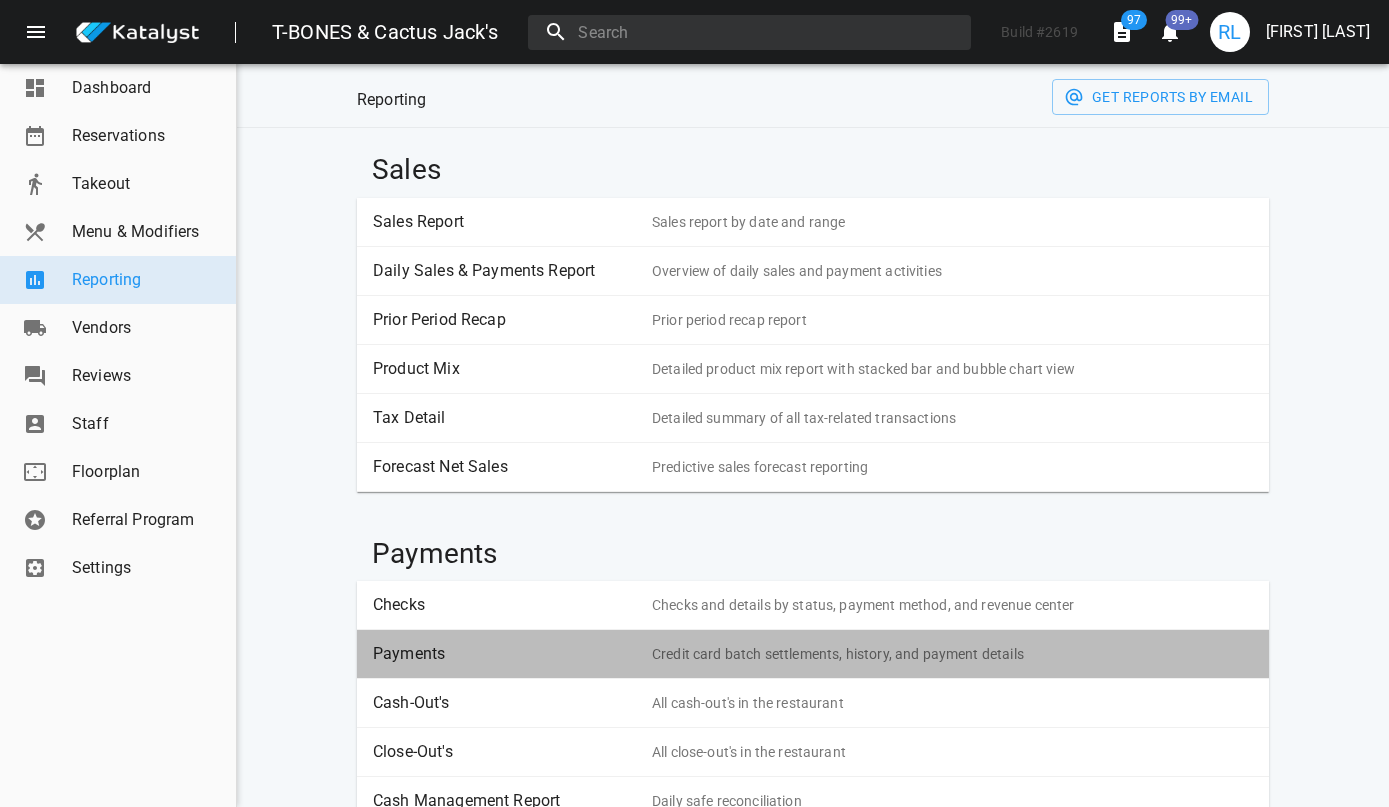 click on "Payments Credit card batch settlements, history, and payment details" at bounding box center [813, 654] 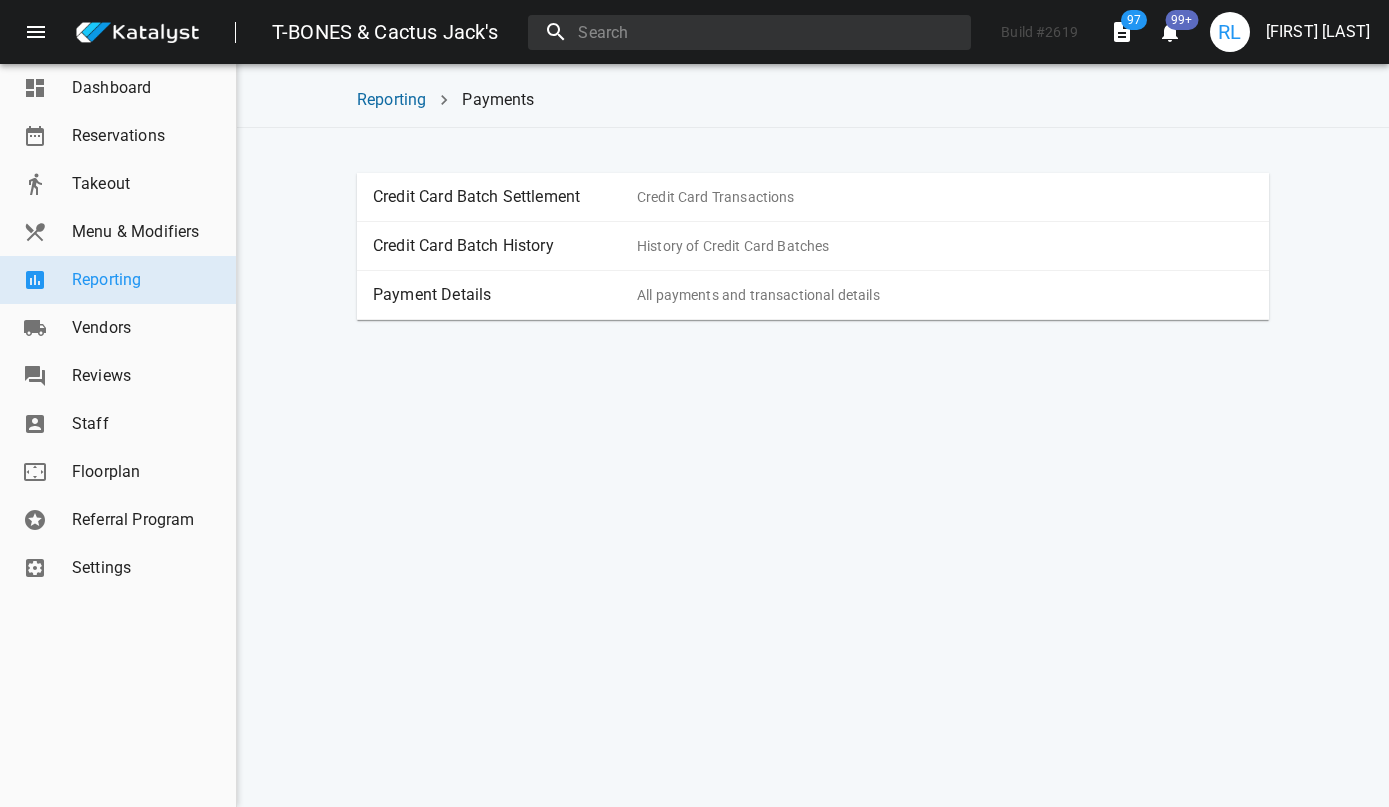 click on "[GENERAL_TERM]" at bounding box center [813, 246] 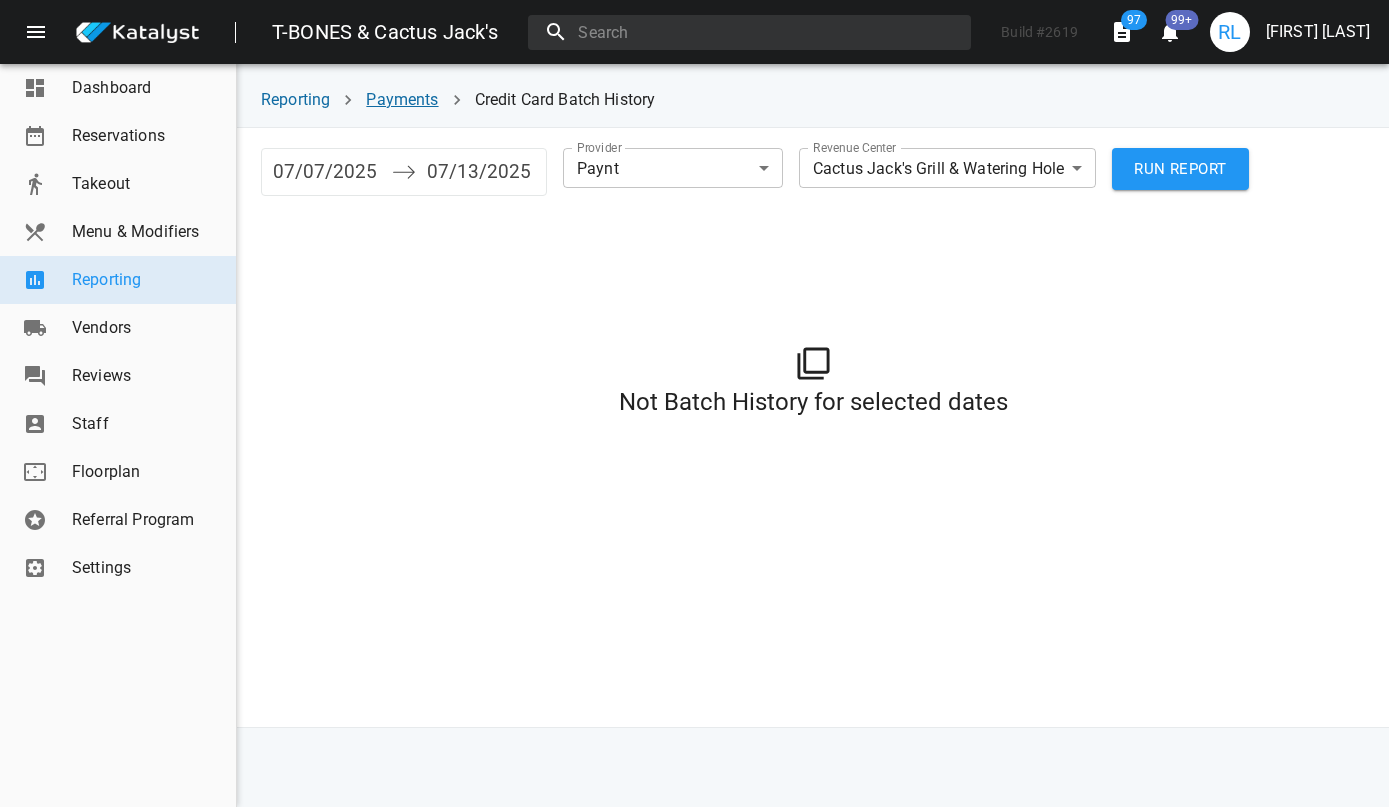 click on "Payments" at bounding box center [402, 99] 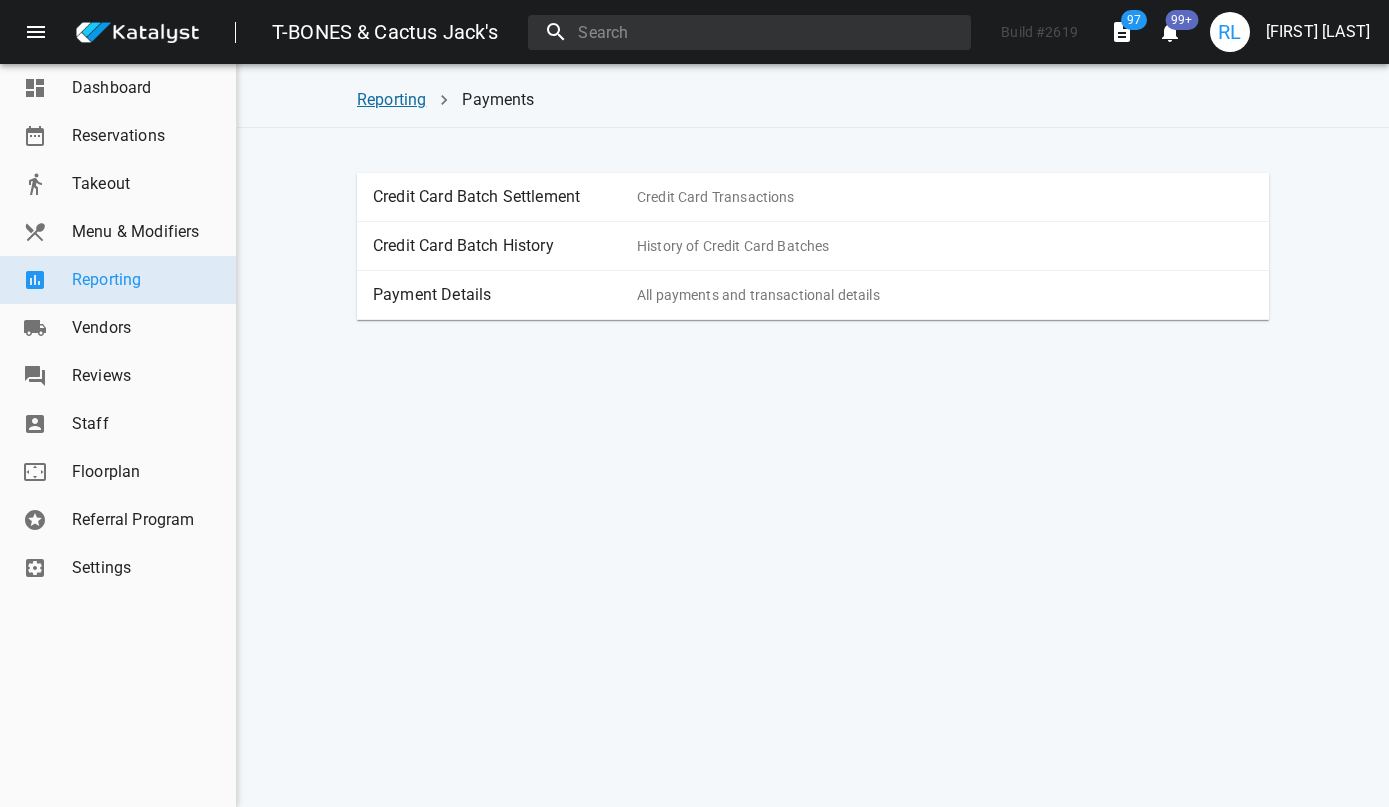 click on "Reporting" at bounding box center [391, 99] 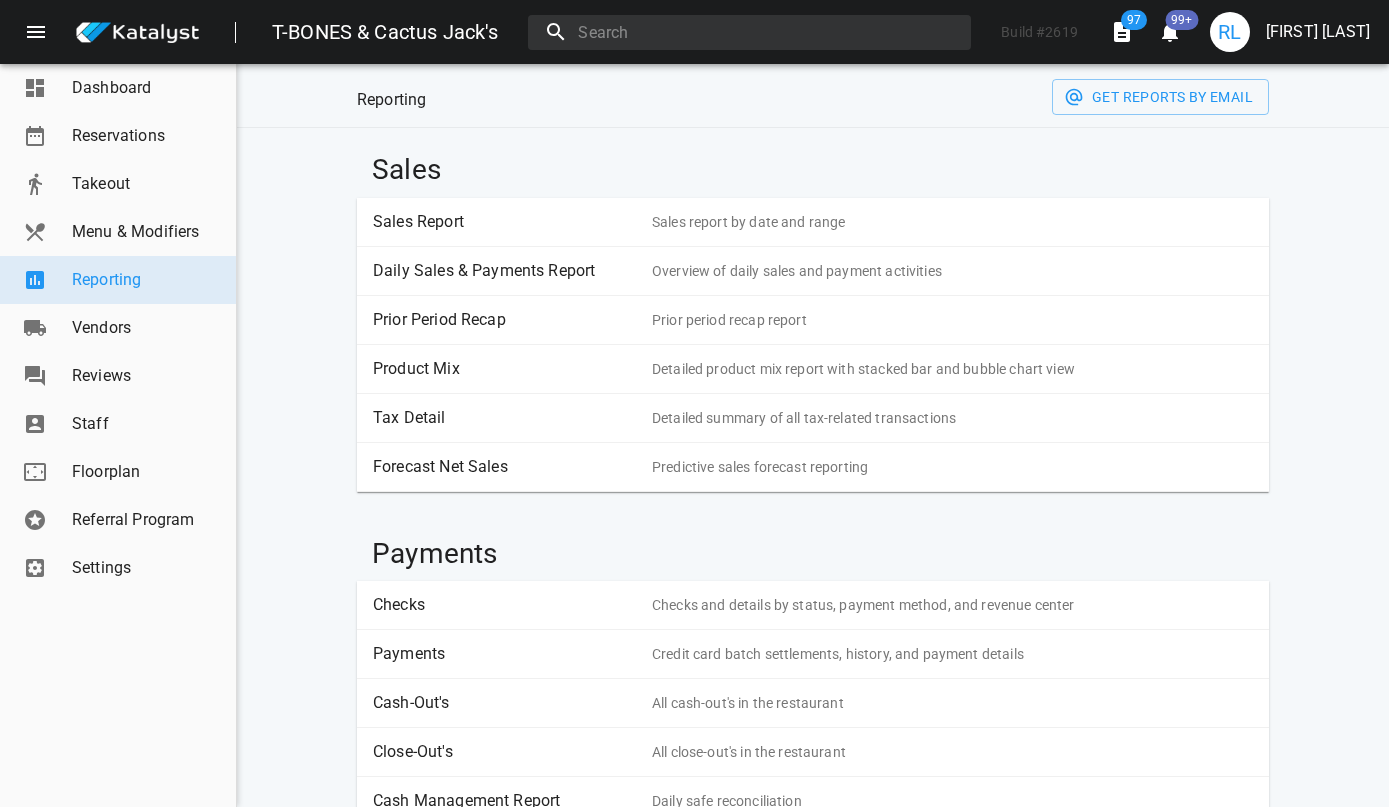 click on "Payments" at bounding box center (505, 654) 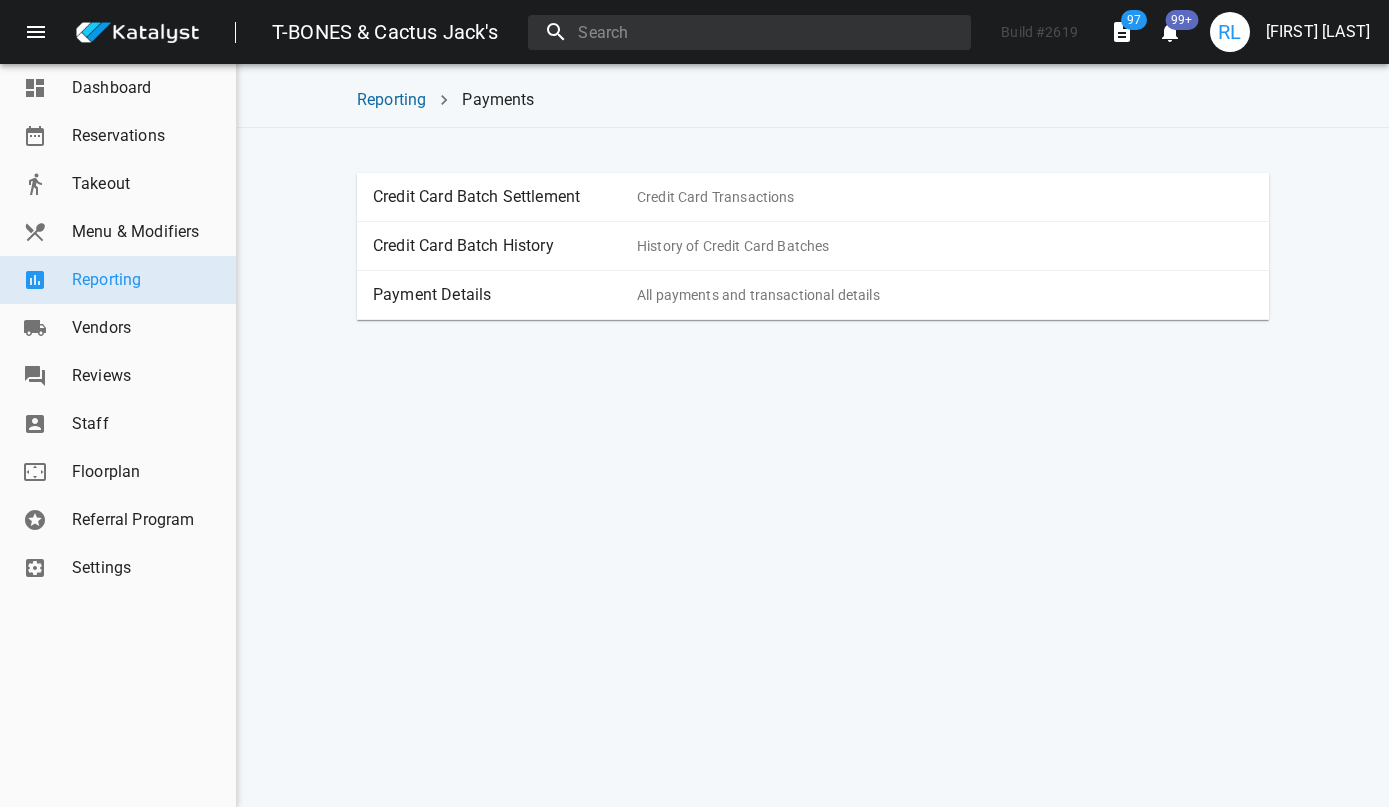 click on "Payment Details" at bounding box center (505, 295) 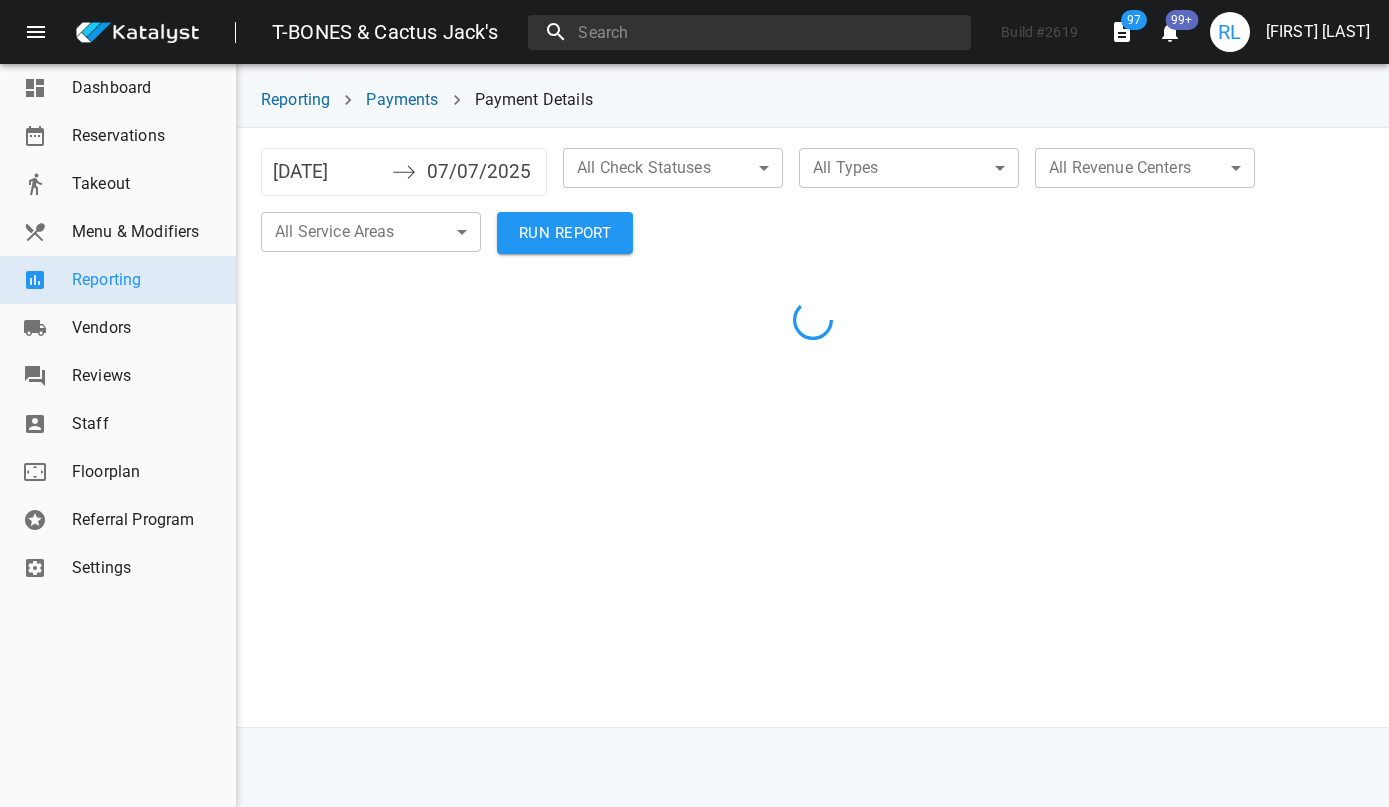 click on "[DATE]" at bounding box center [327, 172] 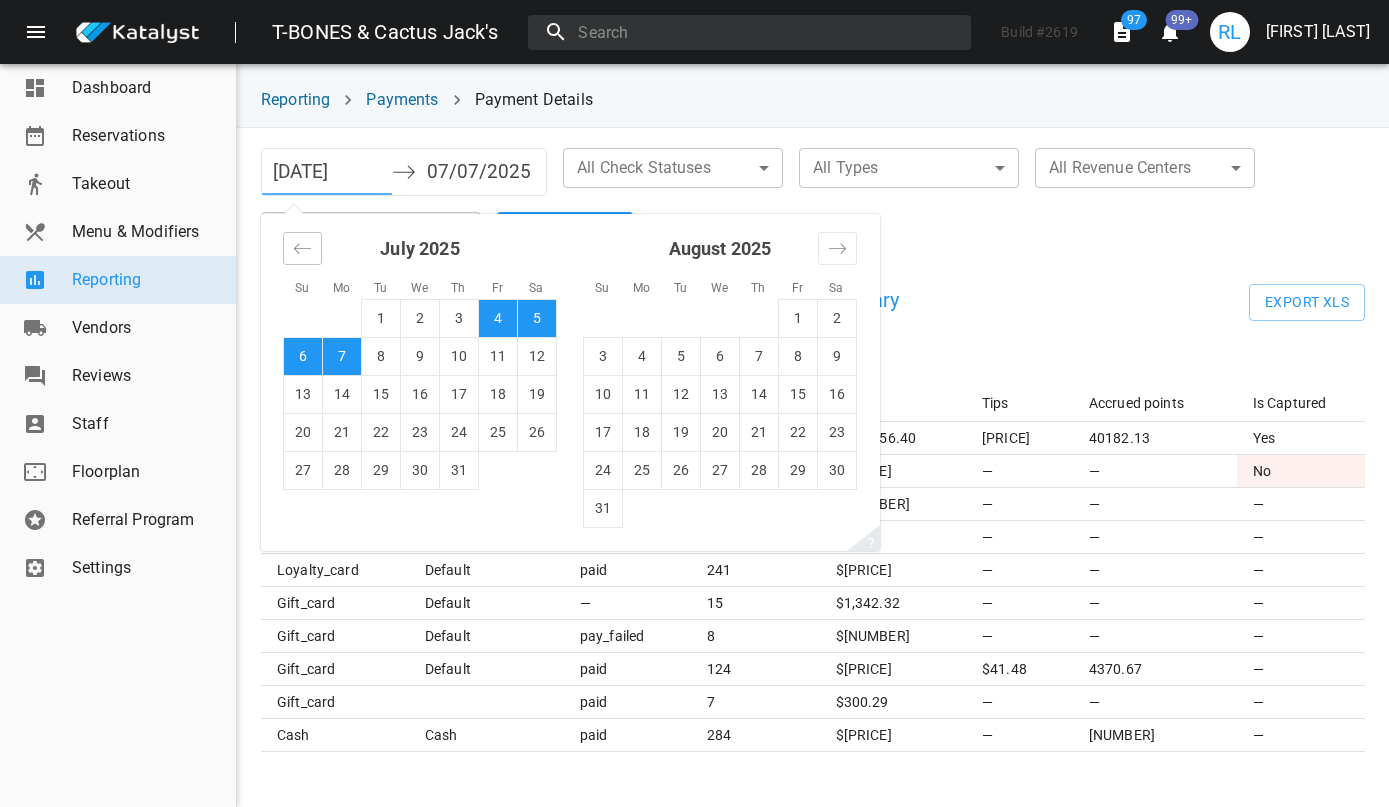 click at bounding box center (302, 248) 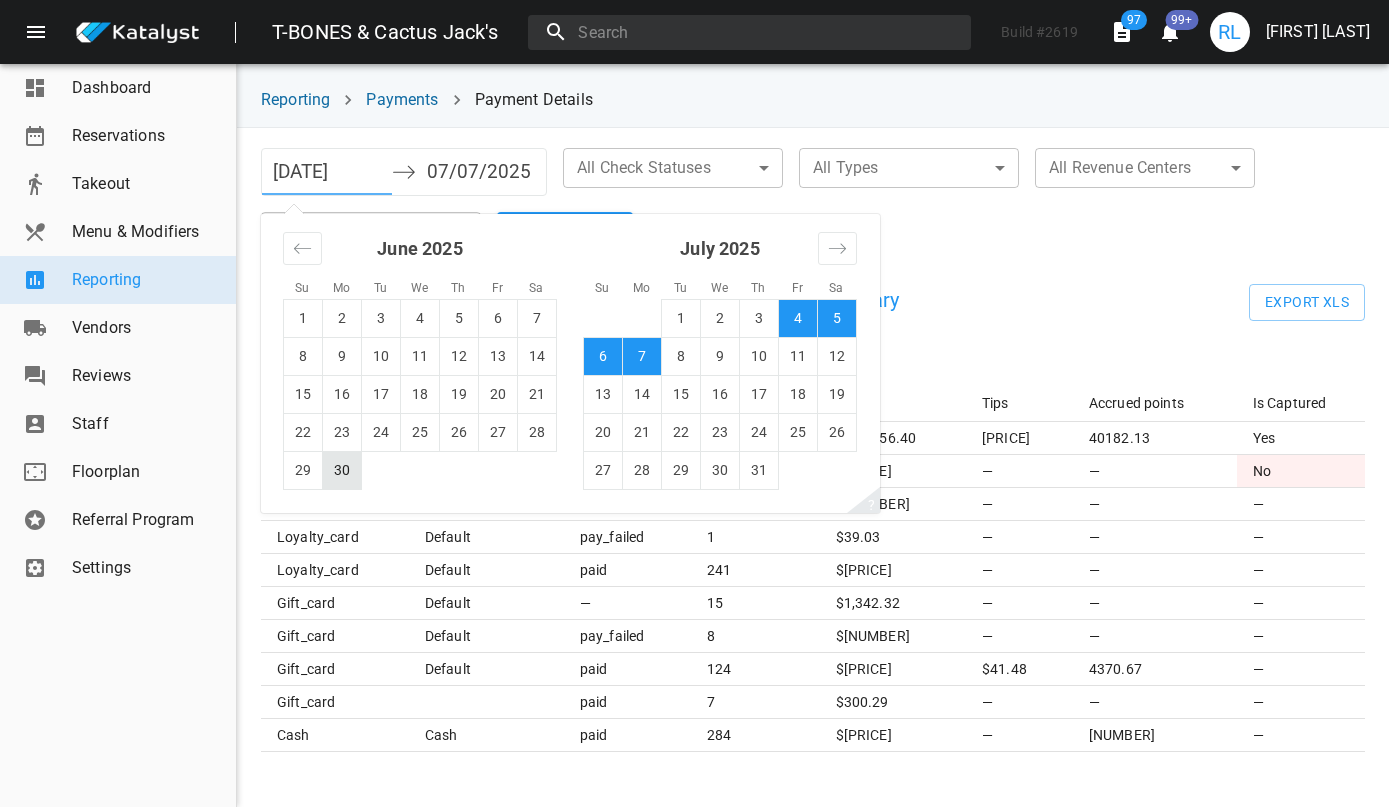 click on "30" at bounding box center (342, 470) 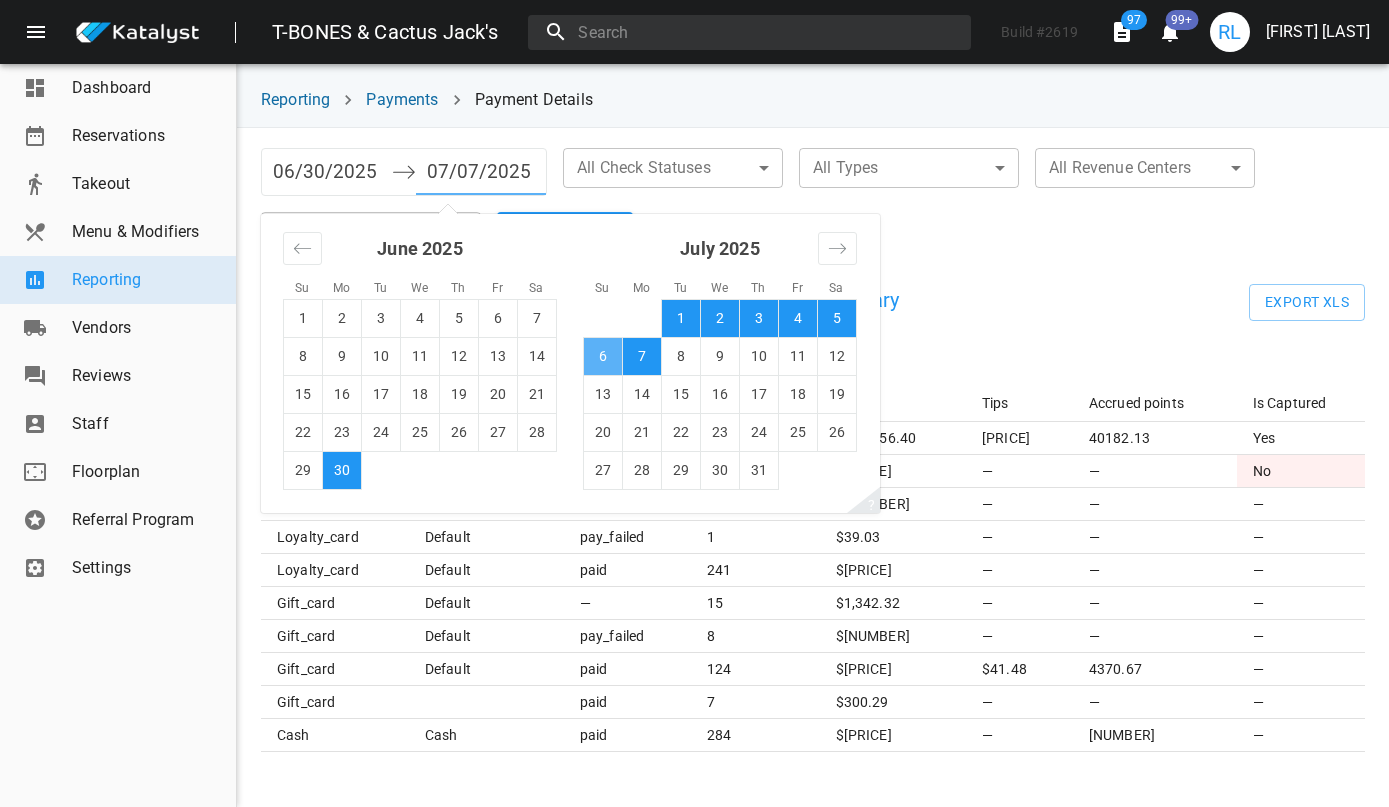 click on "6" at bounding box center [603, 356] 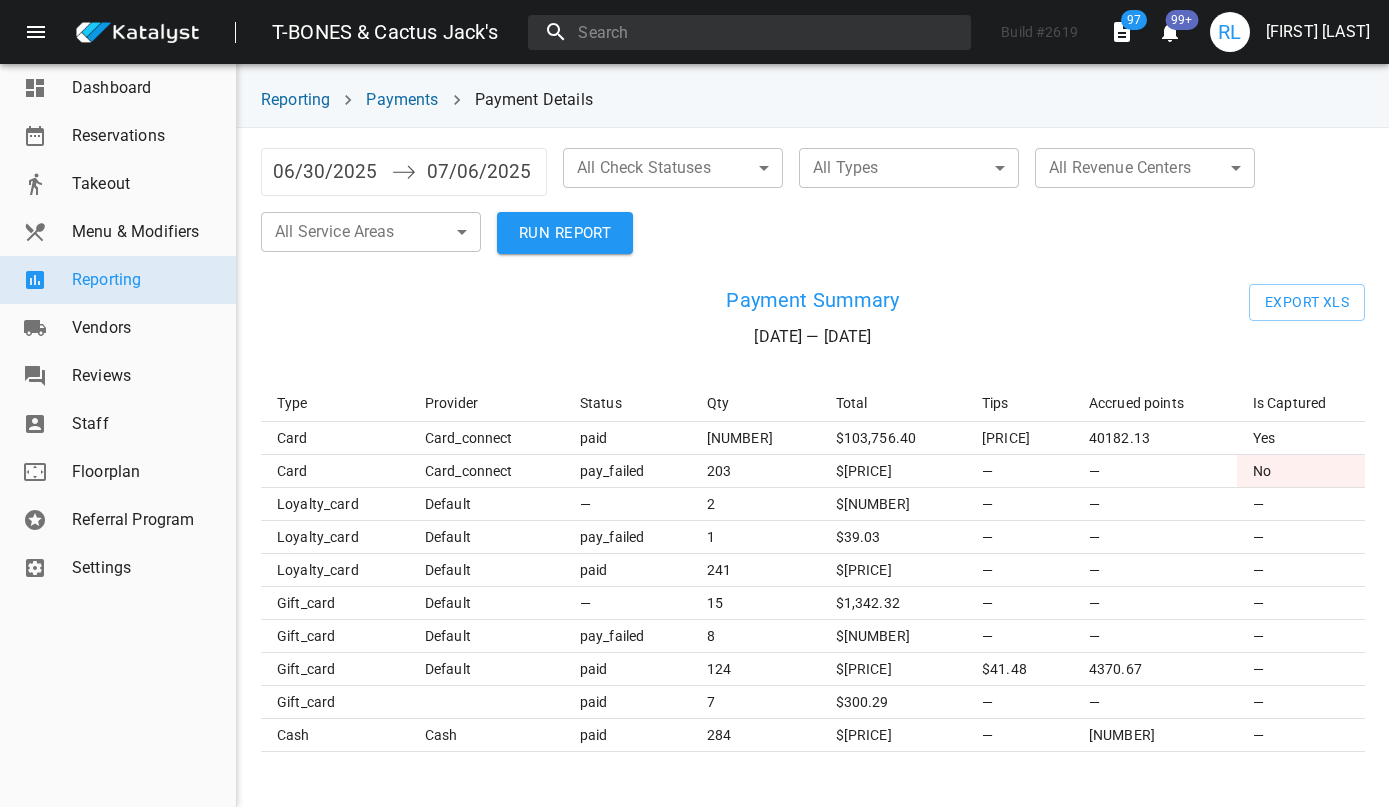 click on "T-BONES & Cactus Jack's Build #  2619 97 99+ RL Rebecca Lemay Dashboard Reservations Takeout Menu & Modifiers Reporting Vendors Reviews Staff Floorplan Referral Program Settings Reporting Payments Payment Details 06/30/2025 Navigate forward to interact with the calendar and select a date. Press the question mark key to get the keyboard shortcuts for changing dates. 07/06/2025 Navigate backward to interact with the calendar and select a date. Press the question mark key to get the keyboard shortcuts for changing dates. All Check Statuses ​ ​ All Types ​ ​ All Revenue Centers ​ ​ All Service Areas ​ ​ RUN REPORT   Payment Summary 06/30/25 — 07/06/25 Export XLS Type Provider Status Qty Total Tips Accrued points Is Captured card card_connect paid 1201 $ 103,756.40 $17,140.87 40182.13 Yes card card_connect pay_failed 203 $ 15,871.86 — — No loyalty_card default — 2 $ 121.50 — — — loyalty_card default pay_failed 1 $ 39.03 — — — loyalty_card default paid 241 $ 4,857.57 — — —" at bounding box center (694, 403) 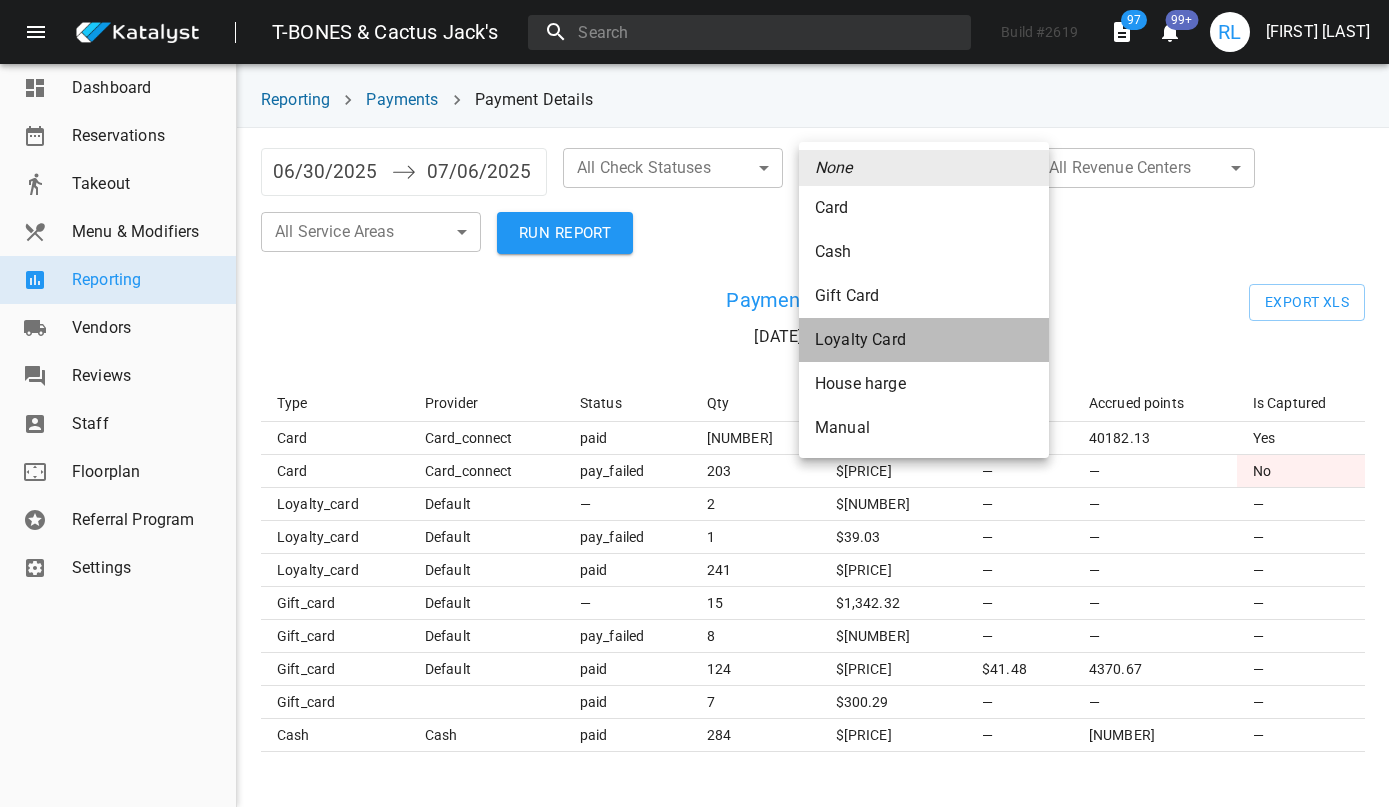 click on "Loyalty Card" at bounding box center [924, 208] 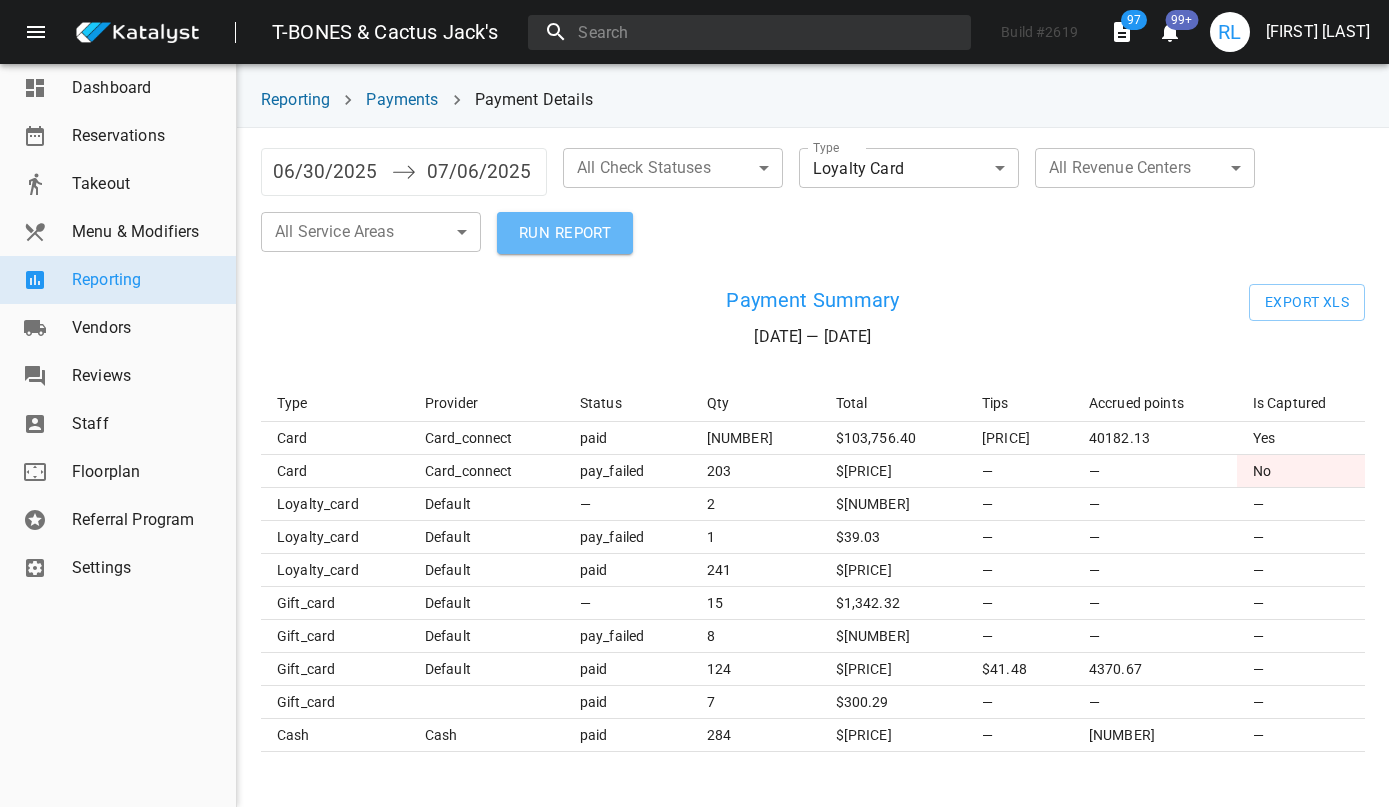 click on "RUN REPORT" at bounding box center (565, 233) 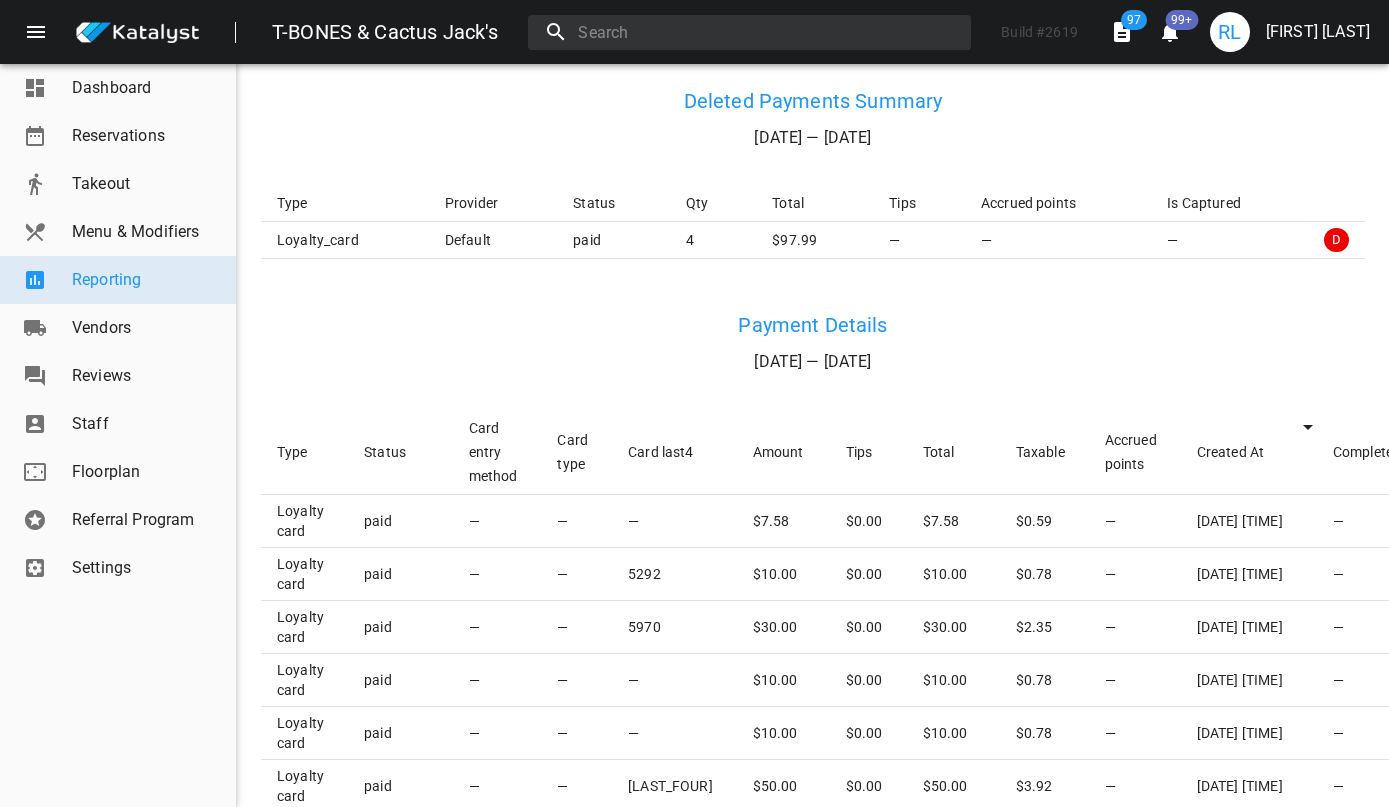 scroll, scrollTop: 489, scrollLeft: 0, axis: vertical 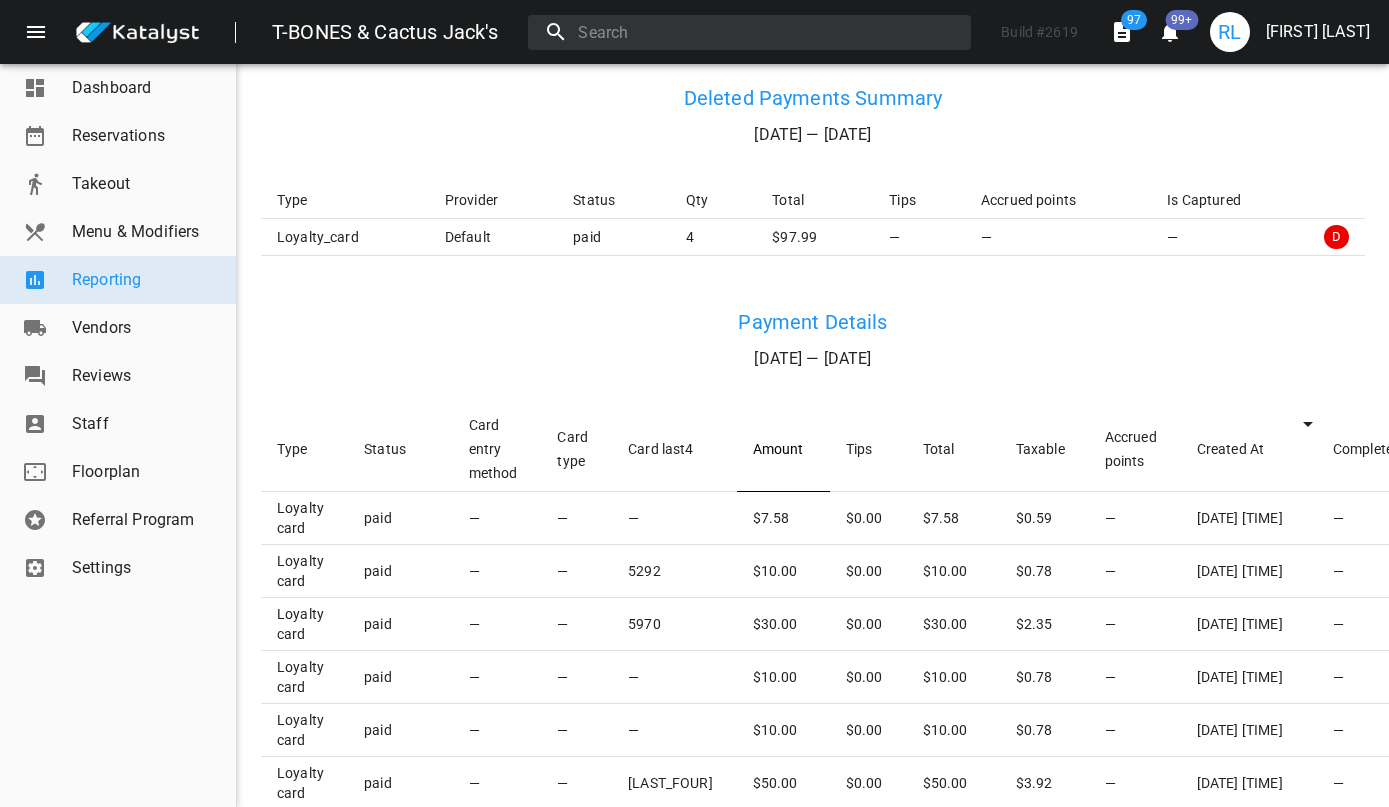 click on "Amount" at bounding box center [783, 449] 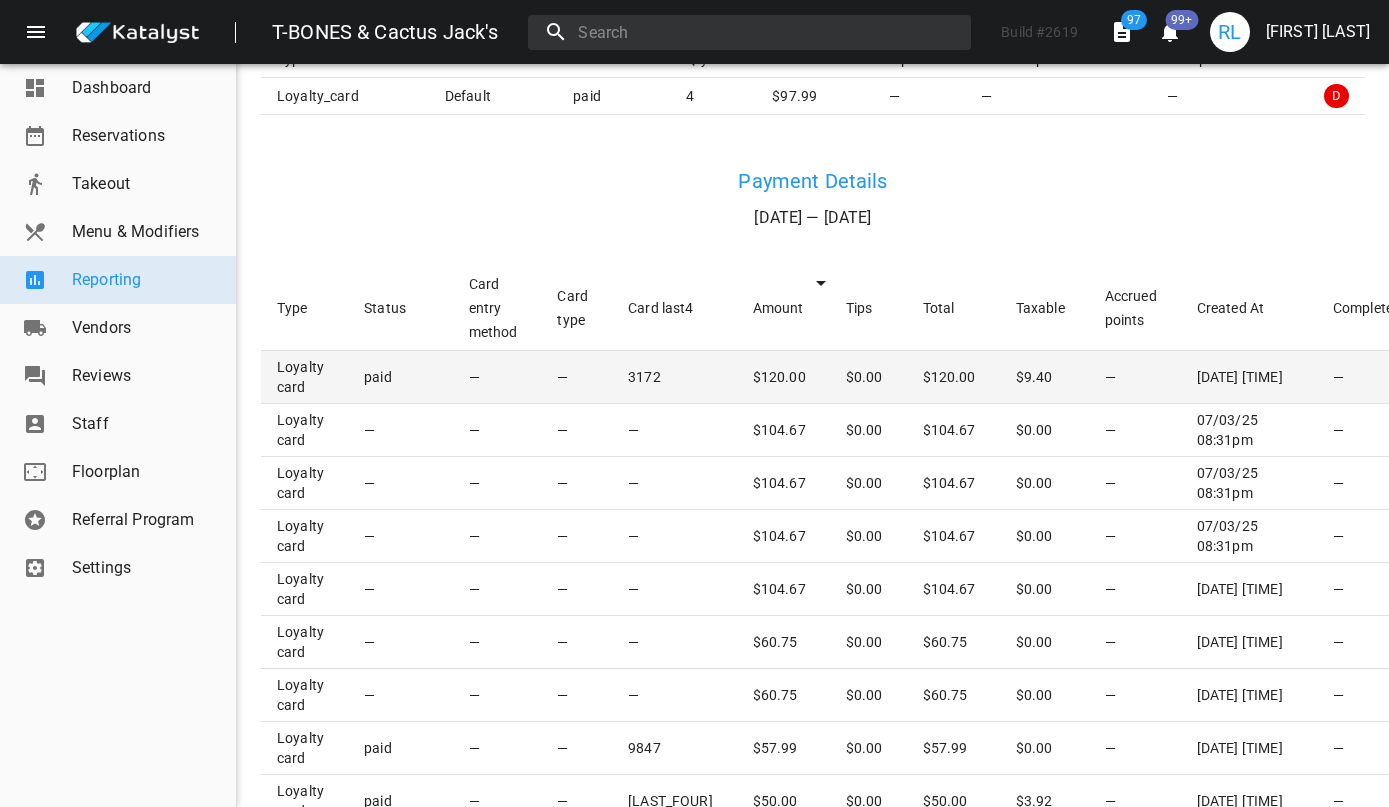 scroll, scrollTop: 651, scrollLeft: 0, axis: vertical 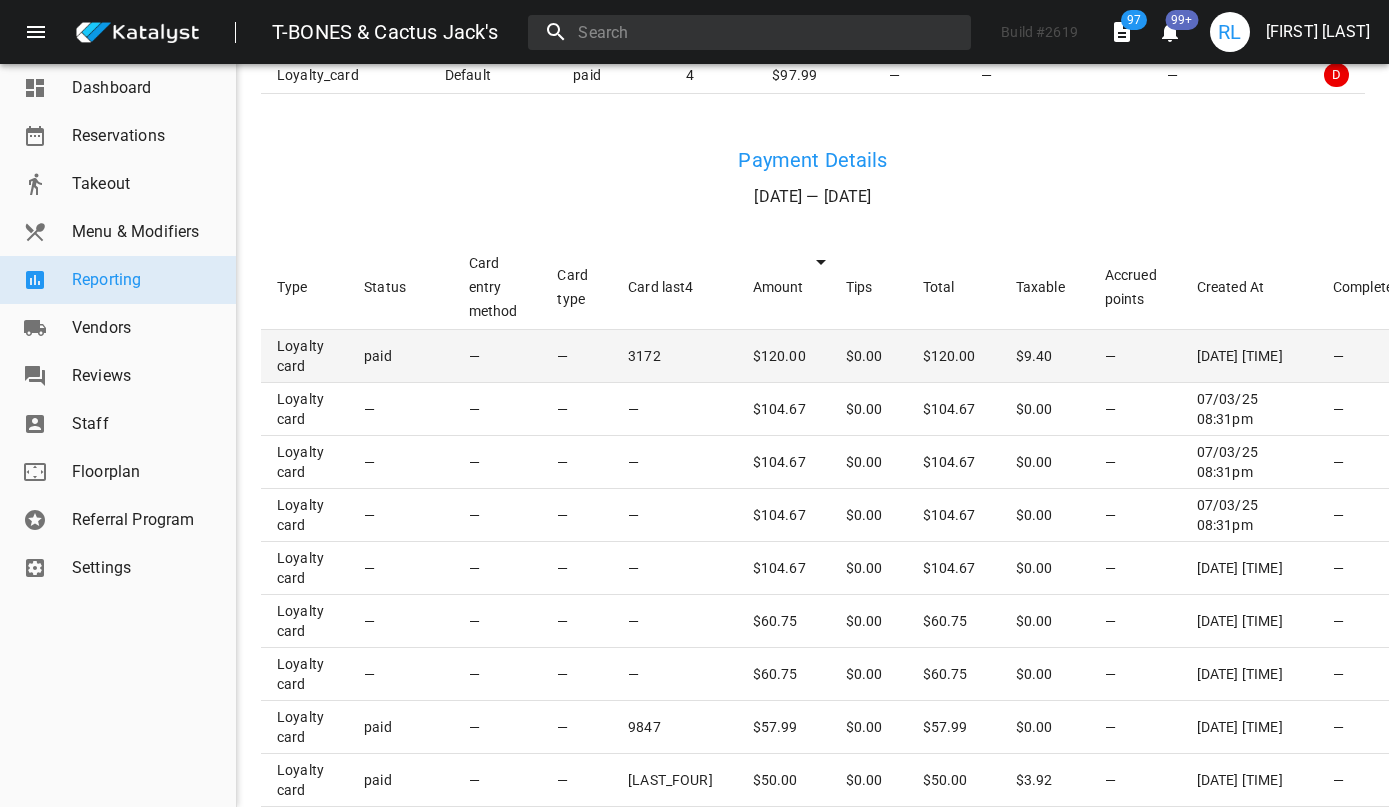 click on "$120.00" at bounding box center [783, 356] 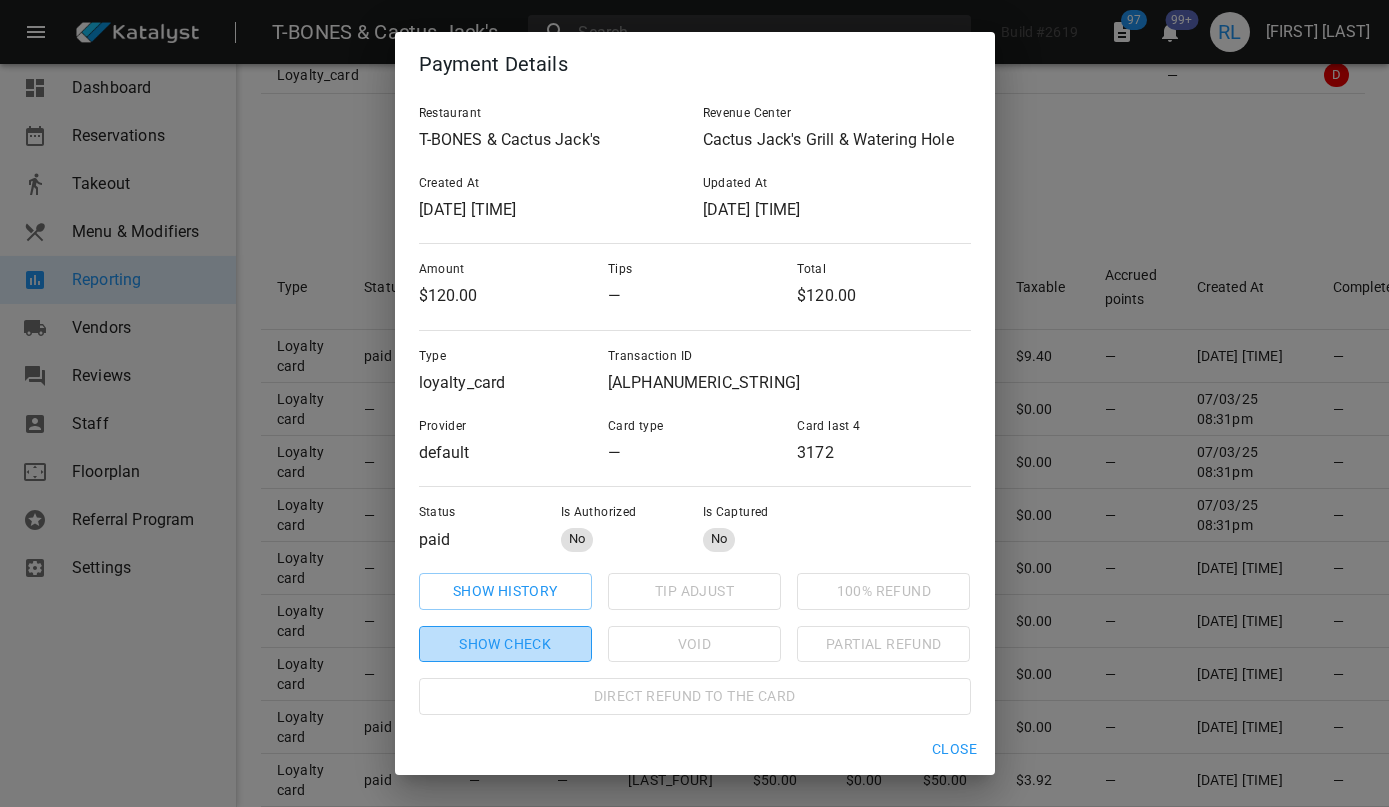 click on "Show check" at bounding box center [505, 591] 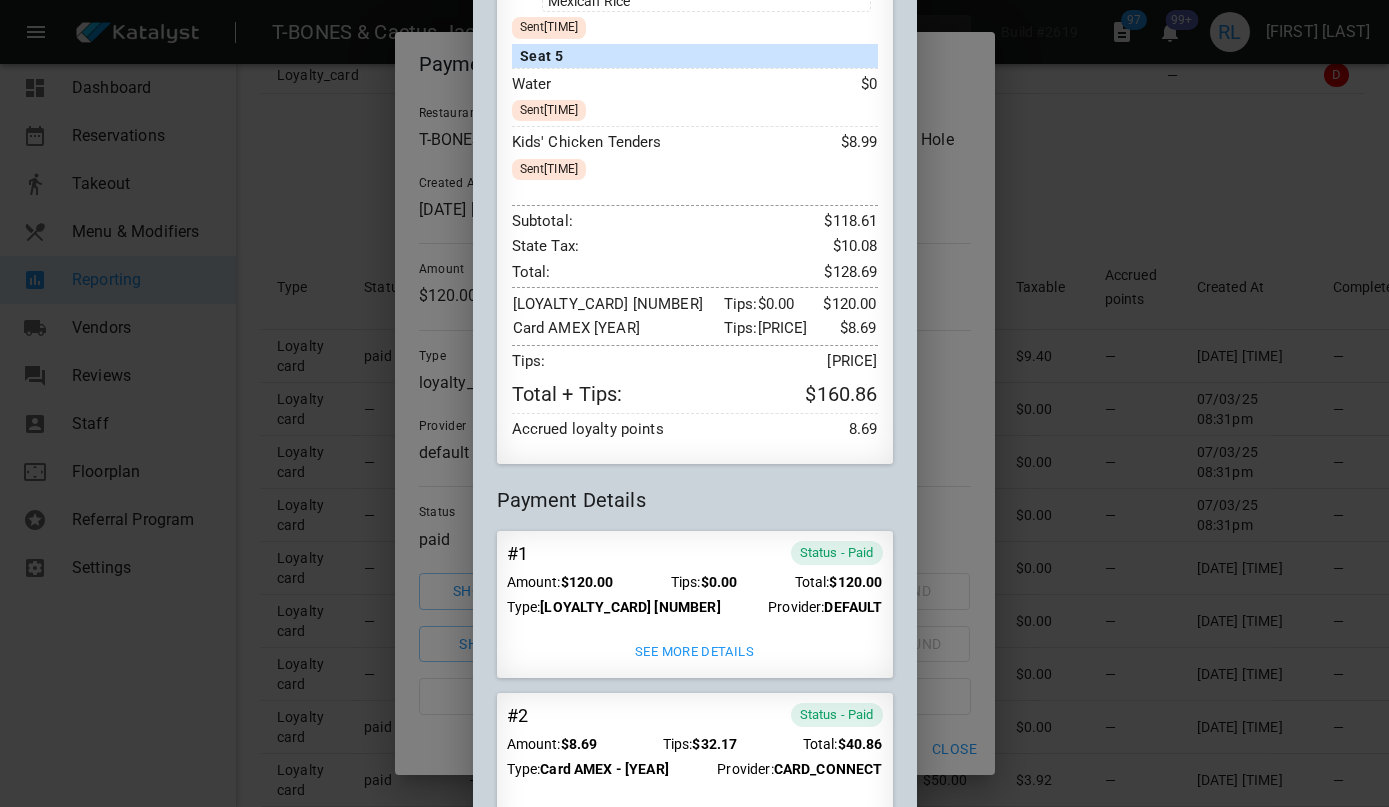 scroll, scrollTop: 1362, scrollLeft: 0, axis: vertical 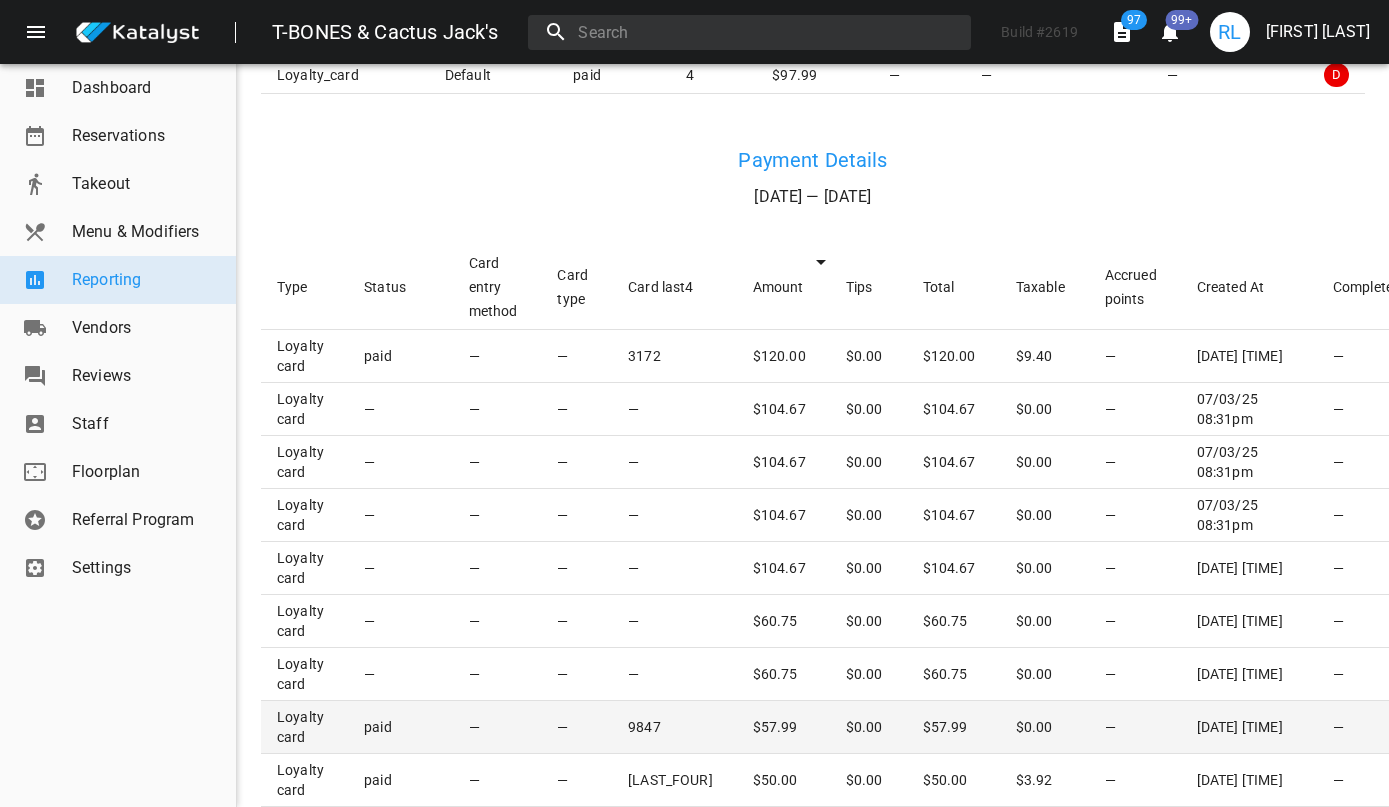 click on "9847" at bounding box center [674, 356] 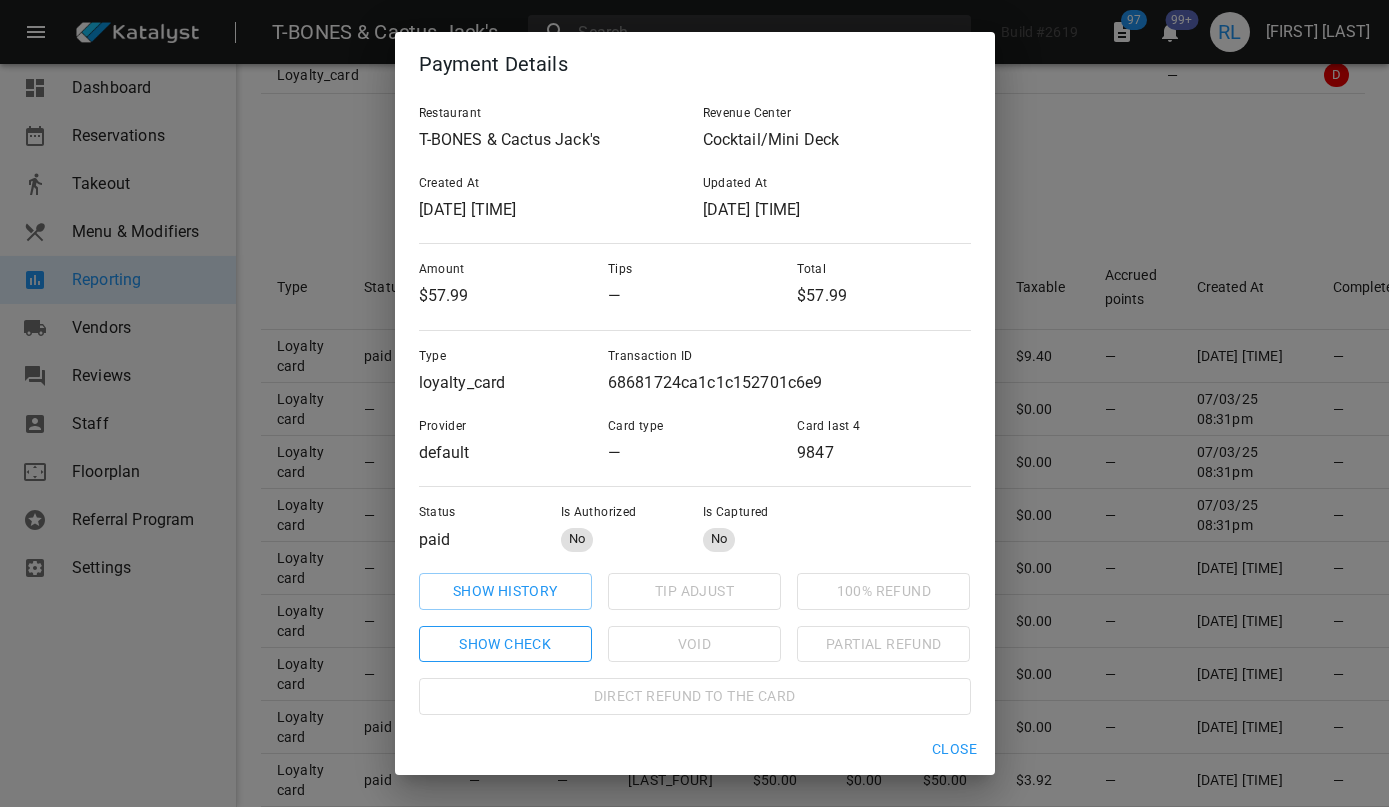 click on "Show check" at bounding box center [505, 591] 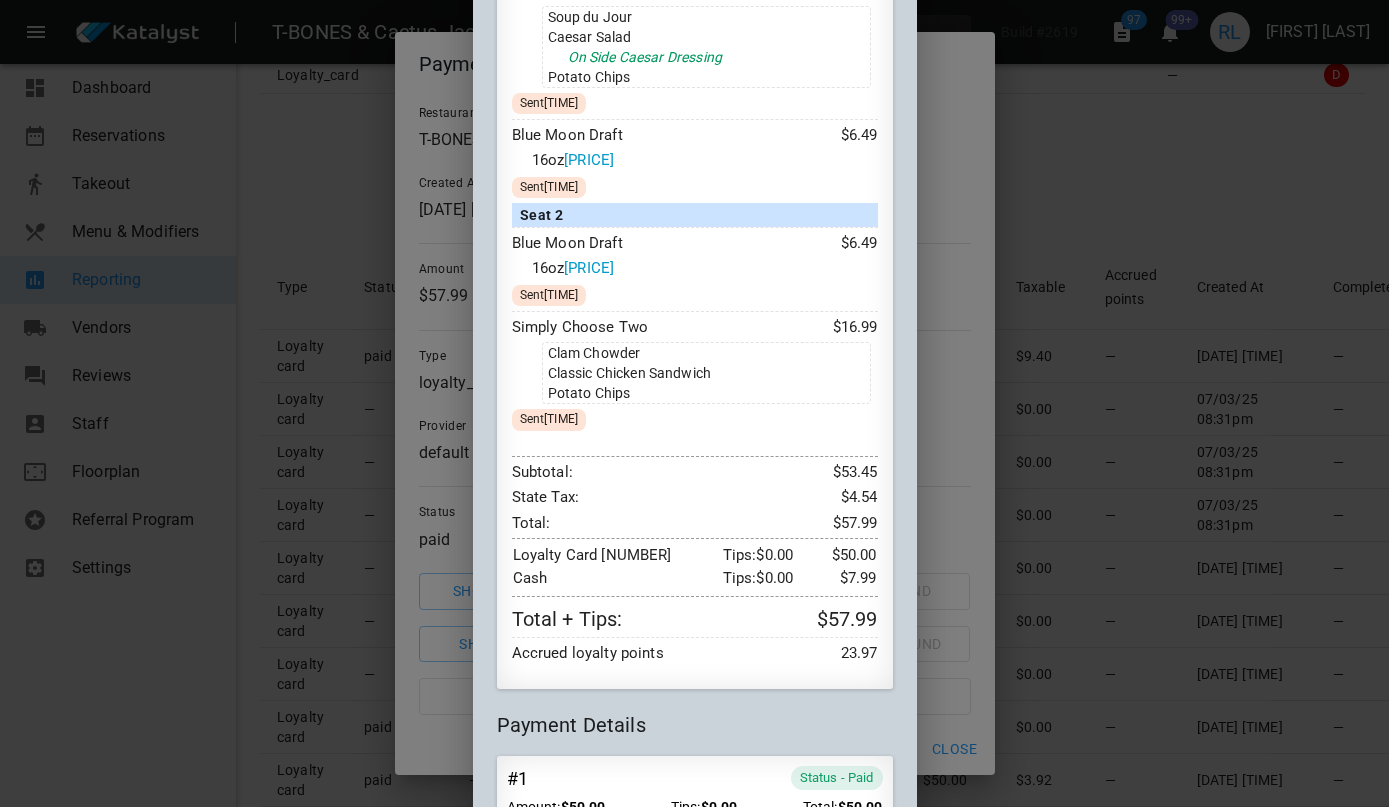 scroll, scrollTop: 616, scrollLeft: 0, axis: vertical 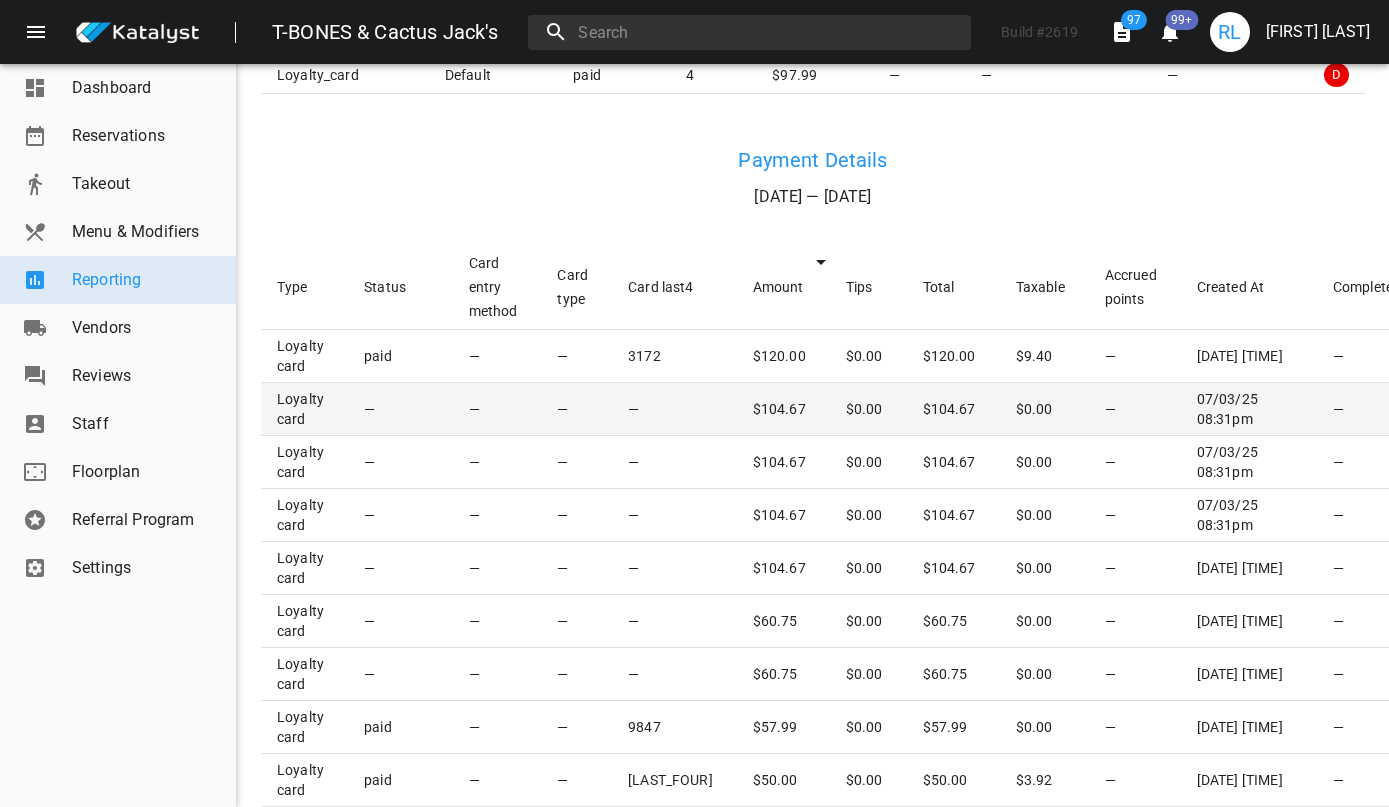 click on "$104.67" at bounding box center (783, 356) 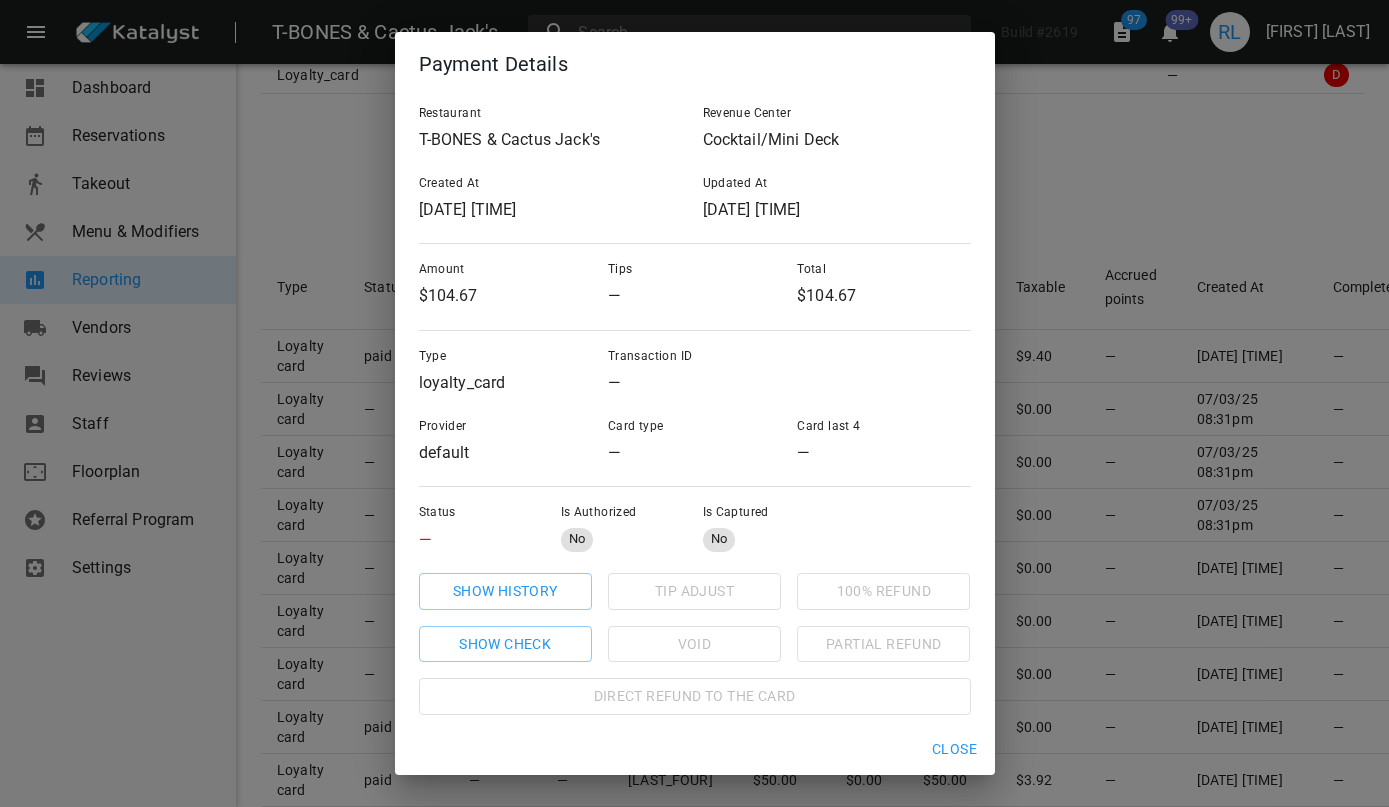 click at bounding box center [695, 486] 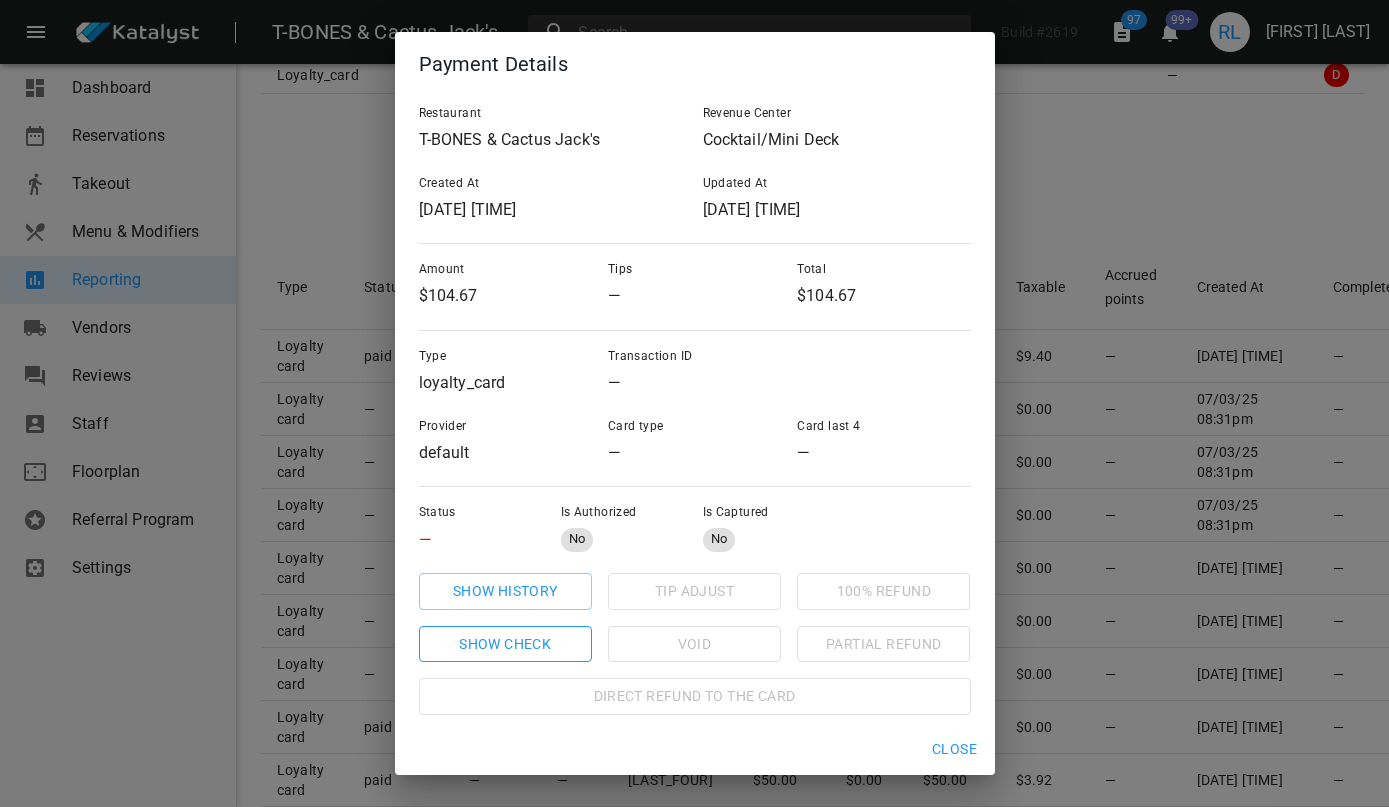 click on "Show check" at bounding box center (505, 591) 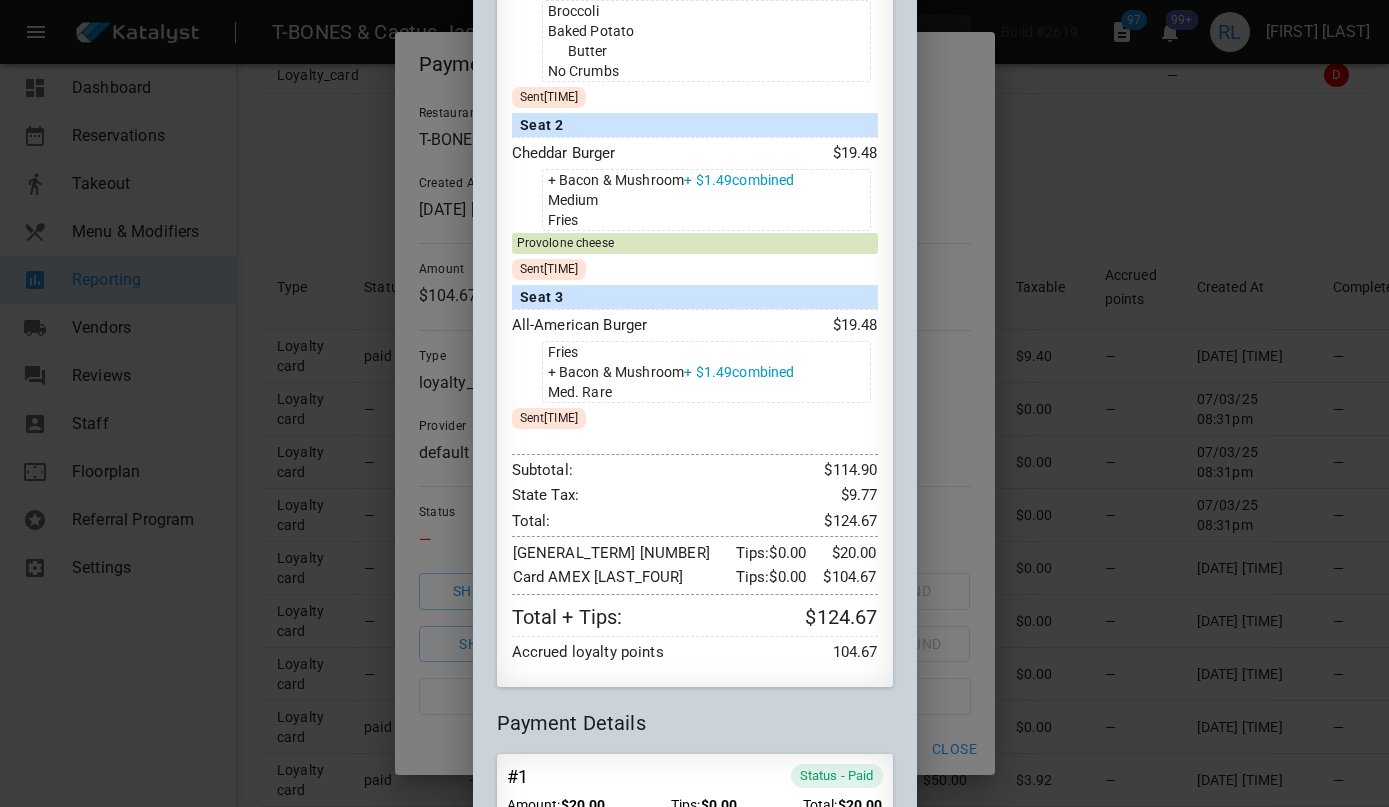 scroll, scrollTop: 1312, scrollLeft: 0, axis: vertical 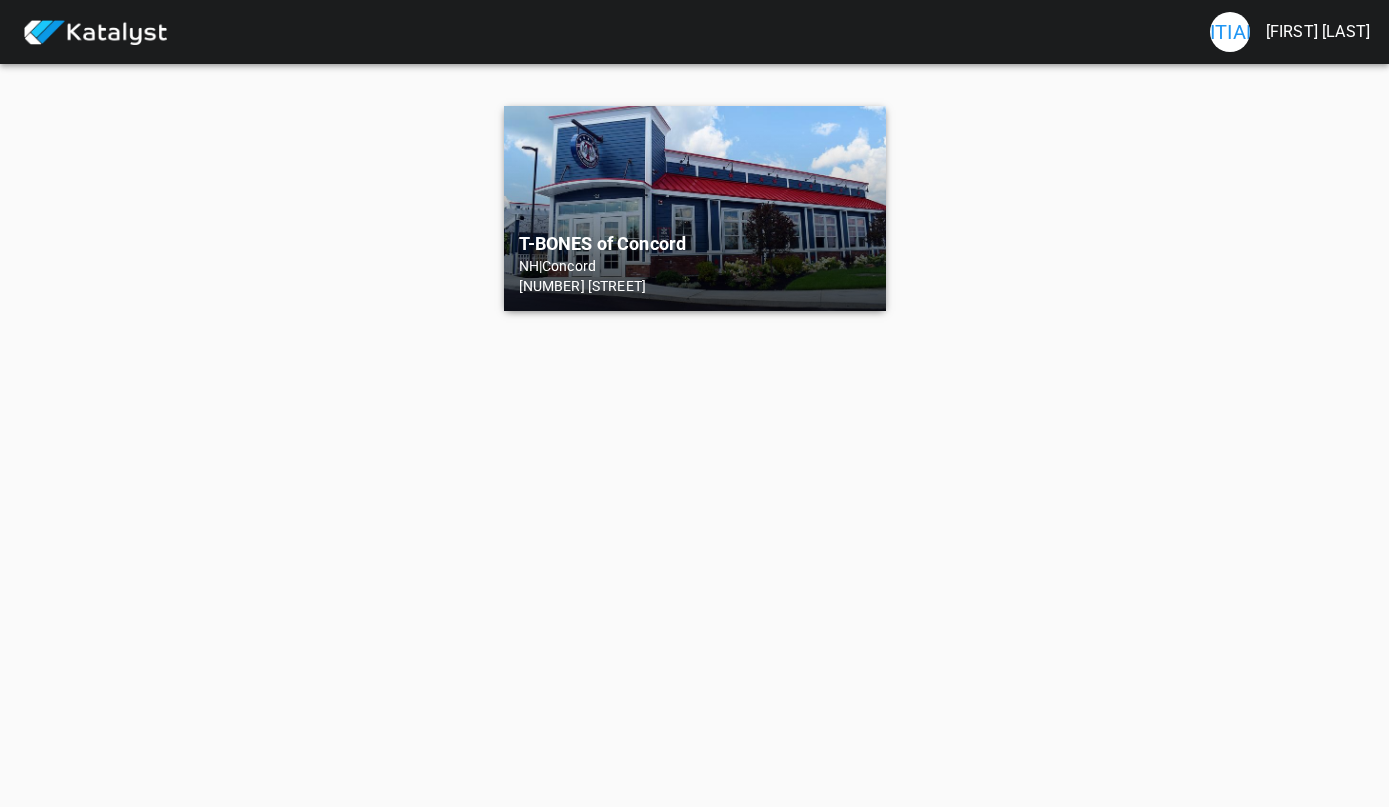 click on "[BRAND] of [CITY] [STATE] | [CITY] [NUMBER] [STREET]" at bounding box center [695, 208] 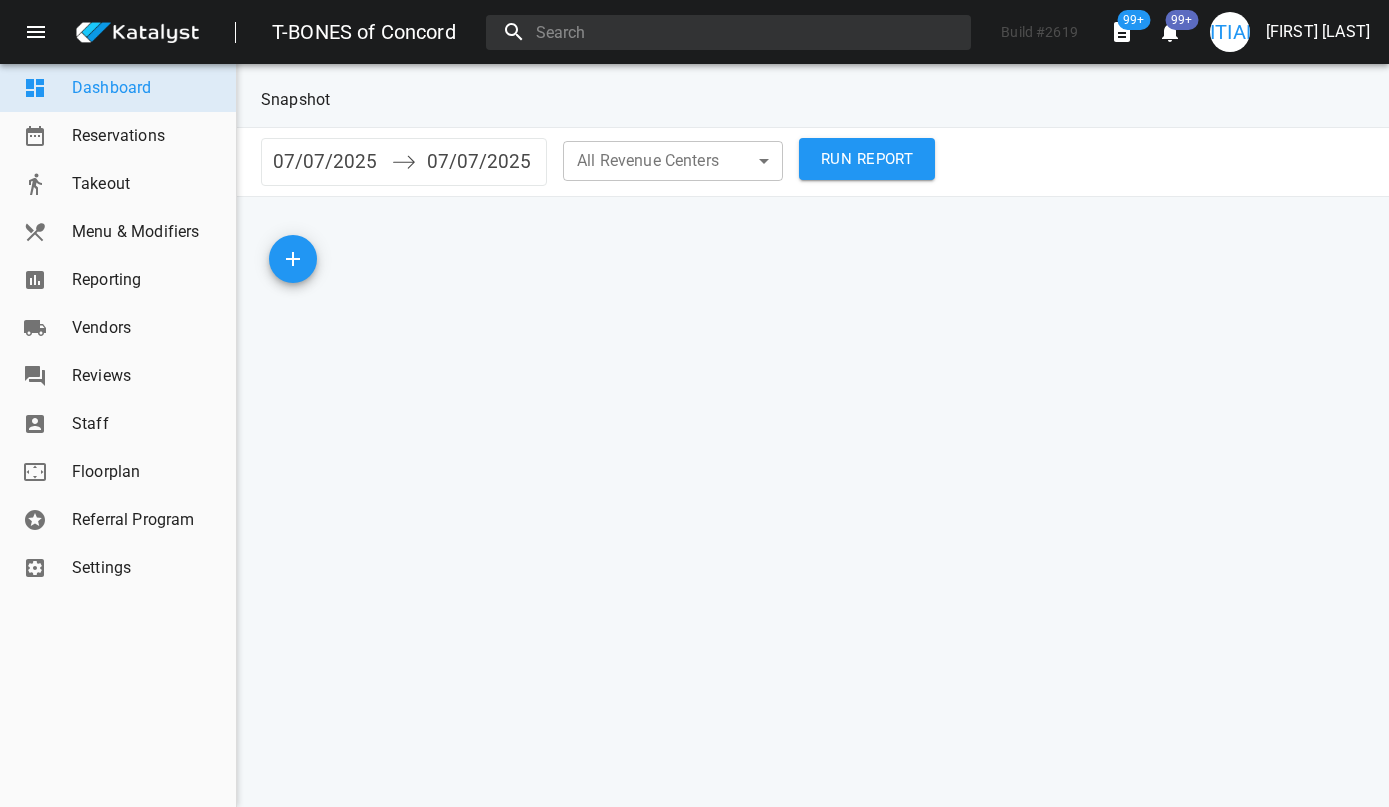 click on "Settings" at bounding box center [146, 568] 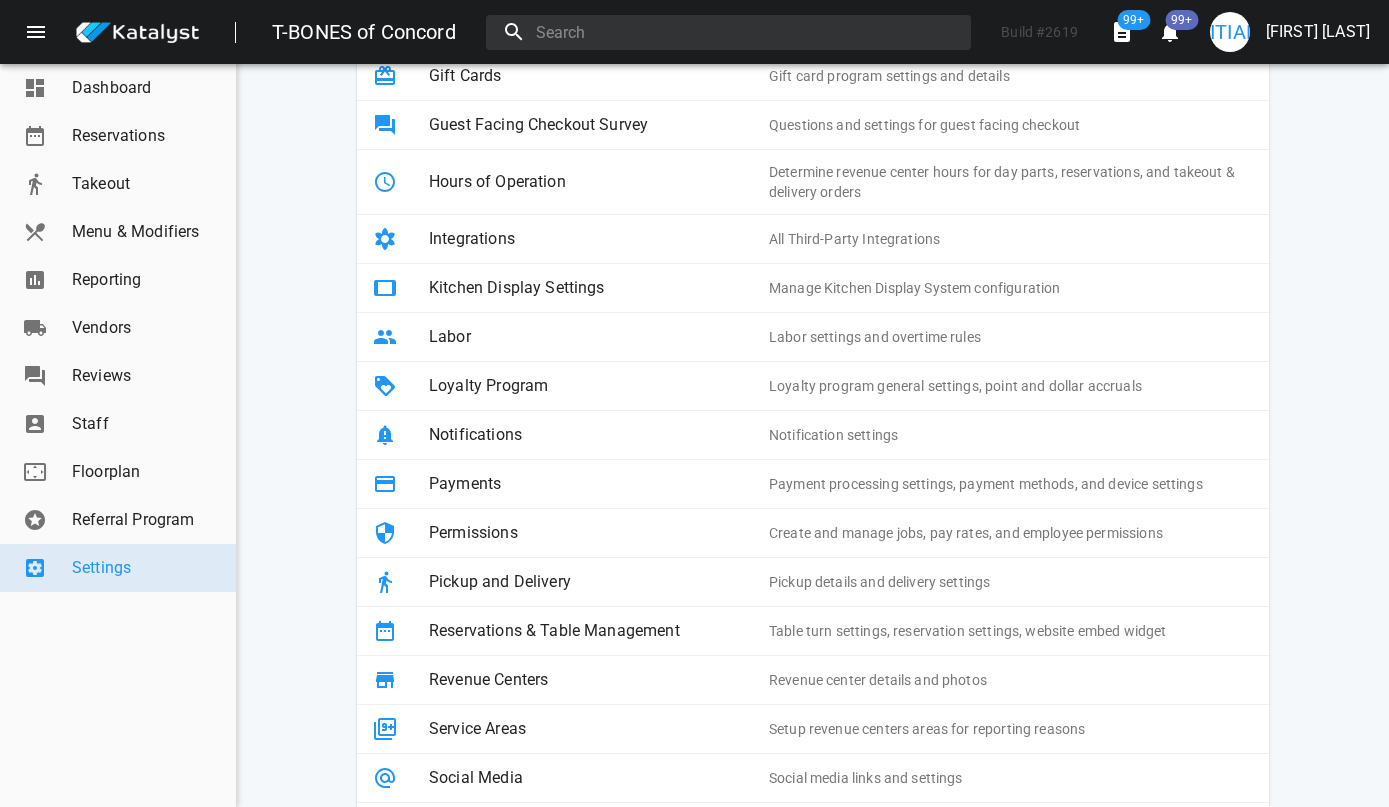 scroll, scrollTop: 424, scrollLeft: 0, axis: vertical 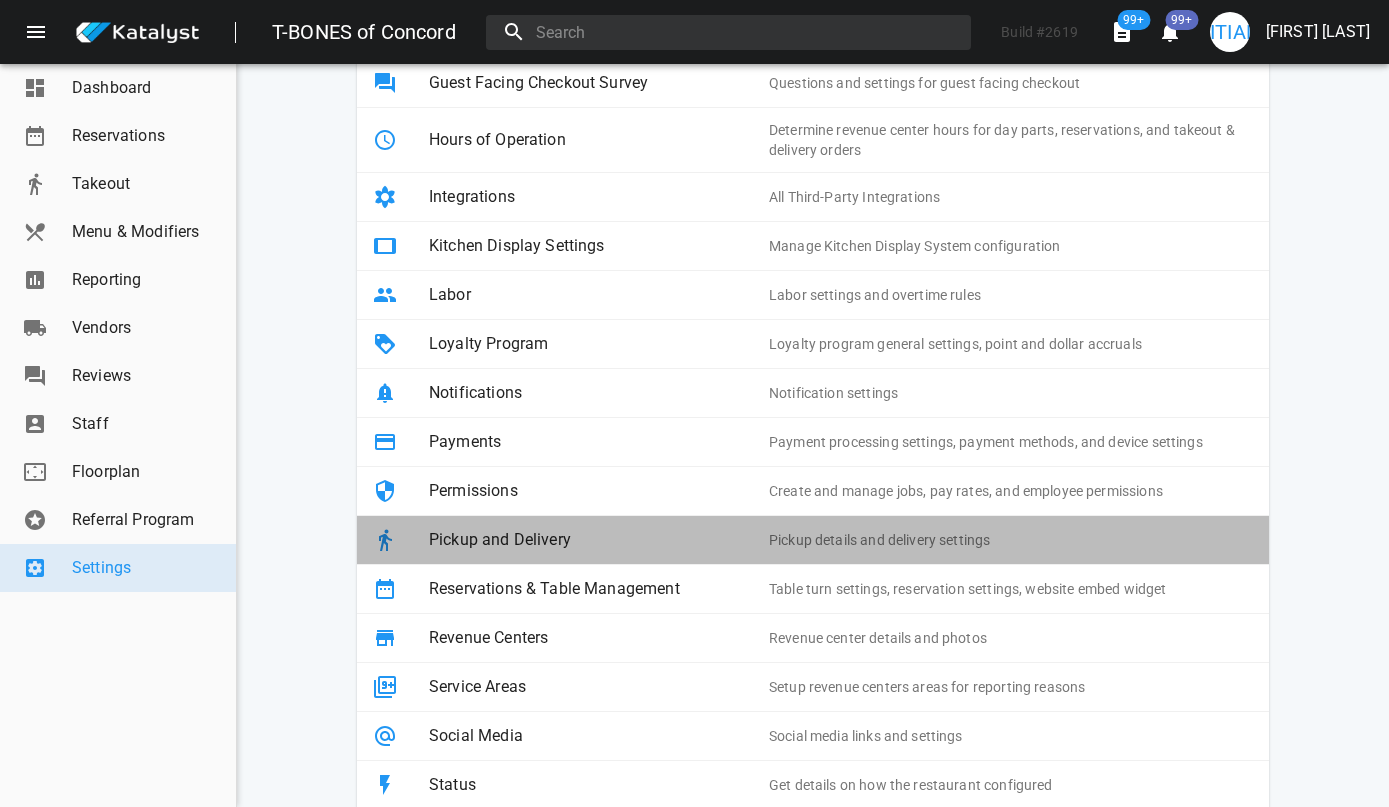 click on "Pickup and Delivery" at bounding box center [599, 540] 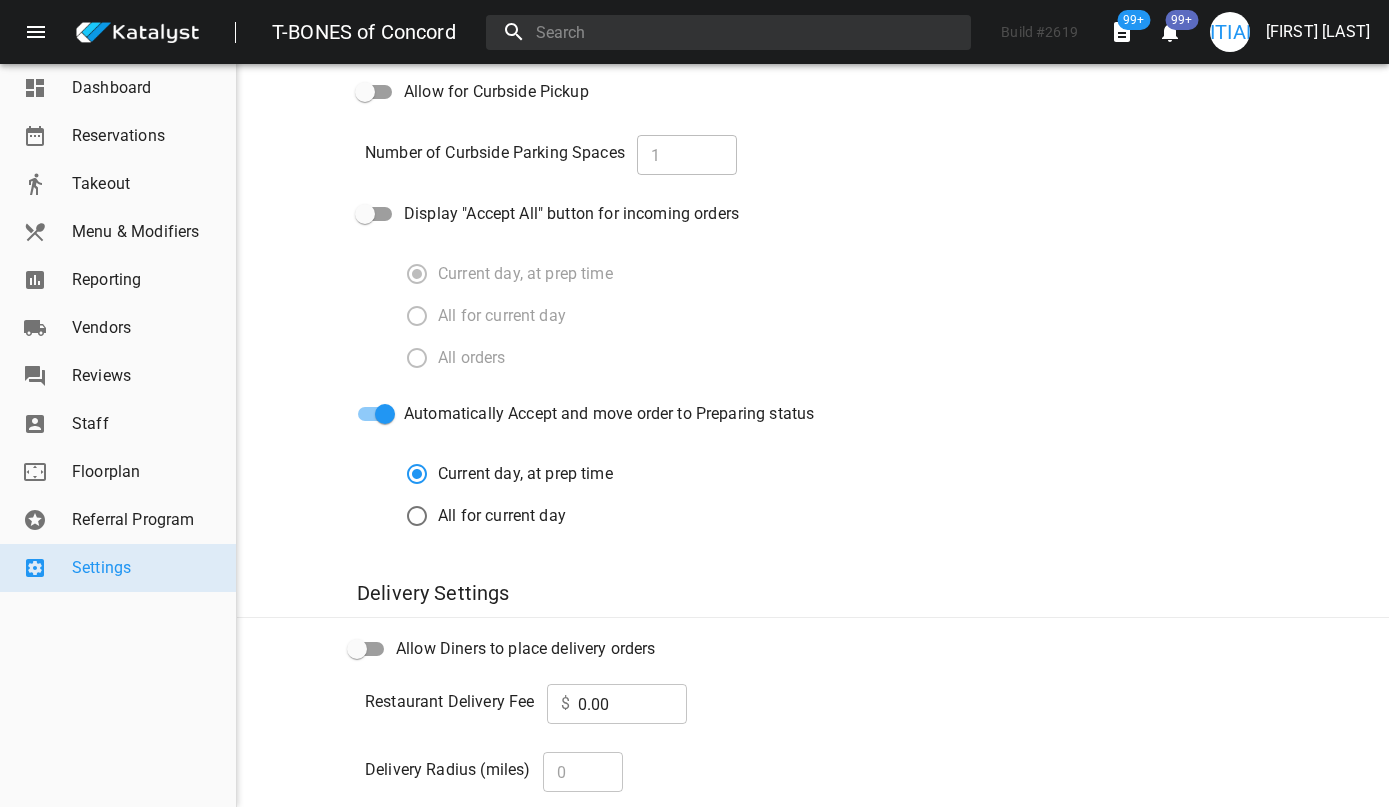 scroll, scrollTop: 633, scrollLeft: 0, axis: vertical 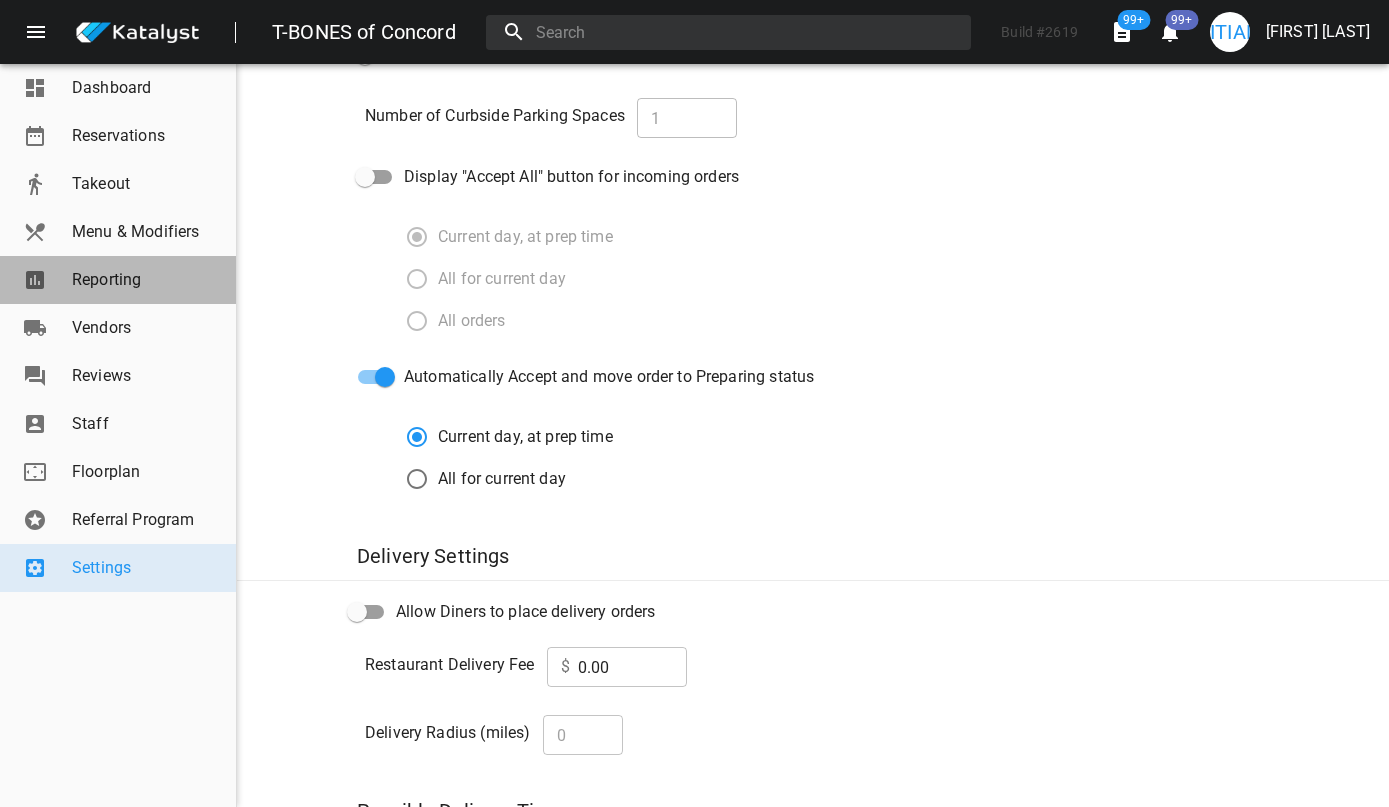 click on "Reporting" at bounding box center [146, 280] 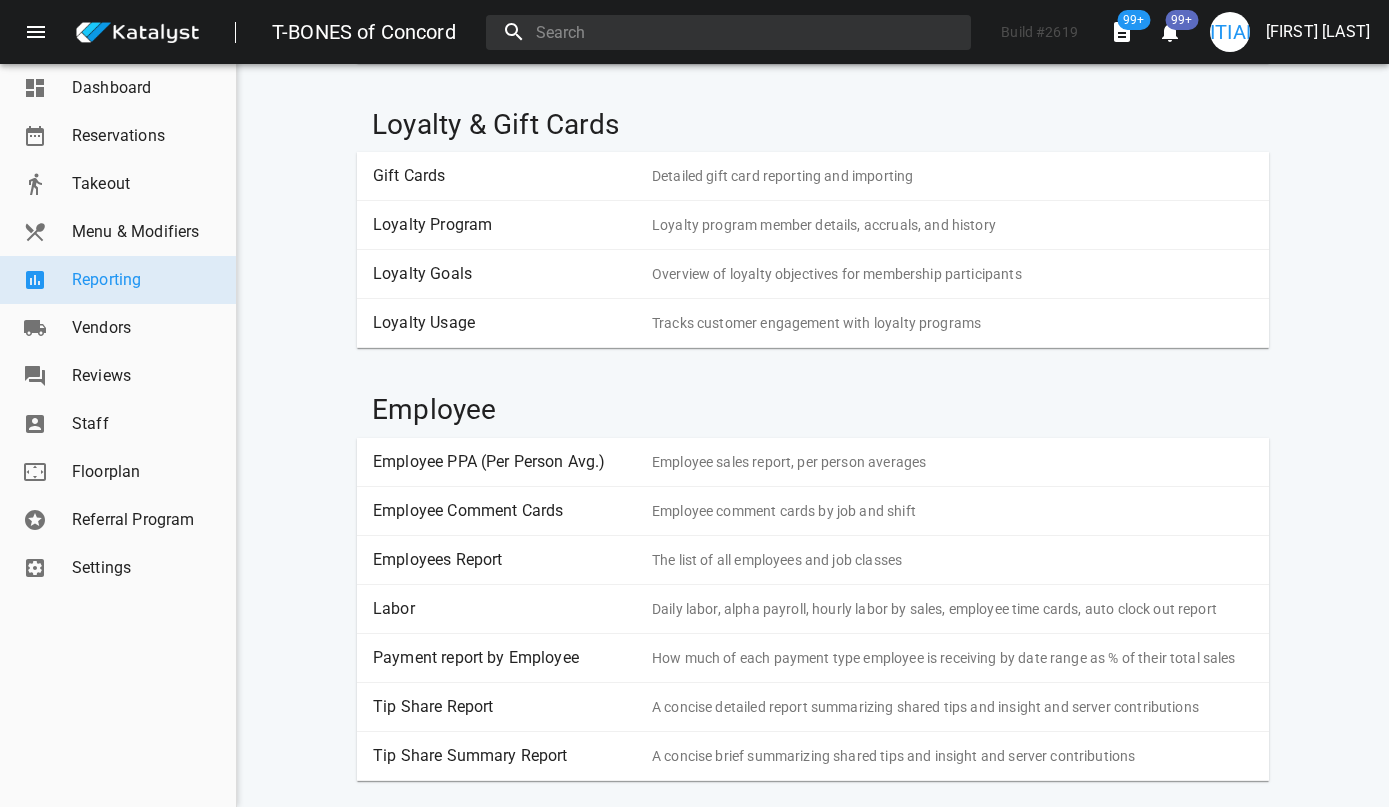 scroll, scrollTop: 1153, scrollLeft: 0, axis: vertical 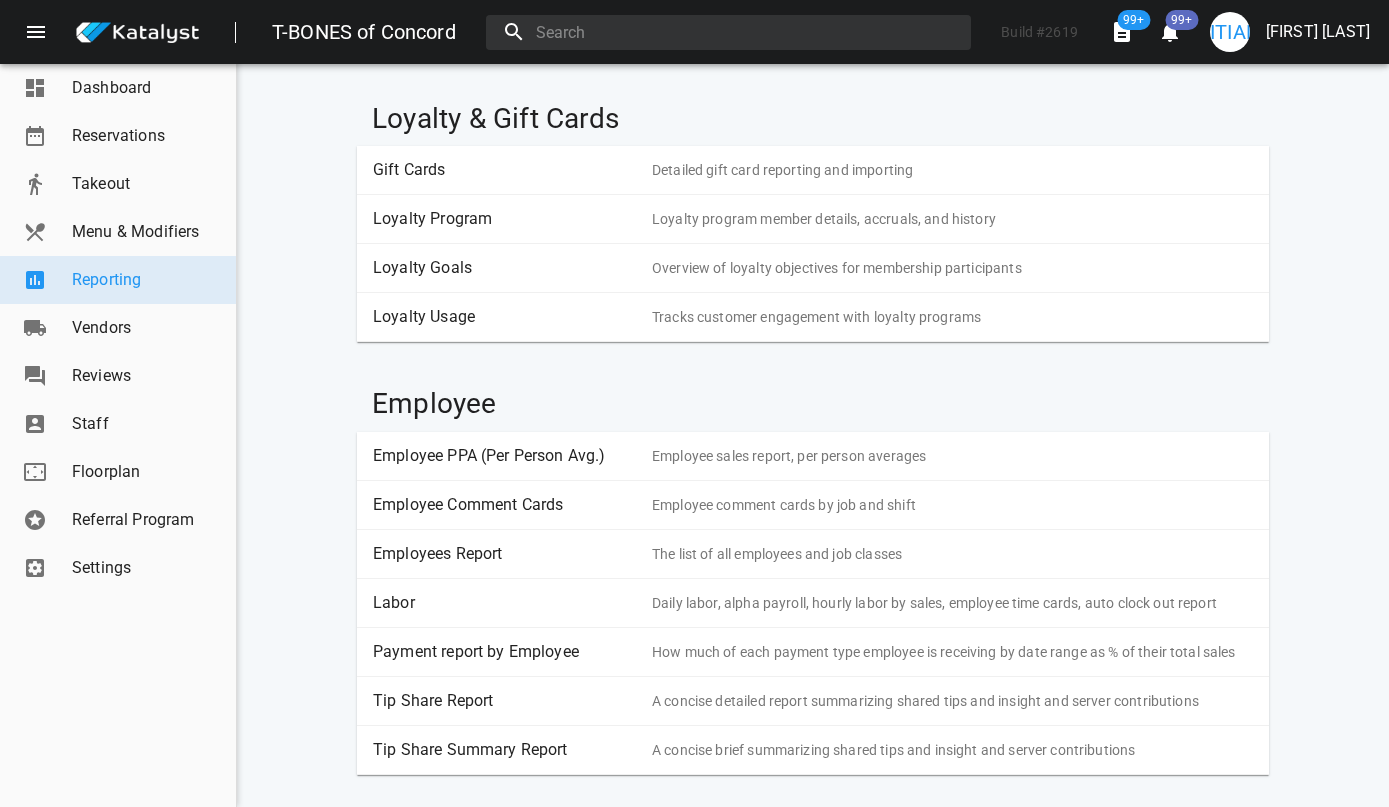 click on "Labor" at bounding box center [505, 603] 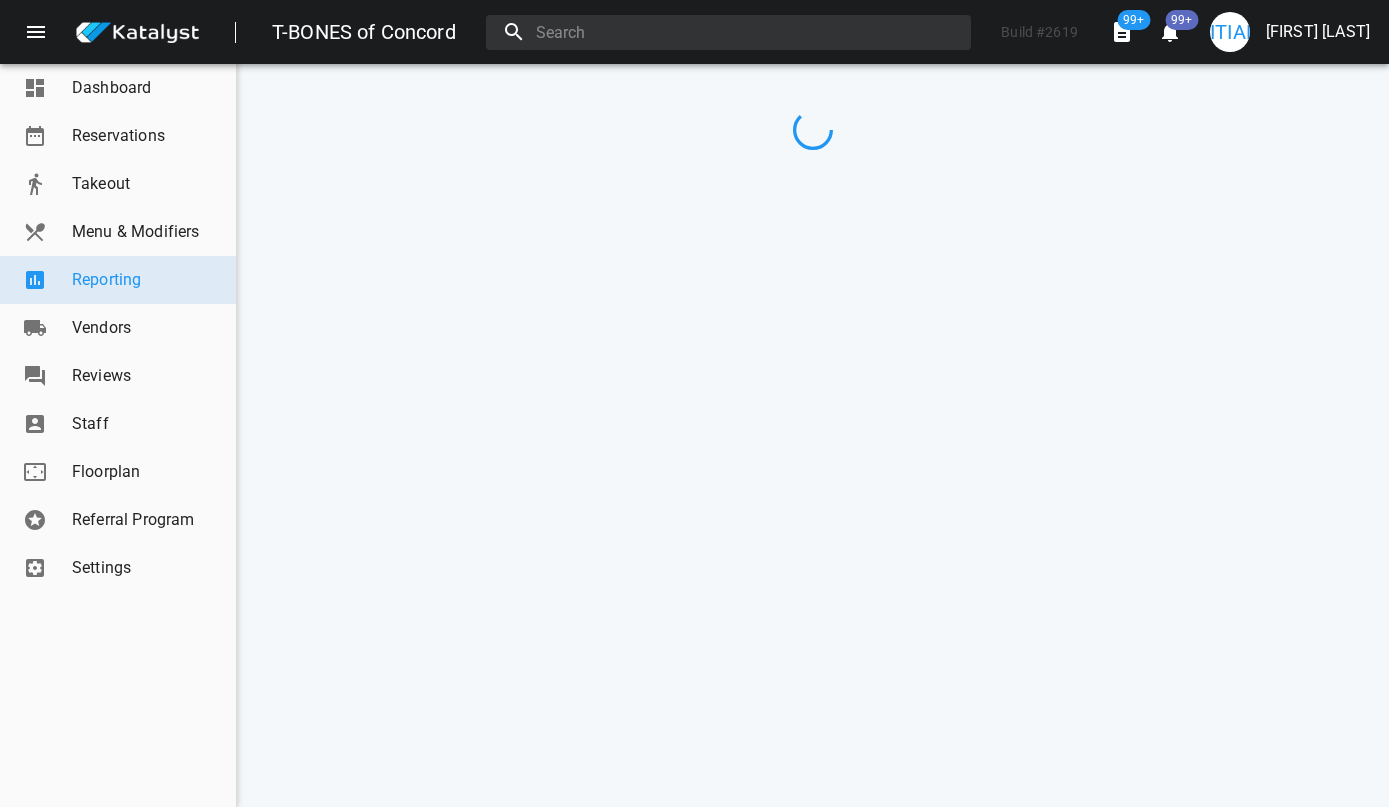 scroll, scrollTop: 0, scrollLeft: 0, axis: both 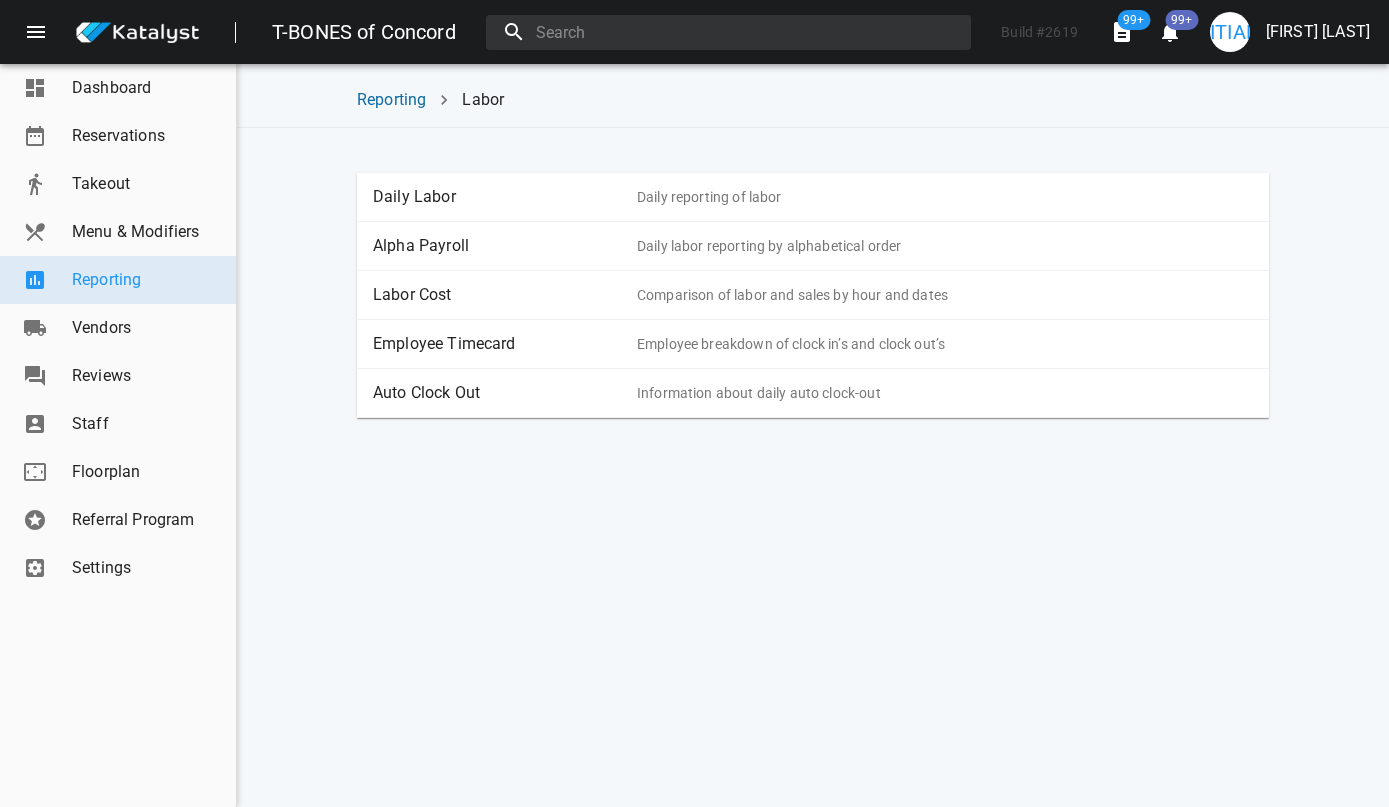 click on "Auto Clock Out" at bounding box center (505, 393) 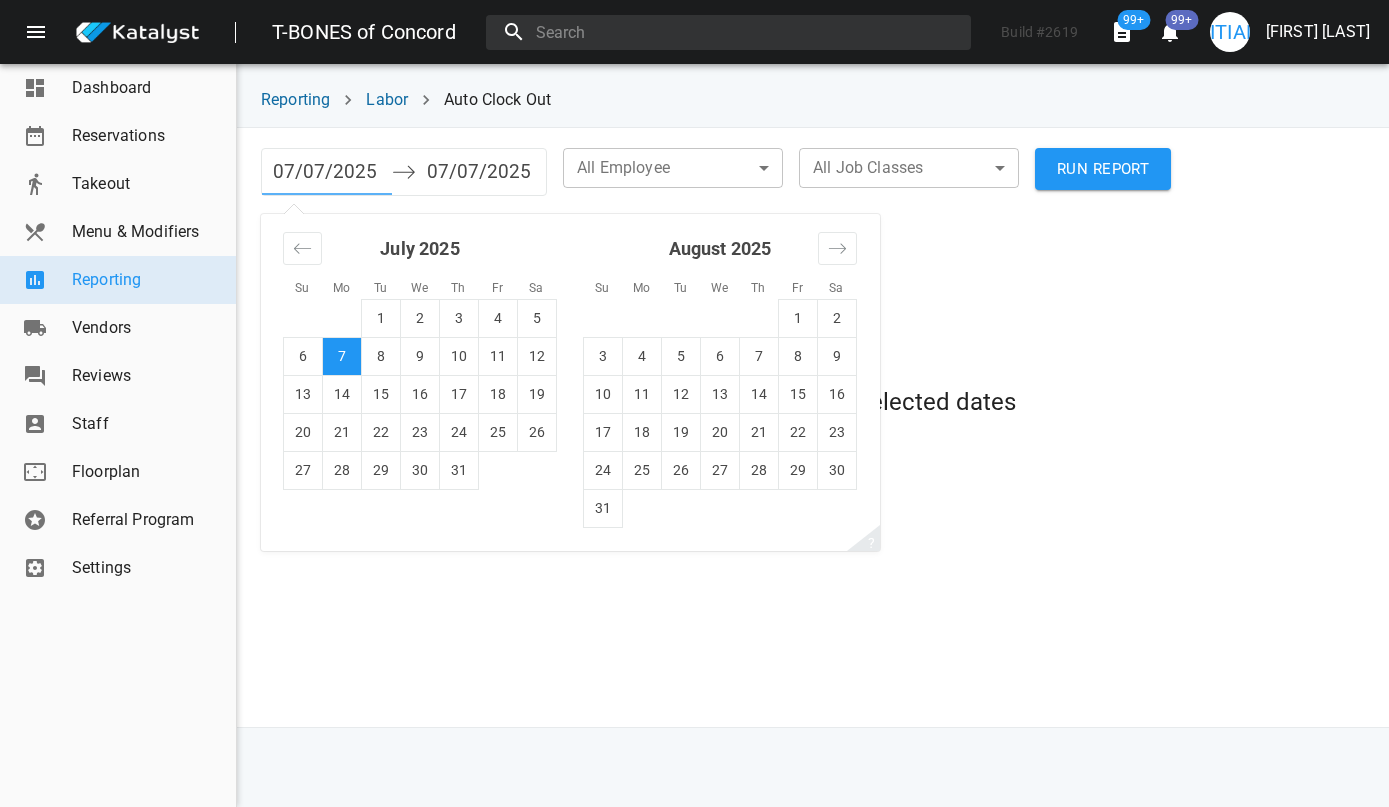 click on "07/07/2025" at bounding box center [327, 172] 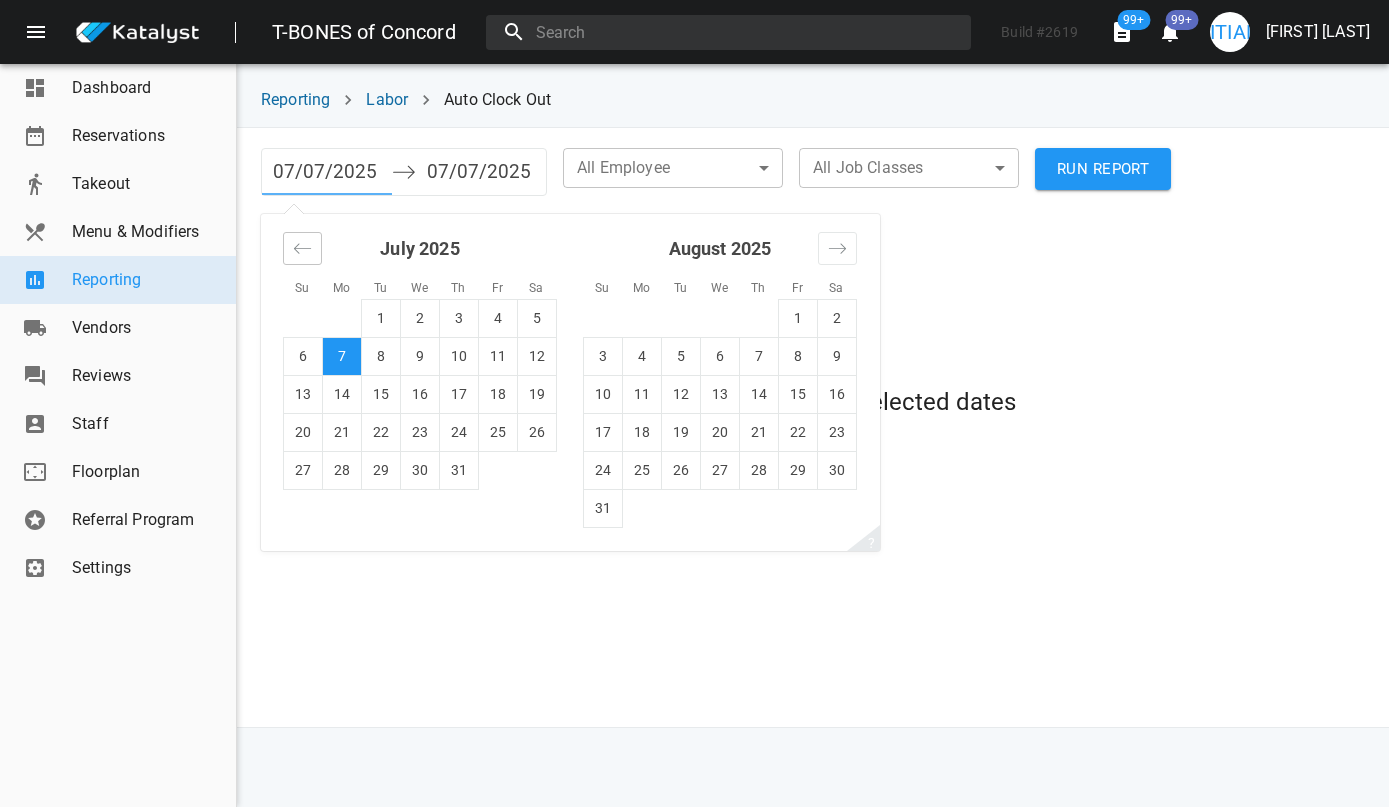 click at bounding box center [302, 248] 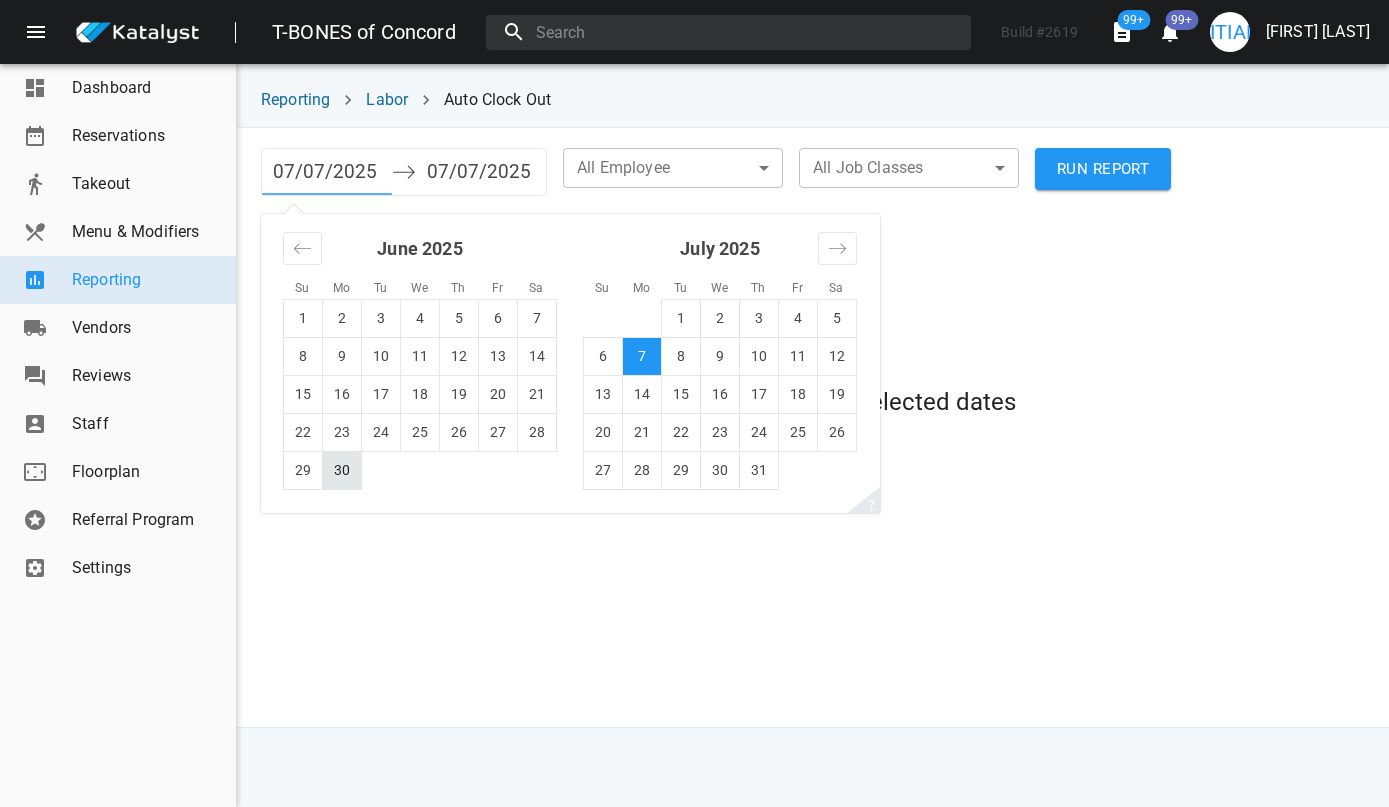 click on "30" at bounding box center (342, 470) 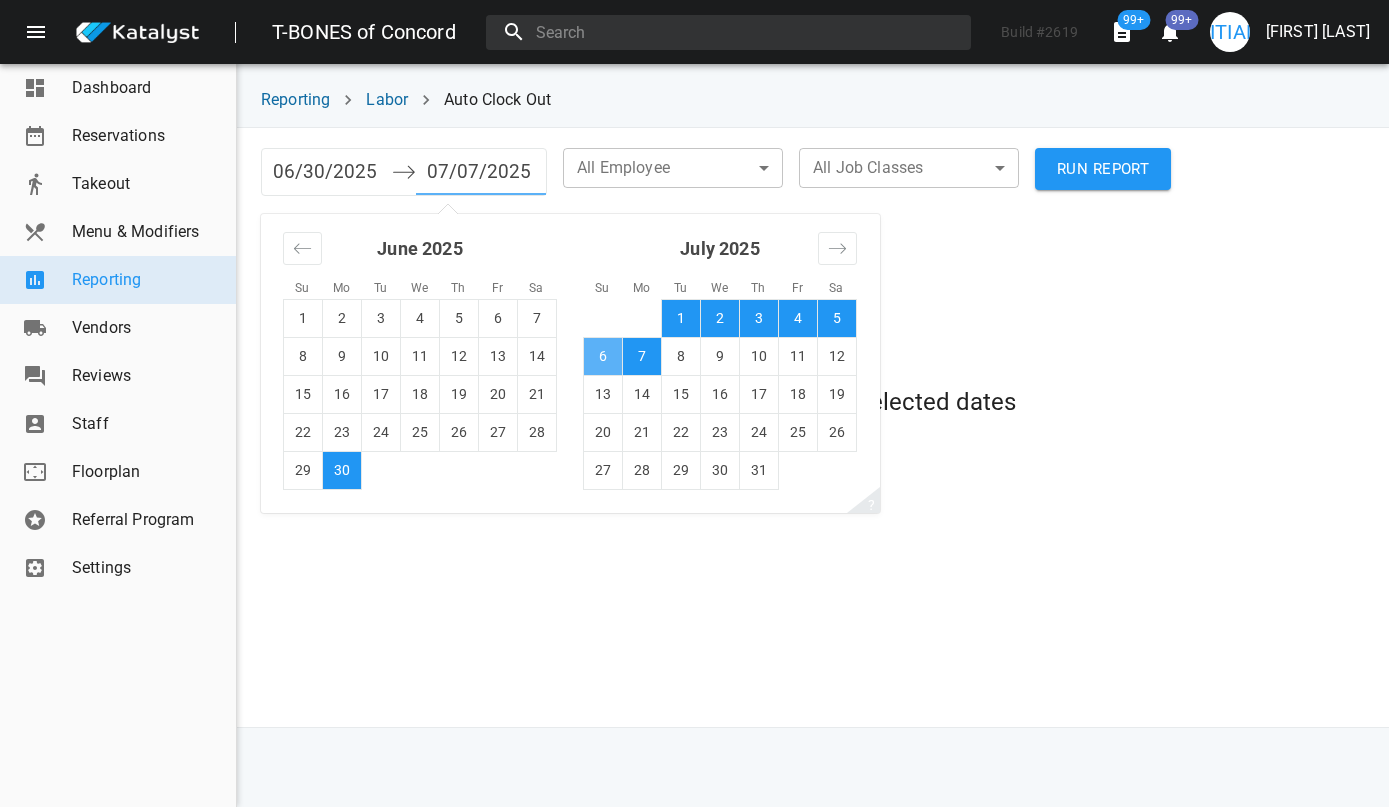 click on "6" at bounding box center [603, 356] 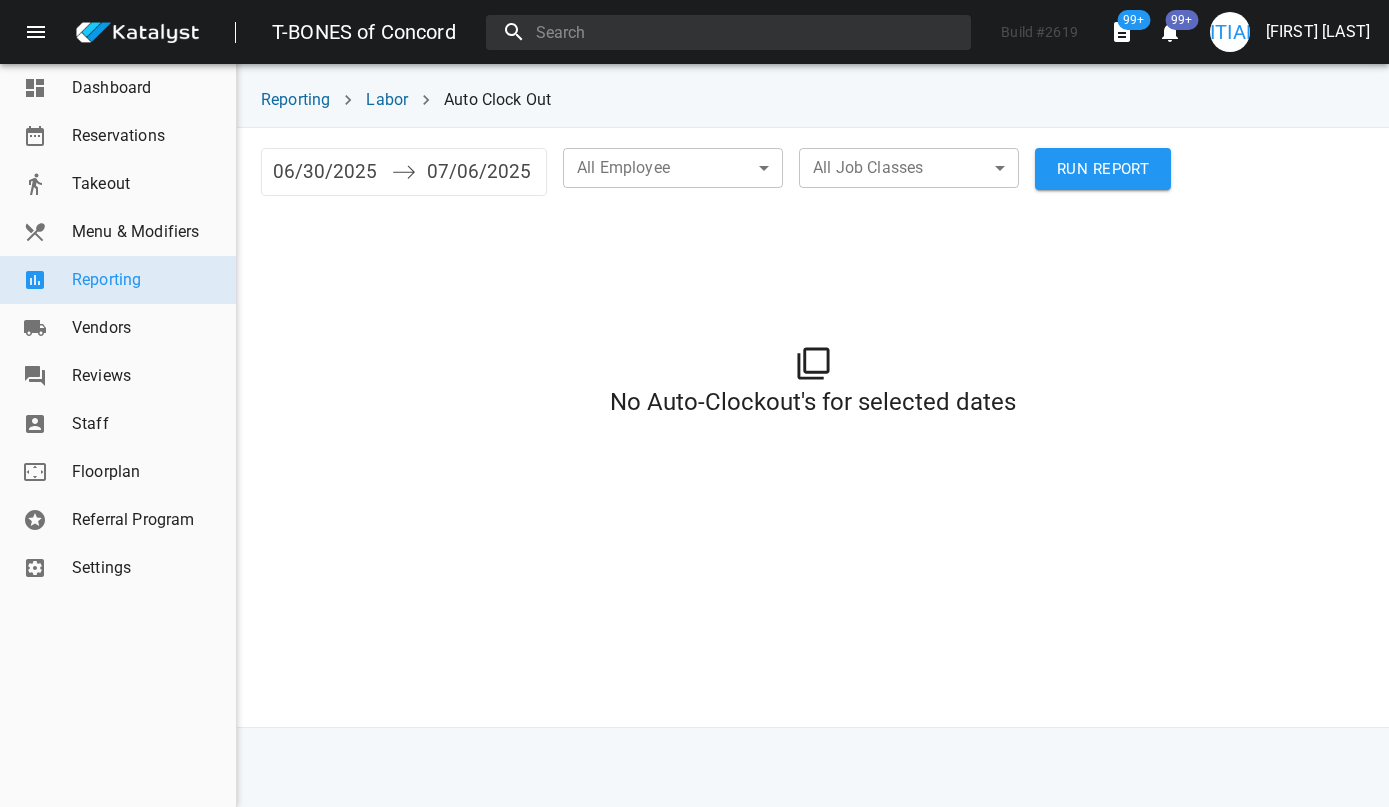 click on "RUN REPORT" at bounding box center (1103, 169) 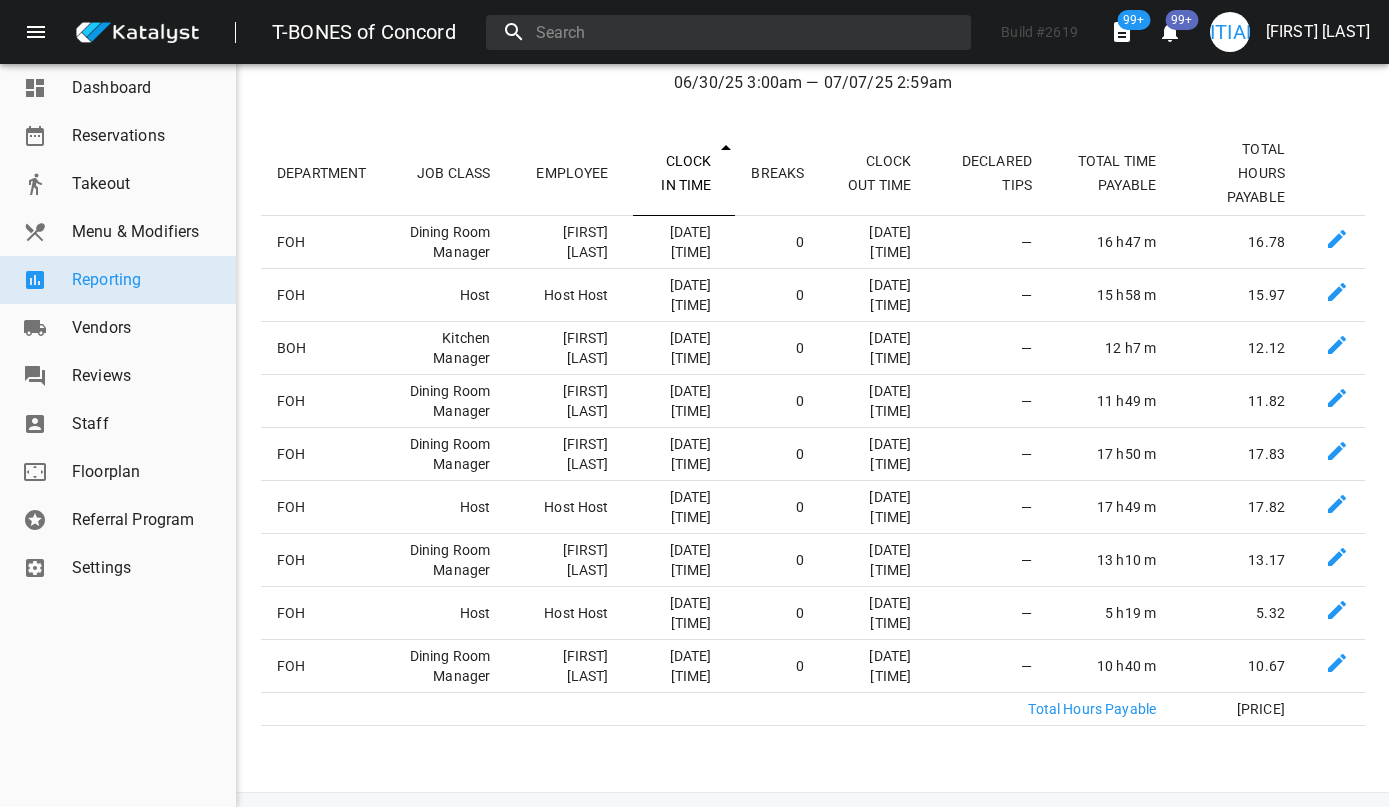 scroll, scrollTop: 202, scrollLeft: 0, axis: vertical 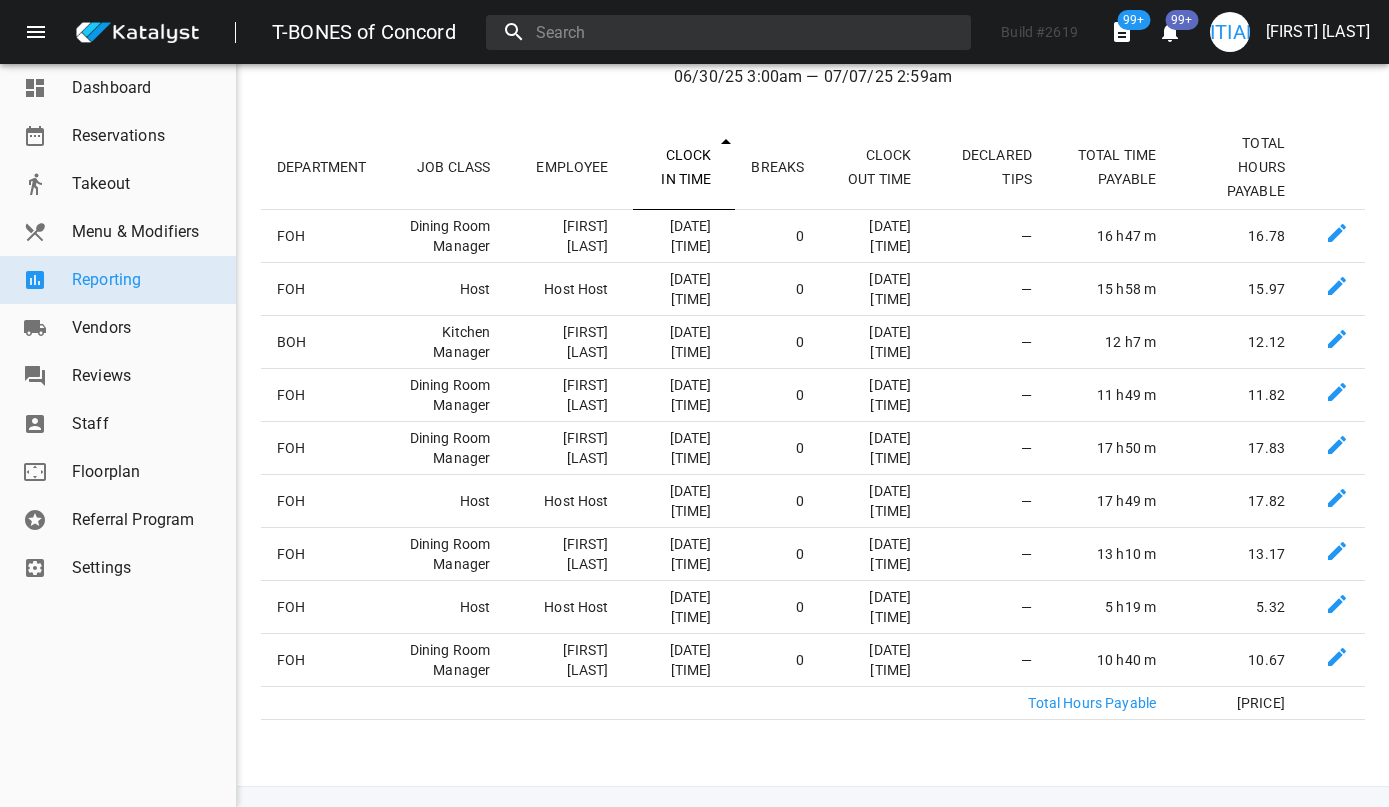 click on "[DATE] [TIME]" at bounding box center (684, 235) 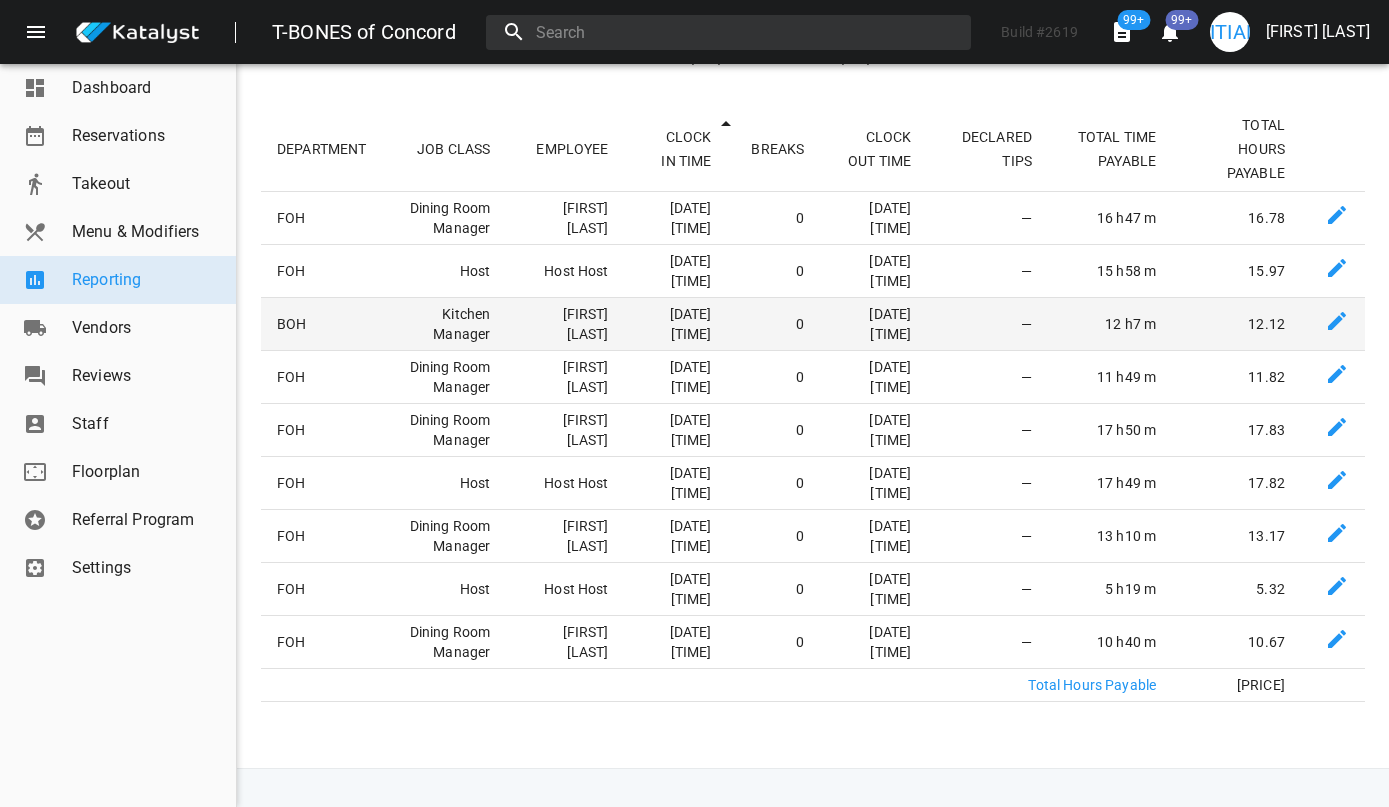 scroll, scrollTop: 207, scrollLeft: 0, axis: vertical 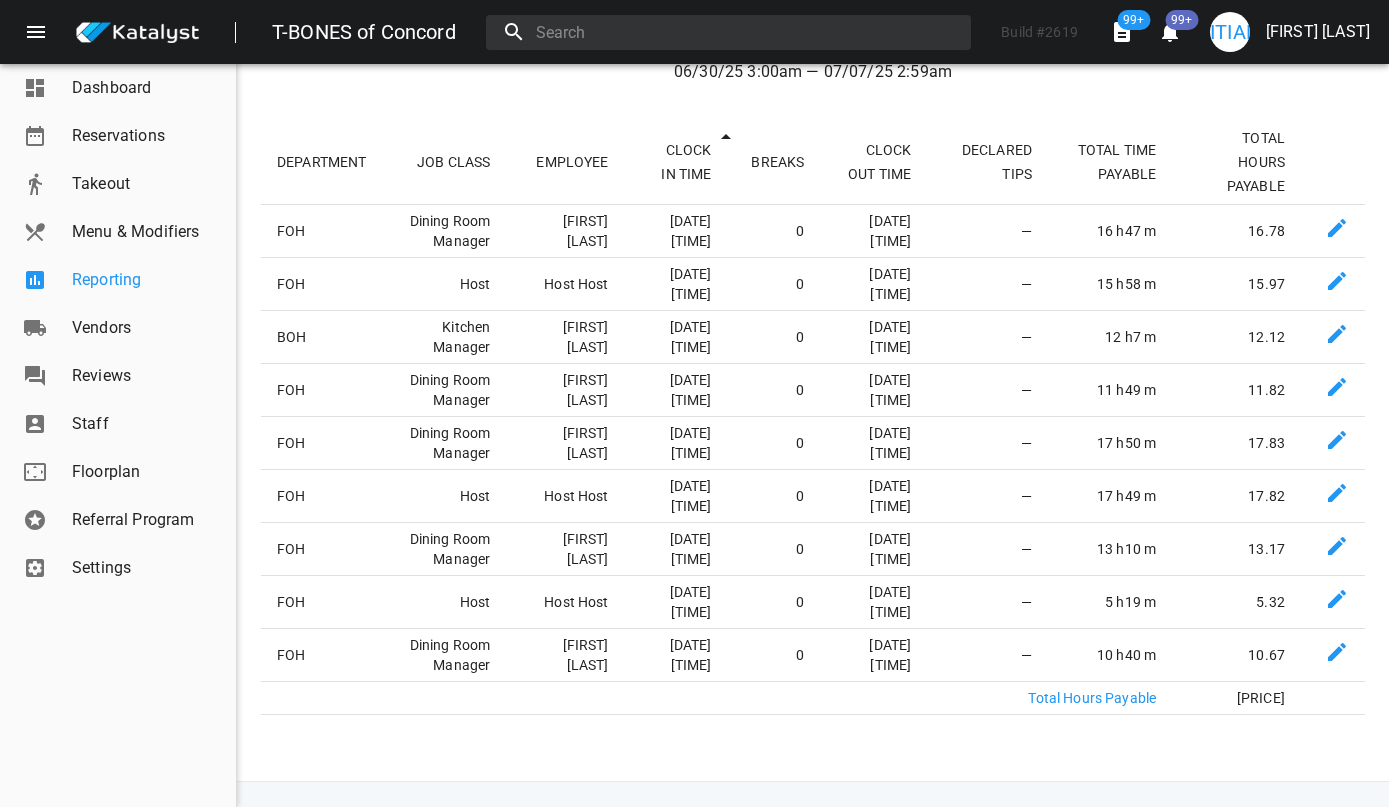 click on "Reporting" at bounding box center (146, 280) 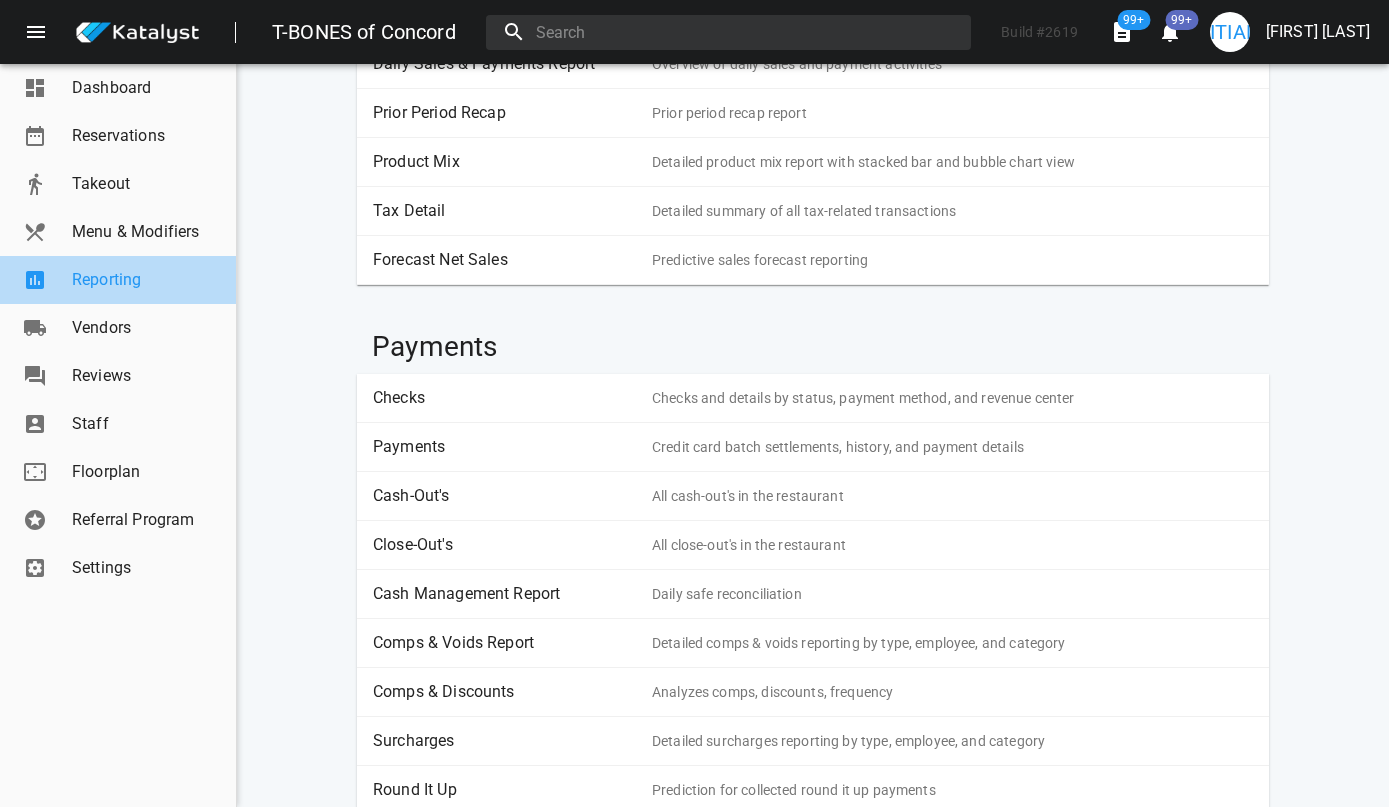 click on "Reporting" at bounding box center (146, 280) 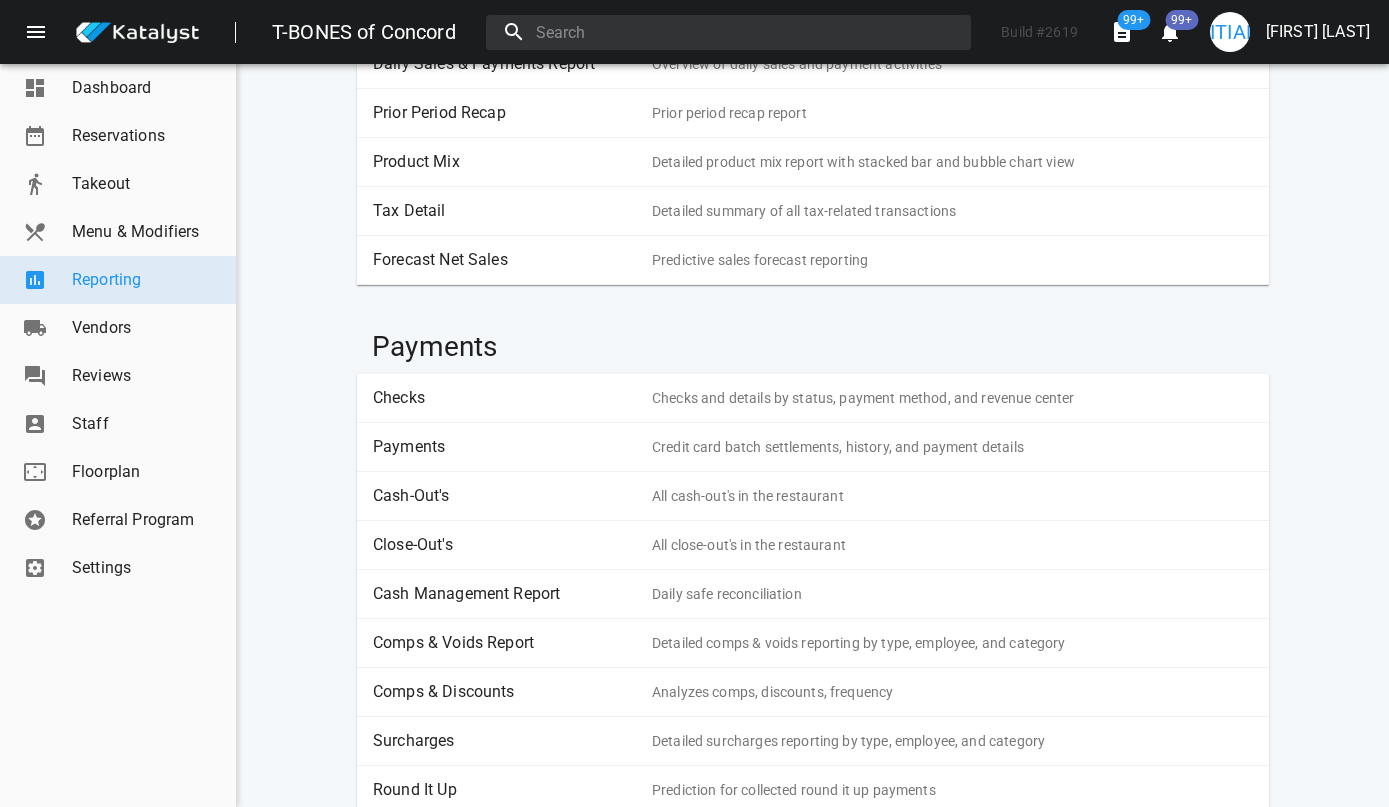click on "Payments" at bounding box center (505, 447) 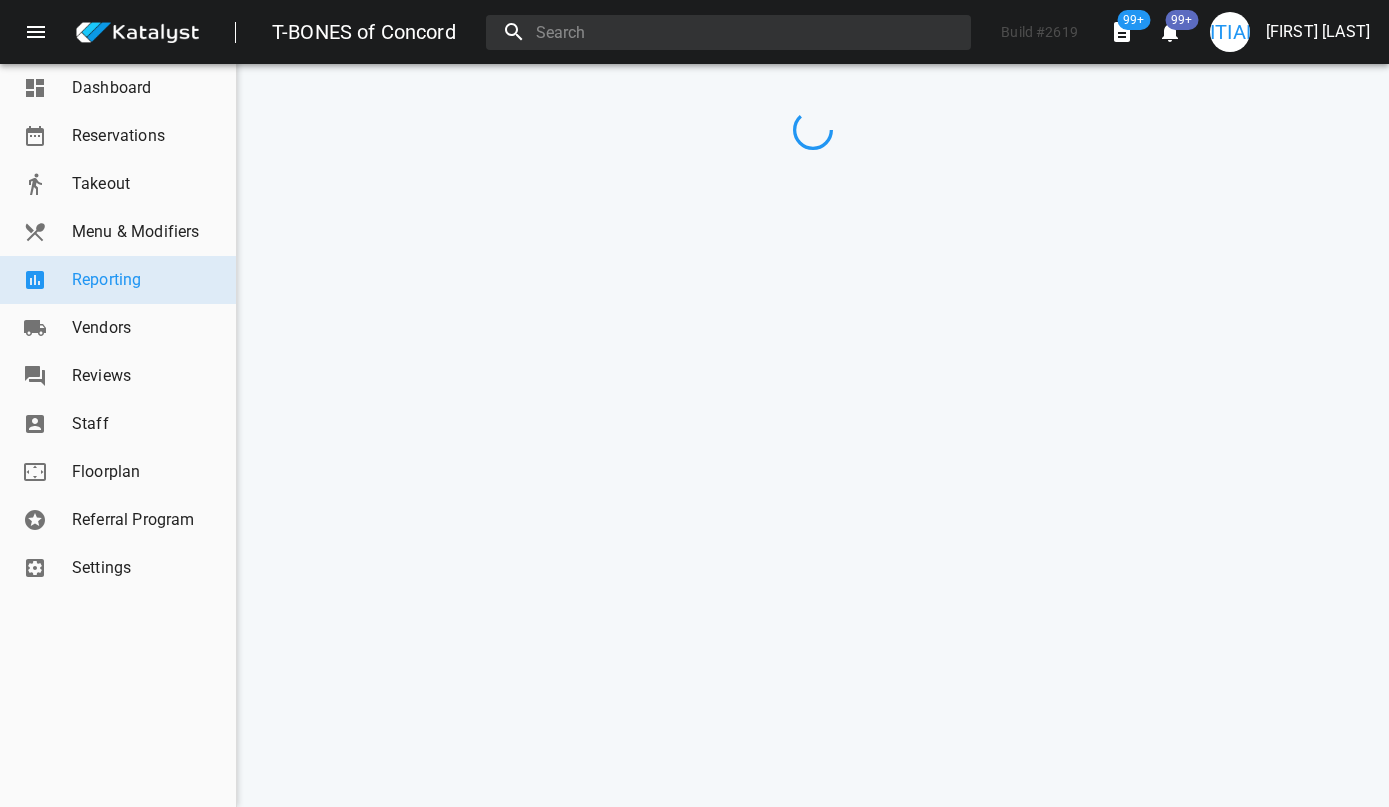 scroll, scrollTop: 0, scrollLeft: 0, axis: both 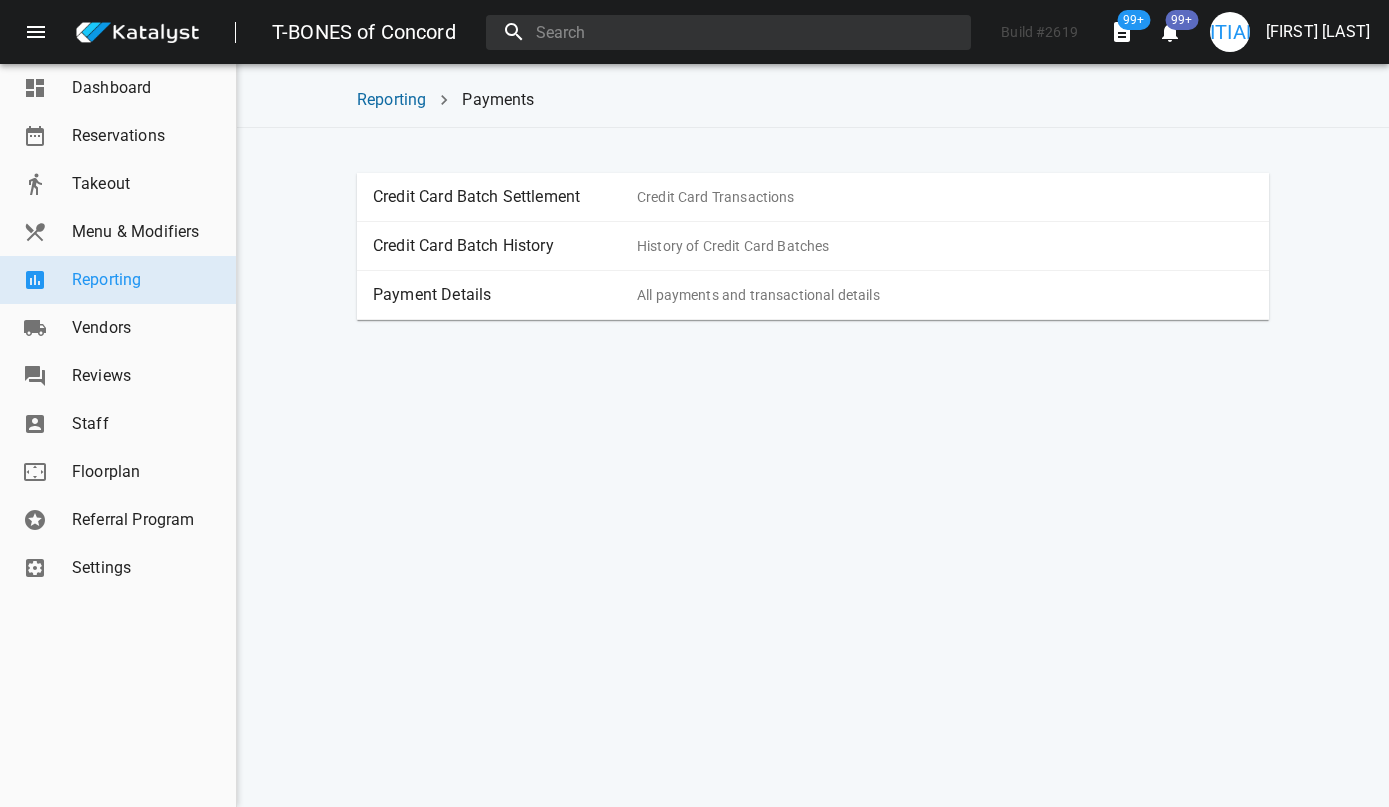 click on "Payment Details" at bounding box center (505, 295) 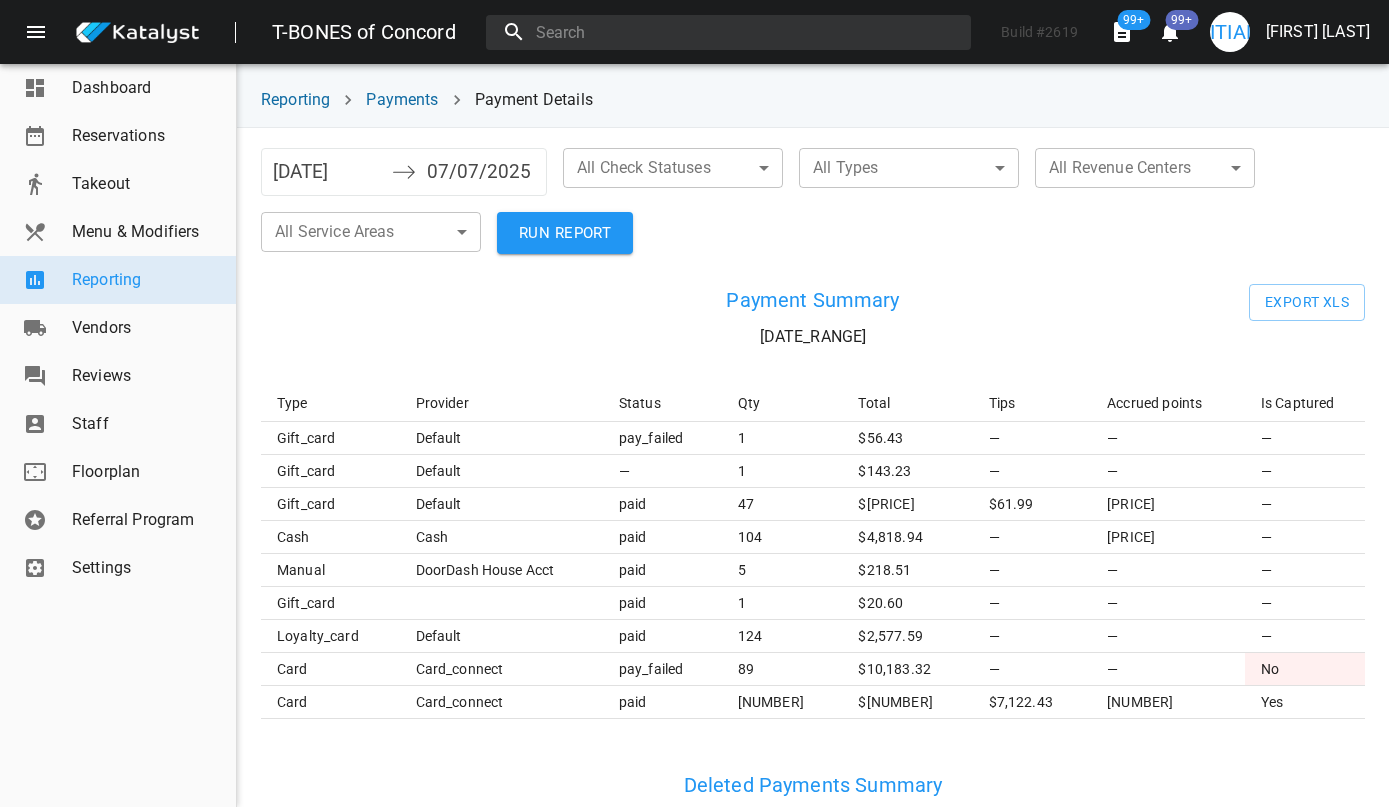 click on "[DATE]" at bounding box center [327, 172] 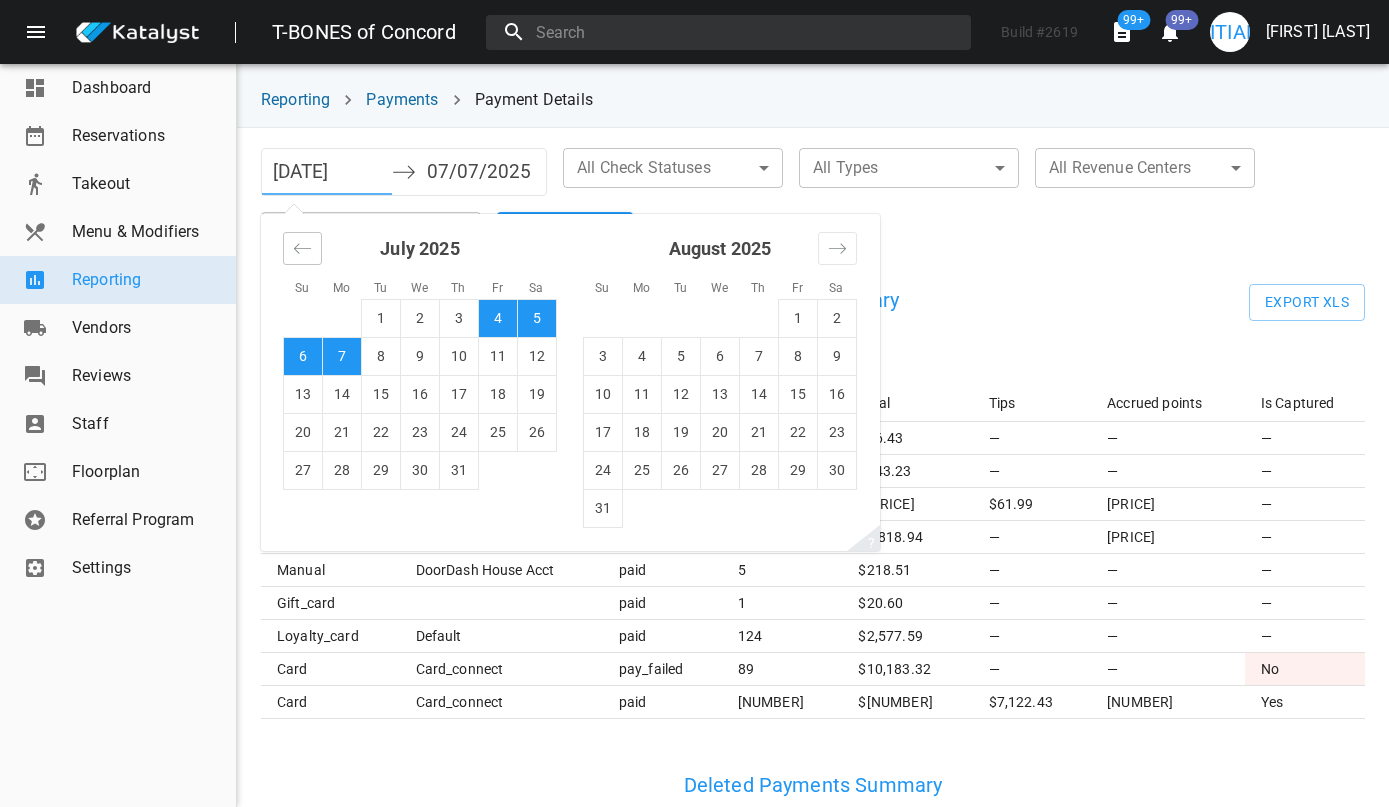 click at bounding box center [302, 248] 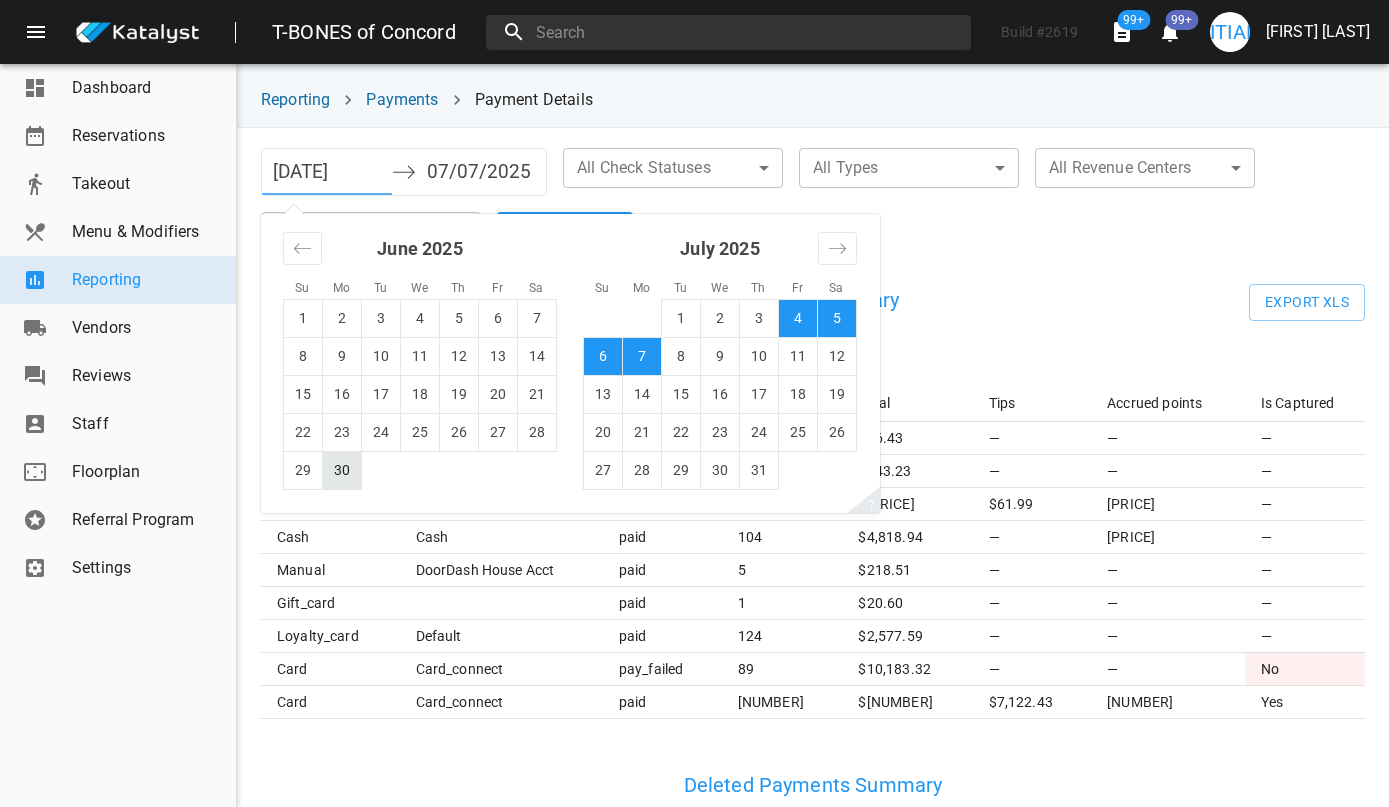 click on "30" at bounding box center [342, 470] 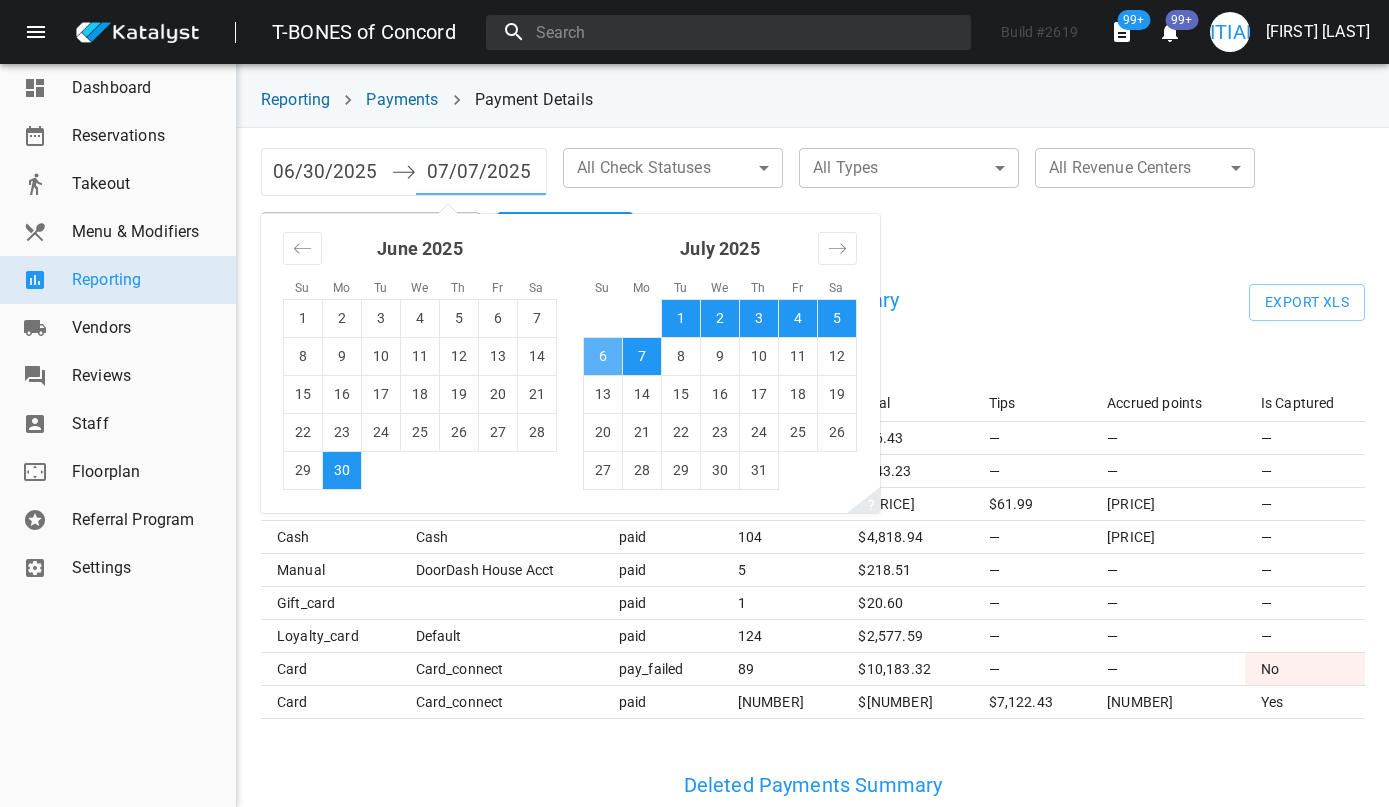 click on "6" at bounding box center (603, 356) 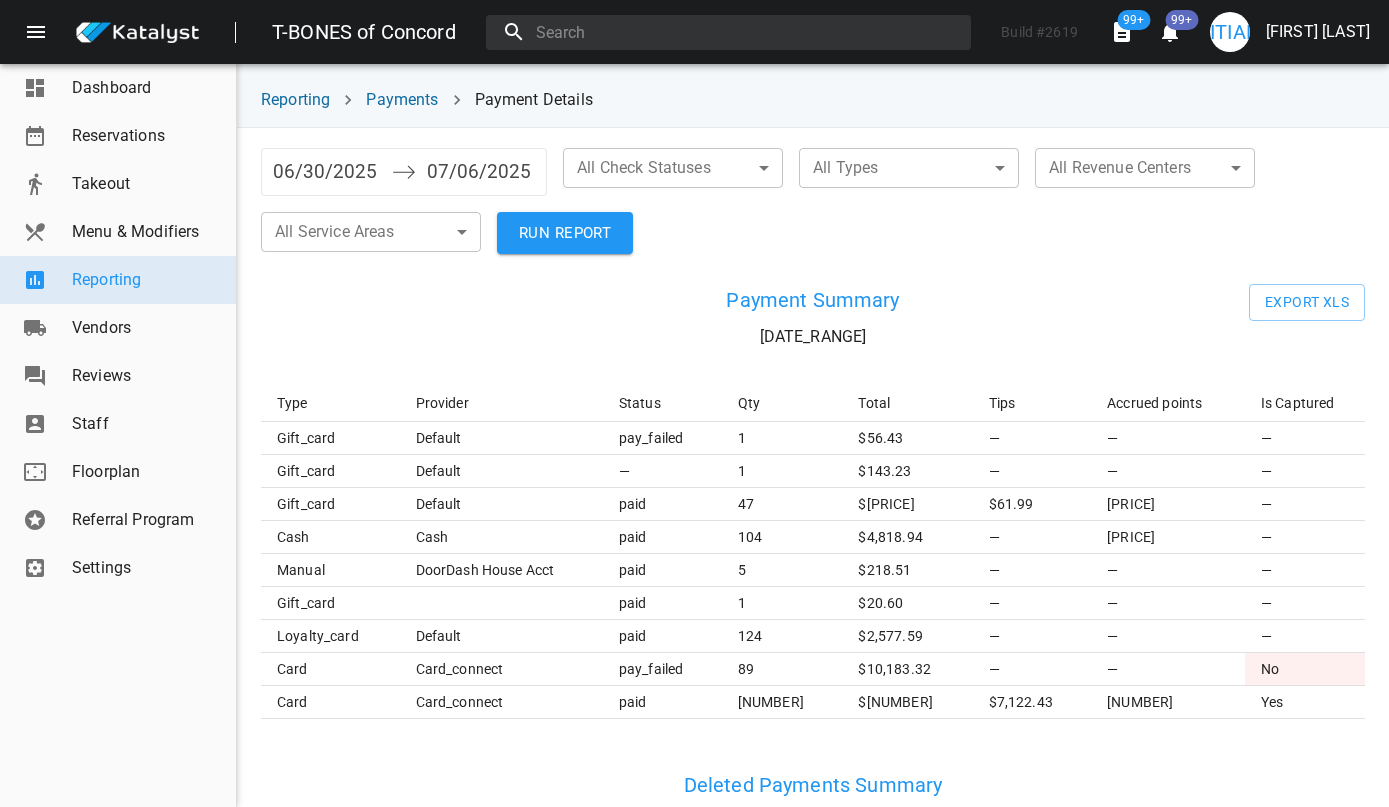 click on "T-BONES of Concord Build #  2619 99+ 99+ RL Rebecca Lemay Dashboard Reservations Takeout Menu & Modifiers Reporting Vendors Reviews Staff Floorplan Referral Program Settings Reporting Payments Payment Details 06/30/2025 Navigate forward to interact with the calendar and select a date. Press the question mark key to get the keyboard shortcuts for changing dates. 07/06/2025 Navigate backward to interact with the calendar and select a date. Press the question mark key to get the keyboard shortcuts for changing dates. All Check Statuses ​ ​ All Types ​ ​ All Revenue Centers ​ ​ All Service Areas ​ ​ RUN REPORT   Payment Summary 06/30/25 — 07/06/25 Export XLS Type Provider Status Qty Total Tips Accrued points Is Captured gift_card default pay_failed 1 $ 56.43 — — — gift_card default — 1 $ 143.23 — — — gift_card default paid 47 $ 1,776.98 $61.99 2050.73 — cash cash paid 104 $ 4,818.94 — 5284.75 — manual DoorDash House Acct paid 5 $ 218.51 — — — gift_card paid 1 $ 20.60 $" at bounding box center [694, 403] 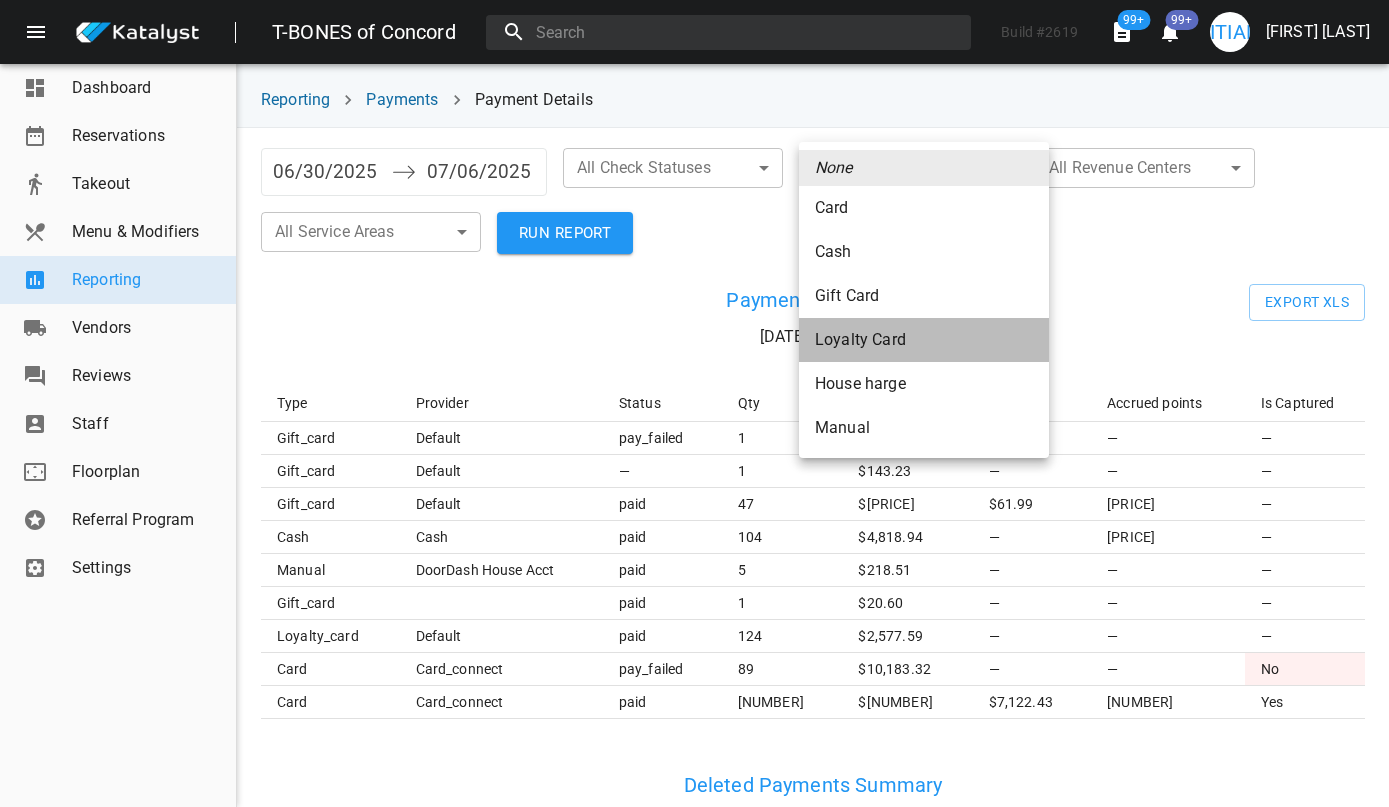 click on "Loyalty Card" at bounding box center (924, 208) 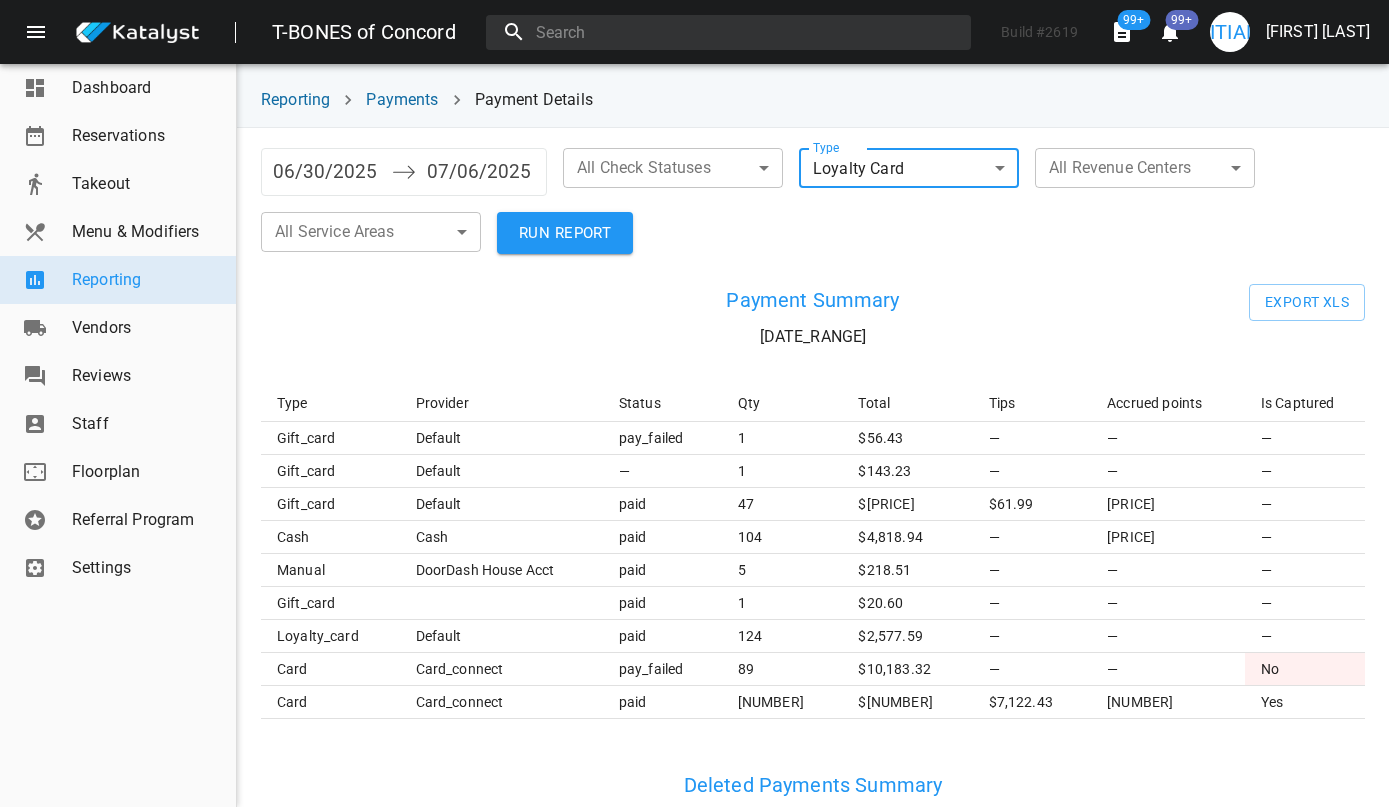 click on "RUN REPORT" at bounding box center [565, 233] 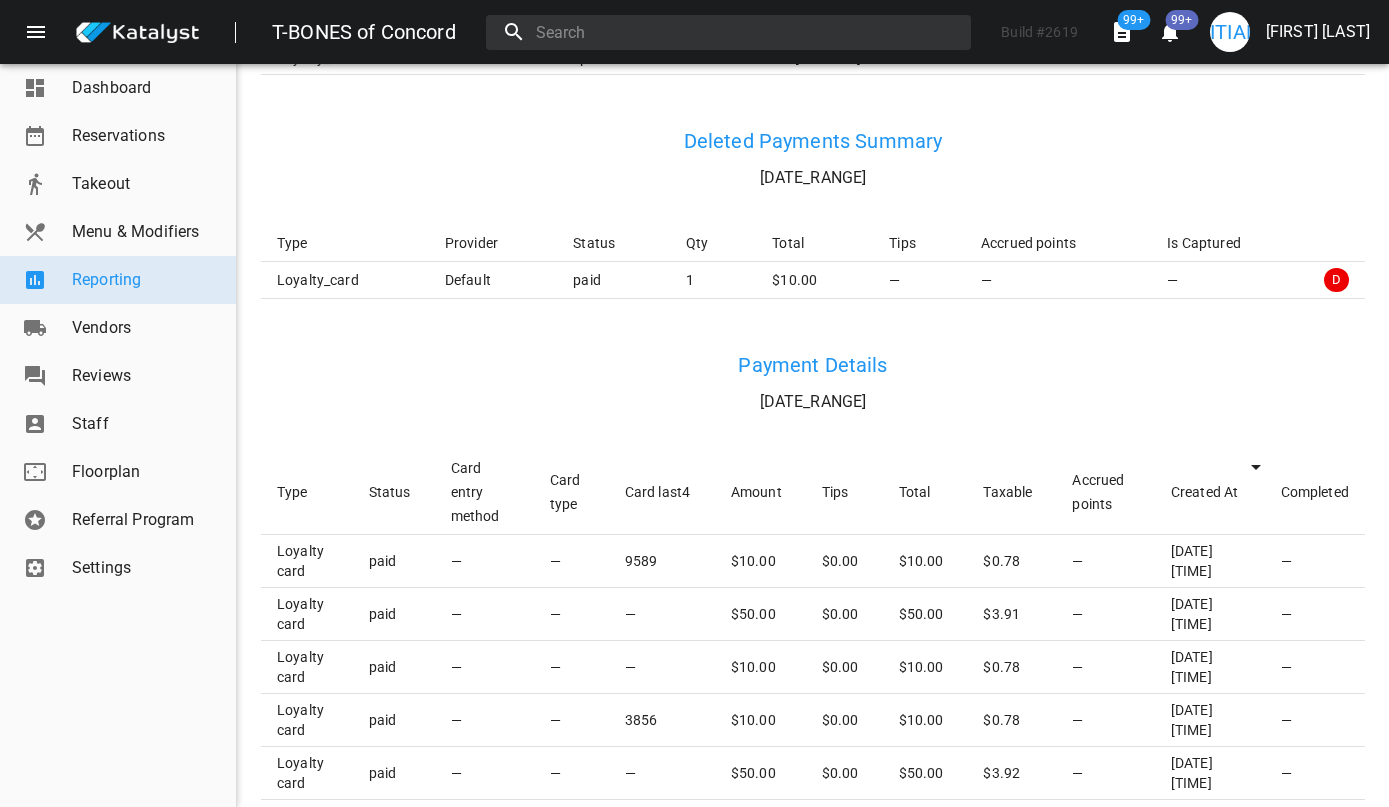scroll, scrollTop: 425, scrollLeft: 0, axis: vertical 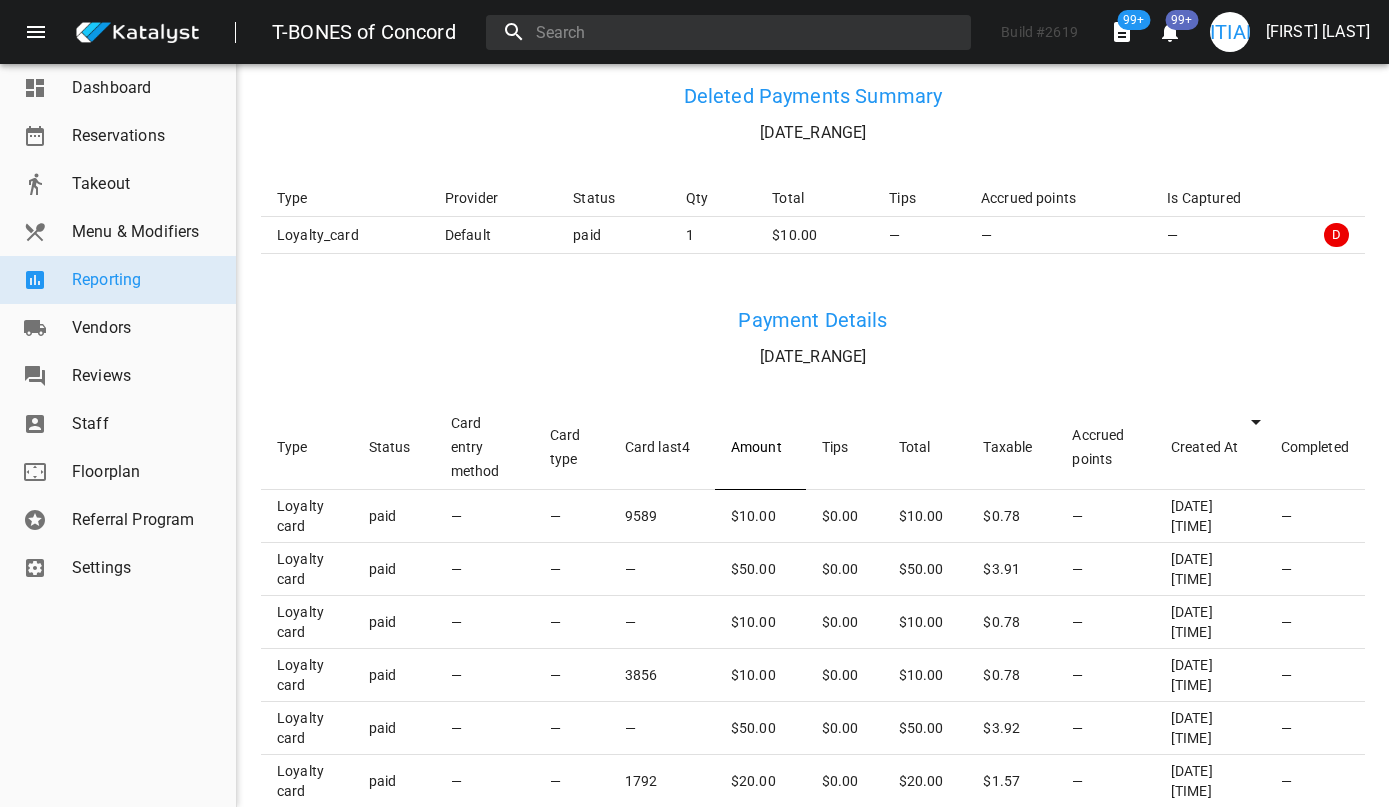 click on "Amount" at bounding box center (760, 447) 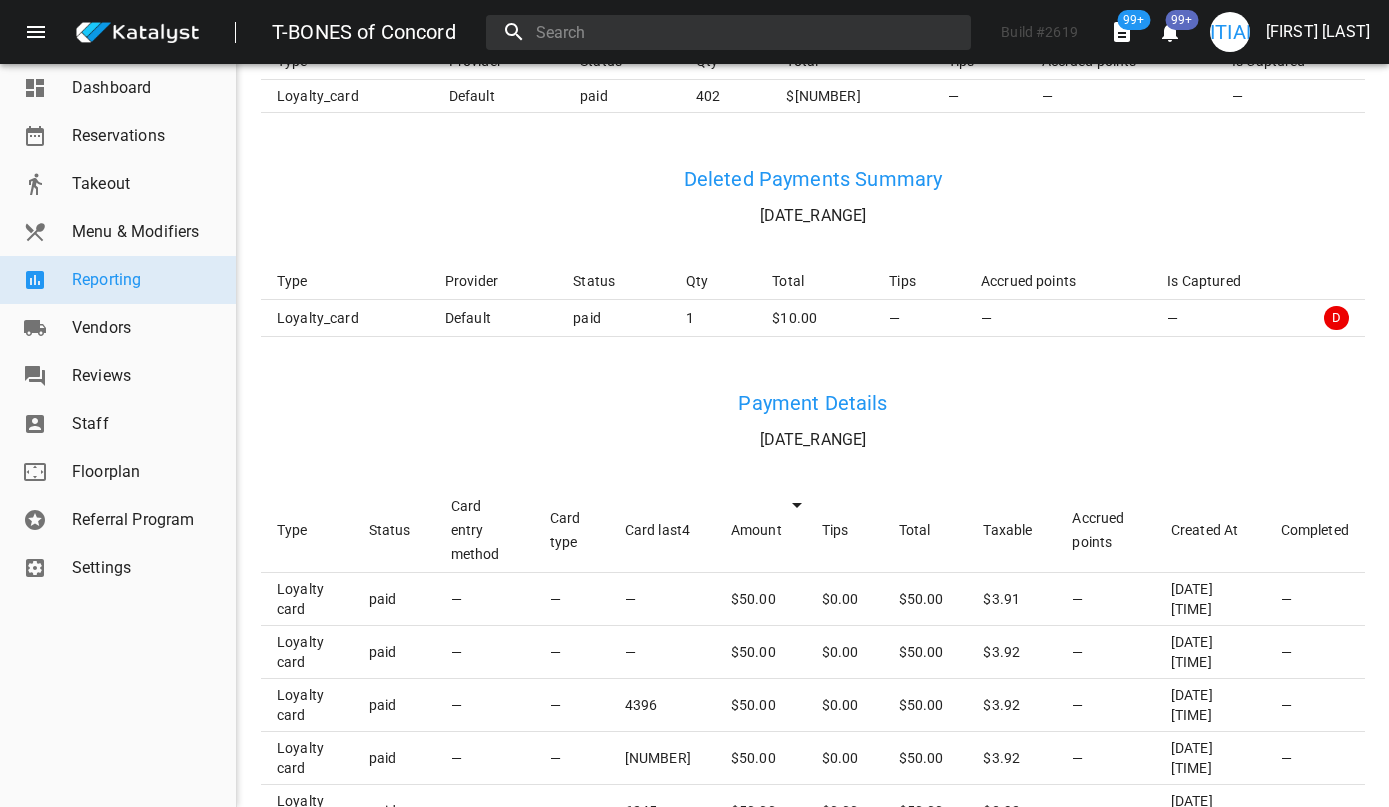 scroll, scrollTop: 330, scrollLeft: 0, axis: vertical 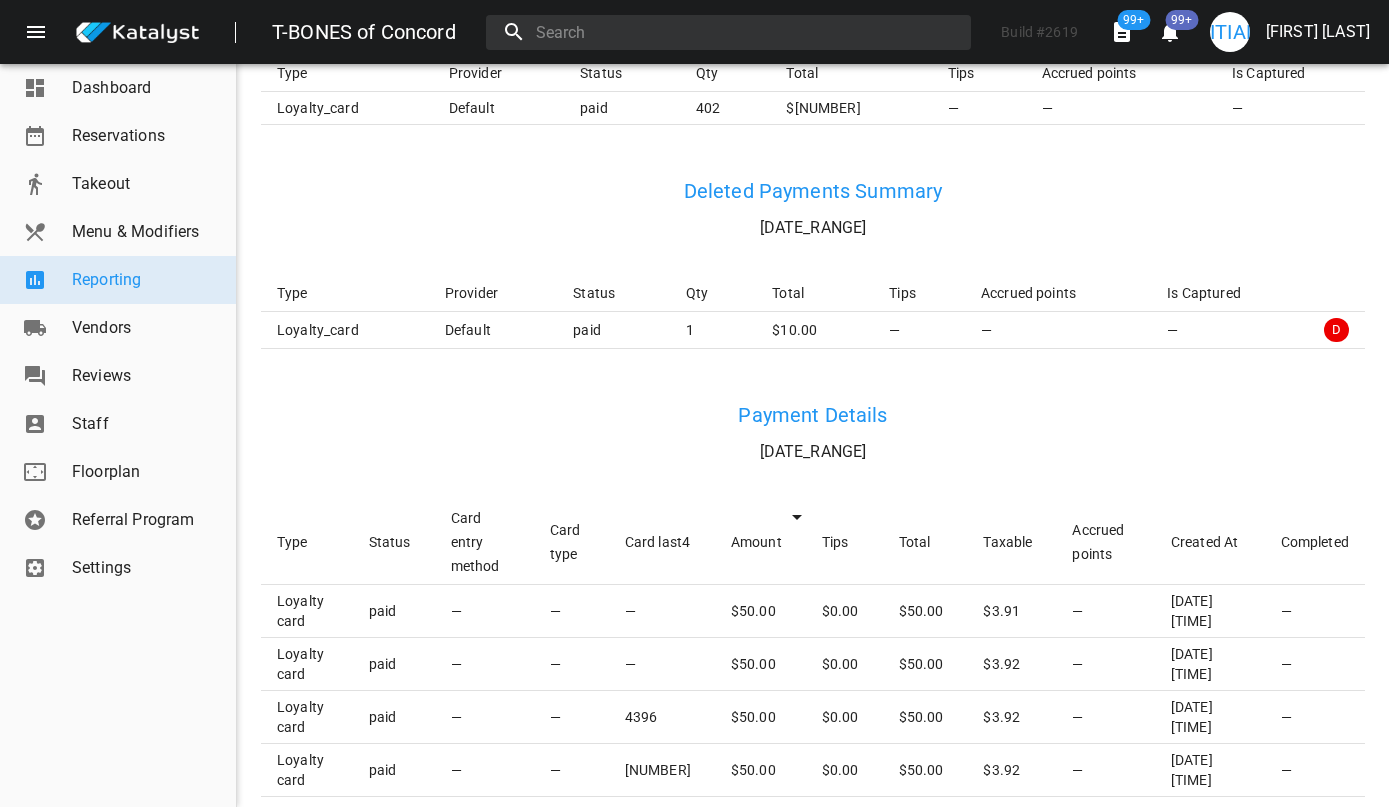 click on "D" at bounding box center [1336, 330] 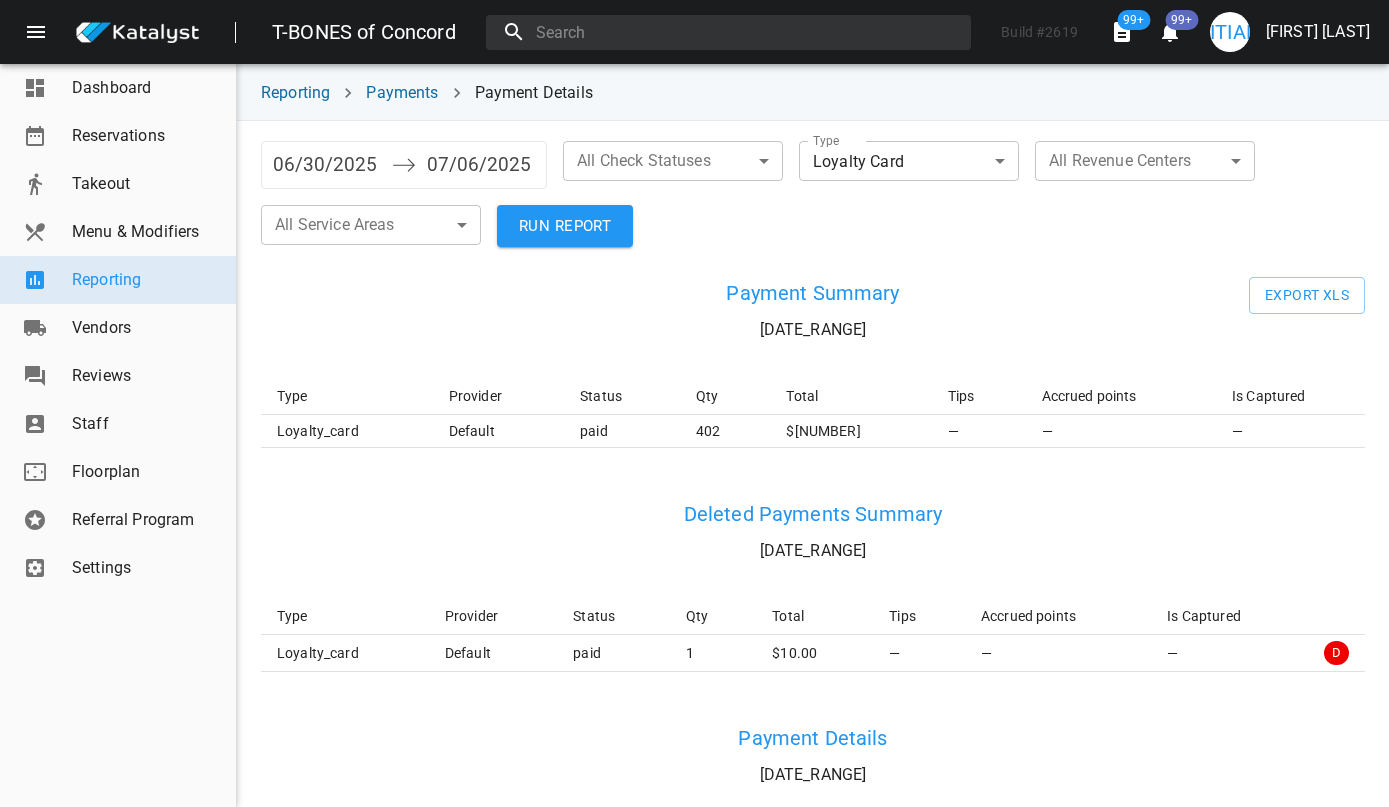 scroll, scrollTop: 0, scrollLeft: 0, axis: both 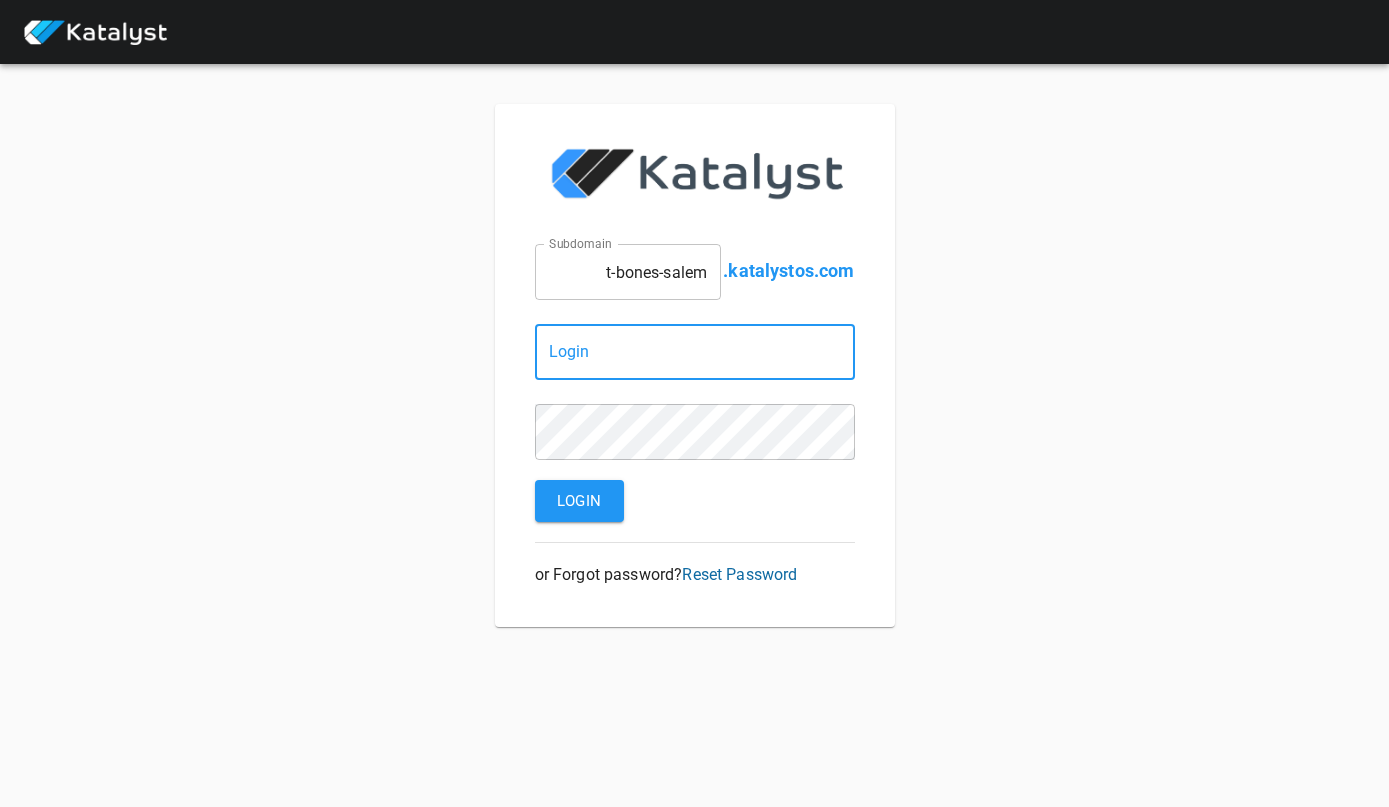 click at bounding box center [695, 352] 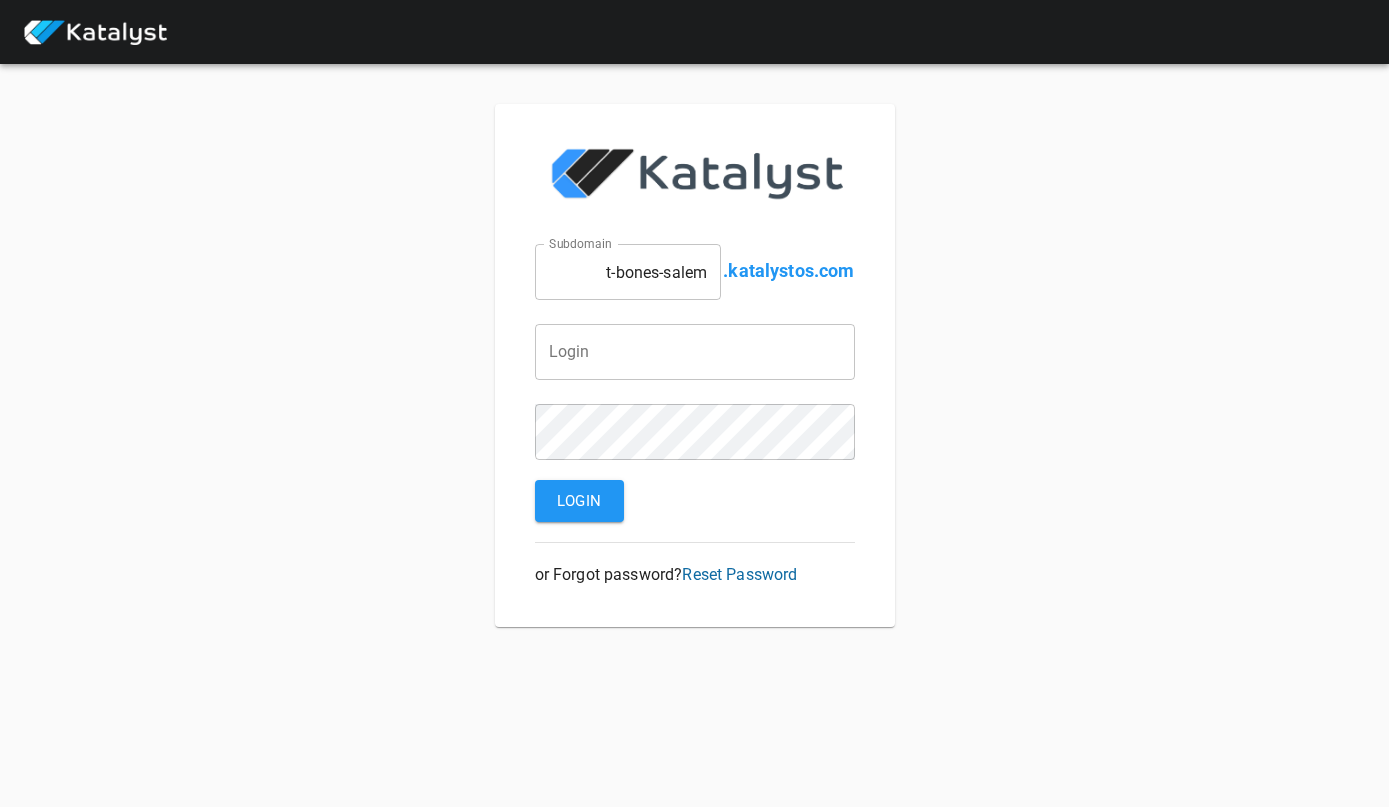 type on "rebecca.lemay@greatnhrestaurants.com" 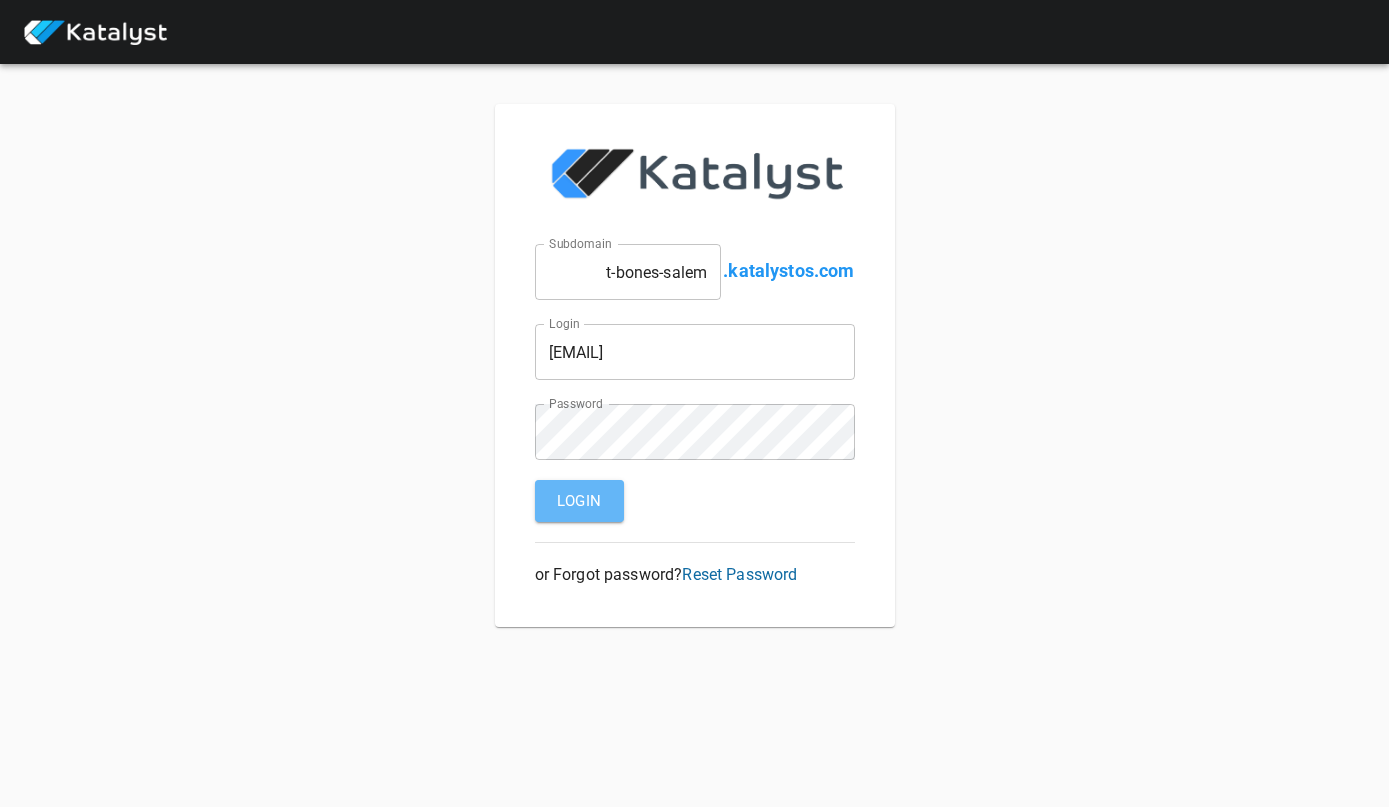 click on "Login" at bounding box center (579, 501) 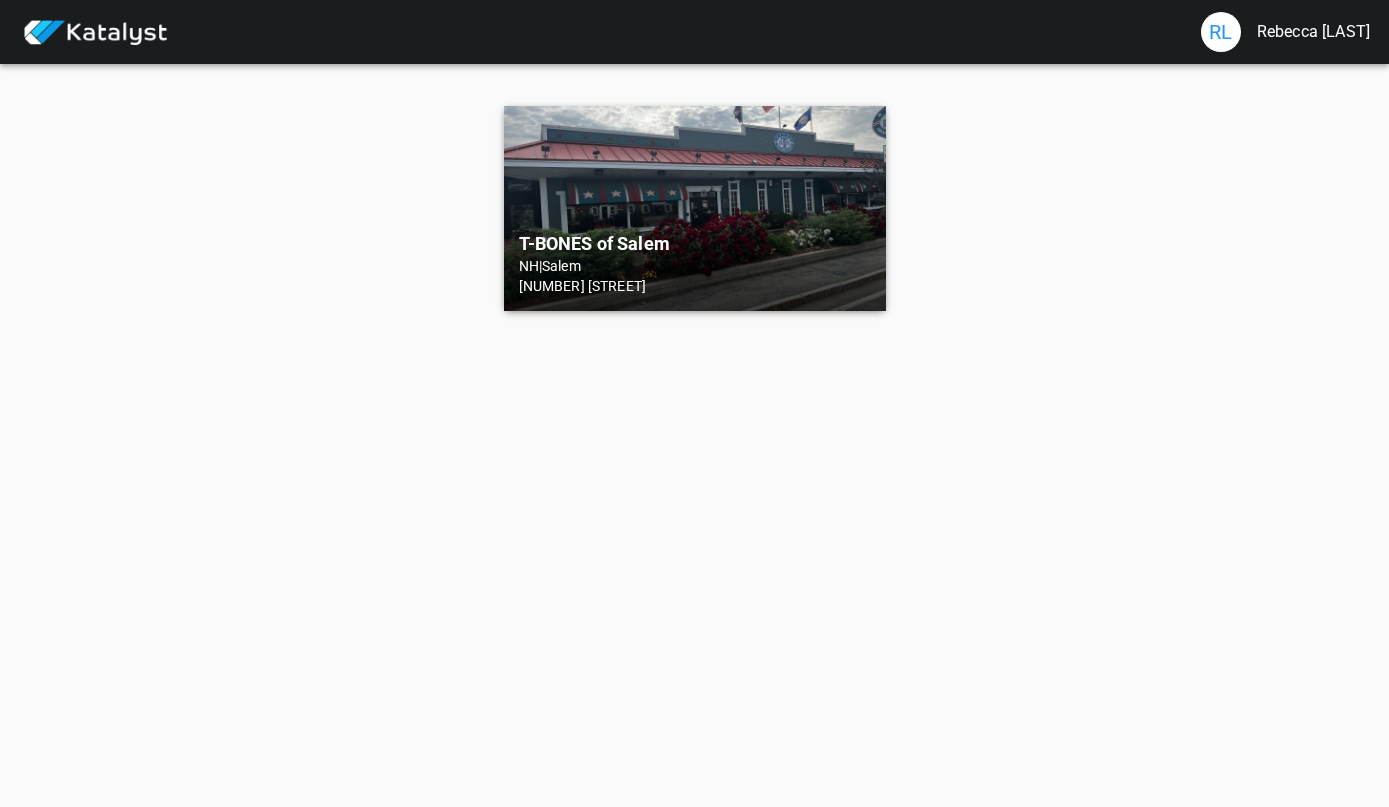 scroll, scrollTop: 0, scrollLeft: 0, axis: both 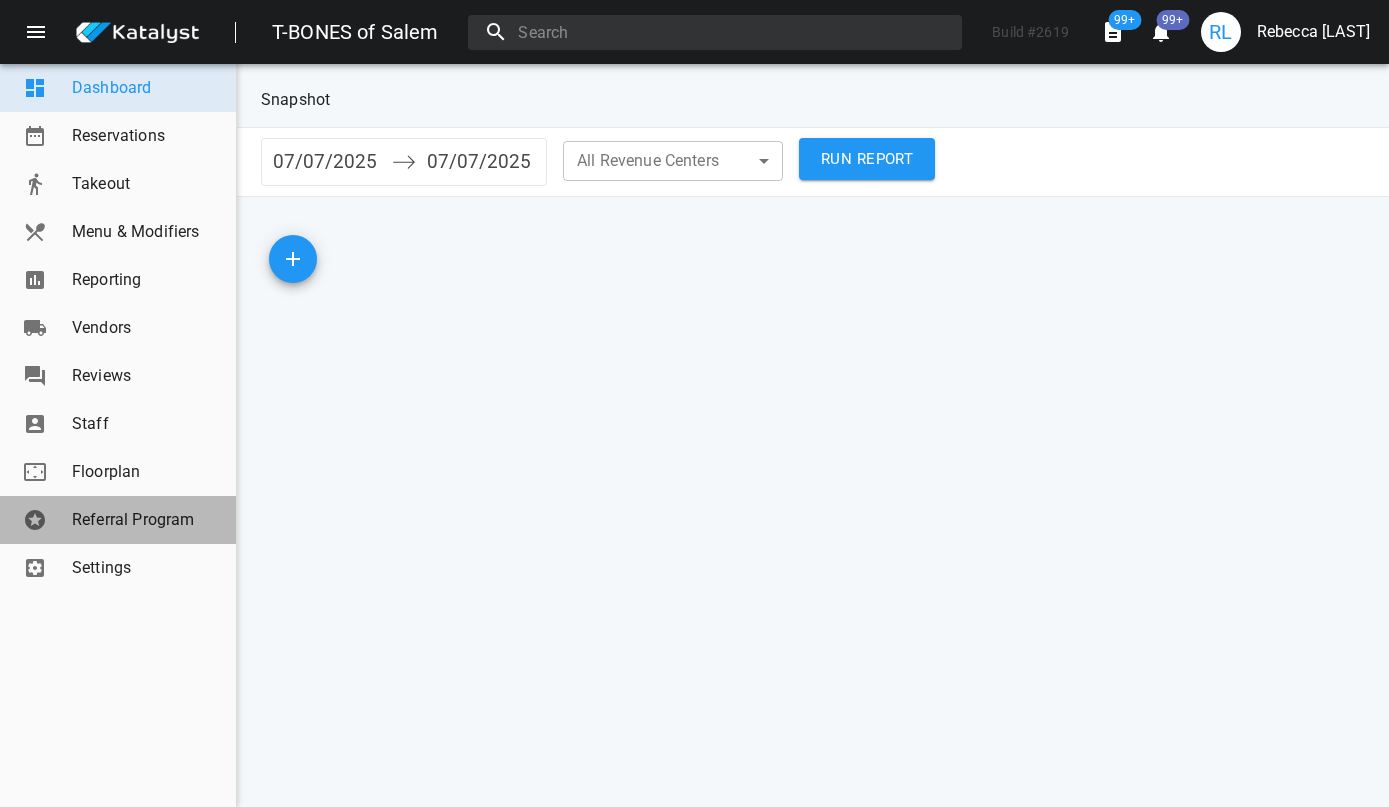click on "Referral Program" at bounding box center (146, 520) 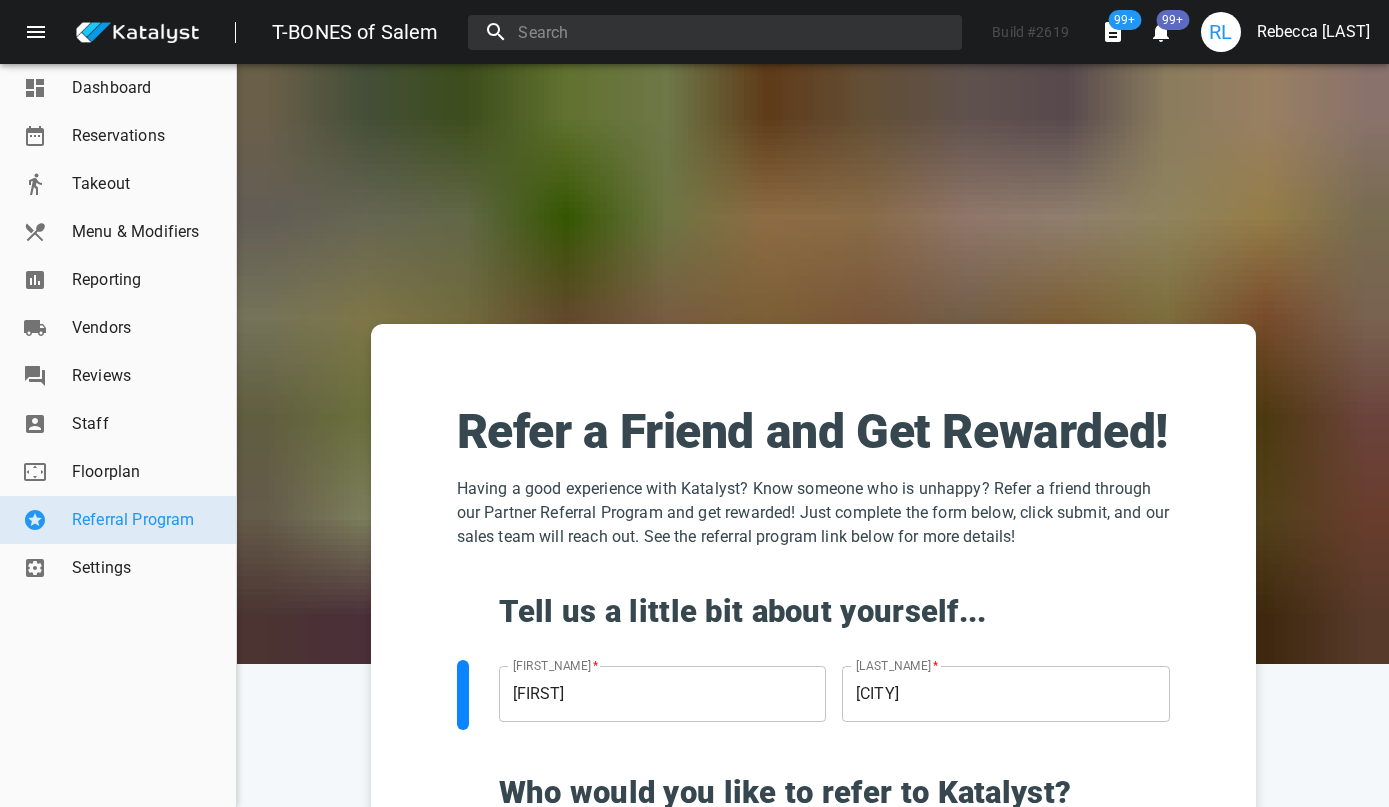 click on "Settings" at bounding box center (146, 568) 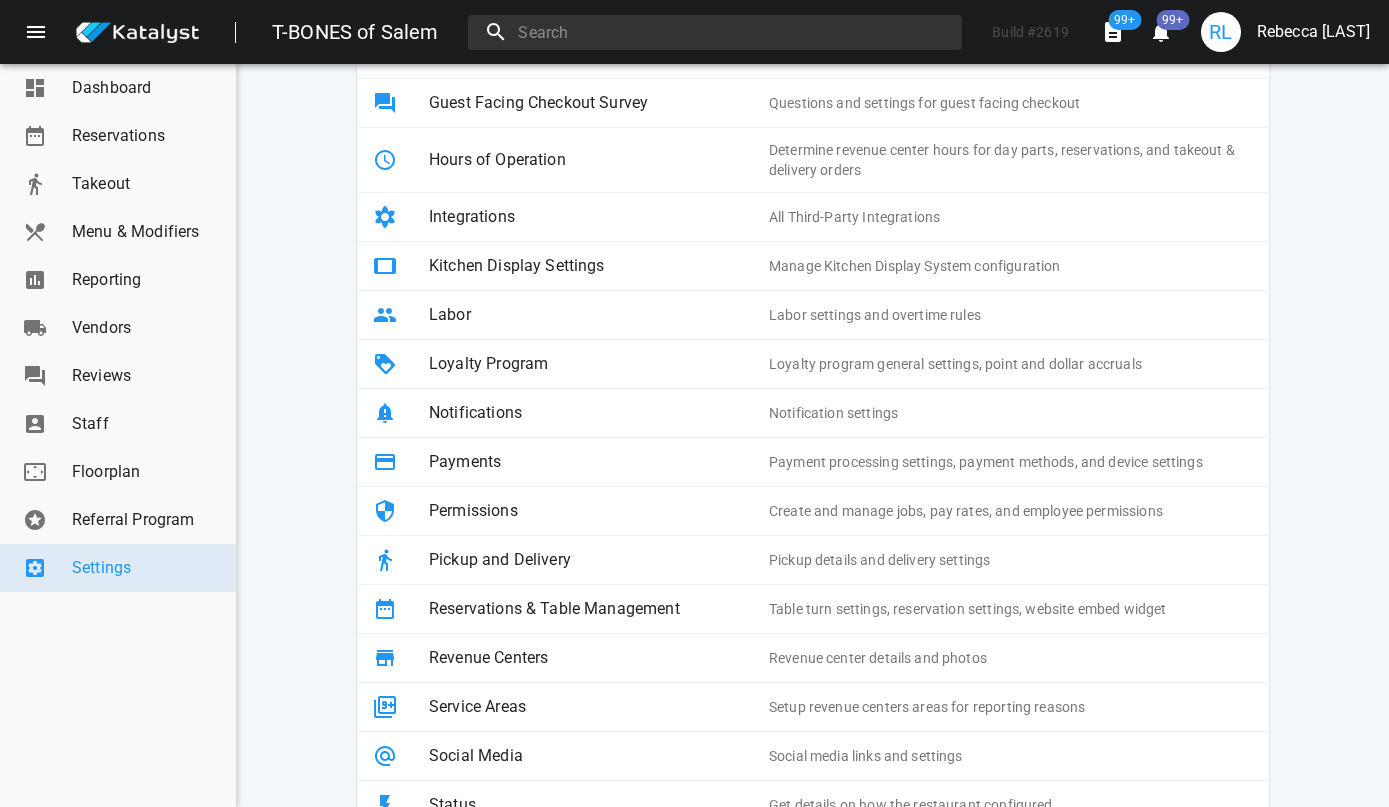 scroll, scrollTop: 413, scrollLeft: 0, axis: vertical 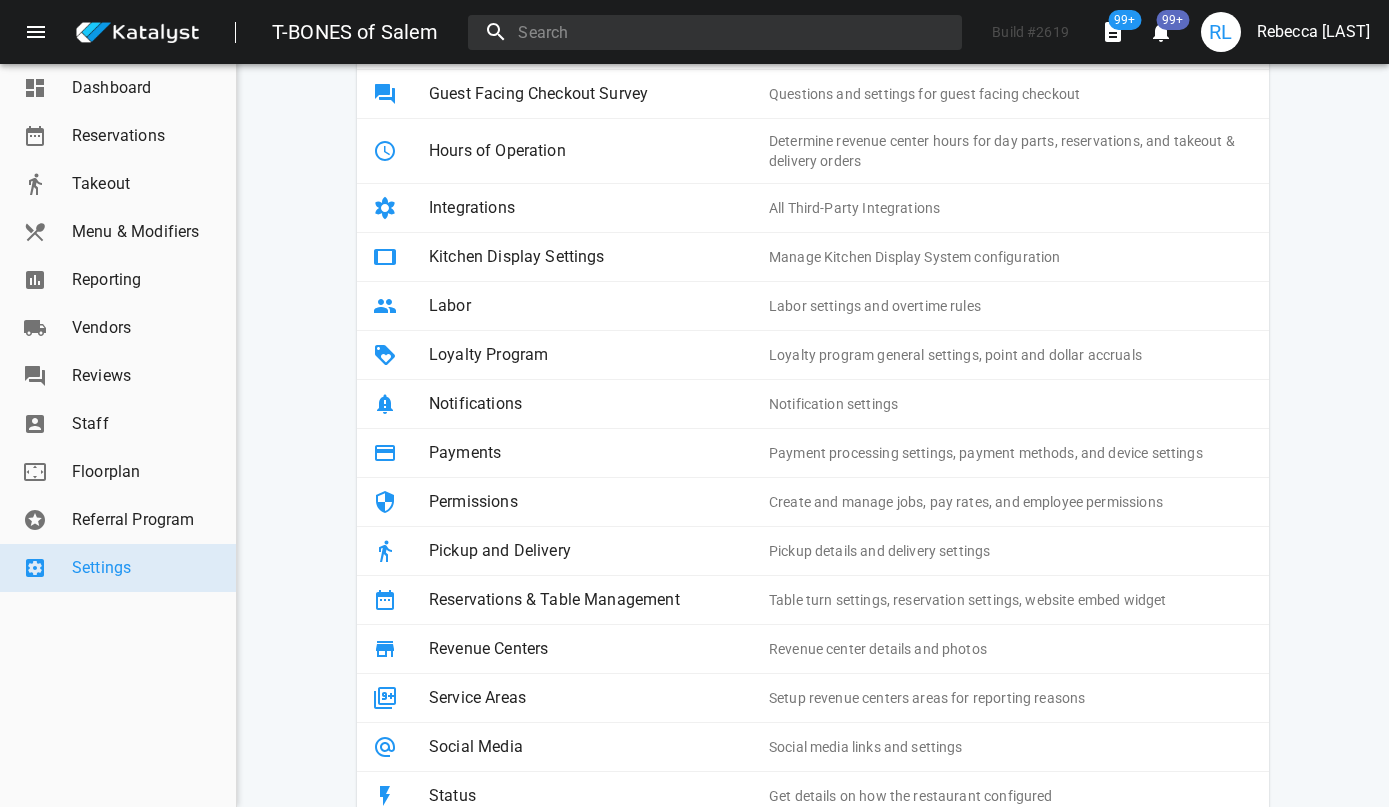 click on "Pickup and Delivery" at bounding box center [599, 551] 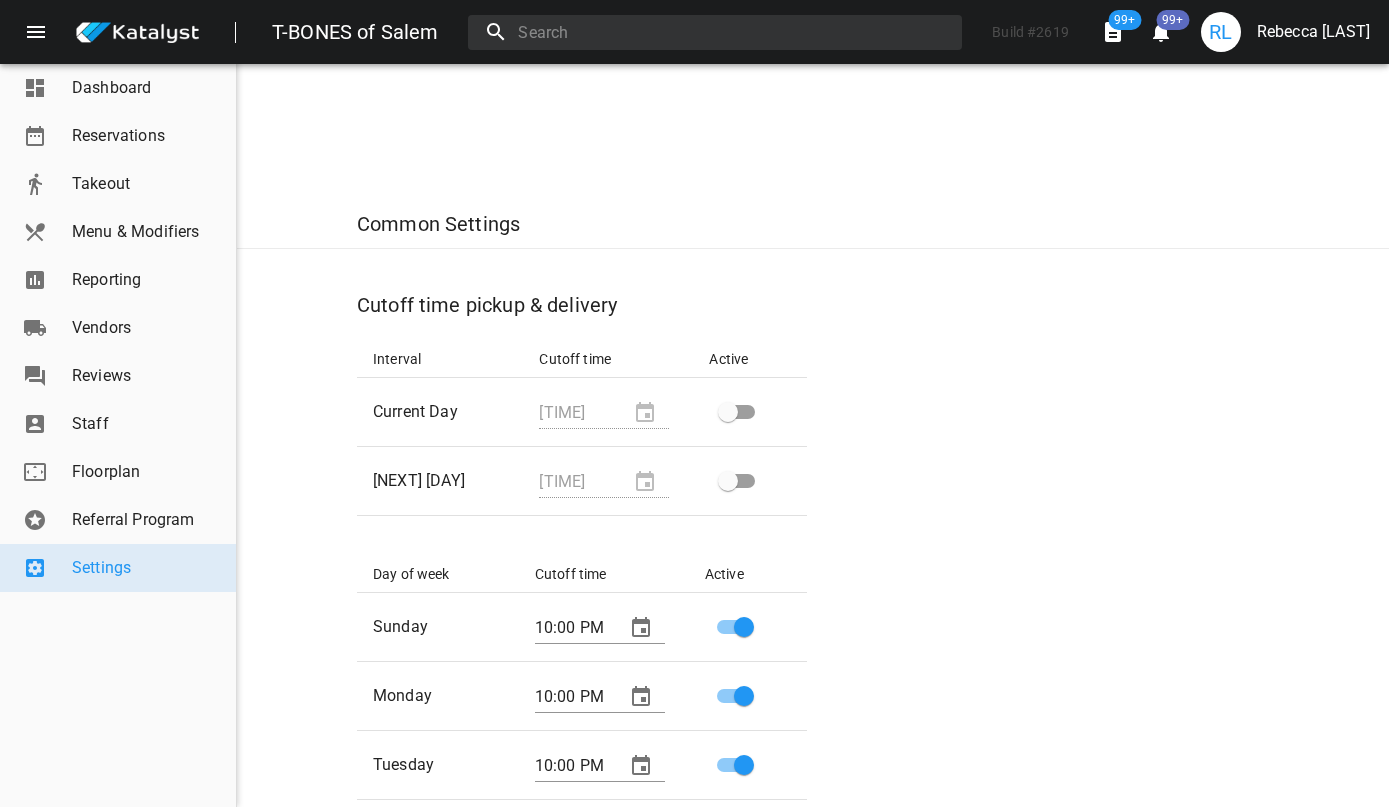 scroll, scrollTop: 2567, scrollLeft: 0, axis: vertical 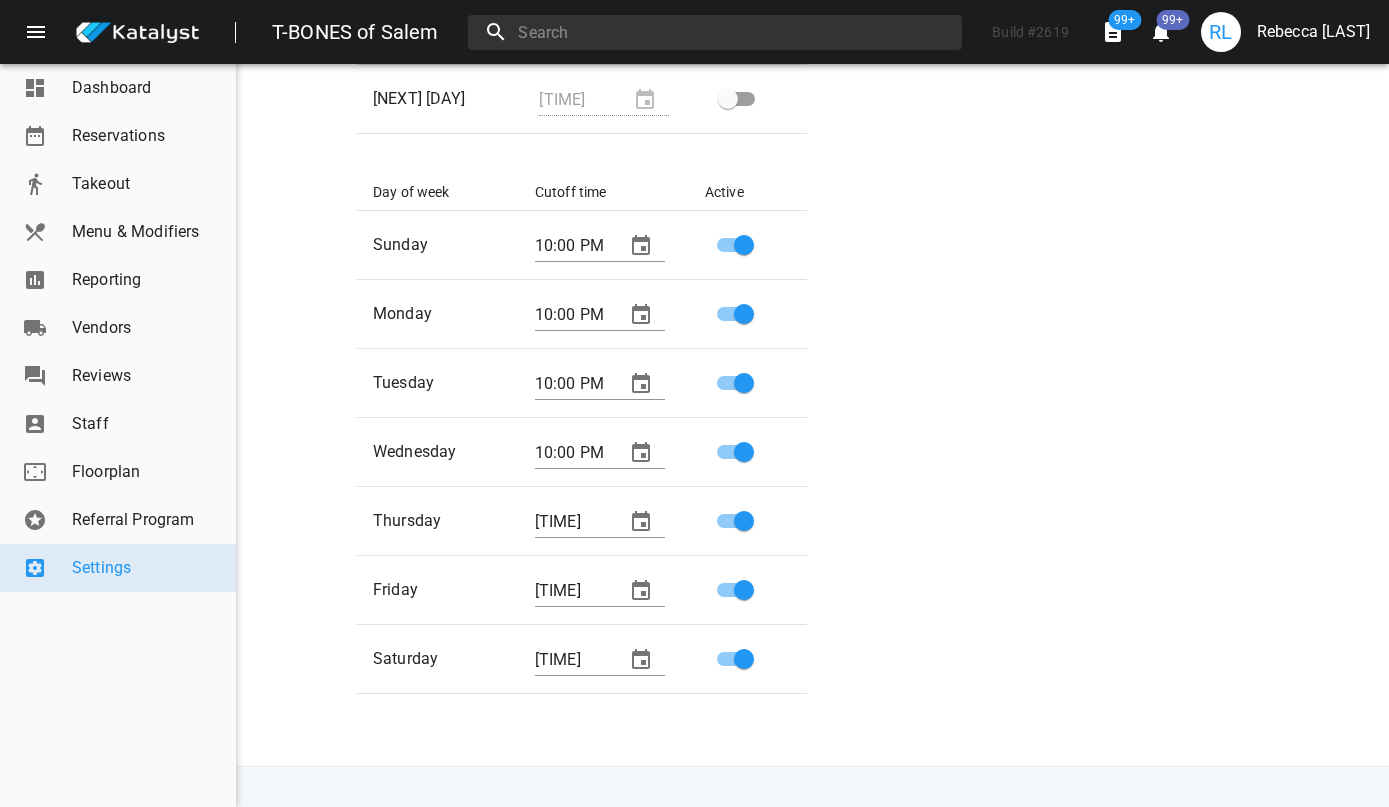 click on "Reporting" at bounding box center [146, 280] 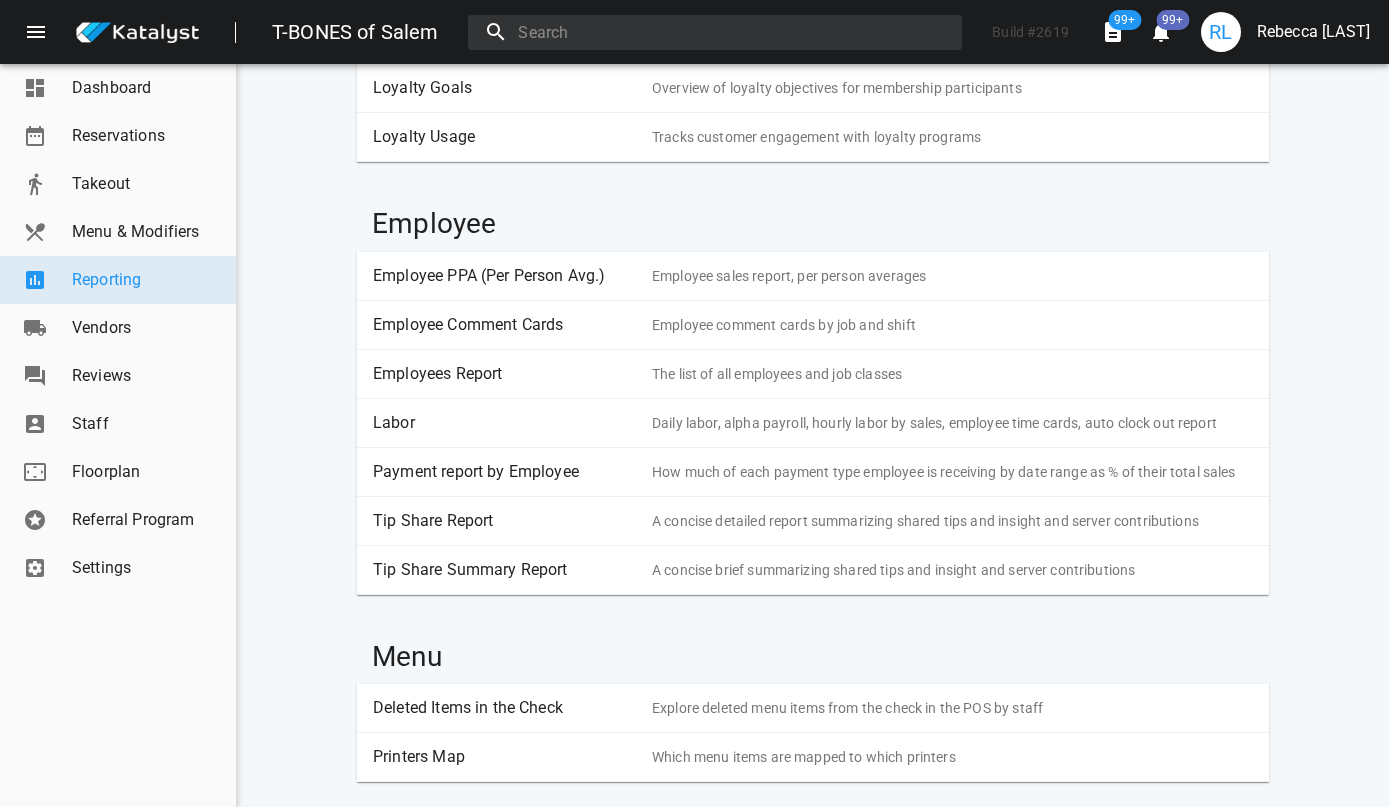 scroll, scrollTop: 1362, scrollLeft: 0, axis: vertical 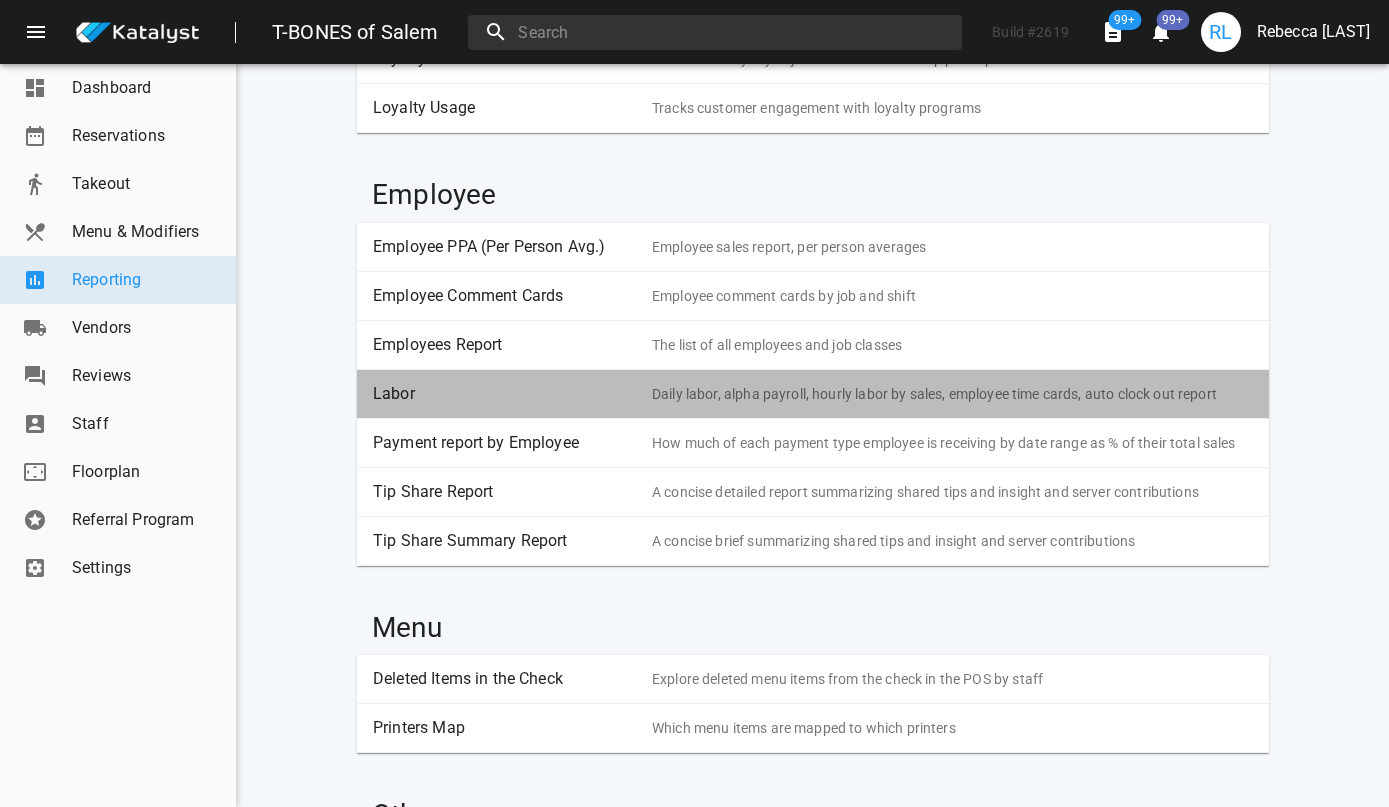 click on "Labor" at bounding box center (505, 394) 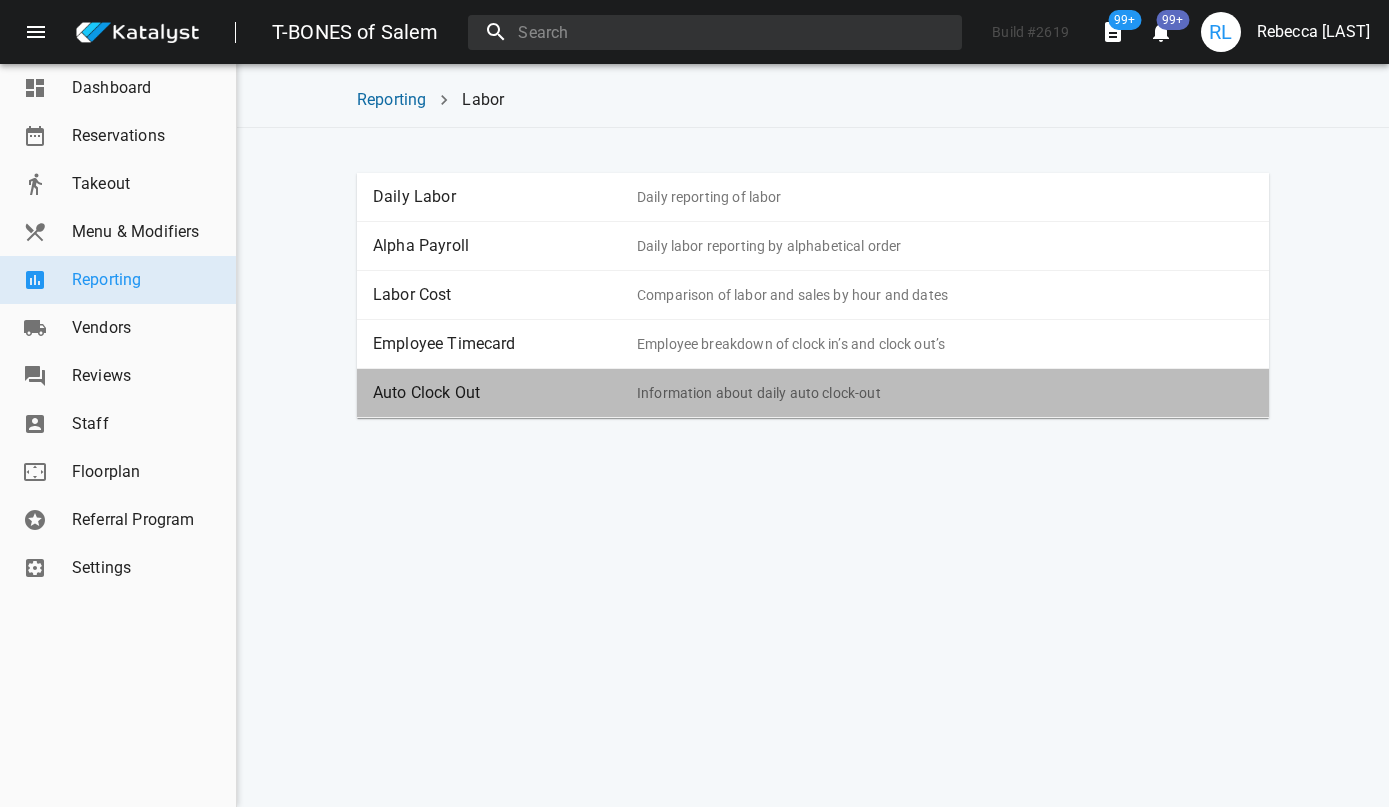 click on "Auto Clock Out" at bounding box center (505, 393) 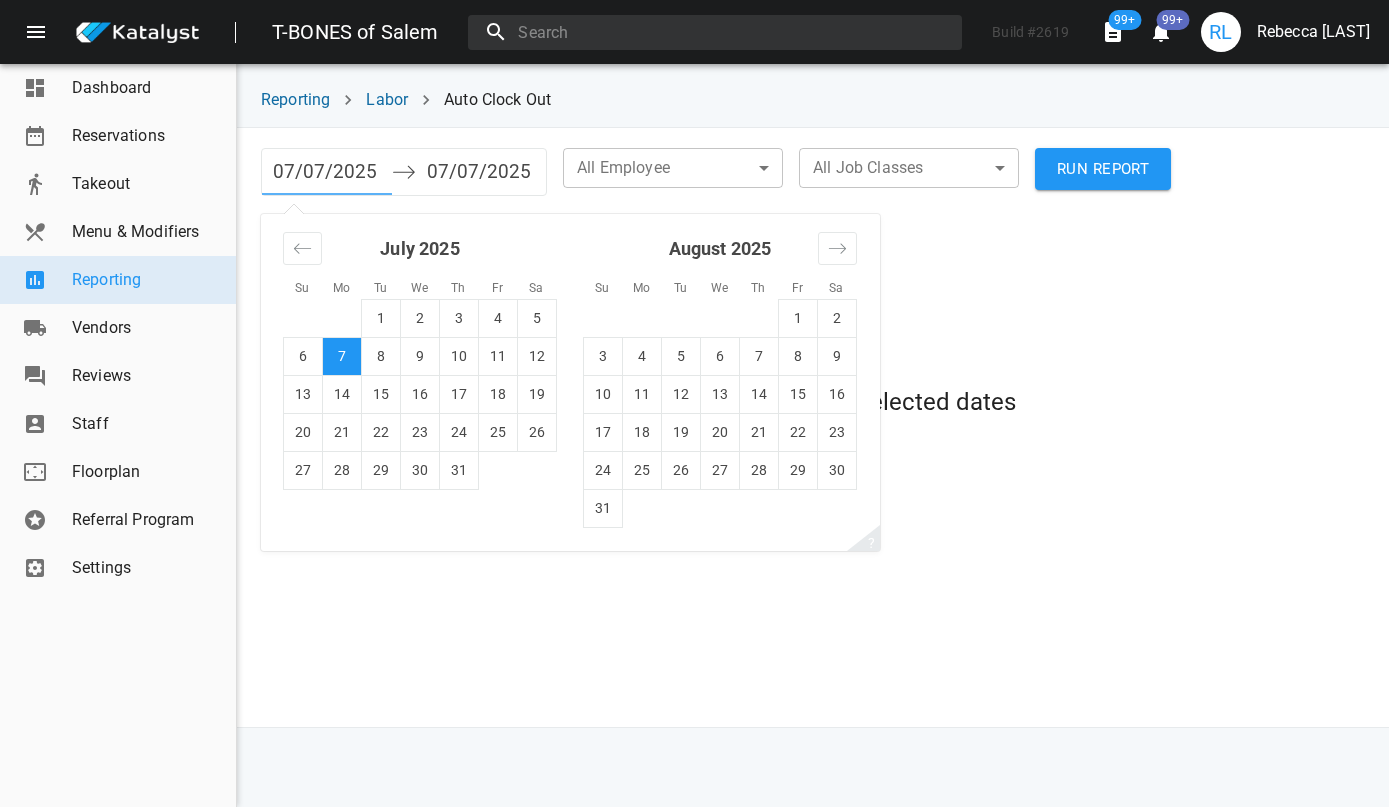 click on "07/07/2025" at bounding box center (327, 172) 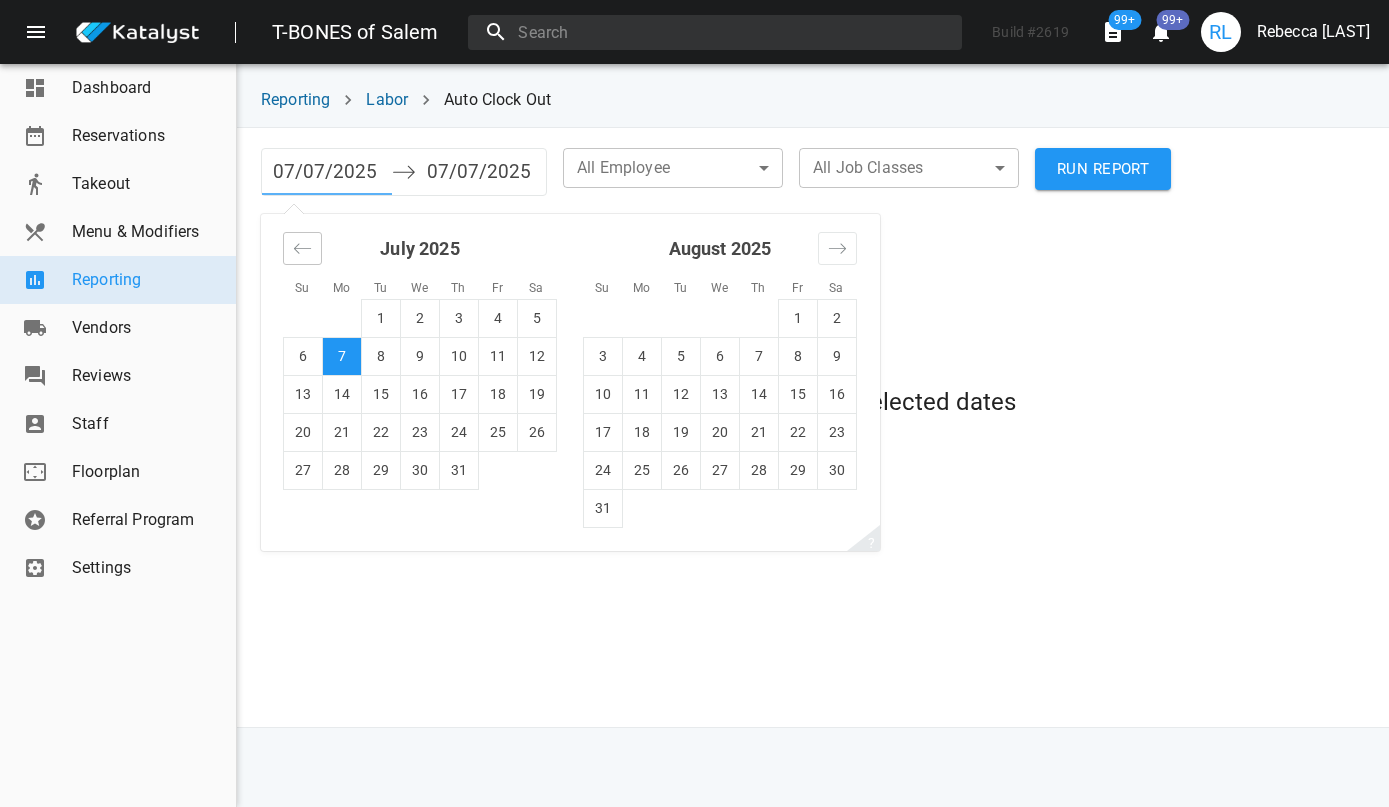 click at bounding box center [302, 248] 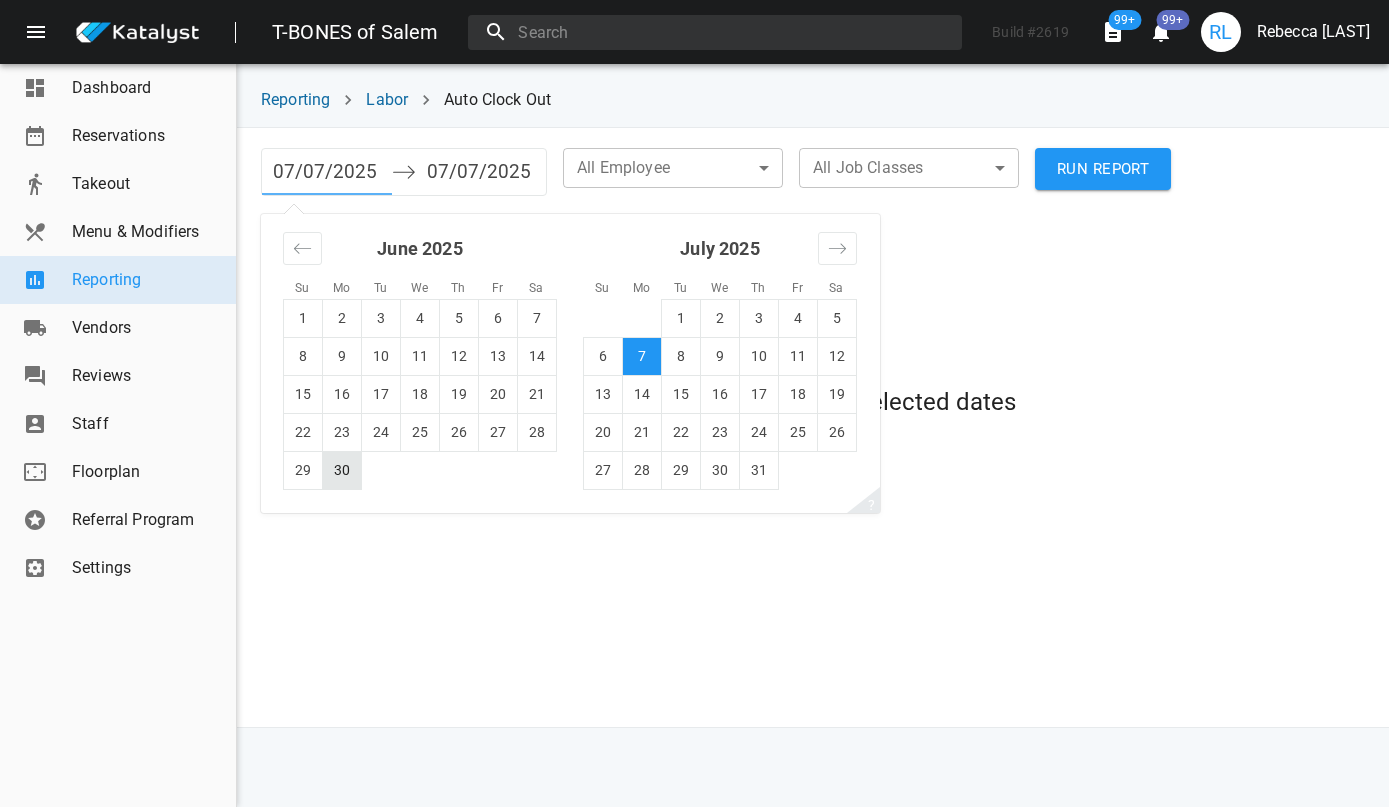 click on "30" at bounding box center [342, 470] 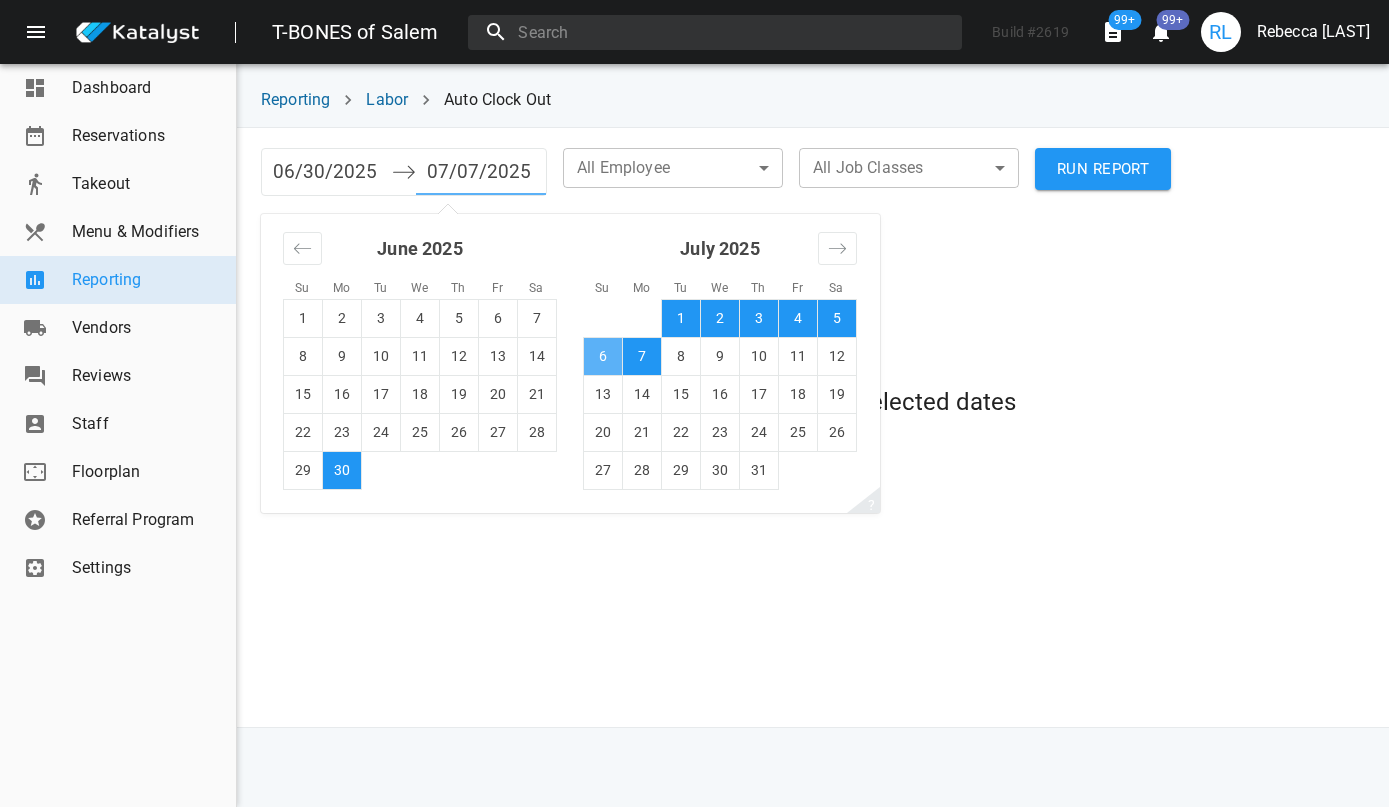 click on "6" at bounding box center (603, 356) 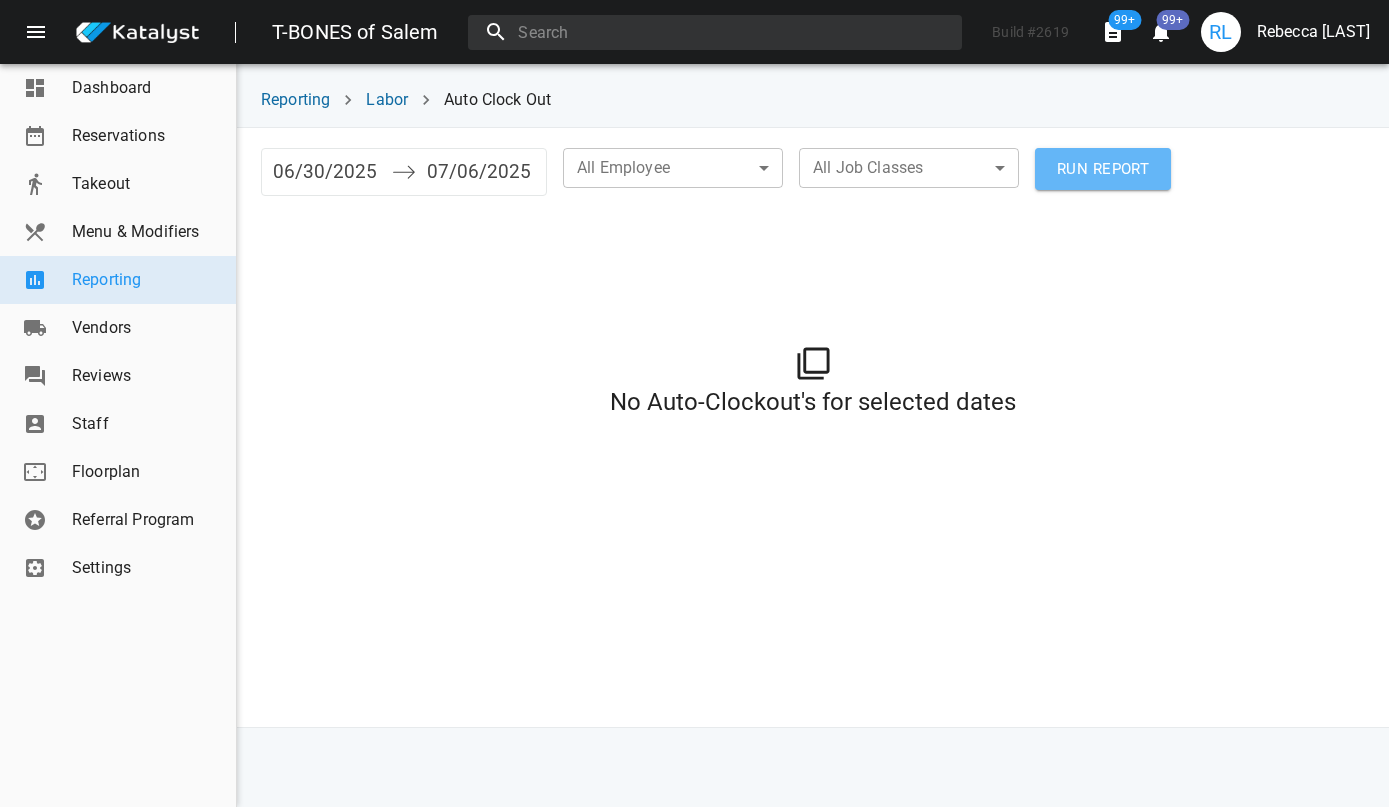 click on "RUN REPORT" at bounding box center [1103, 169] 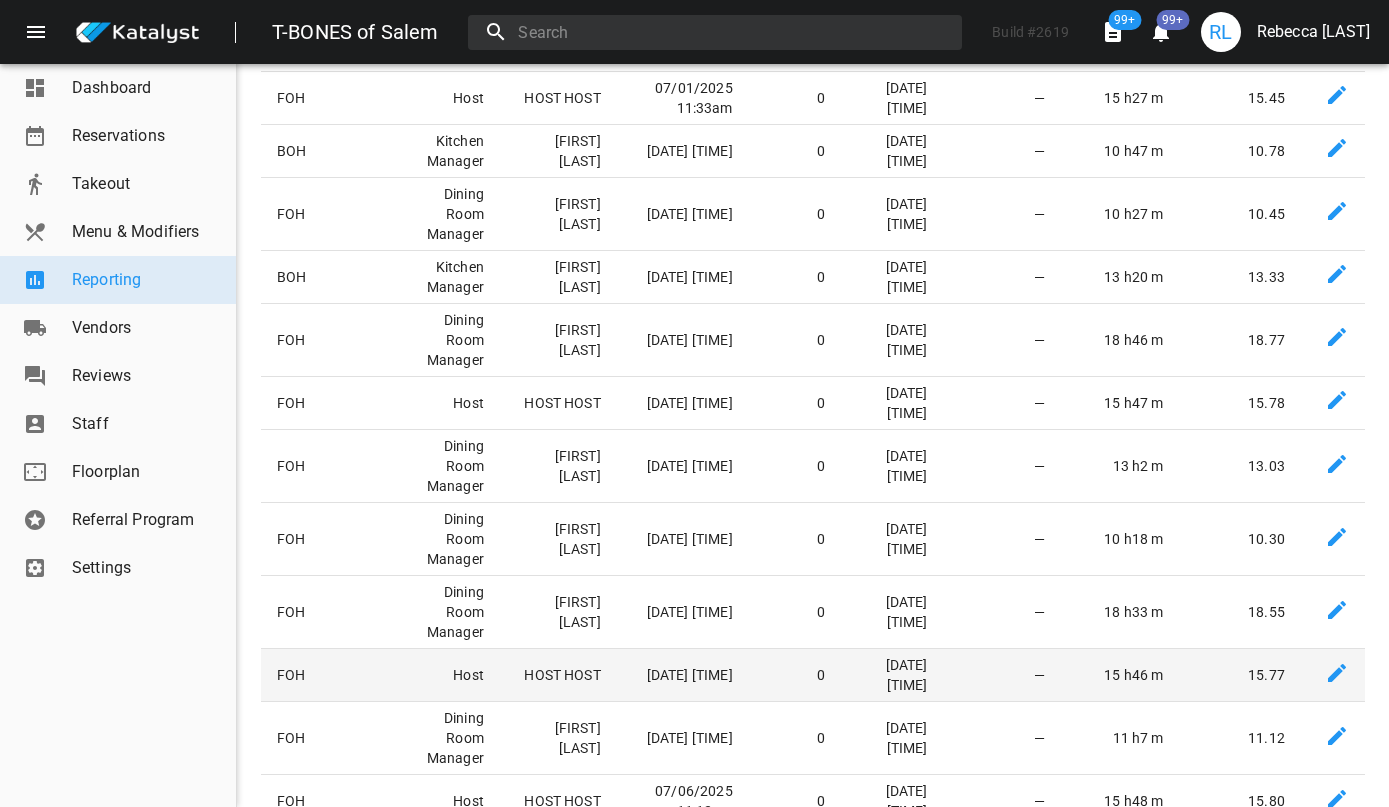 scroll, scrollTop: 659, scrollLeft: 0, axis: vertical 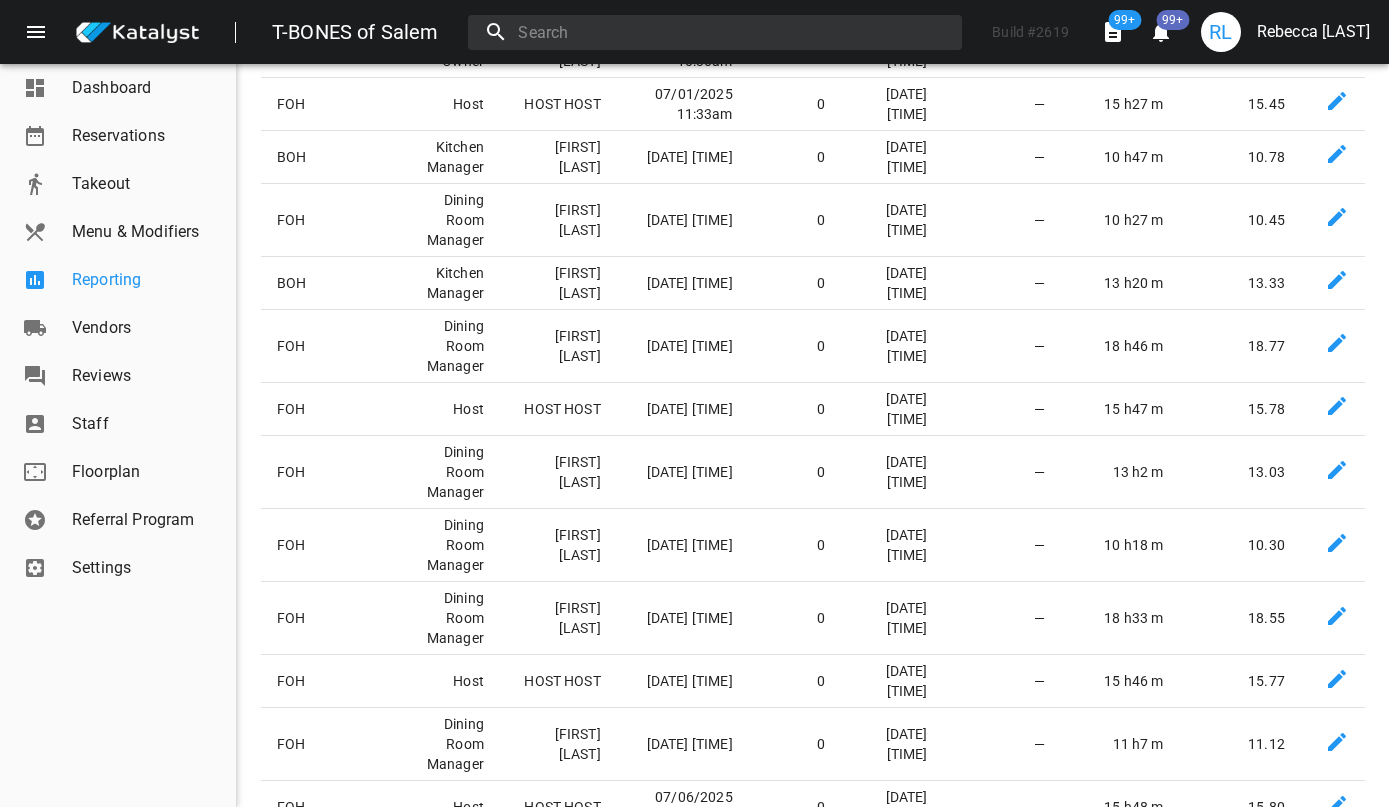 click on "Reporting" at bounding box center [146, 280] 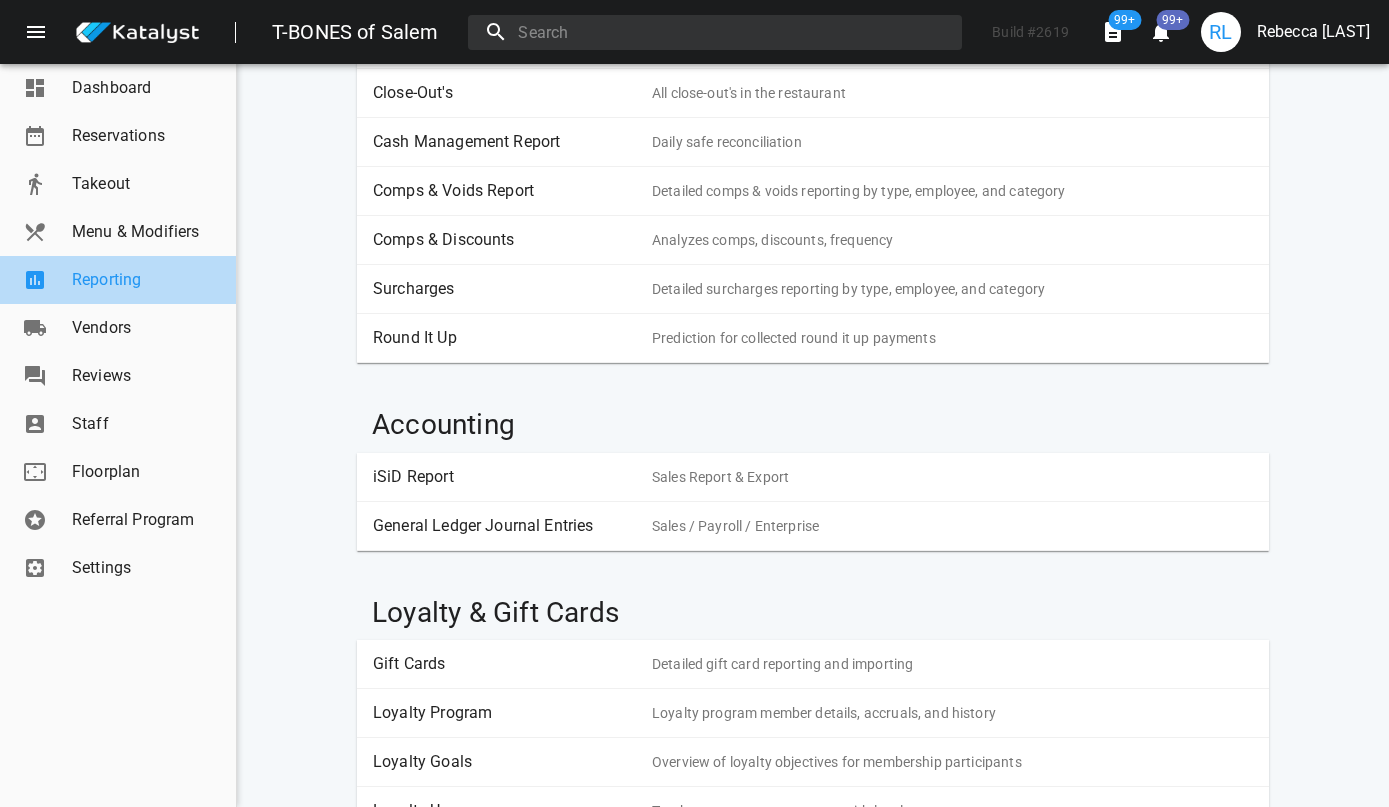 click on "Reporting" at bounding box center (146, 280) 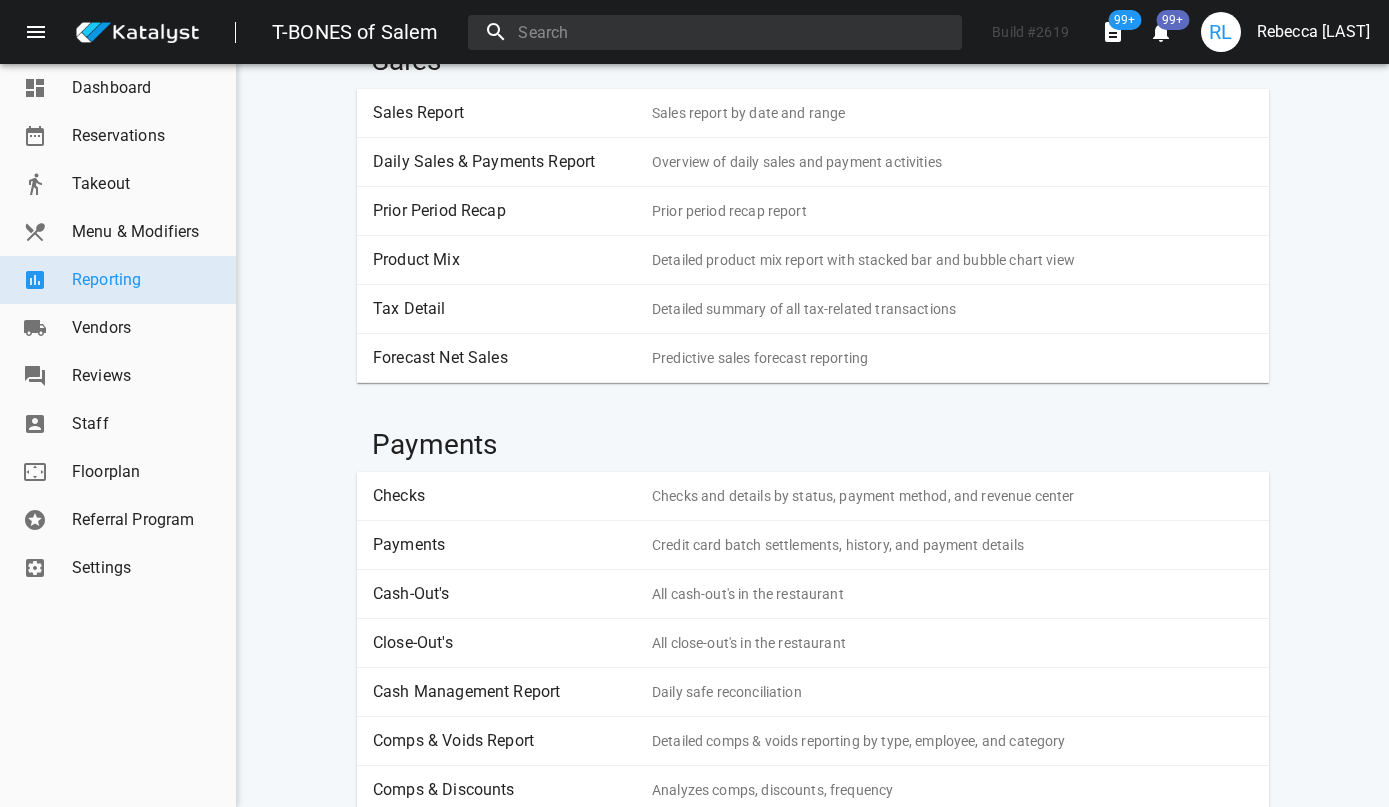scroll, scrollTop: 0, scrollLeft: 0, axis: both 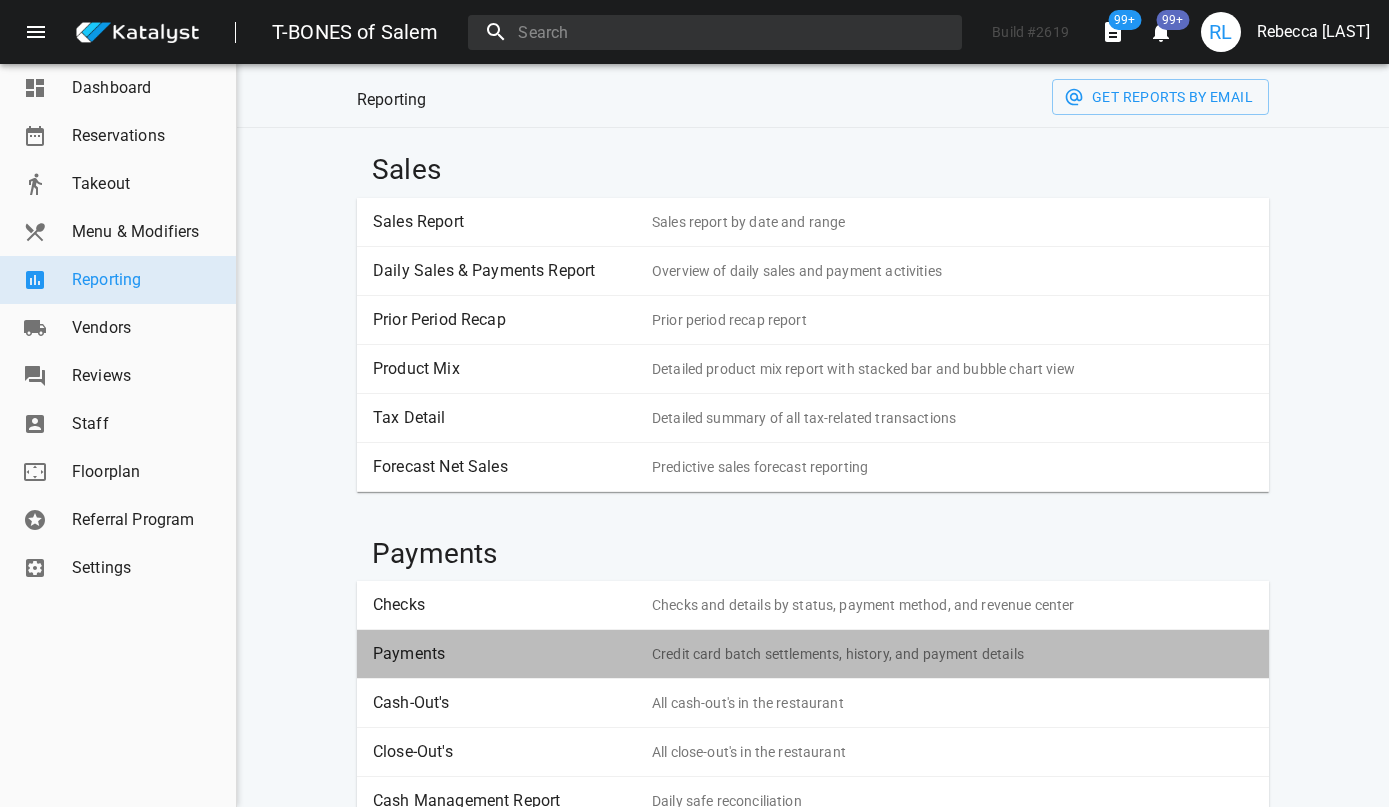 click on "Payments Credit card batch settlements, history, and payment details" at bounding box center [813, 654] 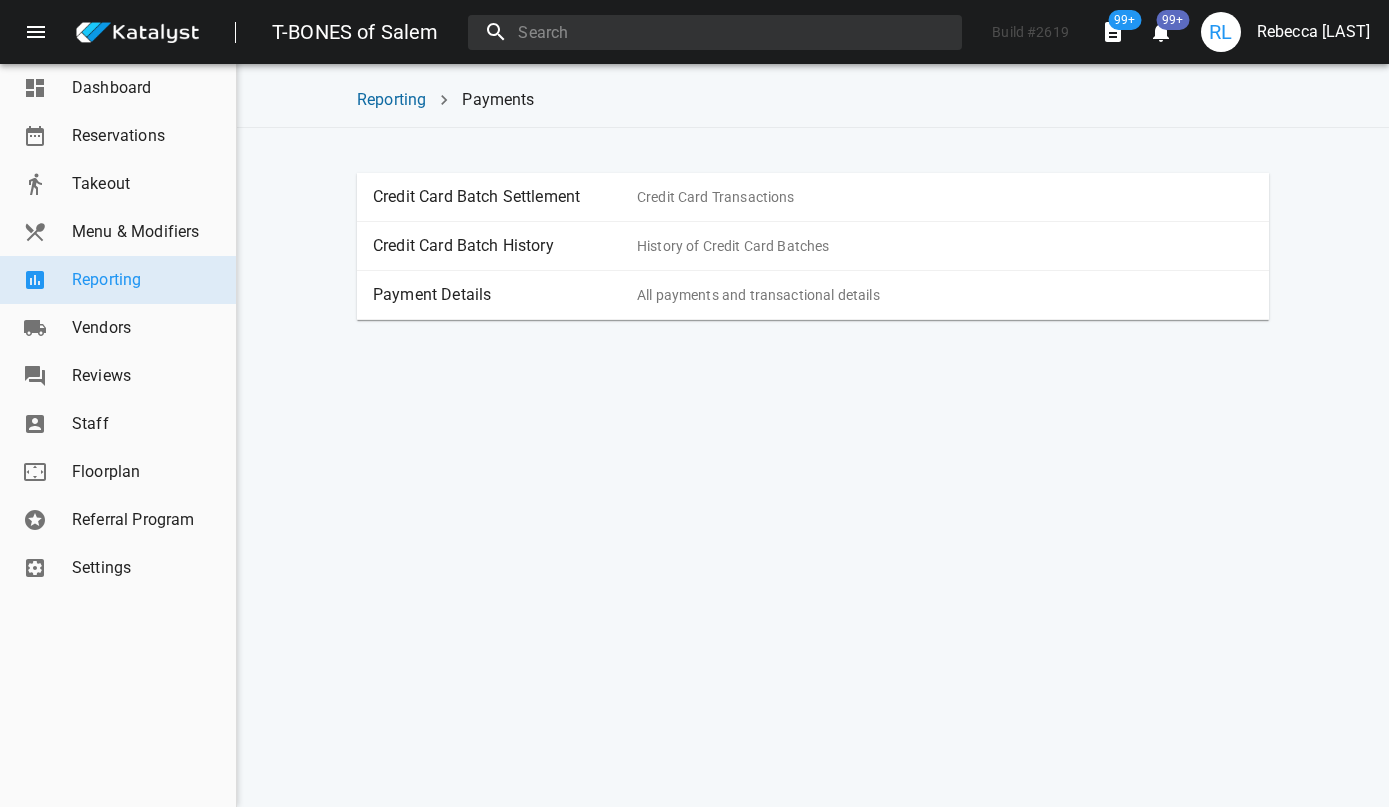 click on "Payment Details" at bounding box center [505, 295] 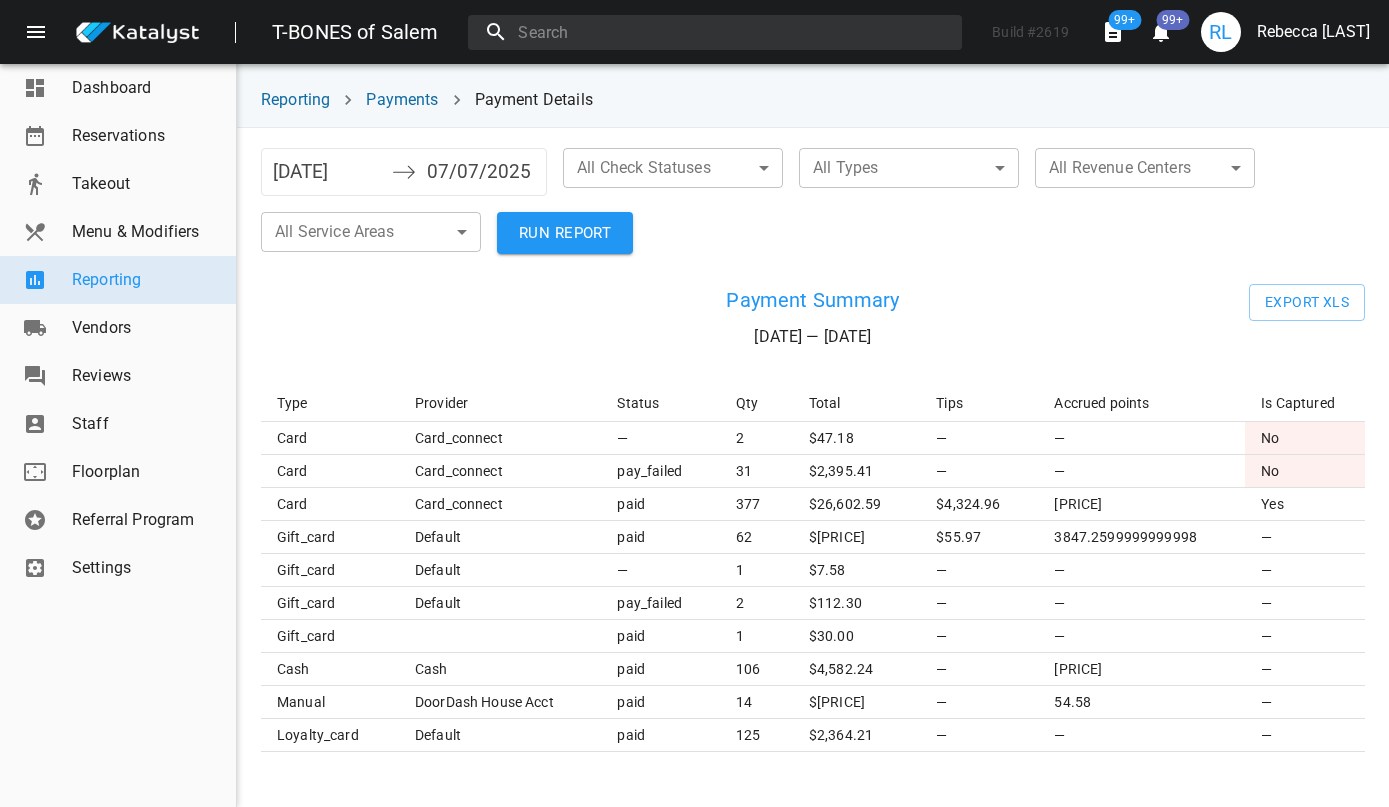 click on "[DATE]" at bounding box center (327, 172) 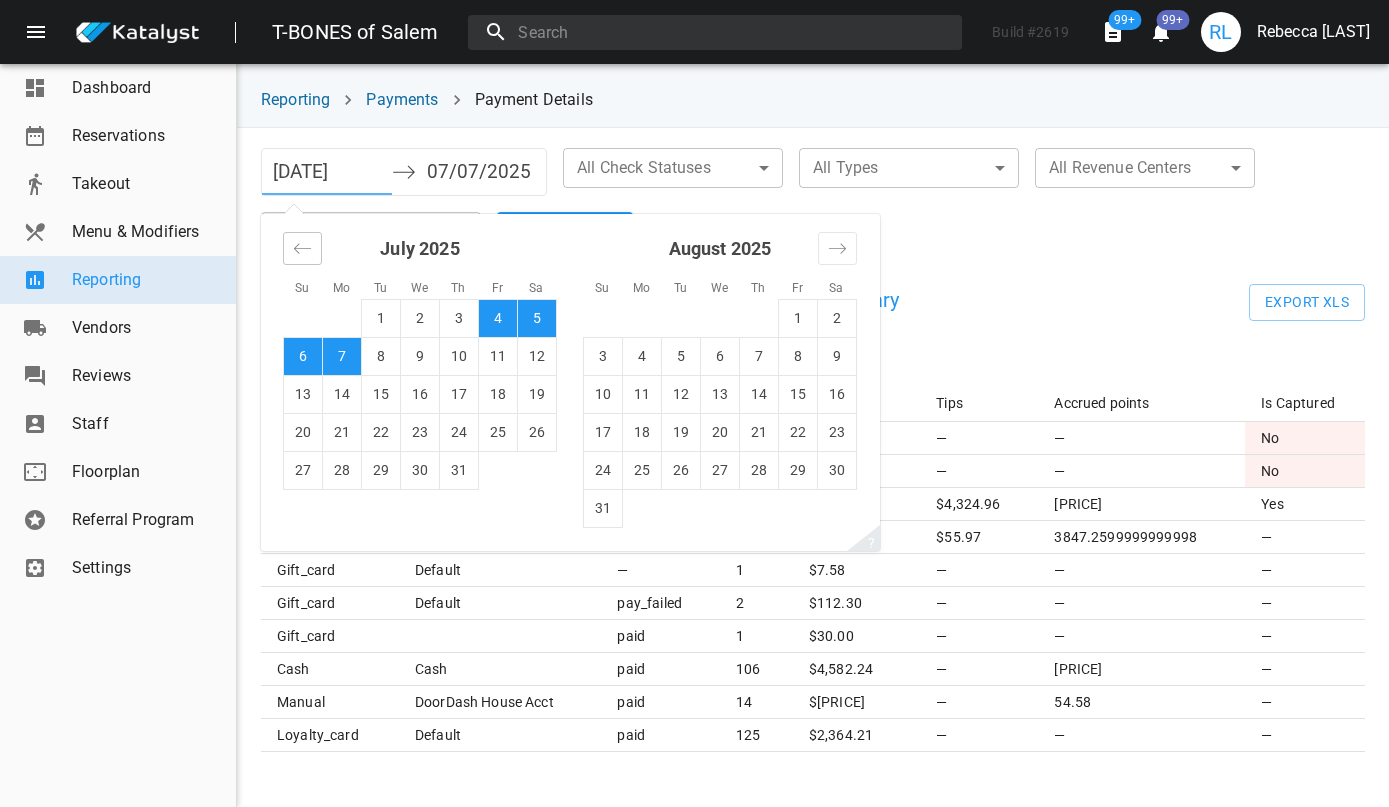click at bounding box center [302, 248] 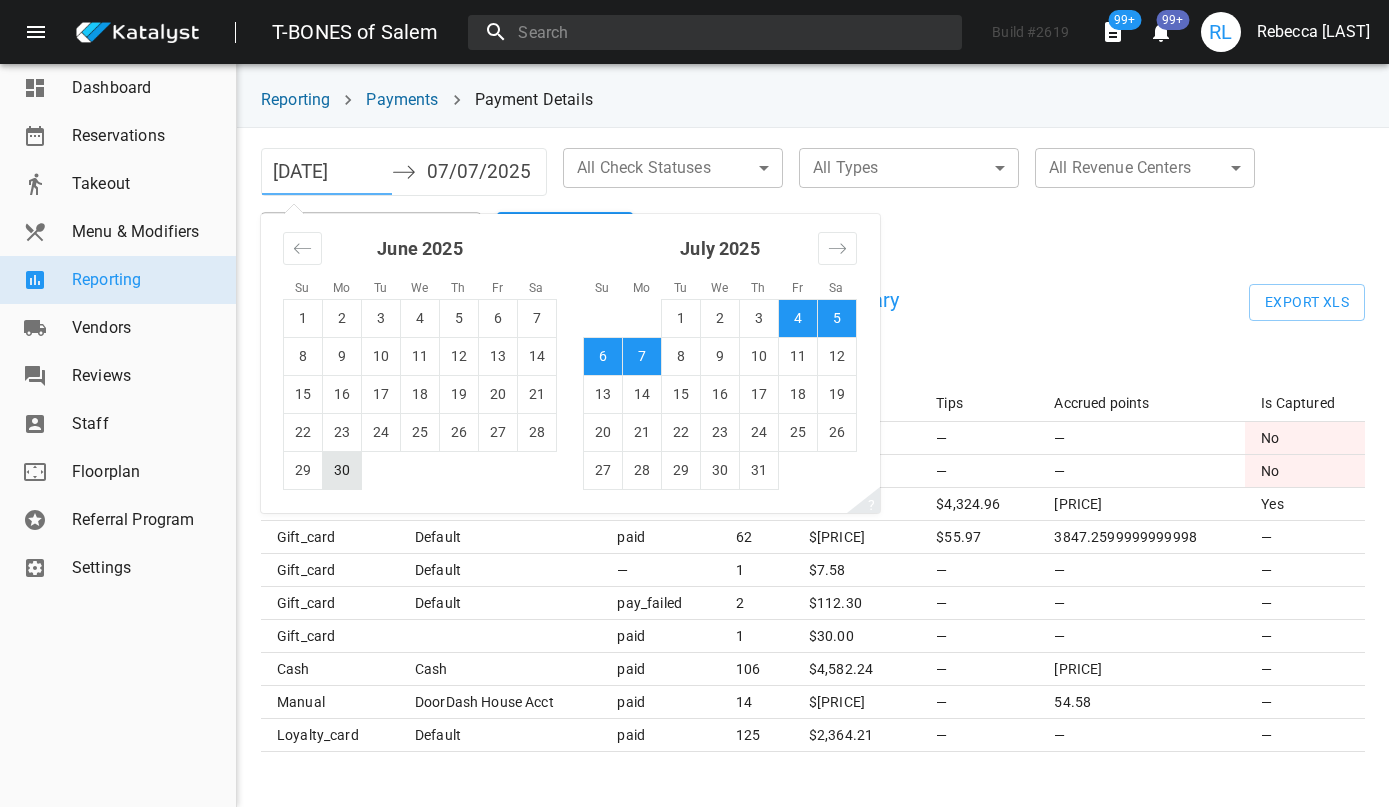 click on "30" at bounding box center [342, 470] 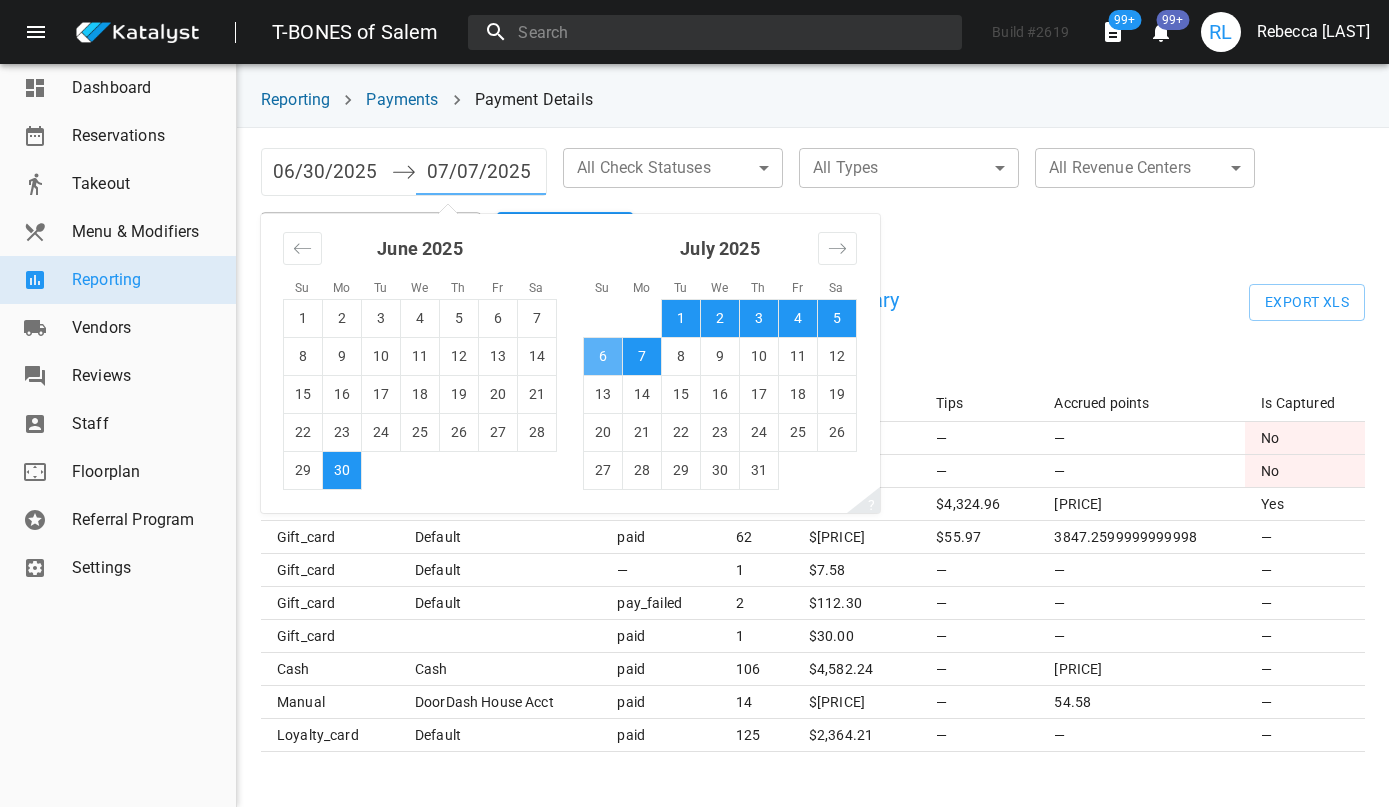 click on "6" at bounding box center [603, 356] 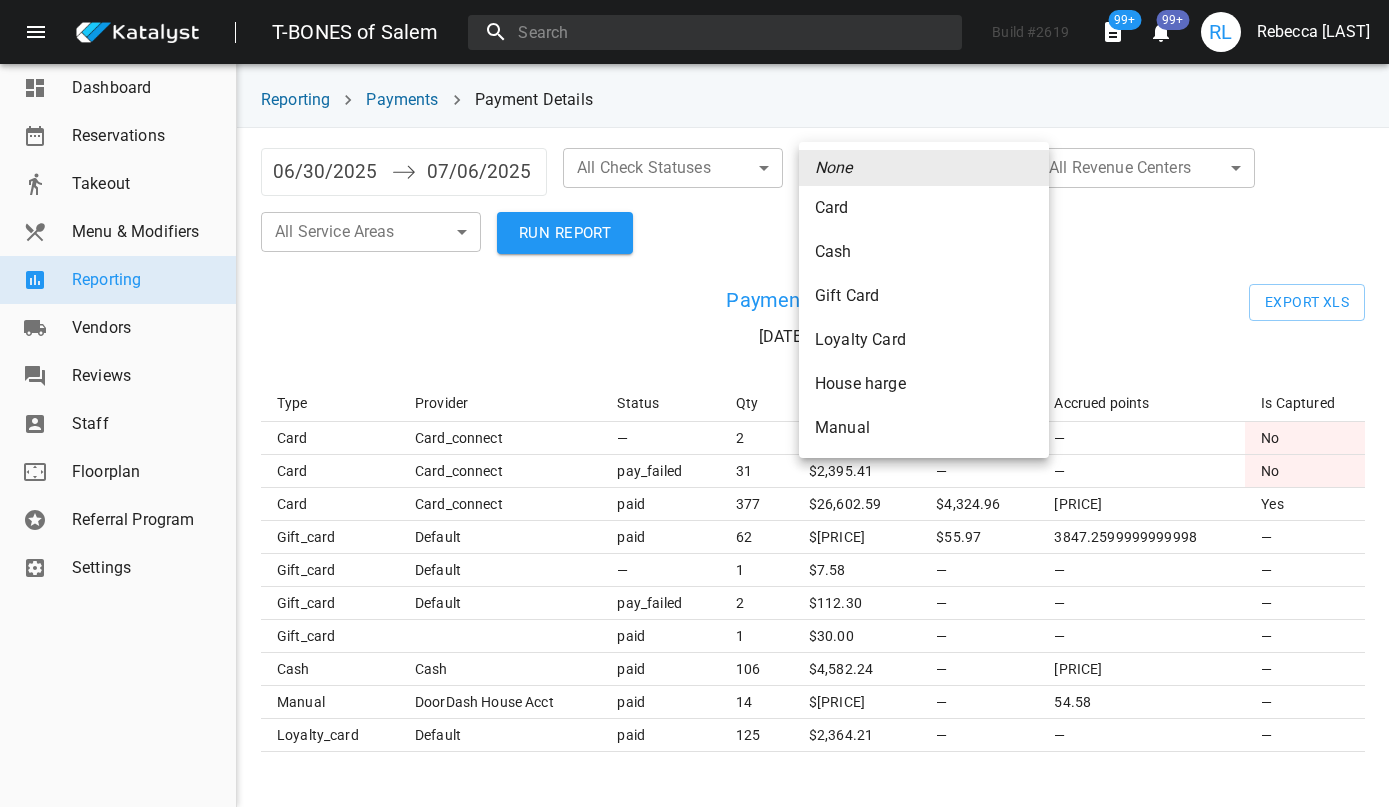 click on "T-BONES of Salem Build #  2619 99+ 99+ RL Rebecca Lemay Dashboard Reservations Takeout Menu & Modifiers Reporting Vendors Reviews Staff Floorplan Referral Program Settings Reporting Payments Payment Details 06/30/2025 Navigate forward to interact with the calendar and select a date. Press the question mark key to get the keyboard shortcuts for changing dates. 07/06/2025 Navigate backward to interact with the calendar and select a date. Press the question mark key to get the keyboard shortcuts for changing dates. All Check Statuses ​ ​ All Types ​ ​ All Revenue Centers ​ ​ All Service Areas ​ ​ RUN REPORT   Payment Summary 06/30/25 — 07/06/25 Export XLS Type Provider Status Qty Total Tips Accrued points Is Captured card card_connect — 2 $ 47.18 — — No card card_connect pay_failed 31 $ 2,395.41 — — No card card_connect paid 377 $ 26,602.59 $4,324.96 30603.11 Yes gift_card default paid 62 $ 2,195.06 $55.97 3847.2599999999998 — gift_card default — 1 $ 7.58 — — — gift_card 2" at bounding box center (694, 403) 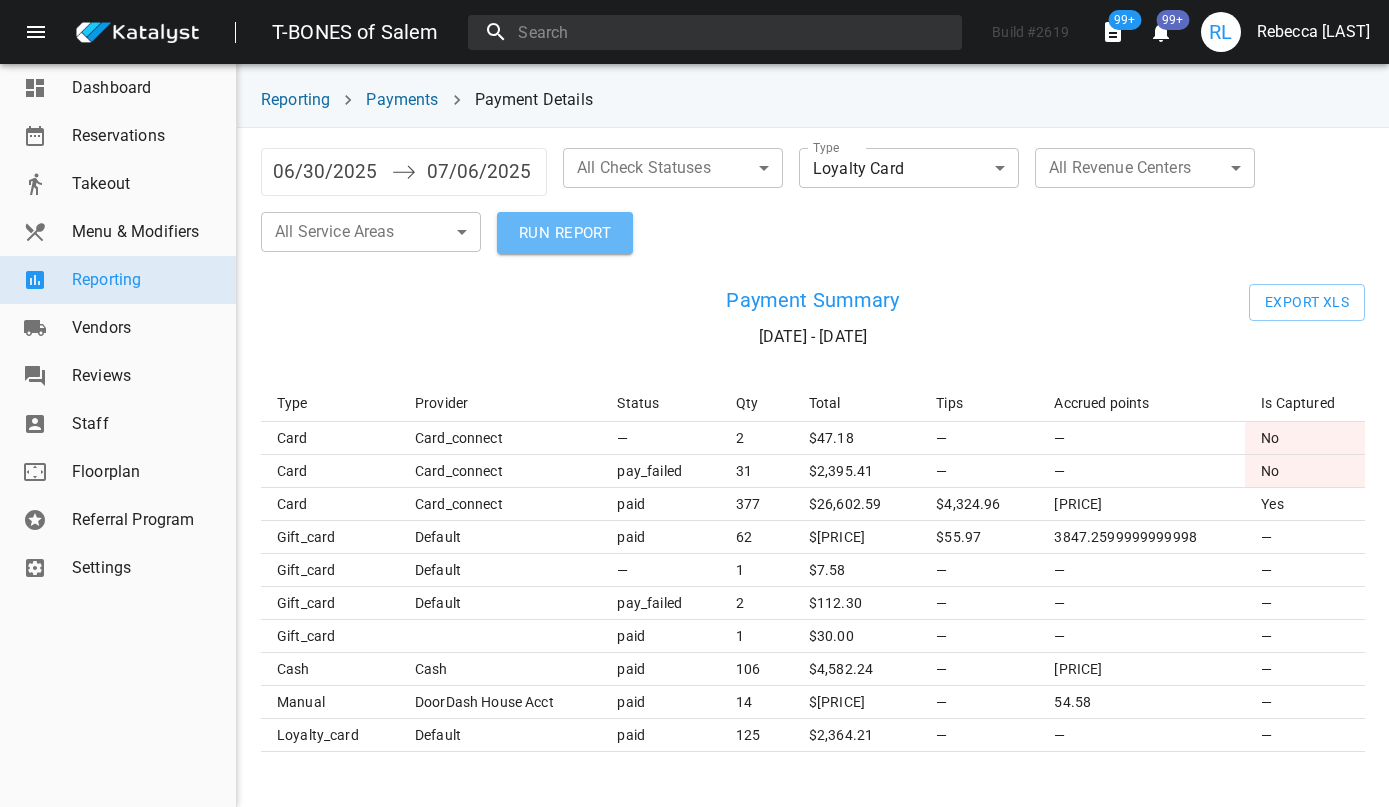 click on "RUN REPORT" at bounding box center [565, 233] 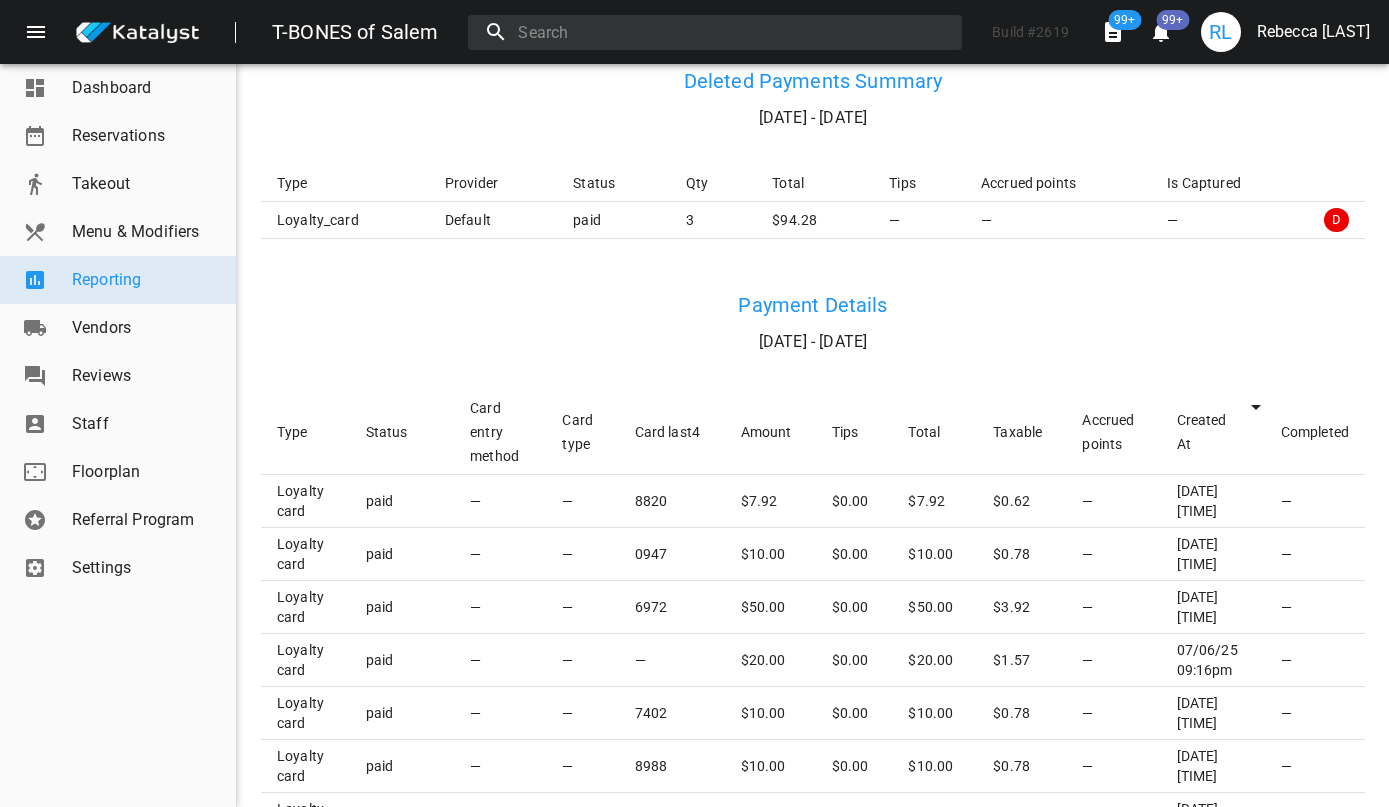 scroll, scrollTop: 478, scrollLeft: 0, axis: vertical 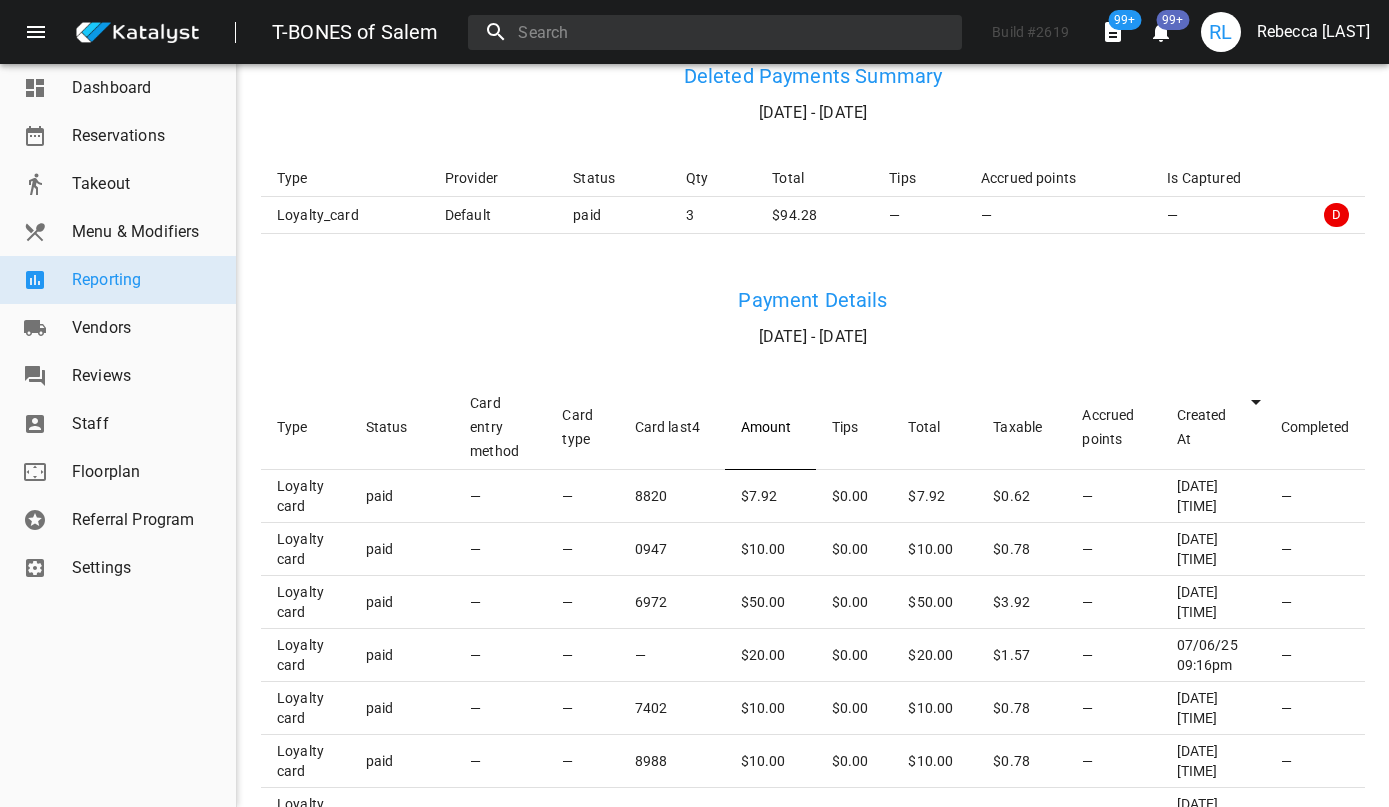 click on "Amount" at bounding box center (770, 427) 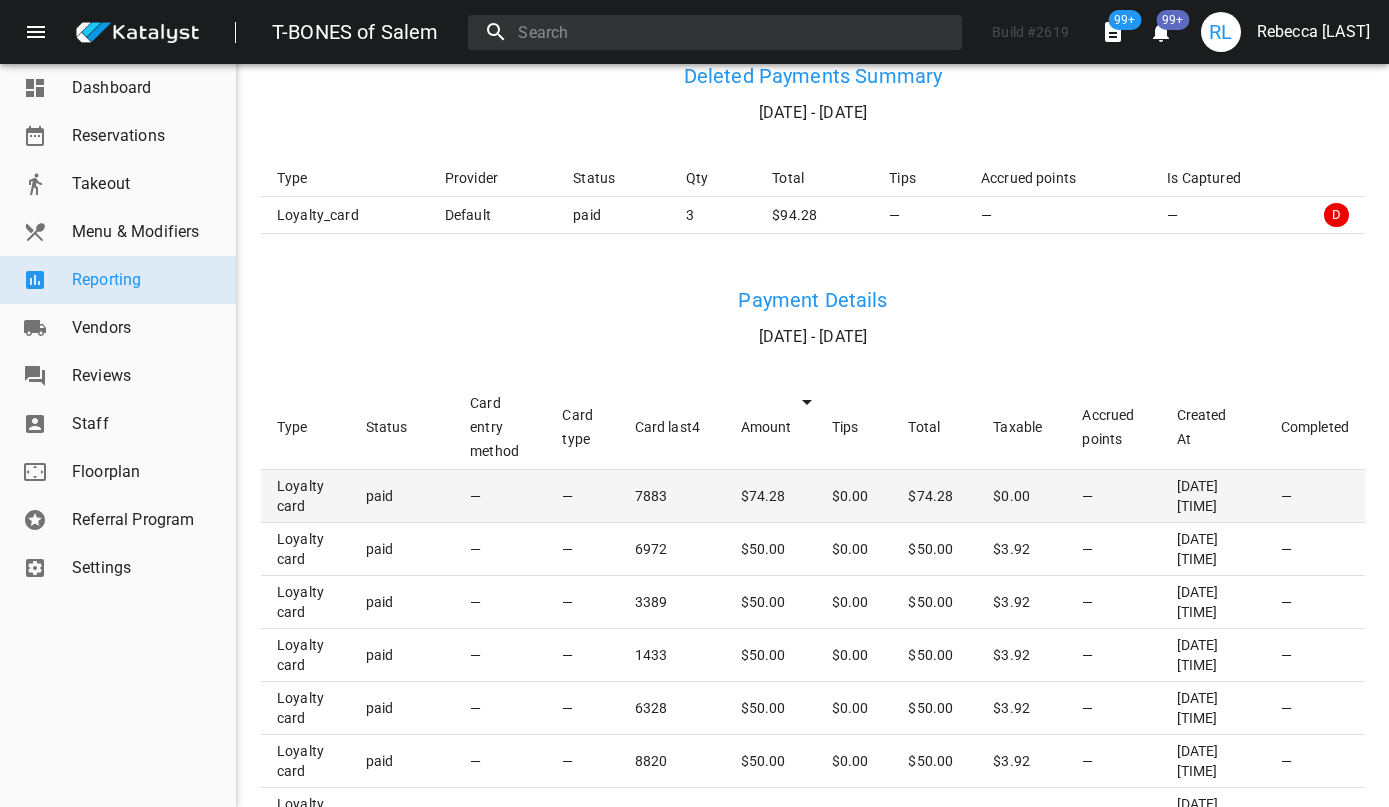 click on "7883" at bounding box center (672, 496) 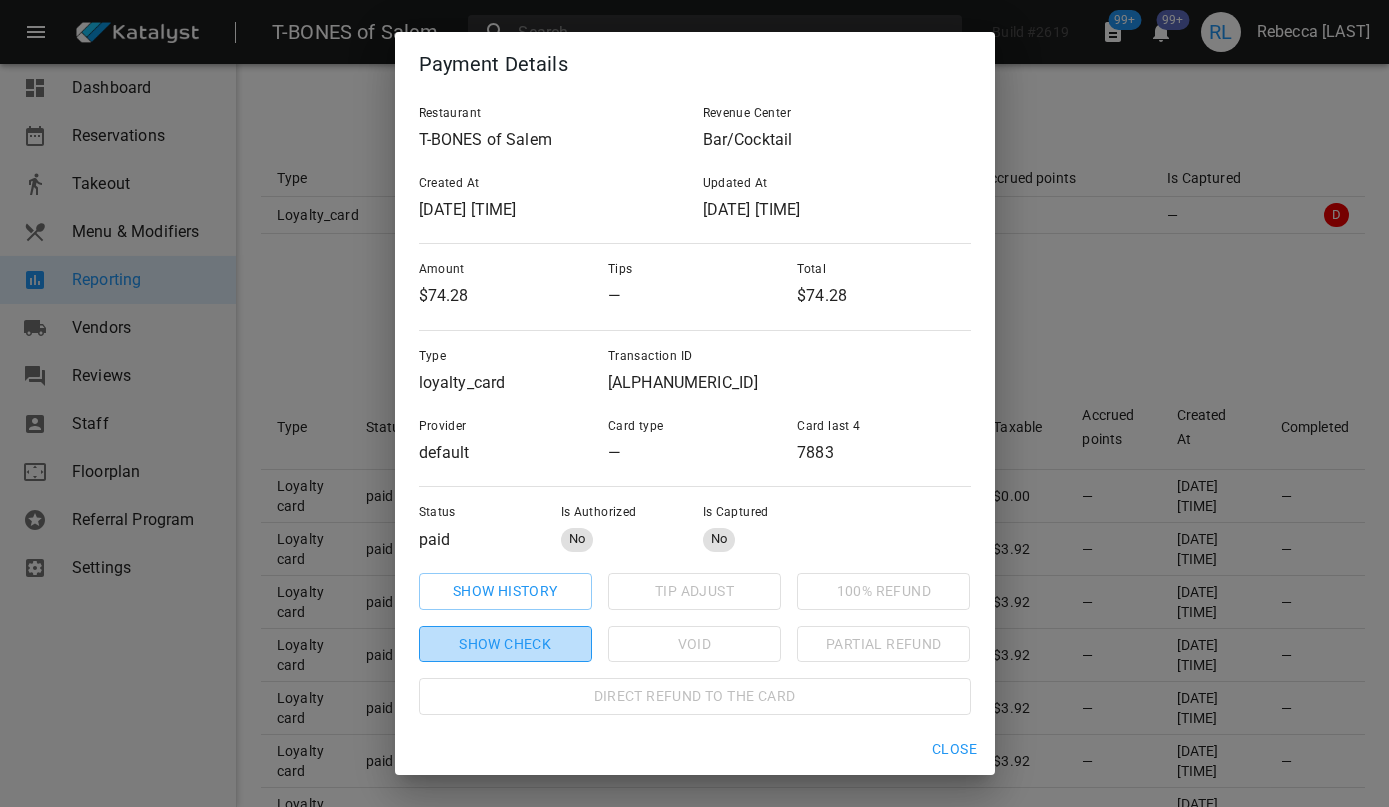 click on "Show check" at bounding box center (505, 591) 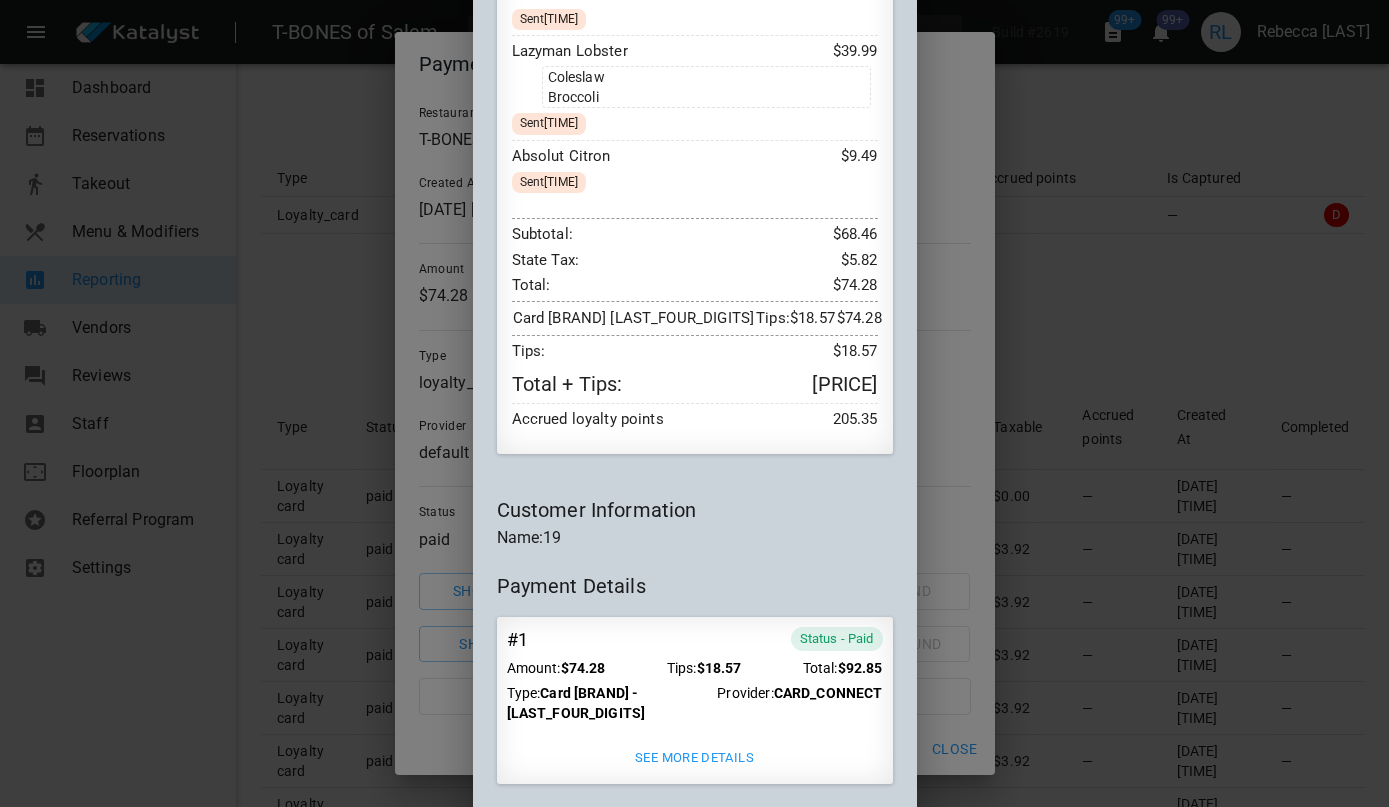 scroll, scrollTop: 577, scrollLeft: 0, axis: vertical 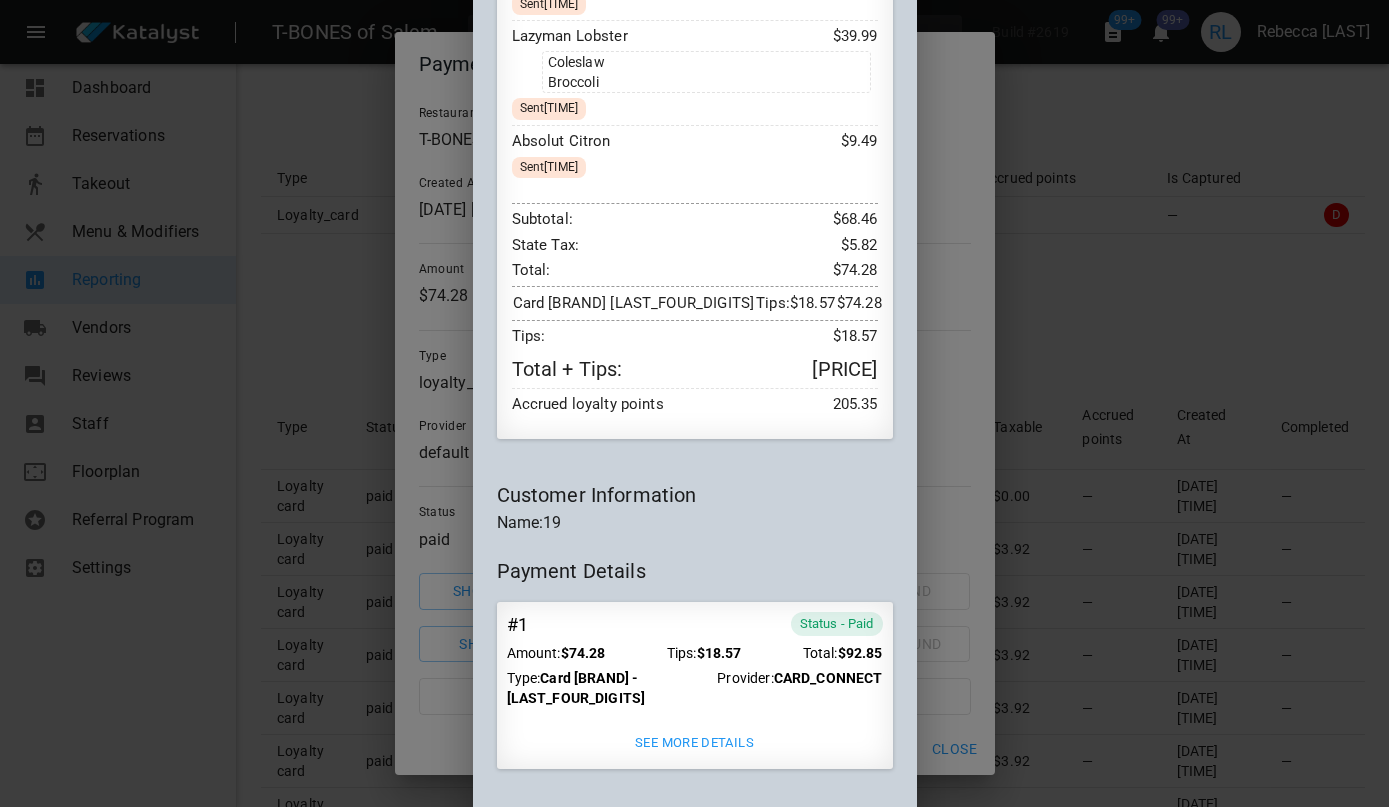click on "Payment Details #  1 Status - Paid Amount:  $ 74.28 Tips:  $ 18.57 Total:  $ 92.85 Type:   Card VISA - 4777 Provider:  CARD_CONNECT See more details" at bounding box center (695, 652) 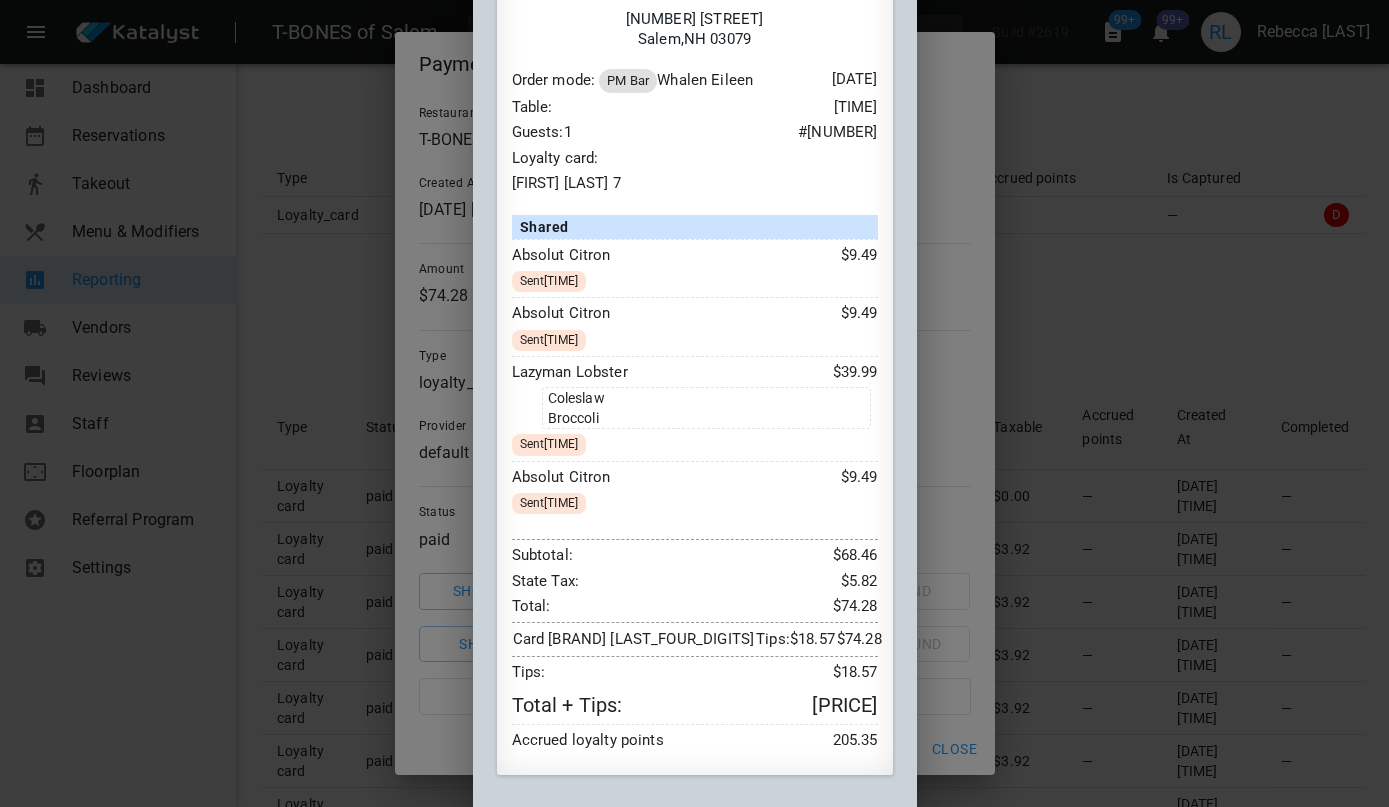 scroll, scrollTop: 0, scrollLeft: 0, axis: both 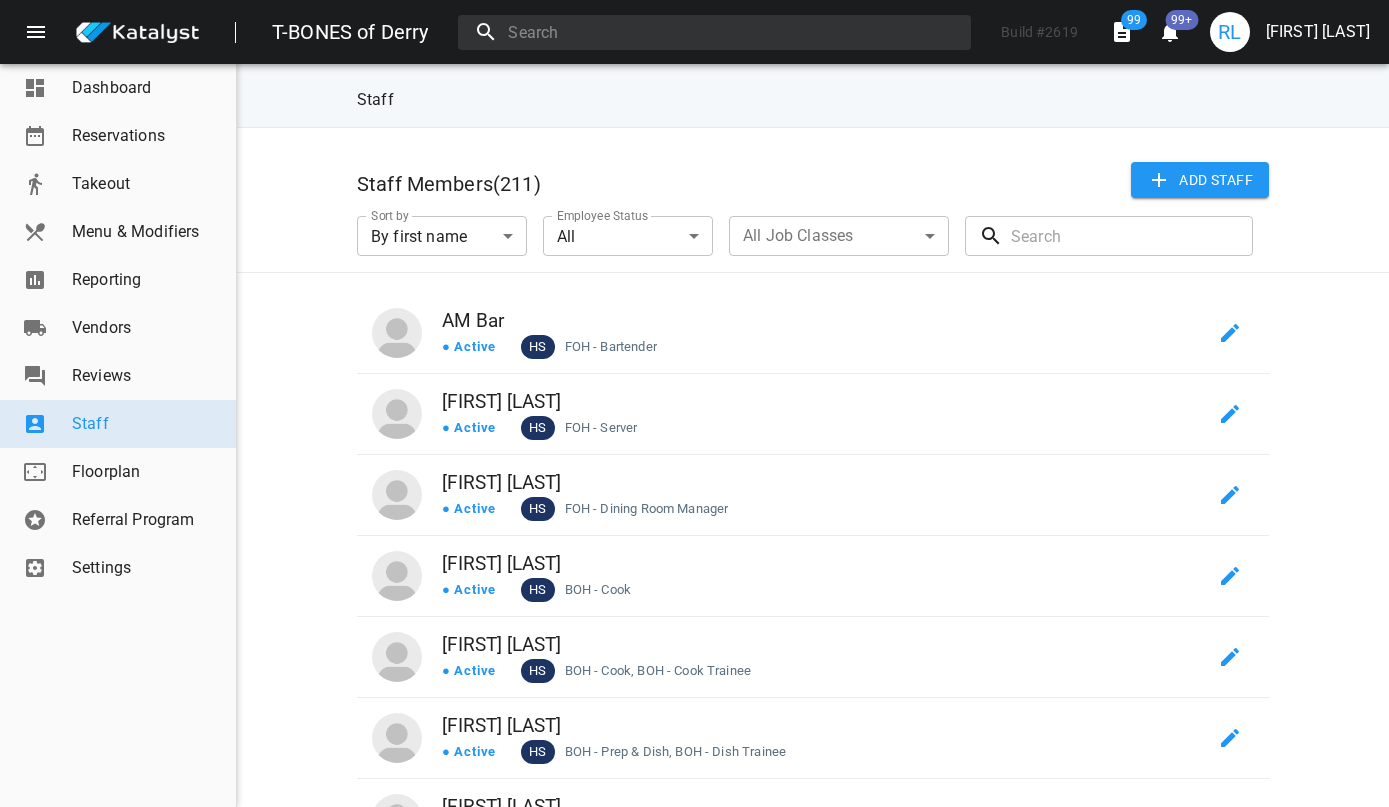 click on "Reporting" at bounding box center (146, 280) 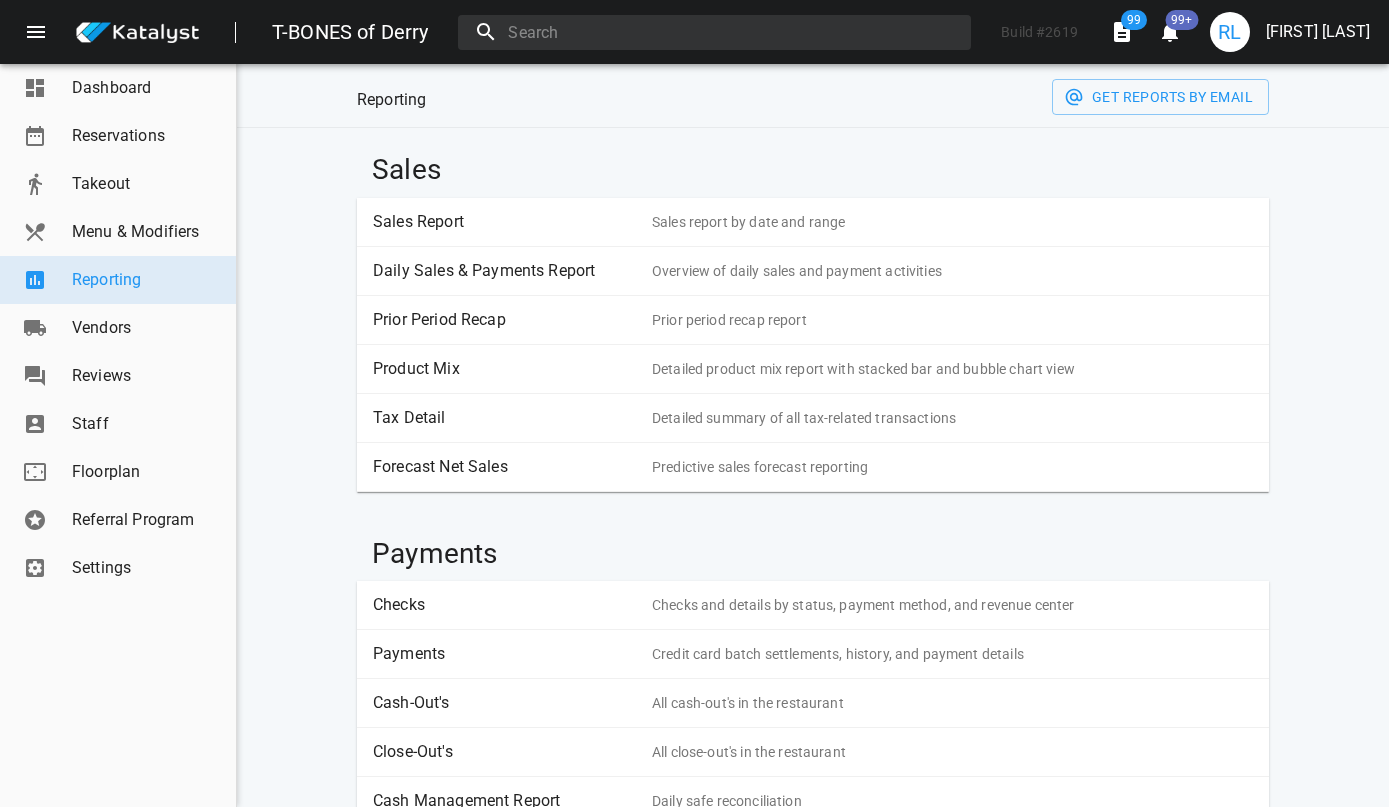 click on "Payments" at bounding box center [505, 654] 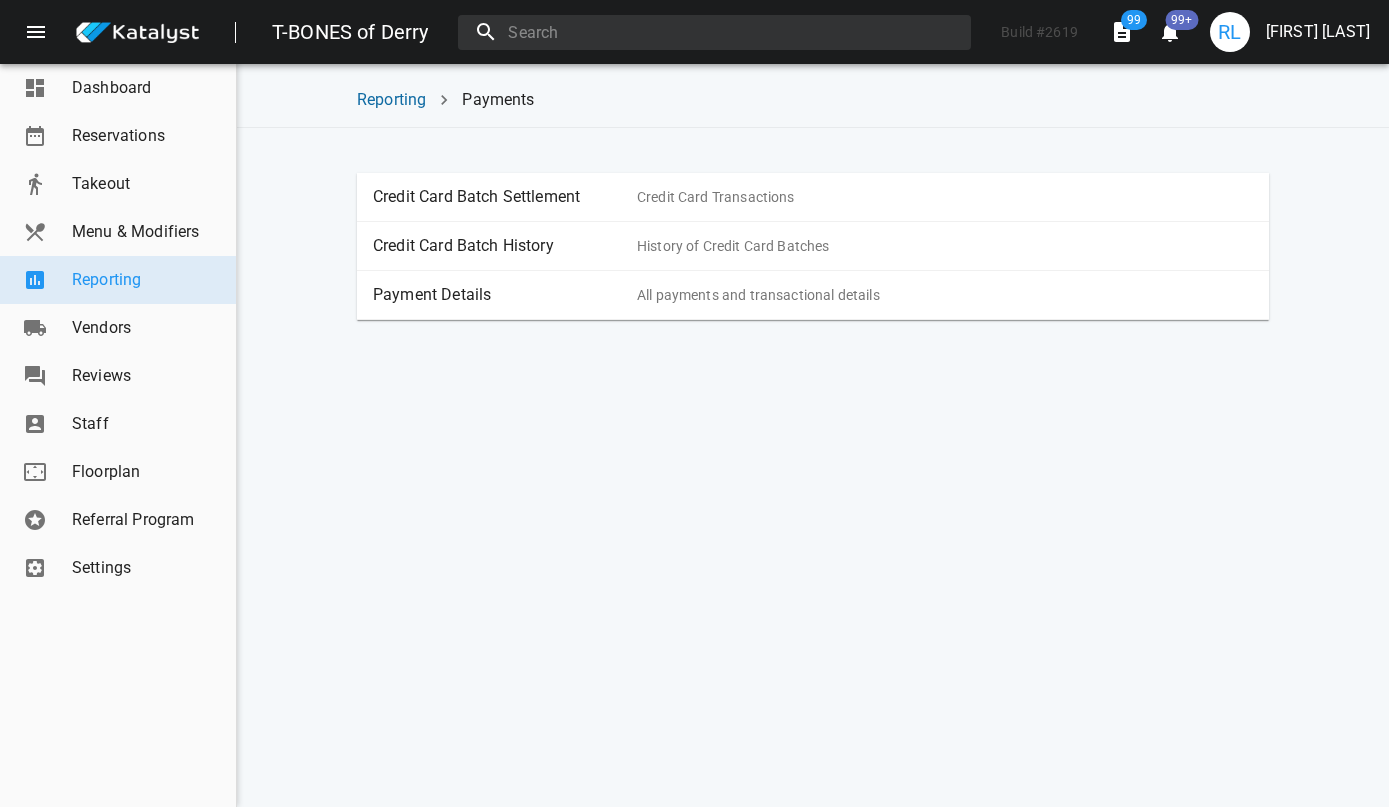 click on "Payment Details" at bounding box center (505, 295) 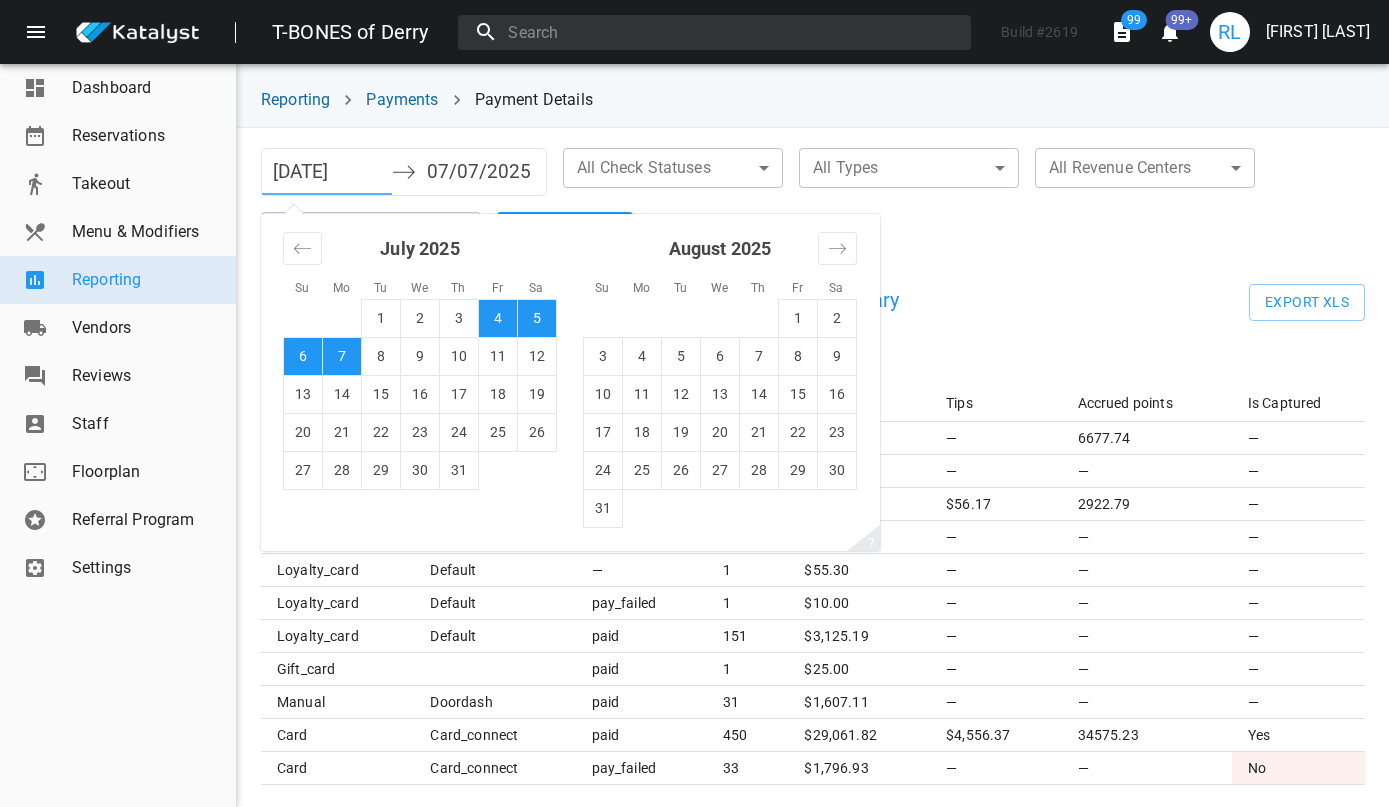 click on "[DATE]" at bounding box center (327, 172) 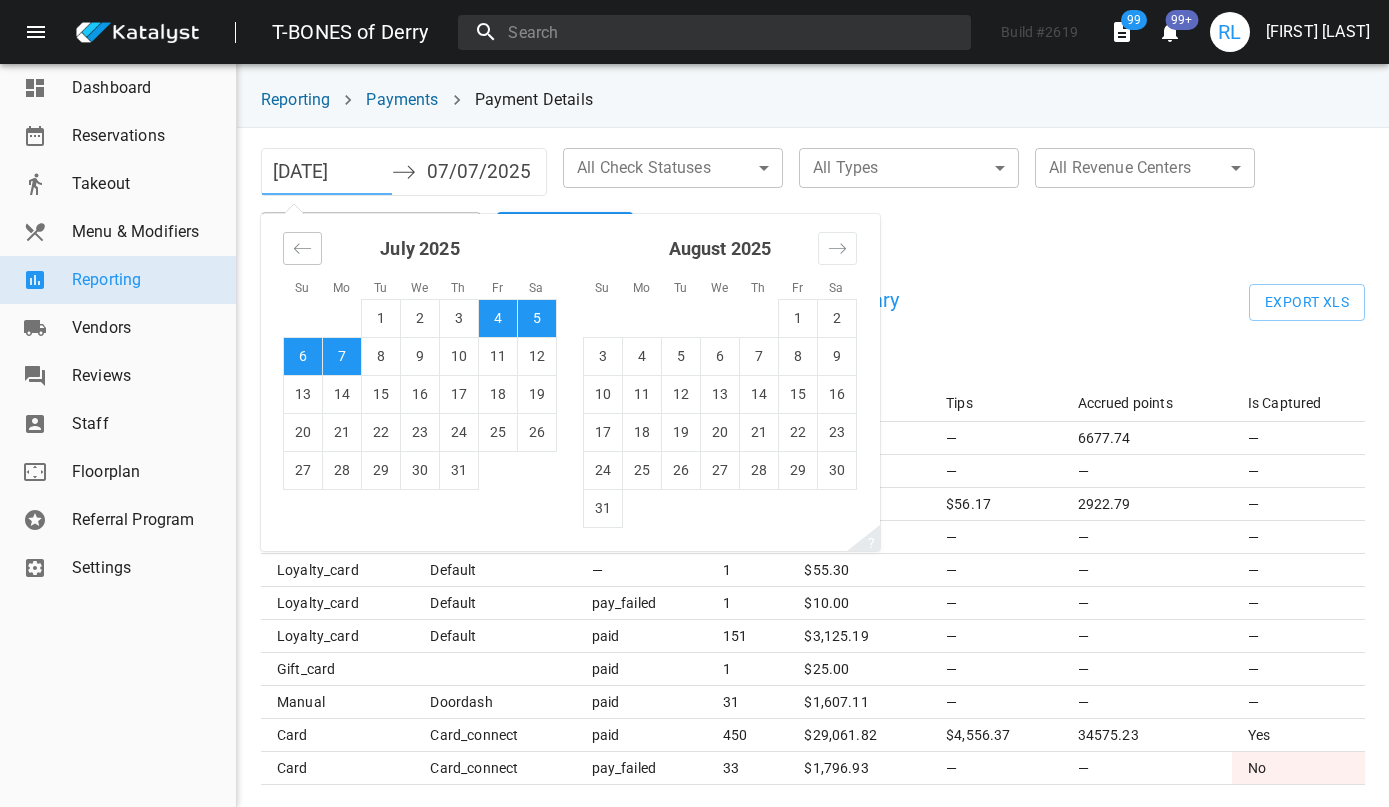 click at bounding box center (302, 248) 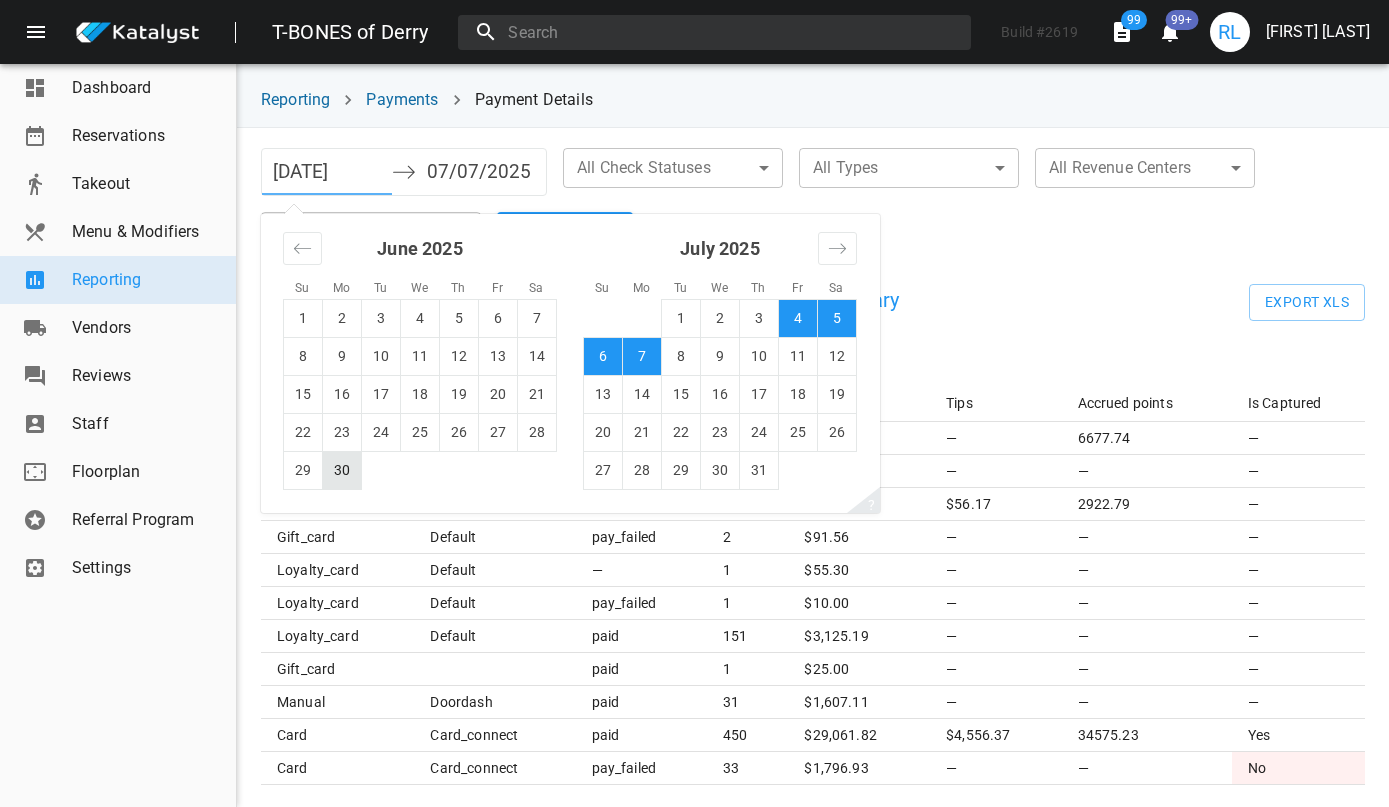 click on "30" at bounding box center (342, 470) 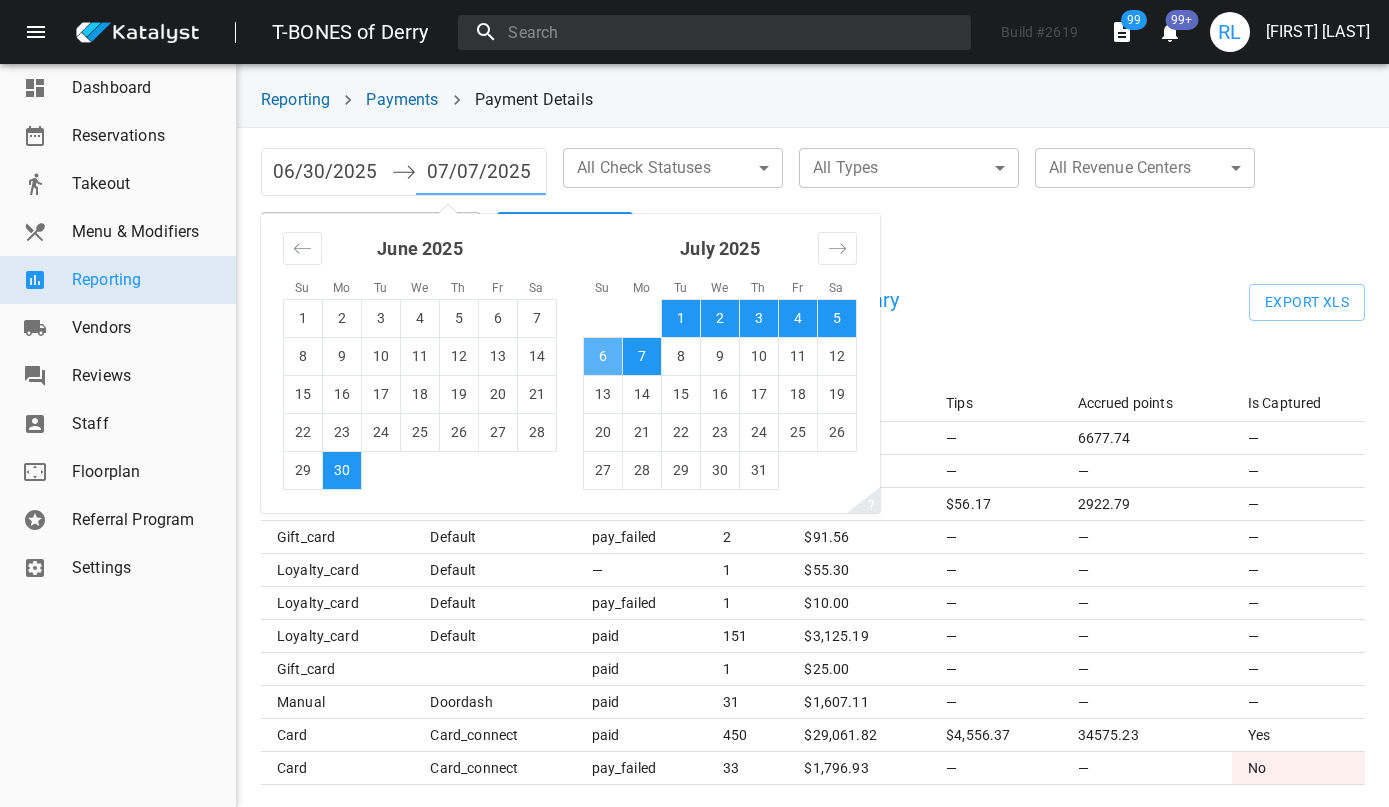 click on "6" at bounding box center (603, 356) 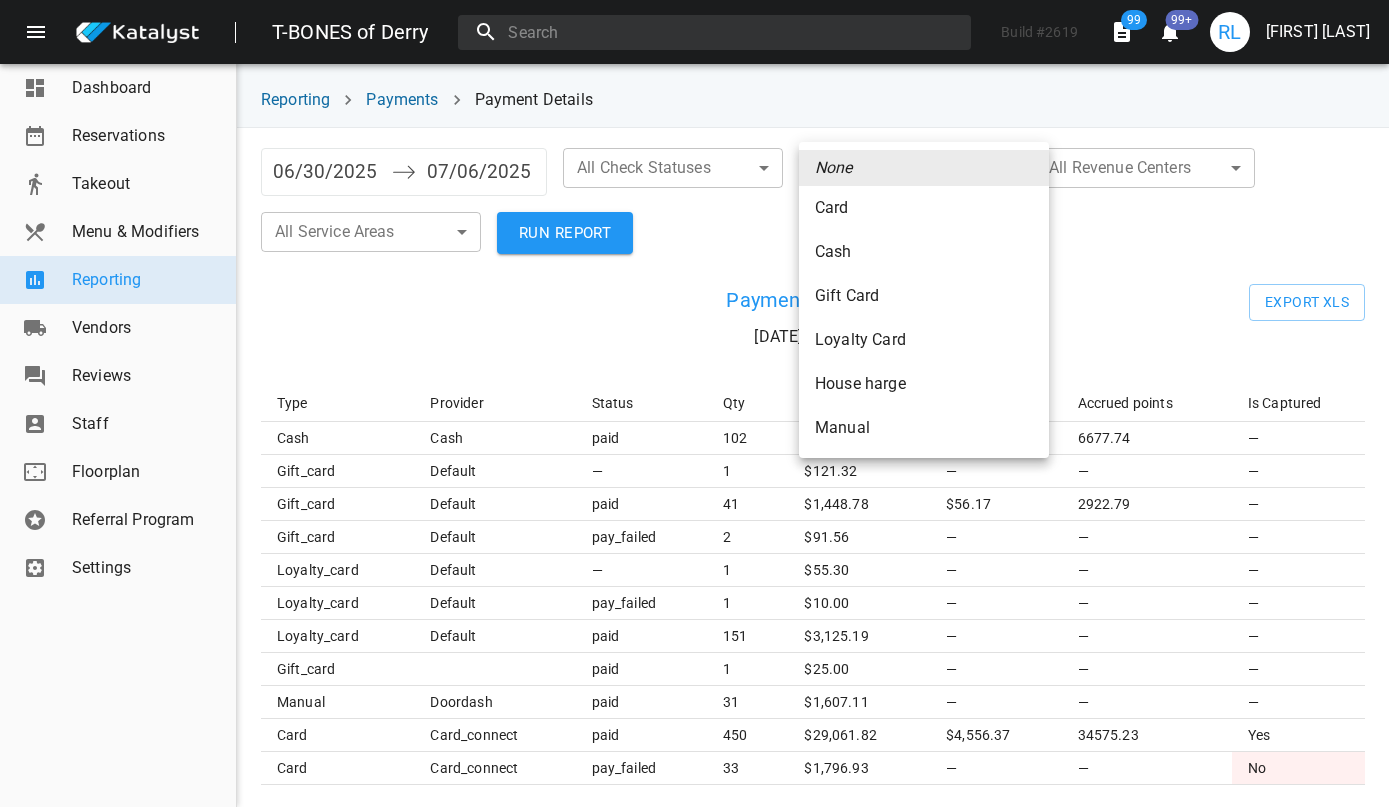 click on "T-BONES of Derry Build #  2619 99 99+ RL Rebecca Lemay Dashboard Reservations Takeout Menu & Modifiers Reporting Vendors Reviews Staff Floorplan Referral Program Settings Reporting Payments Payment Details 06/30/2025 Navigate forward to interact with the calendar and select a date. Press the question mark key to get the keyboard shortcuts for changing dates. 07/06/2025 Navigate backward to interact with the calendar and select a date. Press the question mark key to get the keyboard shortcuts for changing dates. All Check Statuses ​ ​ All Types ​ ​ All Revenue Centers ​ ​ All Service Areas ​ ​ RUN REPORT   Payment Summary 06/30/25 — 07/06/25 Export XLS Type Provider Status Qty Total Tips Accrued points Is Captured cash cash paid 102 $ 4,364.81 — 6677.74 — gift_card default — 1 $ 121.32 — — — gift_card default paid 41 $ 1,448.78 $56.17 2922.79 — gift_card default pay_failed 2 $ 91.56 — — — loyalty_card default — 1 $ 55.30 — — — loyalty_card default pay_failed 1 $ $" at bounding box center (694, 403) 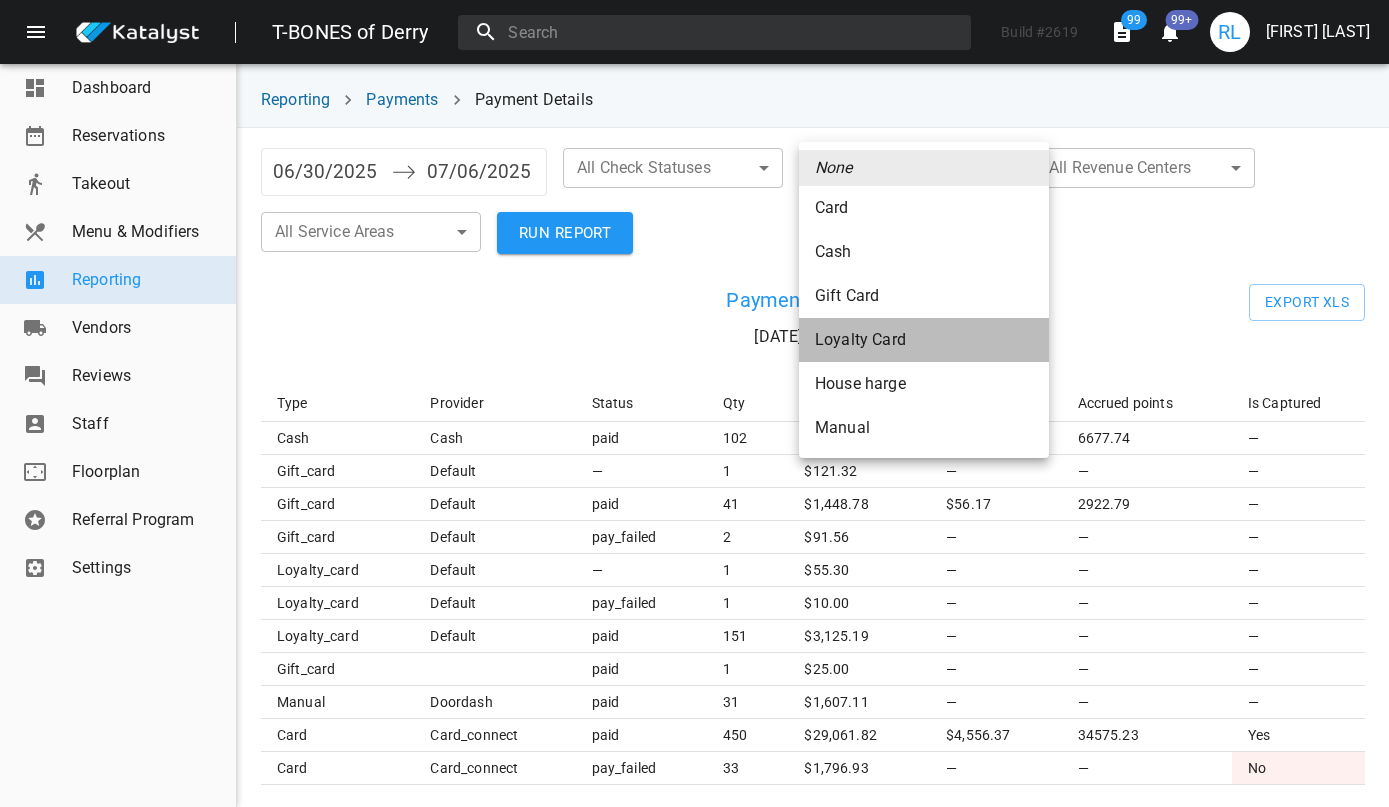 click on "Loyalty Card" at bounding box center (924, 208) 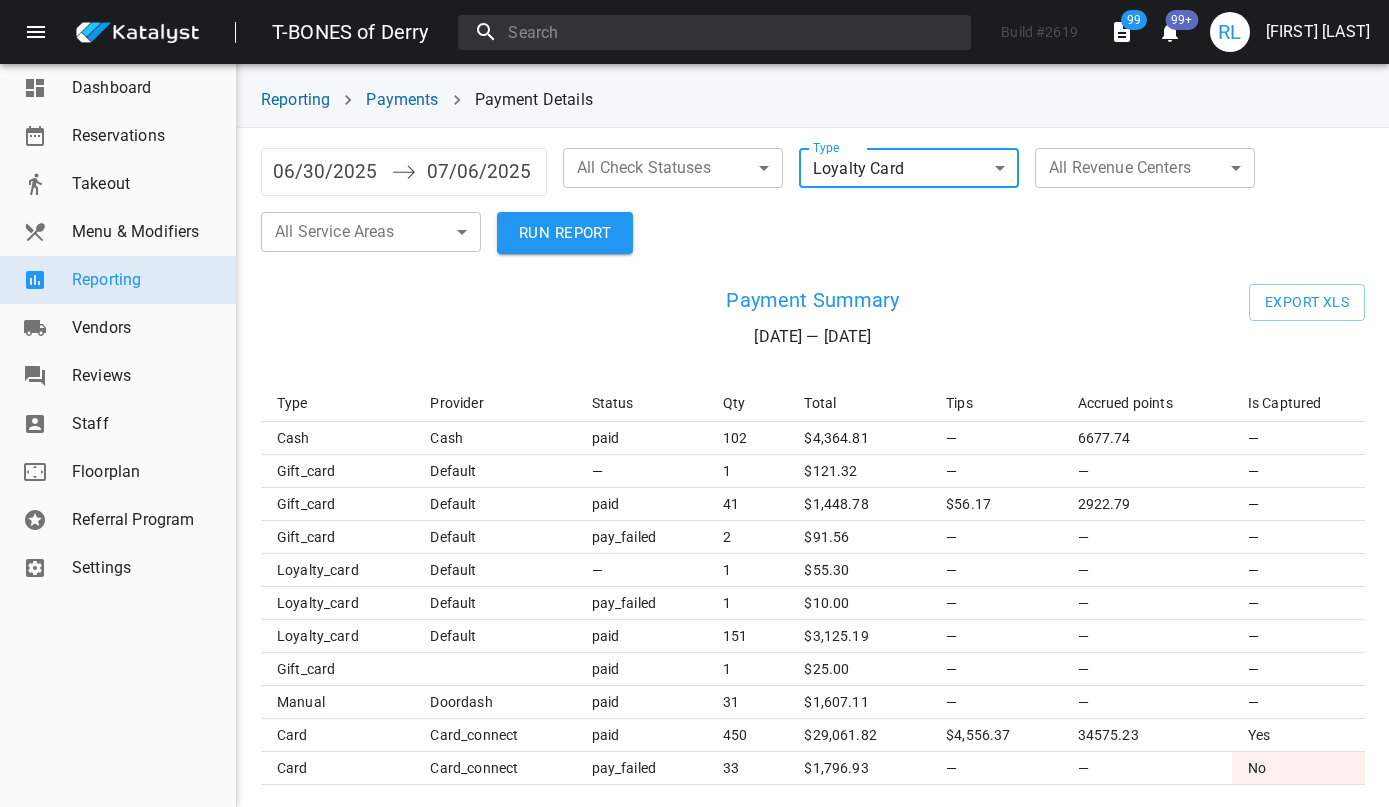 click on "RUN REPORT" at bounding box center (565, 233) 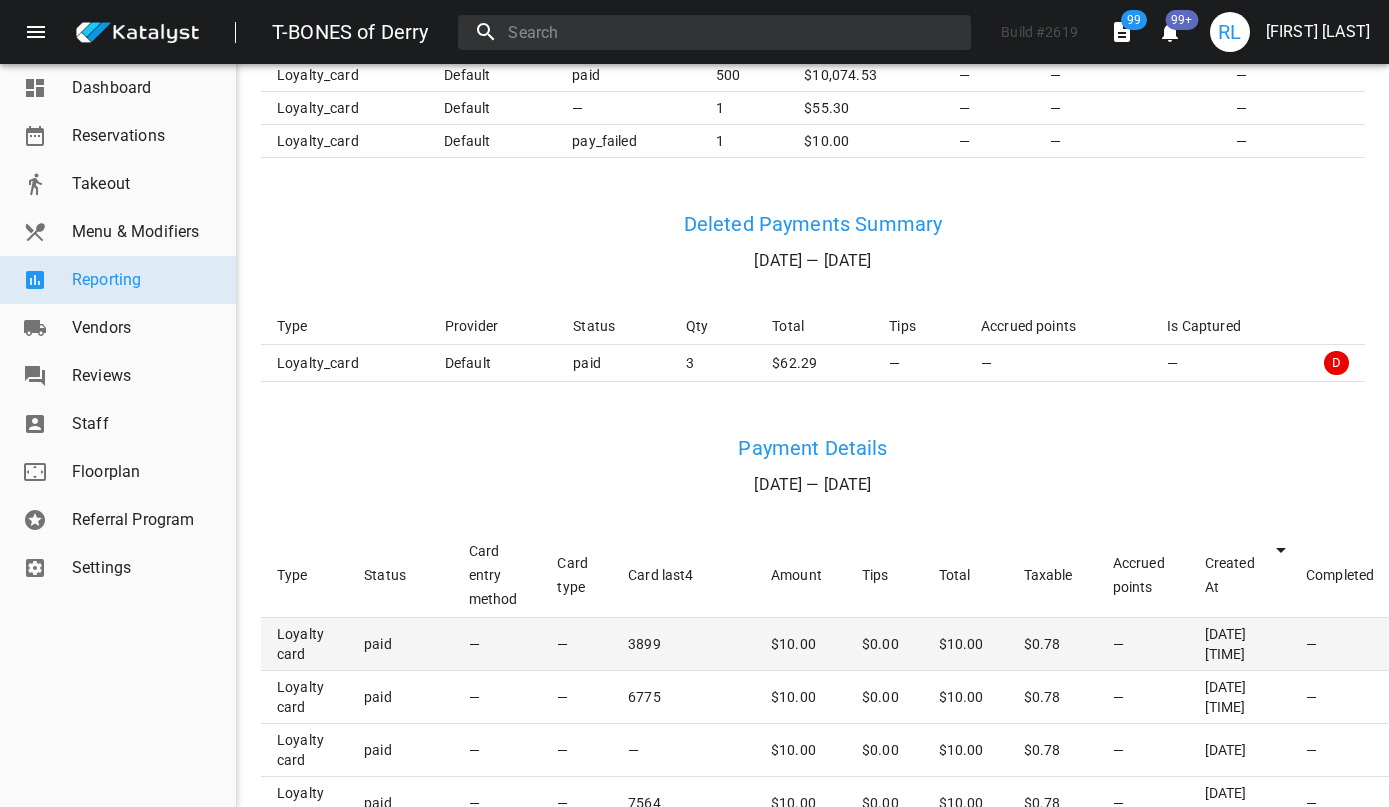 scroll, scrollTop: 377, scrollLeft: 0, axis: vertical 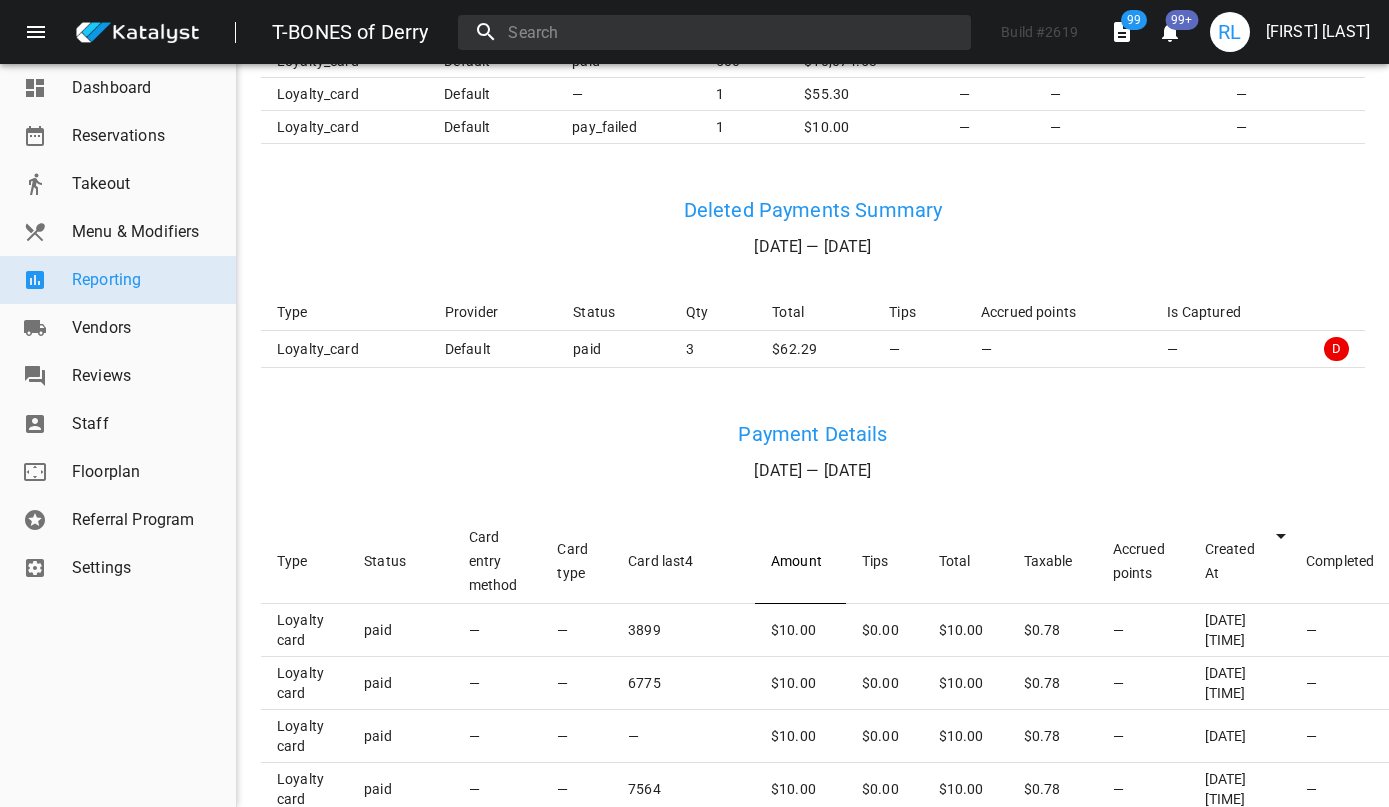 click on "Amount" at bounding box center (800, 561) 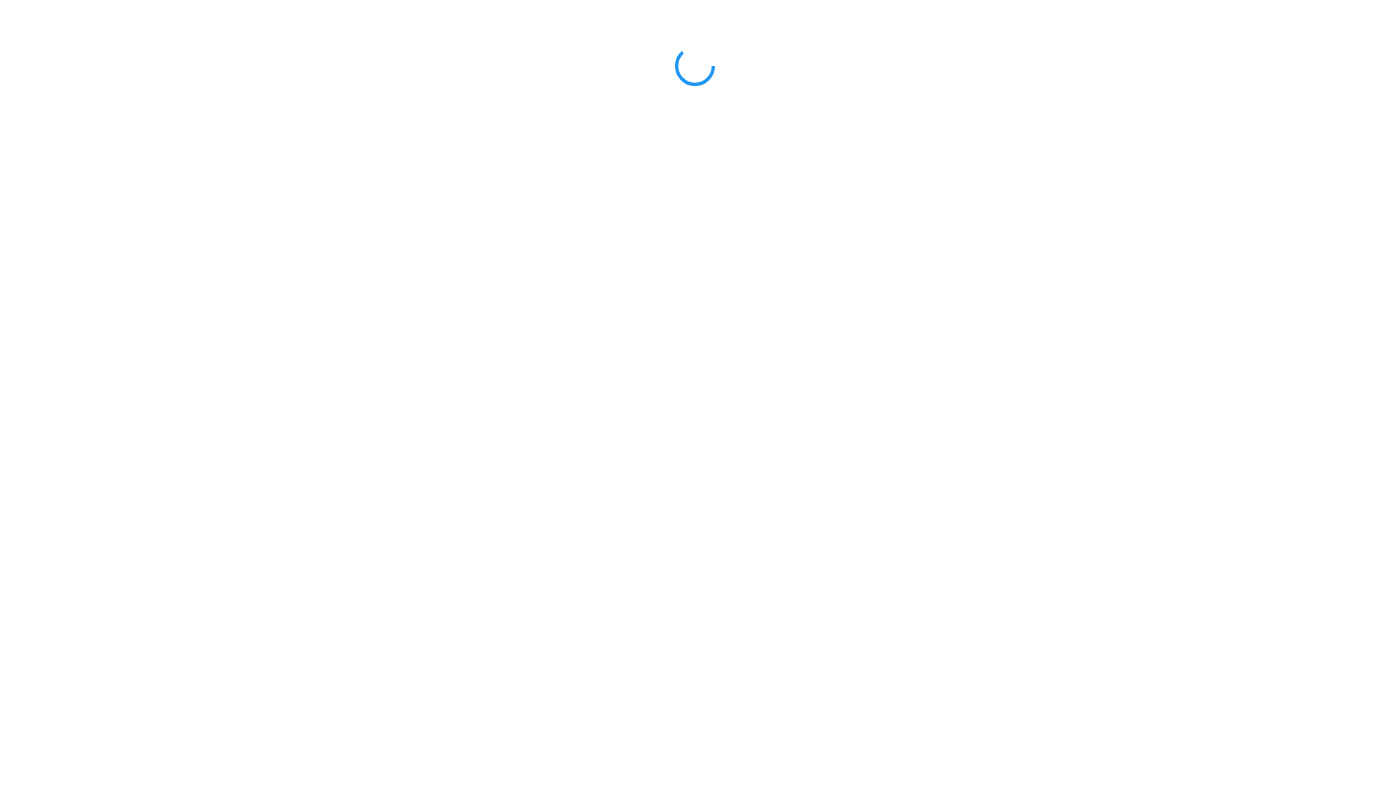 scroll, scrollTop: 0, scrollLeft: 0, axis: both 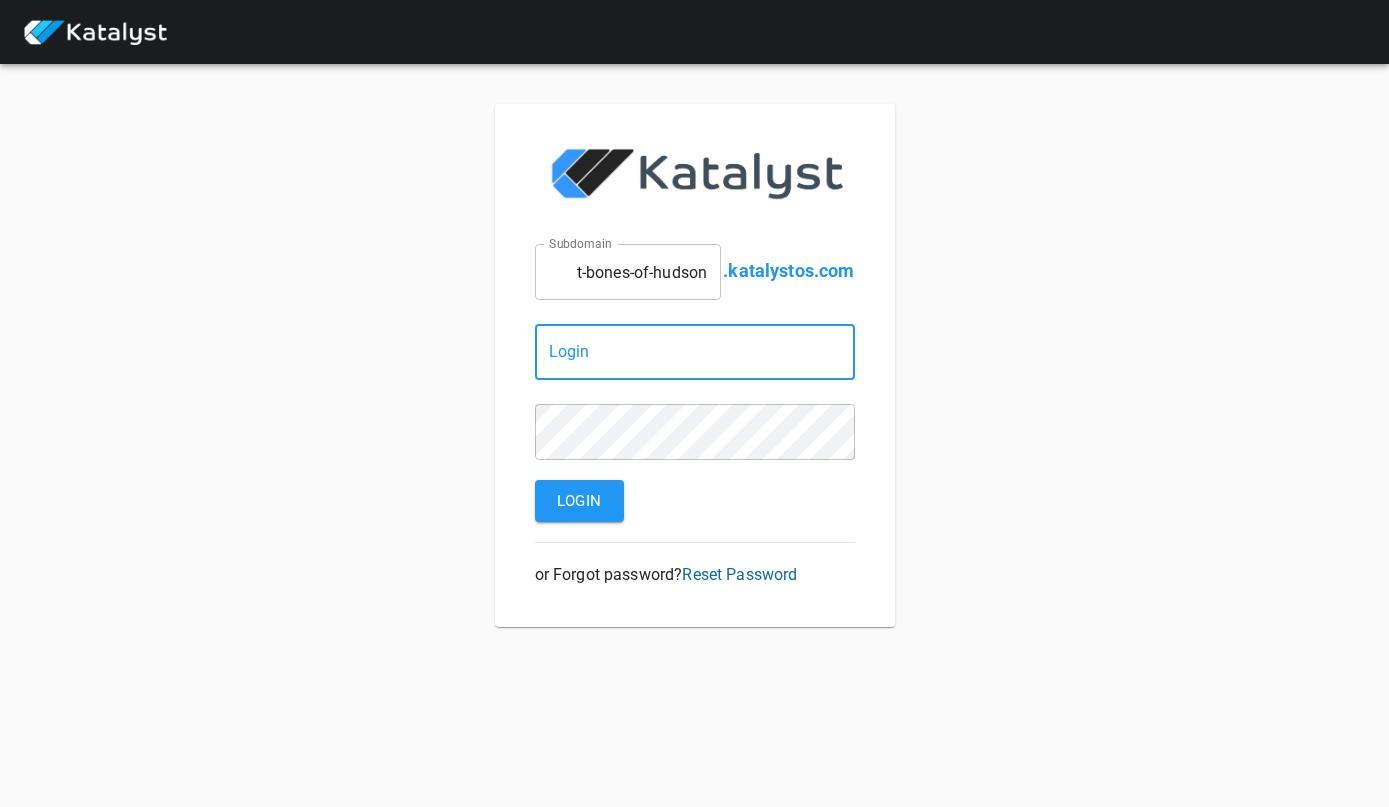 click at bounding box center [695, 352] 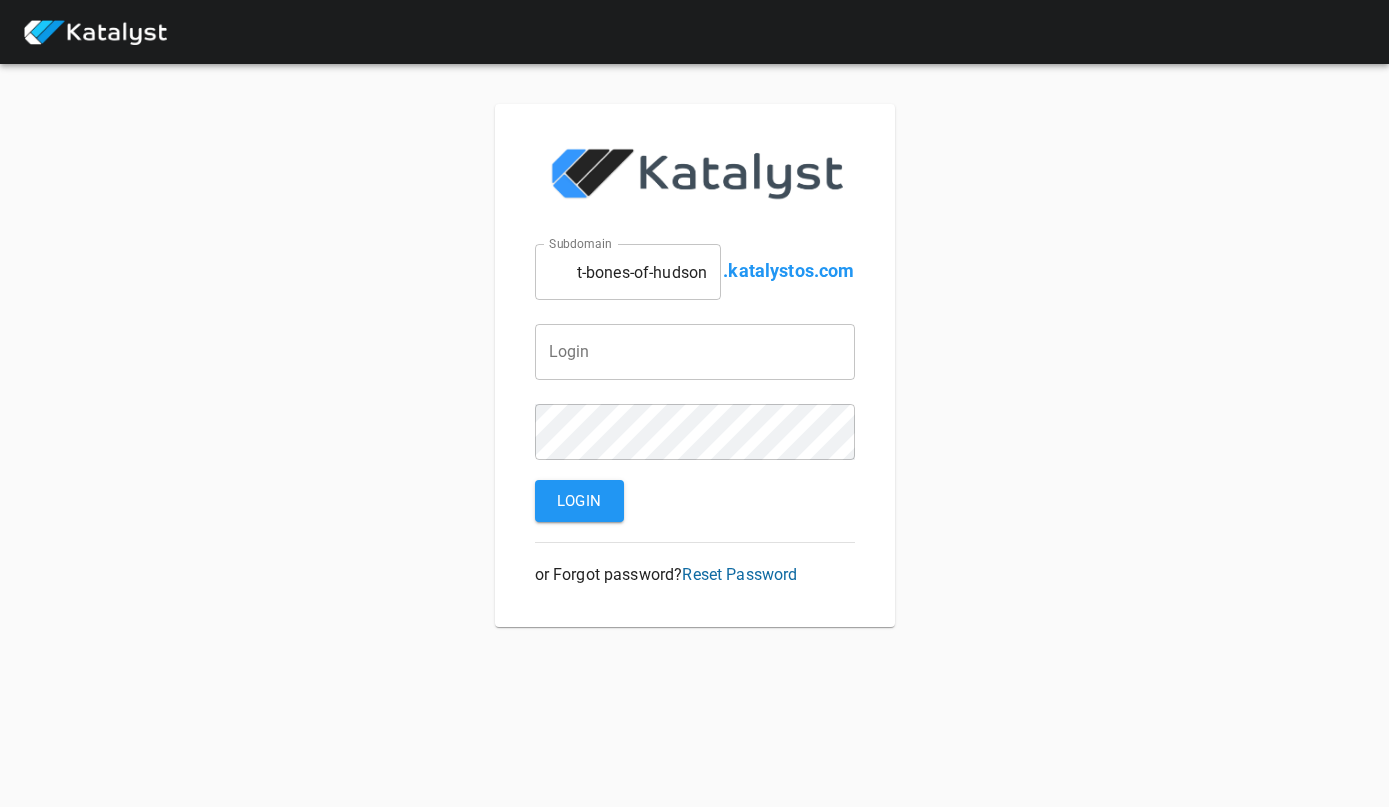 type on "[EMAIL]" 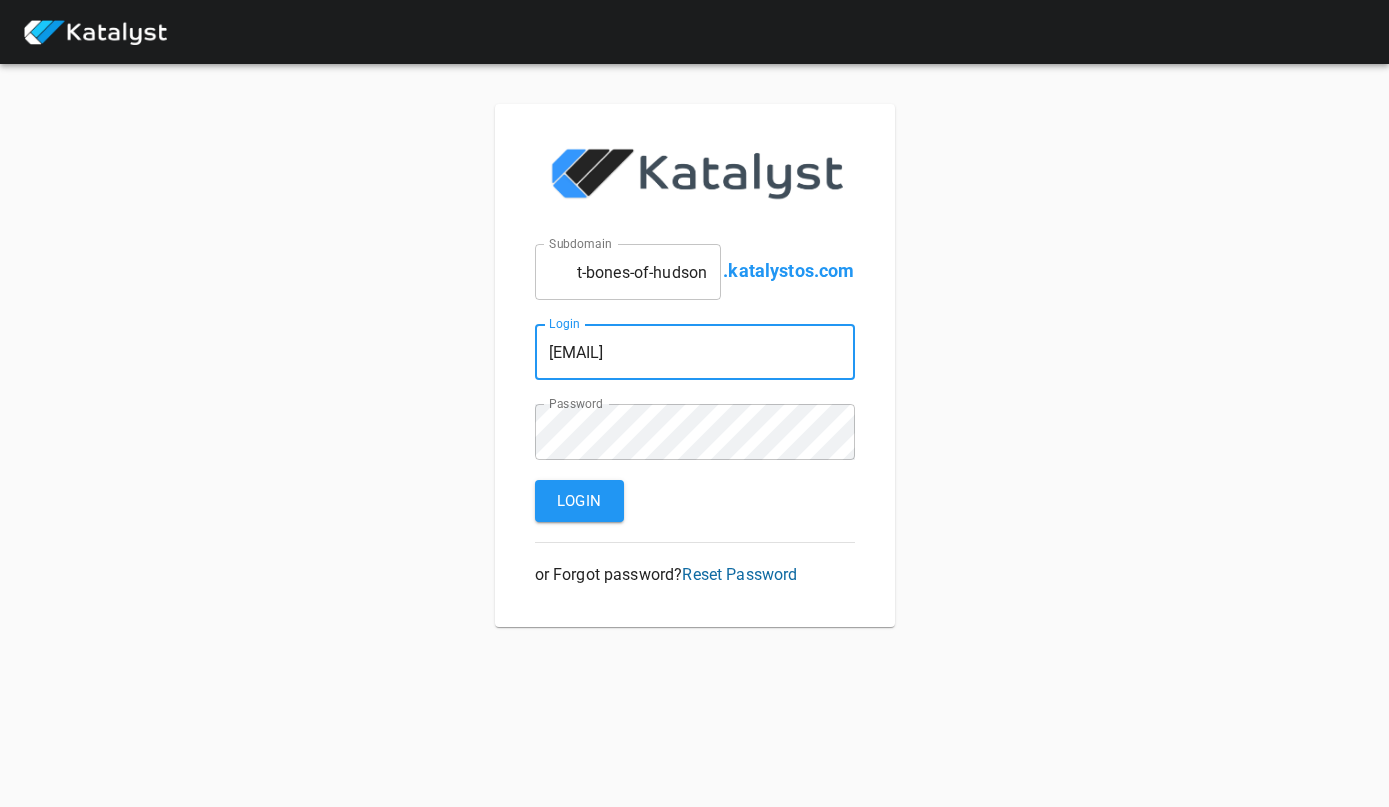 click on "Login" at bounding box center (579, 501) 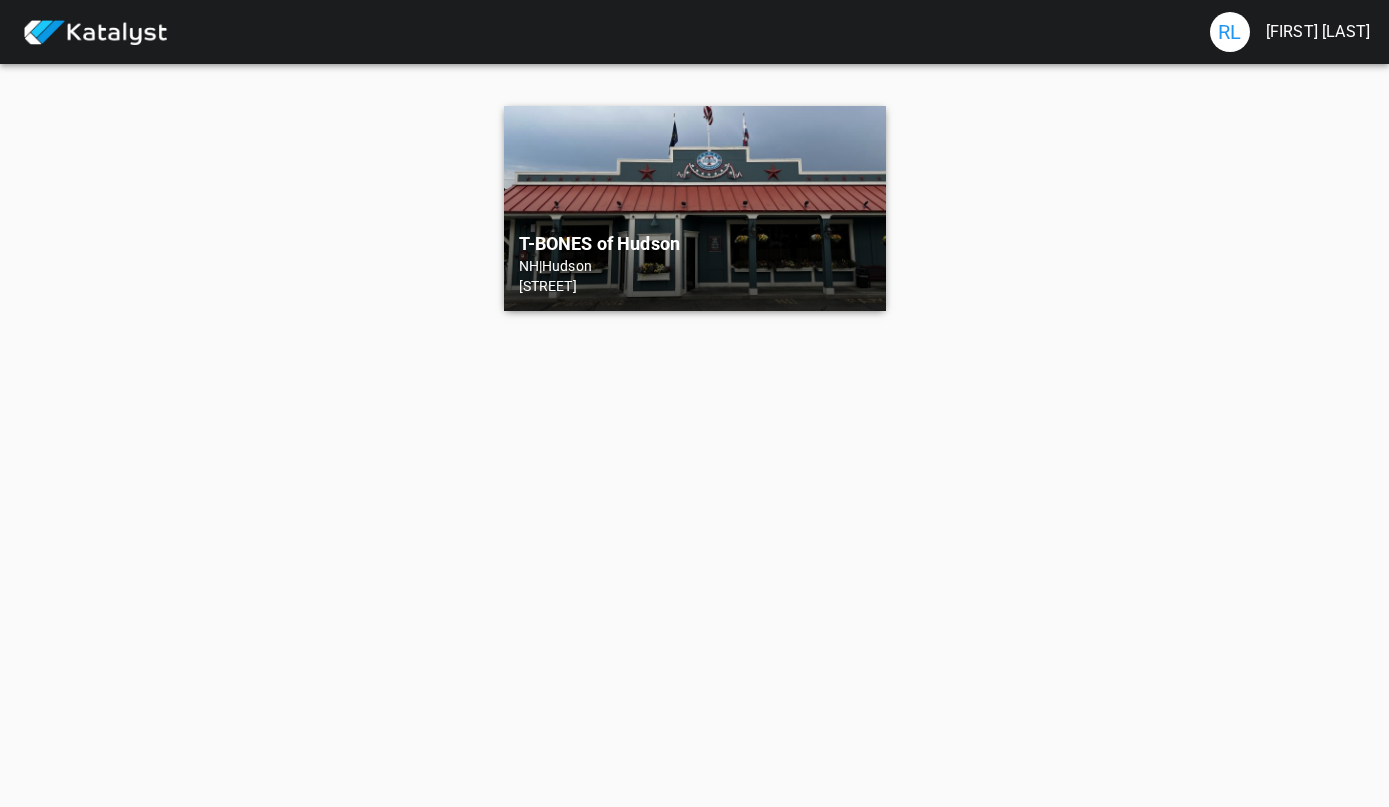 scroll, scrollTop: 0, scrollLeft: 0, axis: both 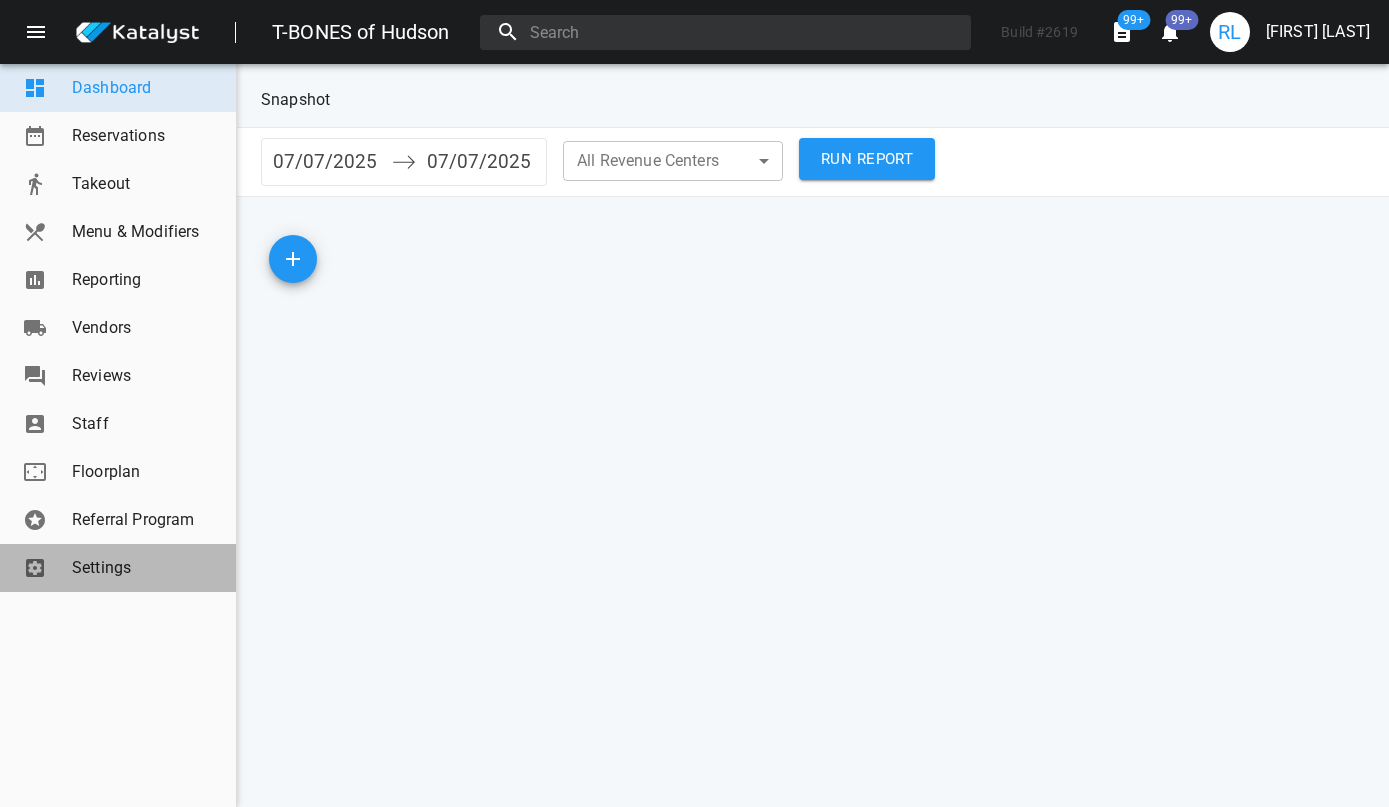 click on "Settings" at bounding box center [146, 568] 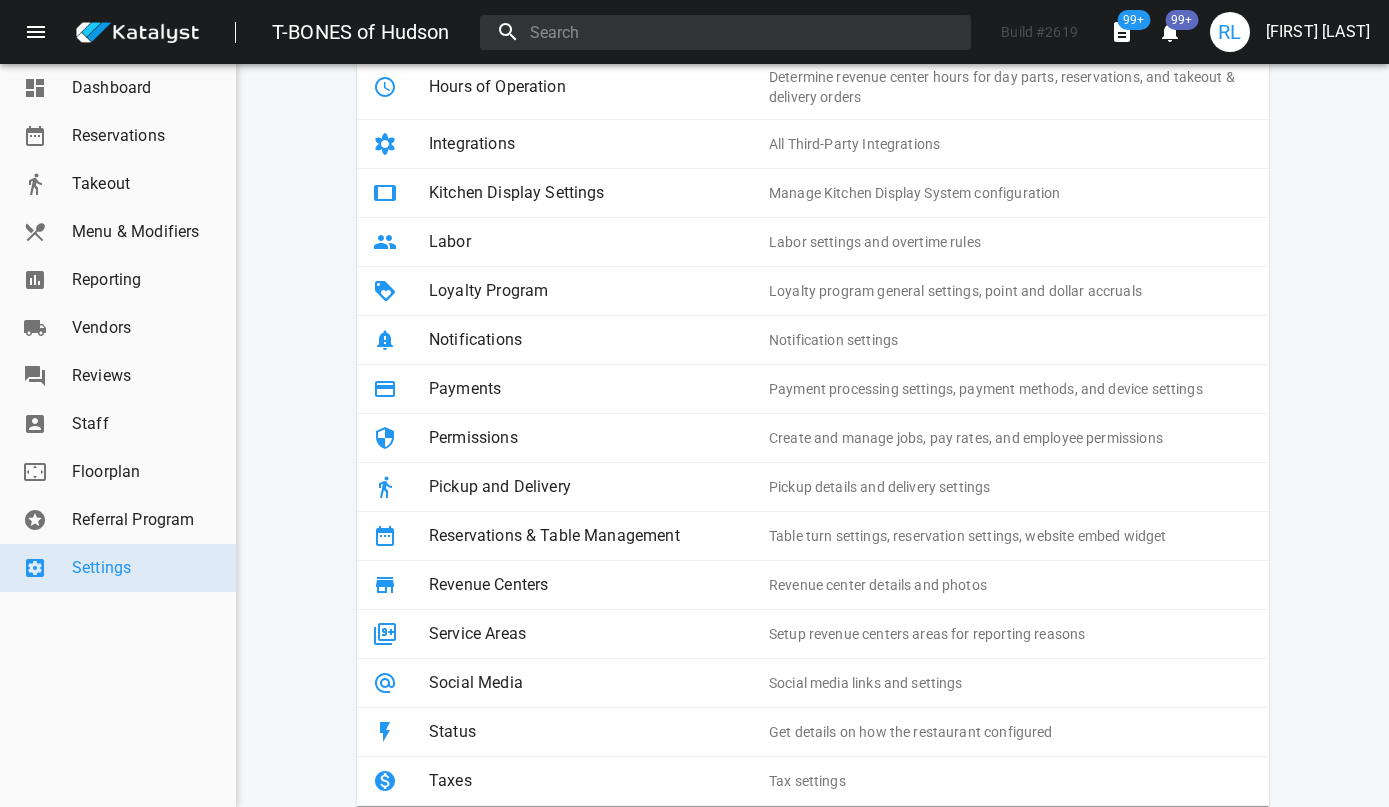 scroll, scrollTop: 486, scrollLeft: 0, axis: vertical 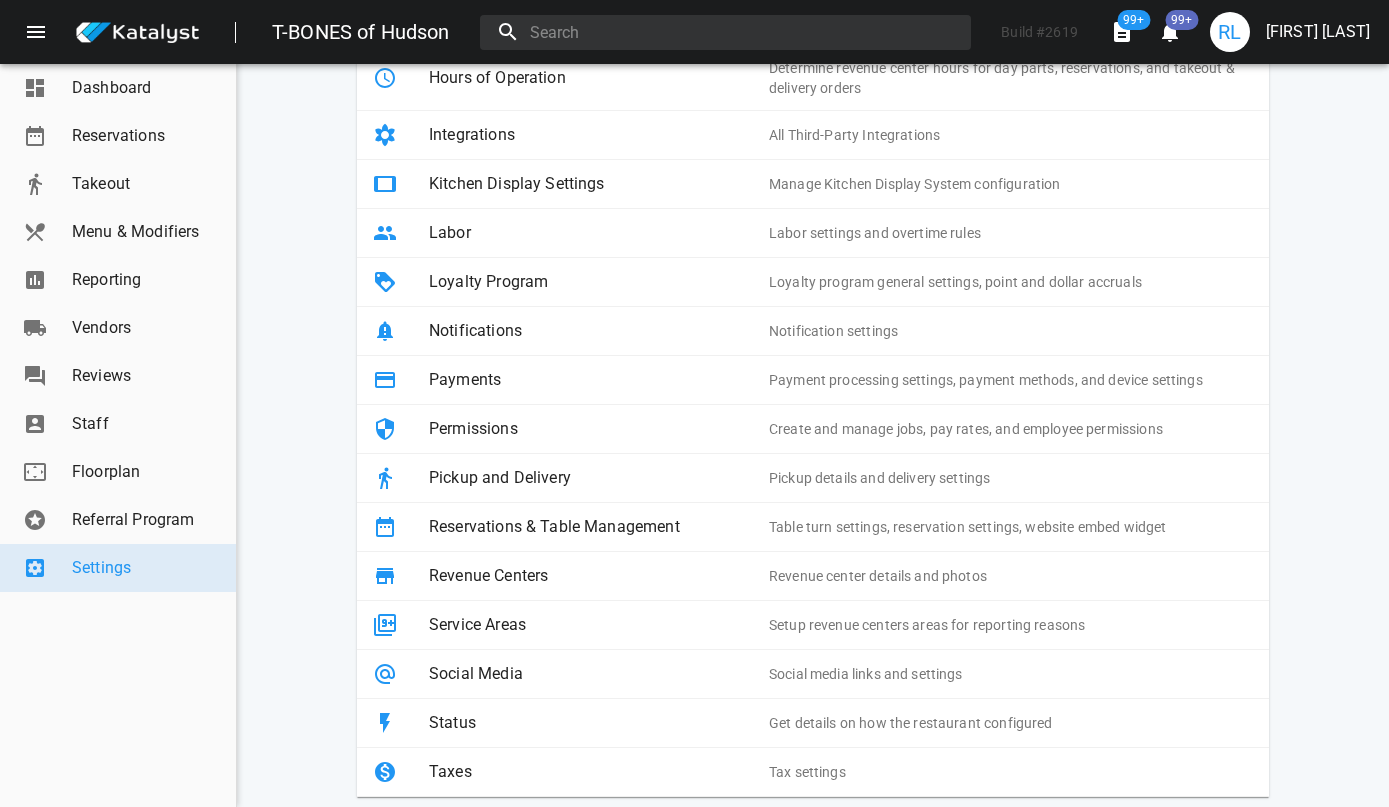 click on "Pickup and Delivery" at bounding box center (599, 478) 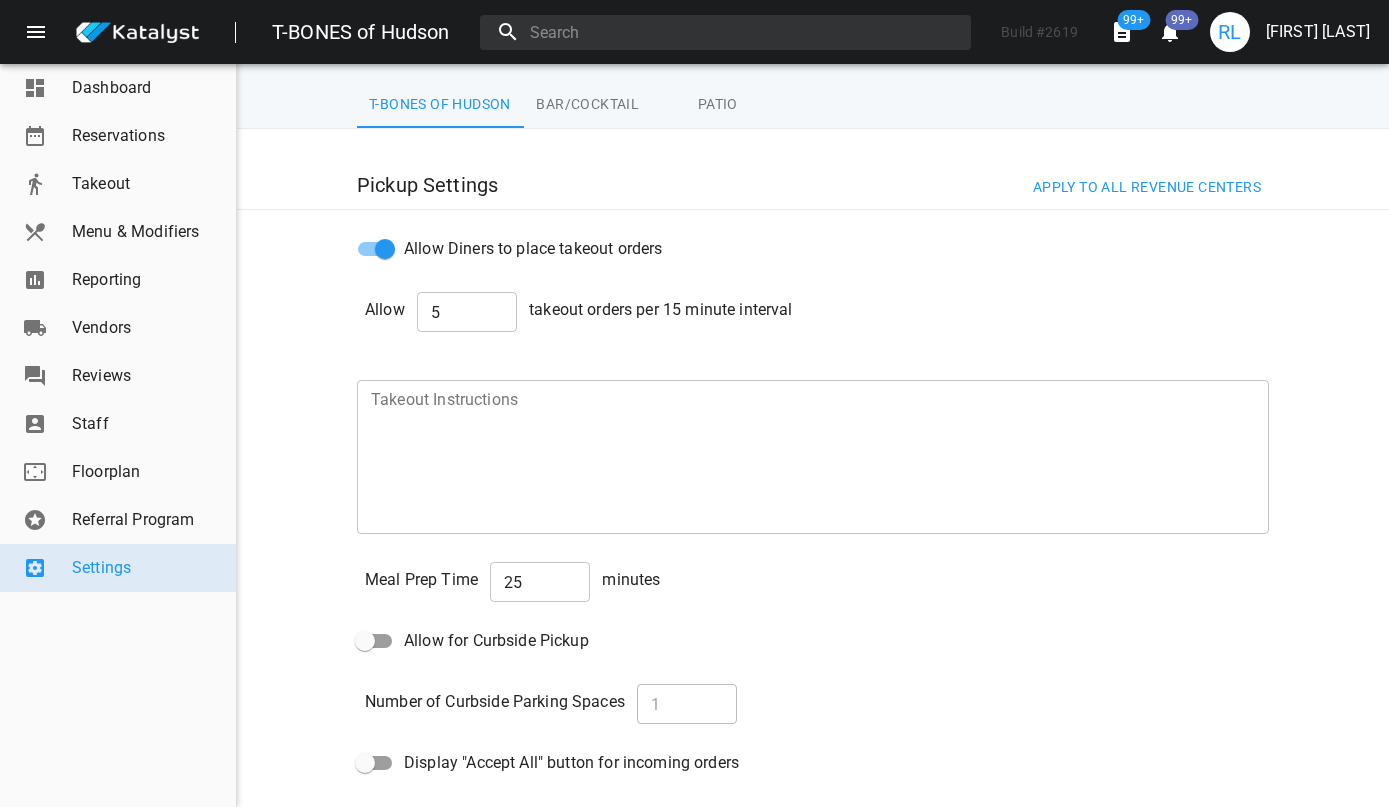 scroll, scrollTop: 51, scrollLeft: 0, axis: vertical 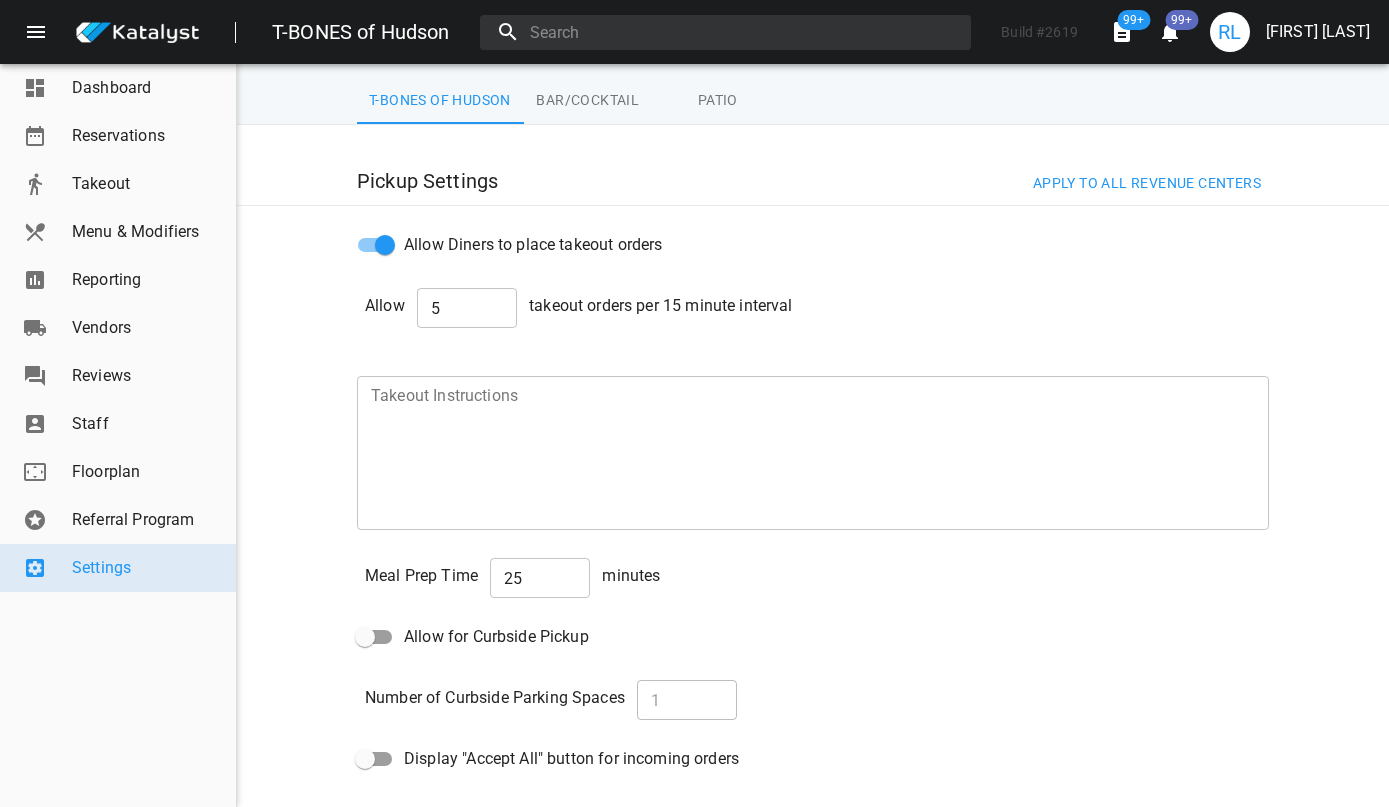 click on "Reporting" at bounding box center (146, 280) 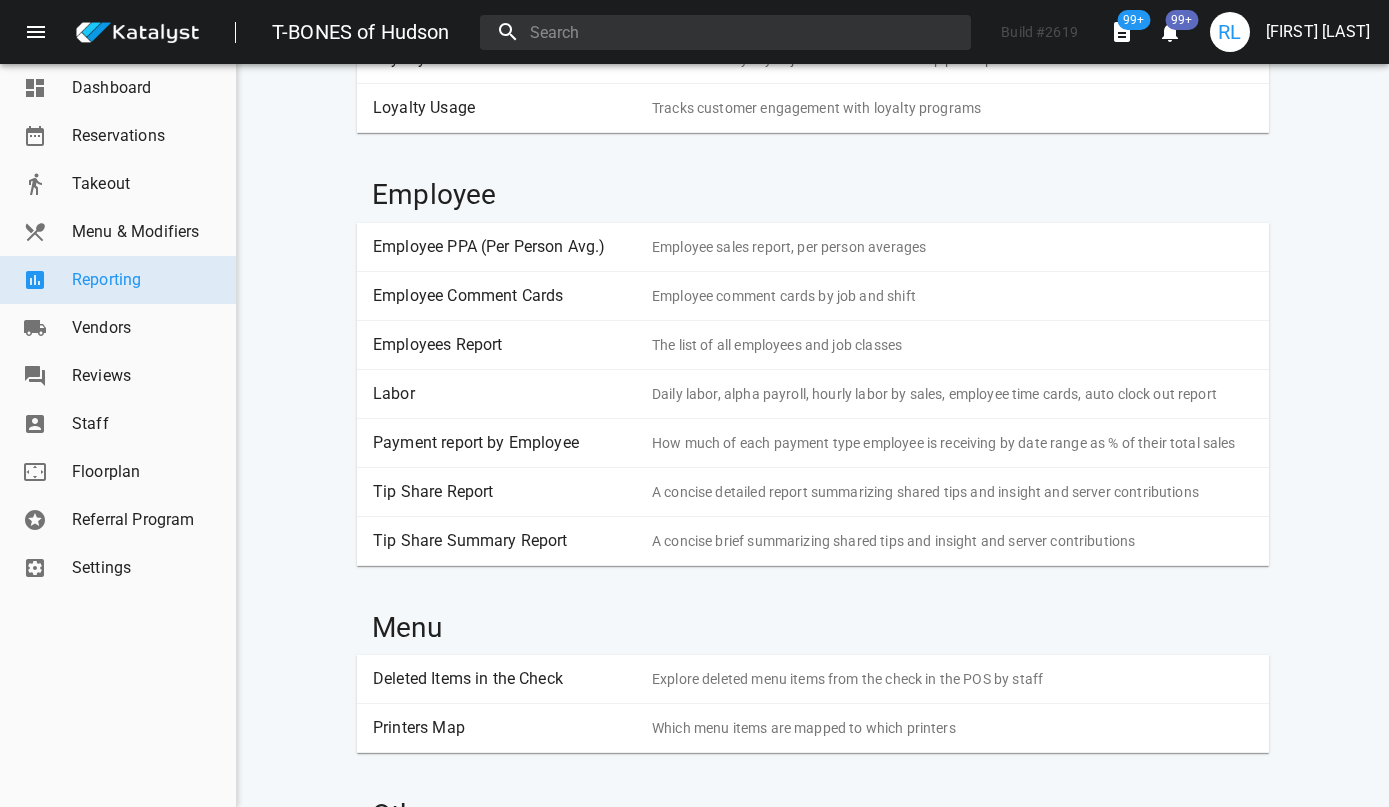 scroll, scrollTop: 1371, scrollLeft: 0, axis: vertical 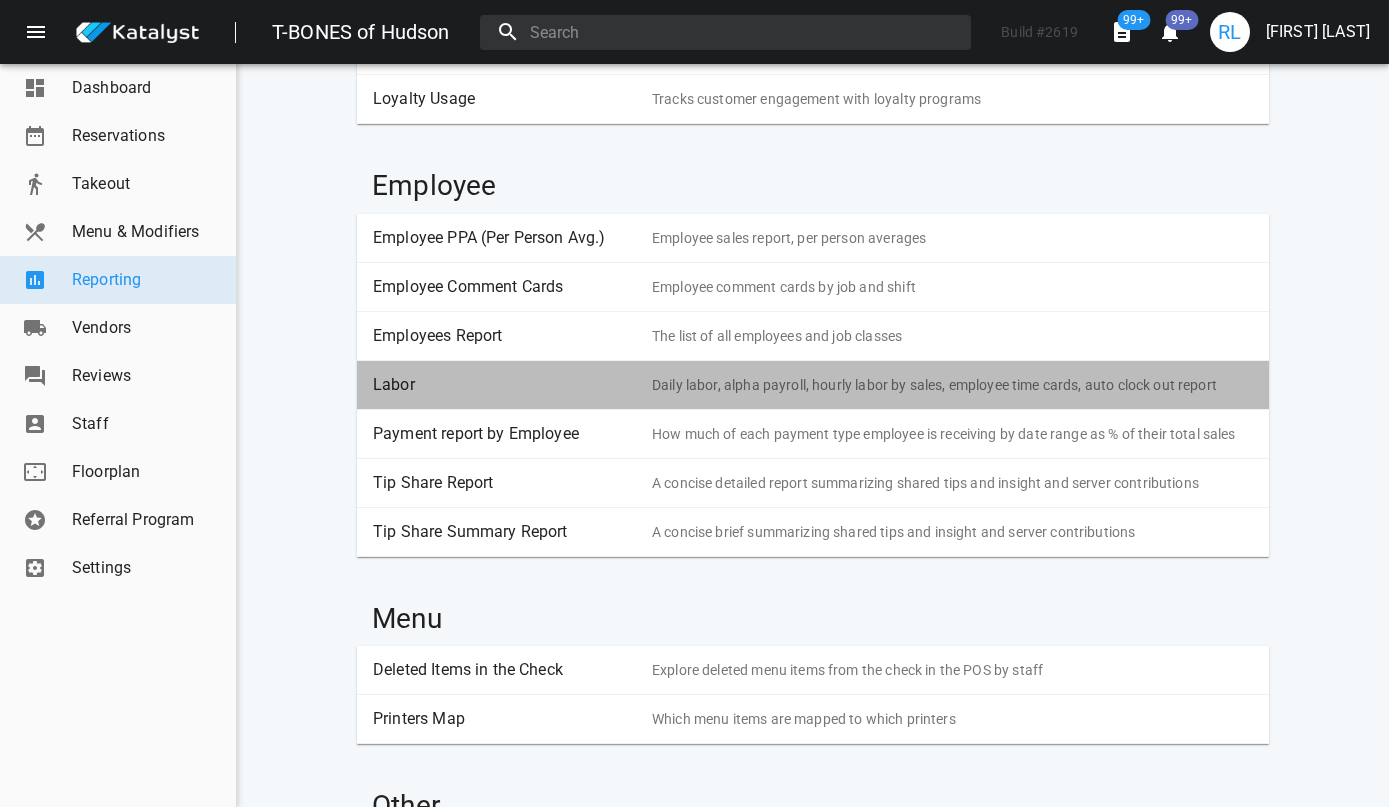 click on "Labor" at bounding box center (505, 385) 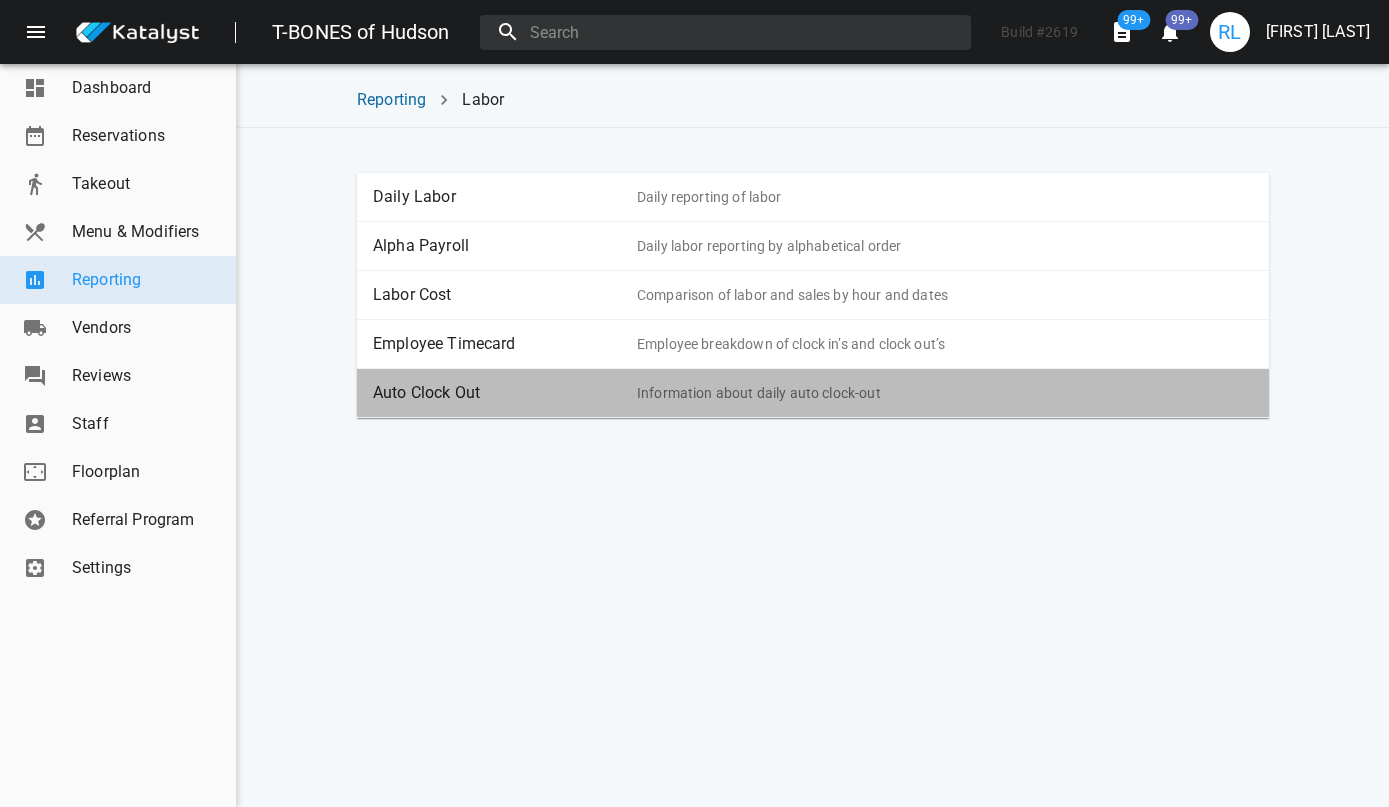 click on "Auto Clock Out" at bounding box center [505, 393] 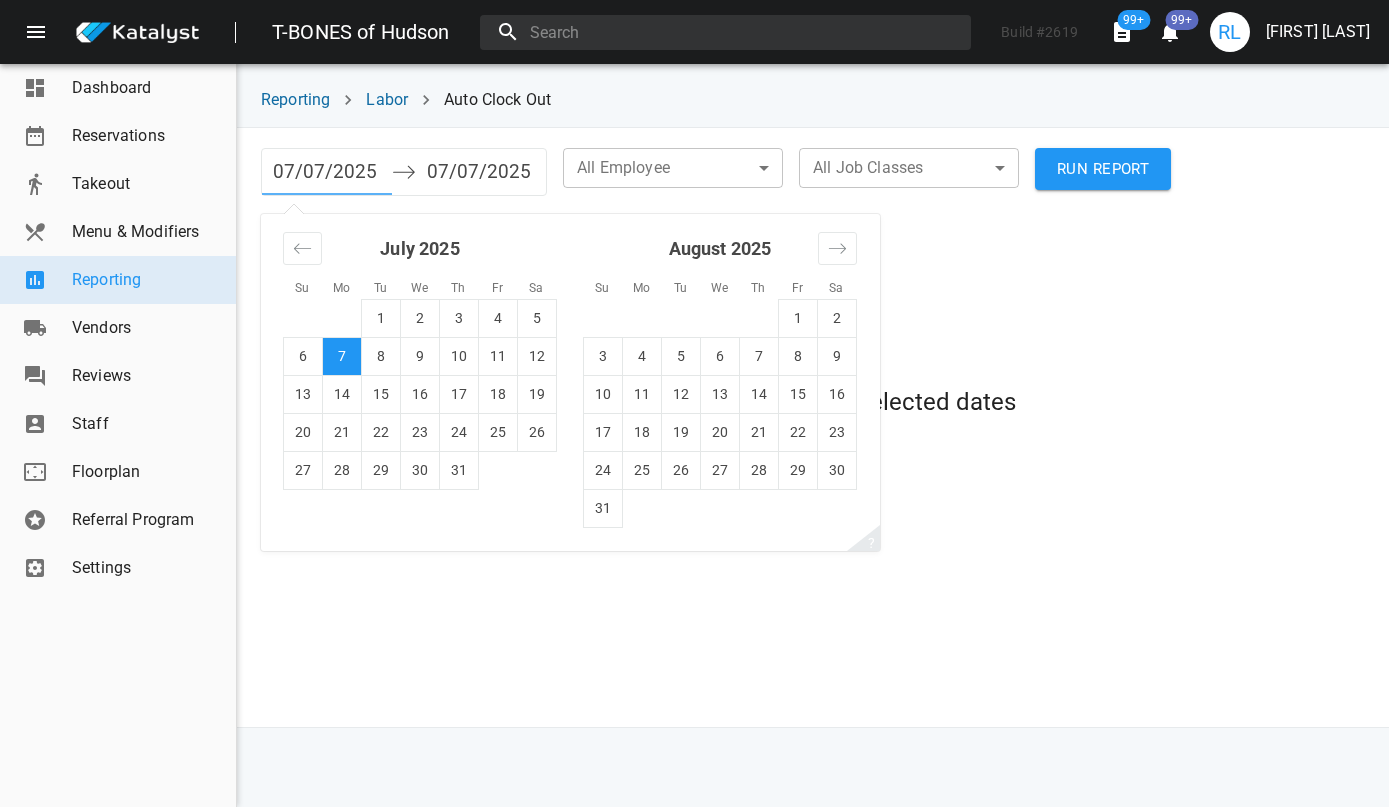 click on "07/07/2025" at bounding box center [327, 172] 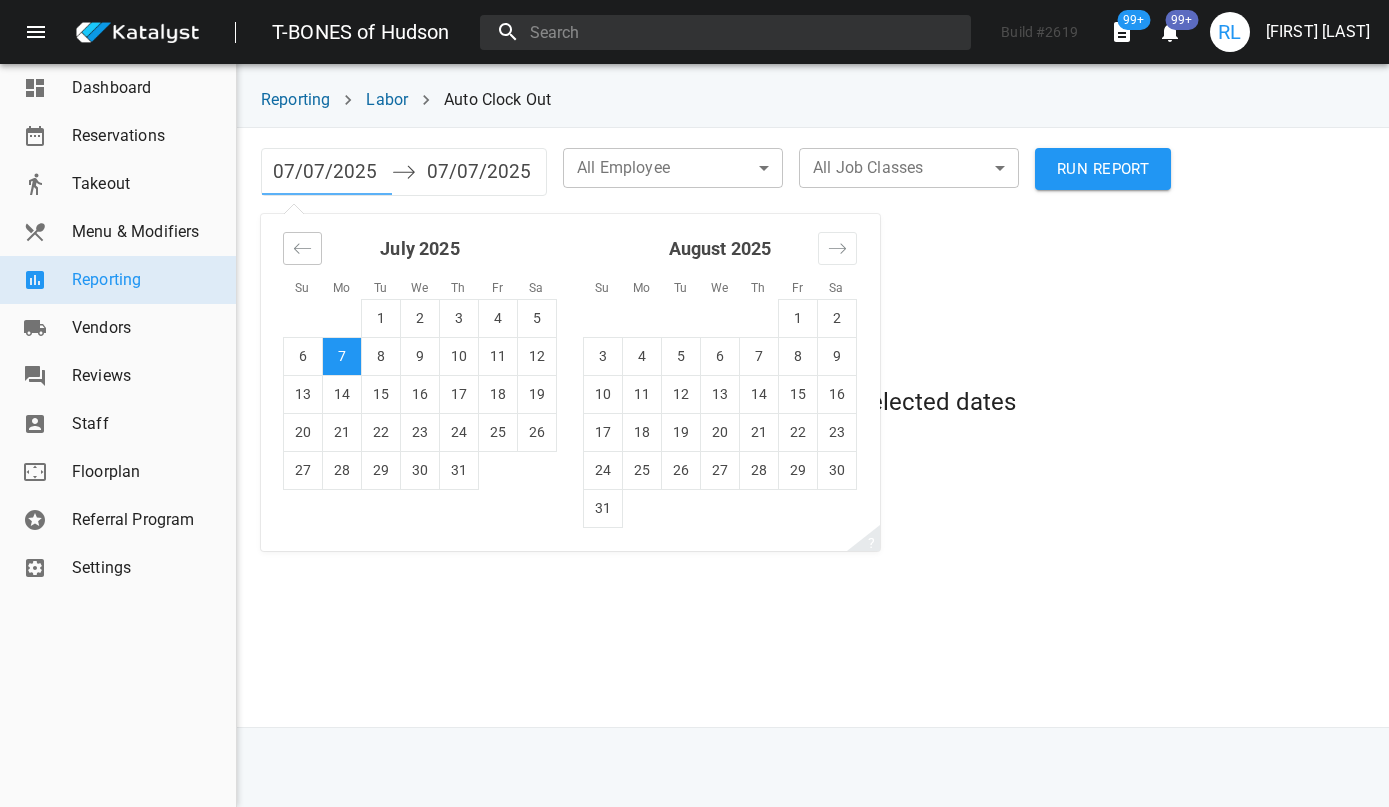 click at bounding box center (302, 248) 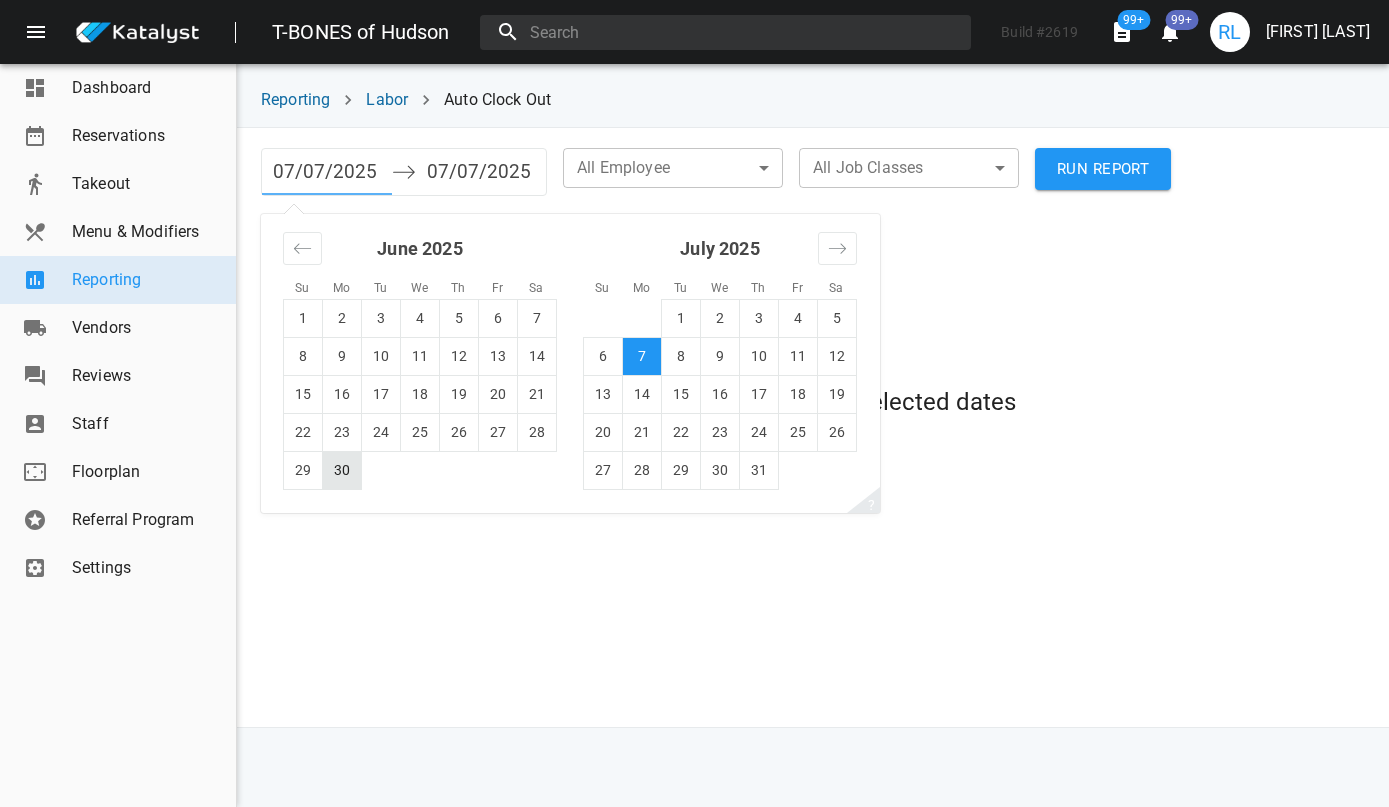 click on "30" at bounding box center (342, 470) 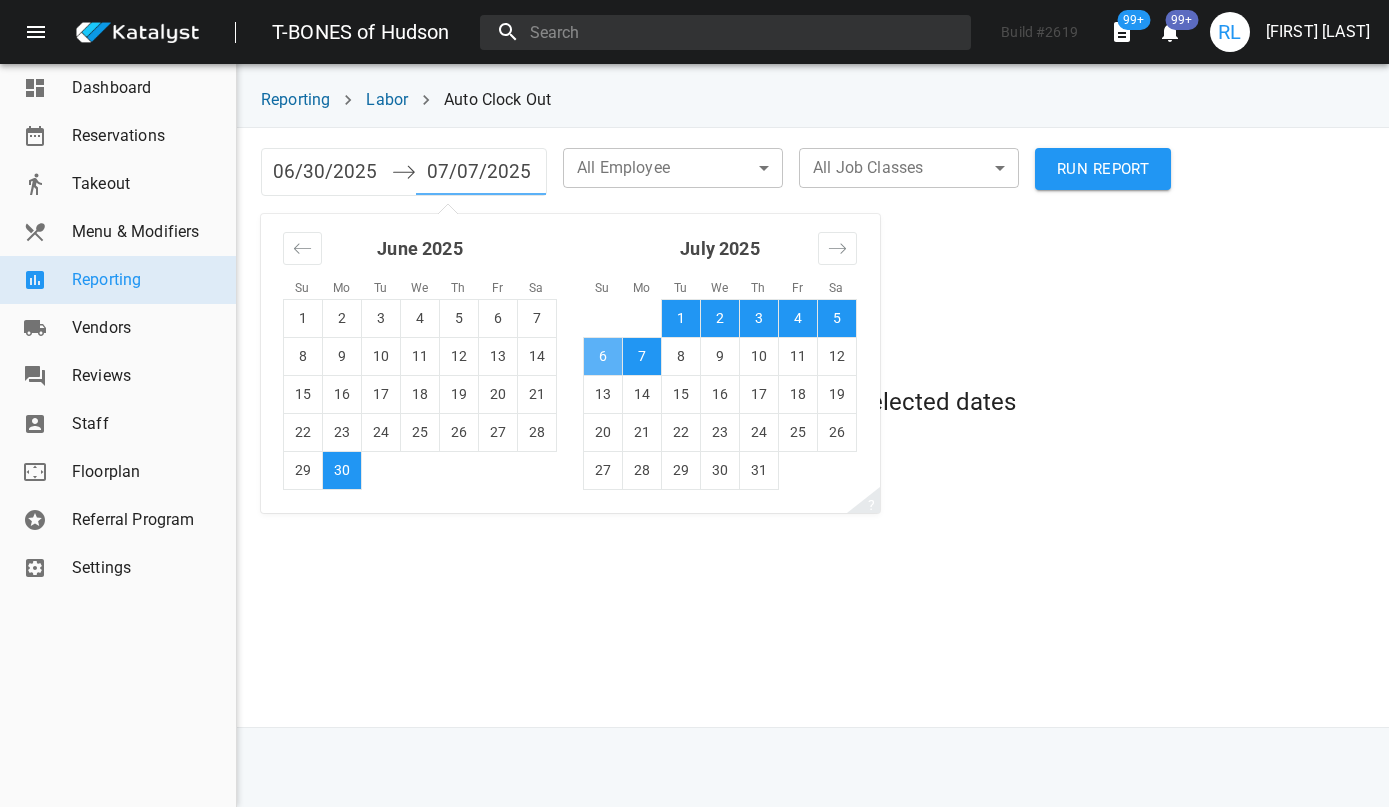 click on "6" at bounding box center [603, 356] 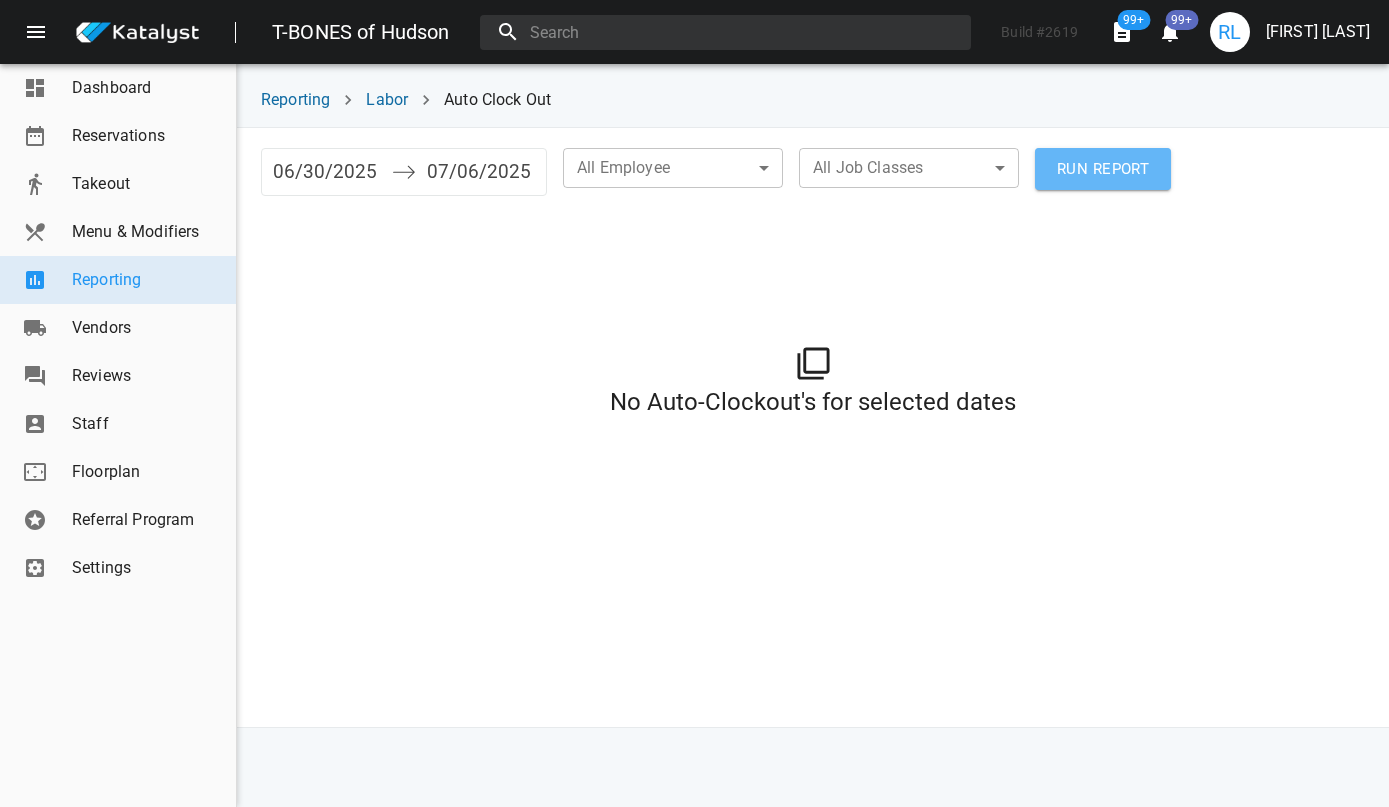 click on "RUN REPORT" at bounding box center [1103, 169] 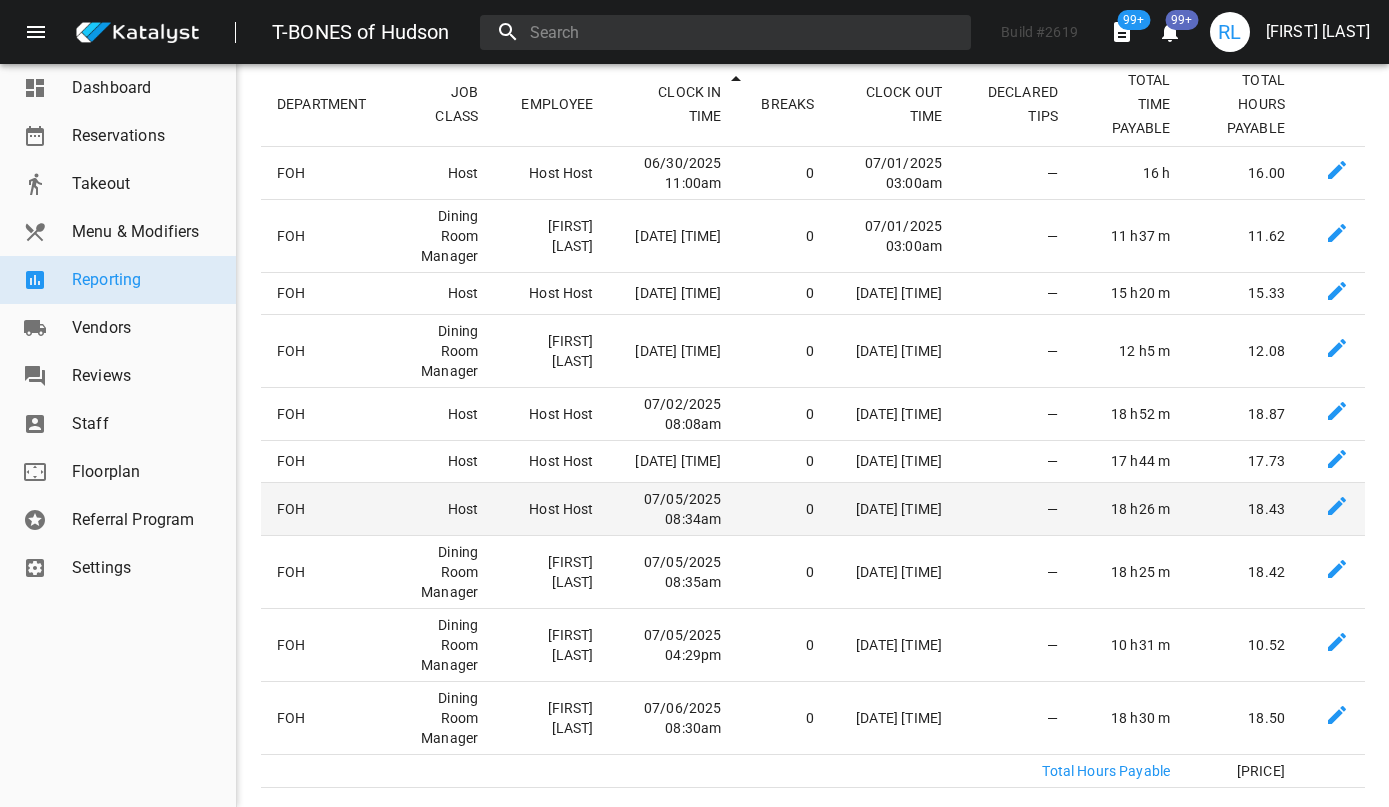 scroll, scrollTop: 262, scrollLeft: 0, axis: vertical 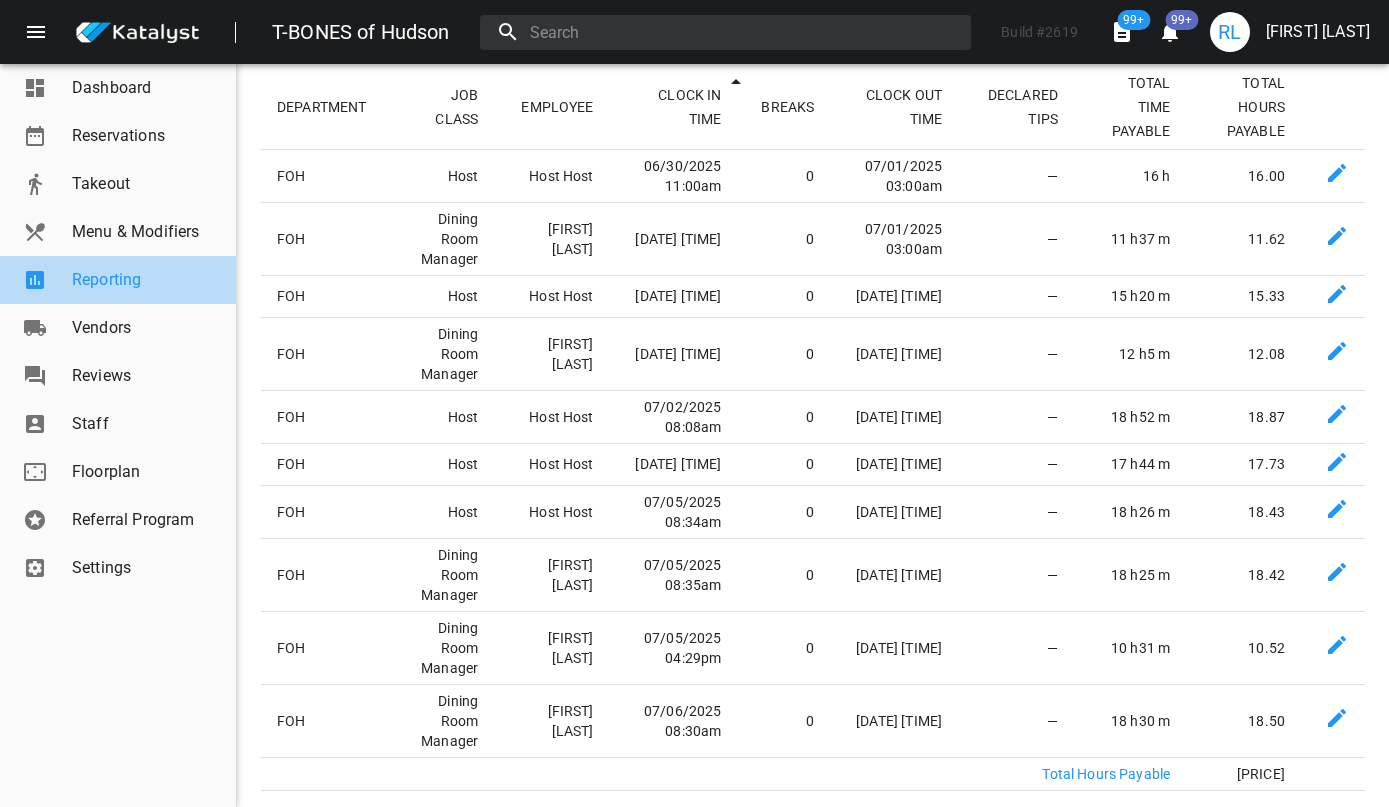 click on "Reporting" at bounding box center [146, 280] 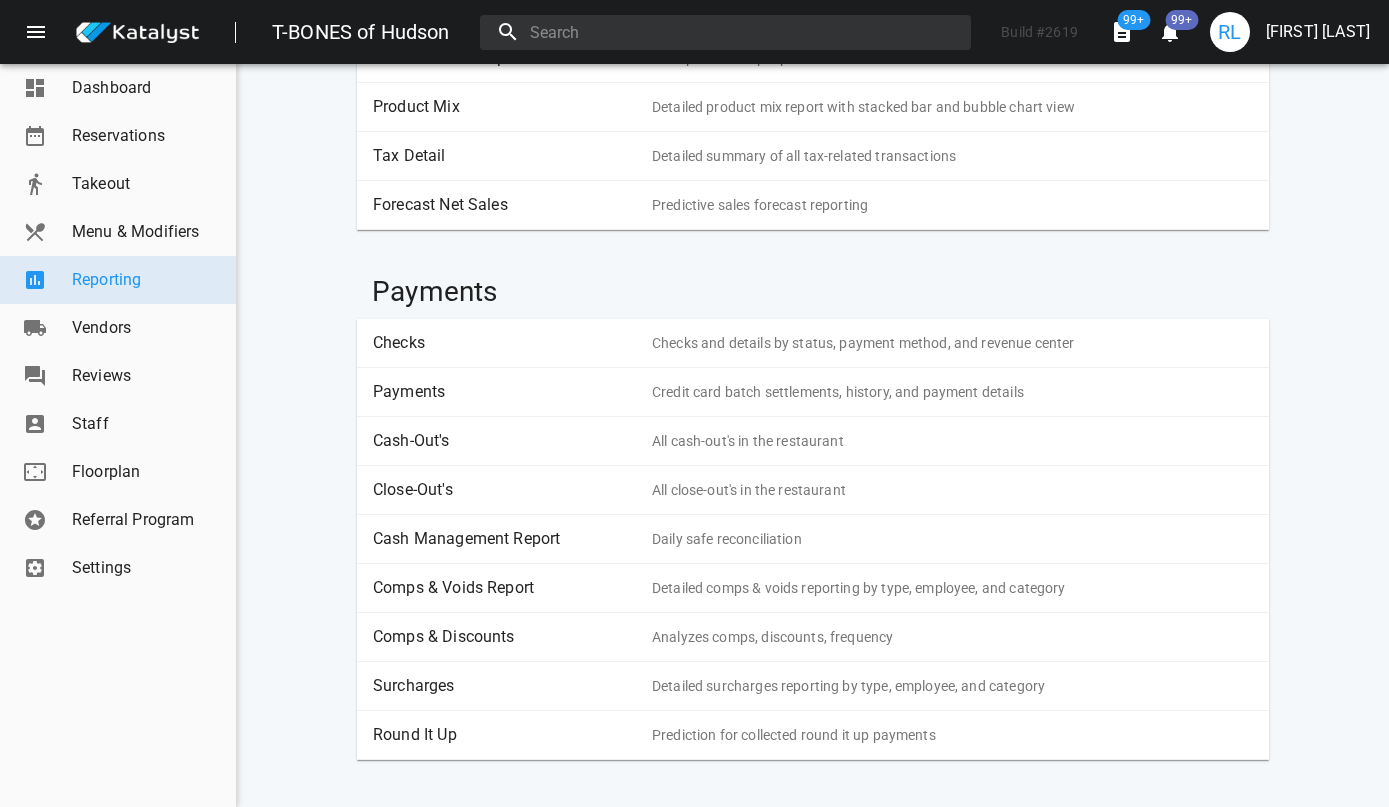 scroll, scrollTop: 0, scrollLeft: 0, axis: both 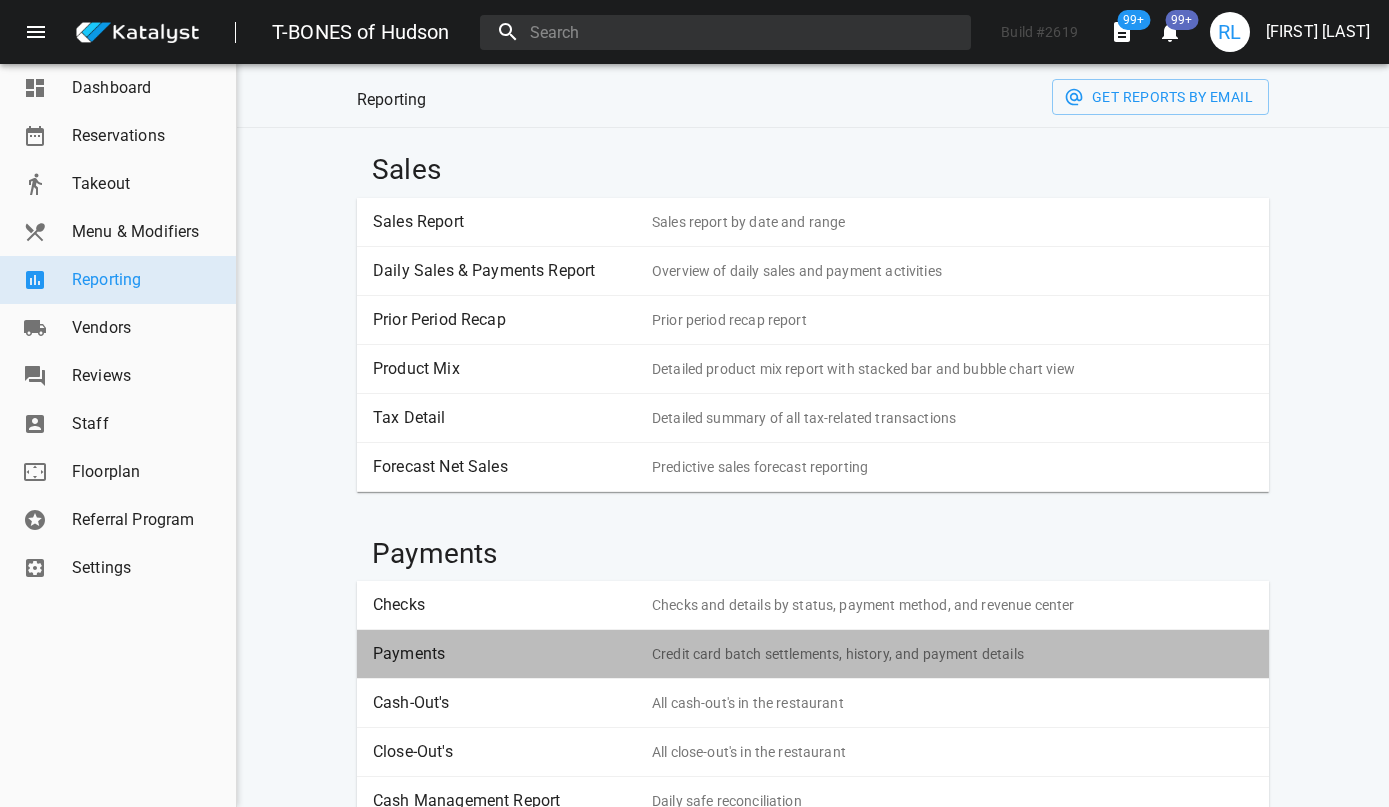 click on "Payments" at bounding box center [505, 654] 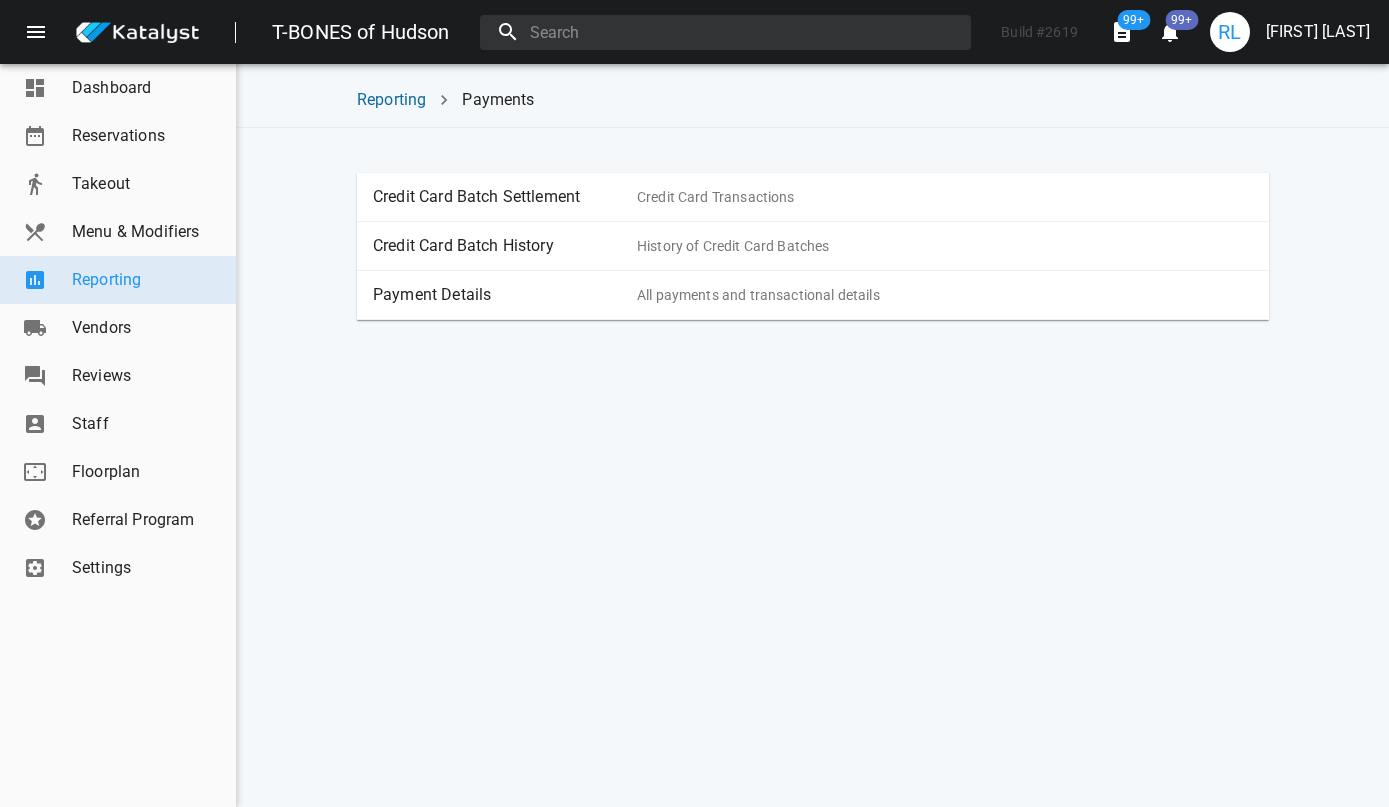 click on "Payment Details" at bounding box center (505, 295) 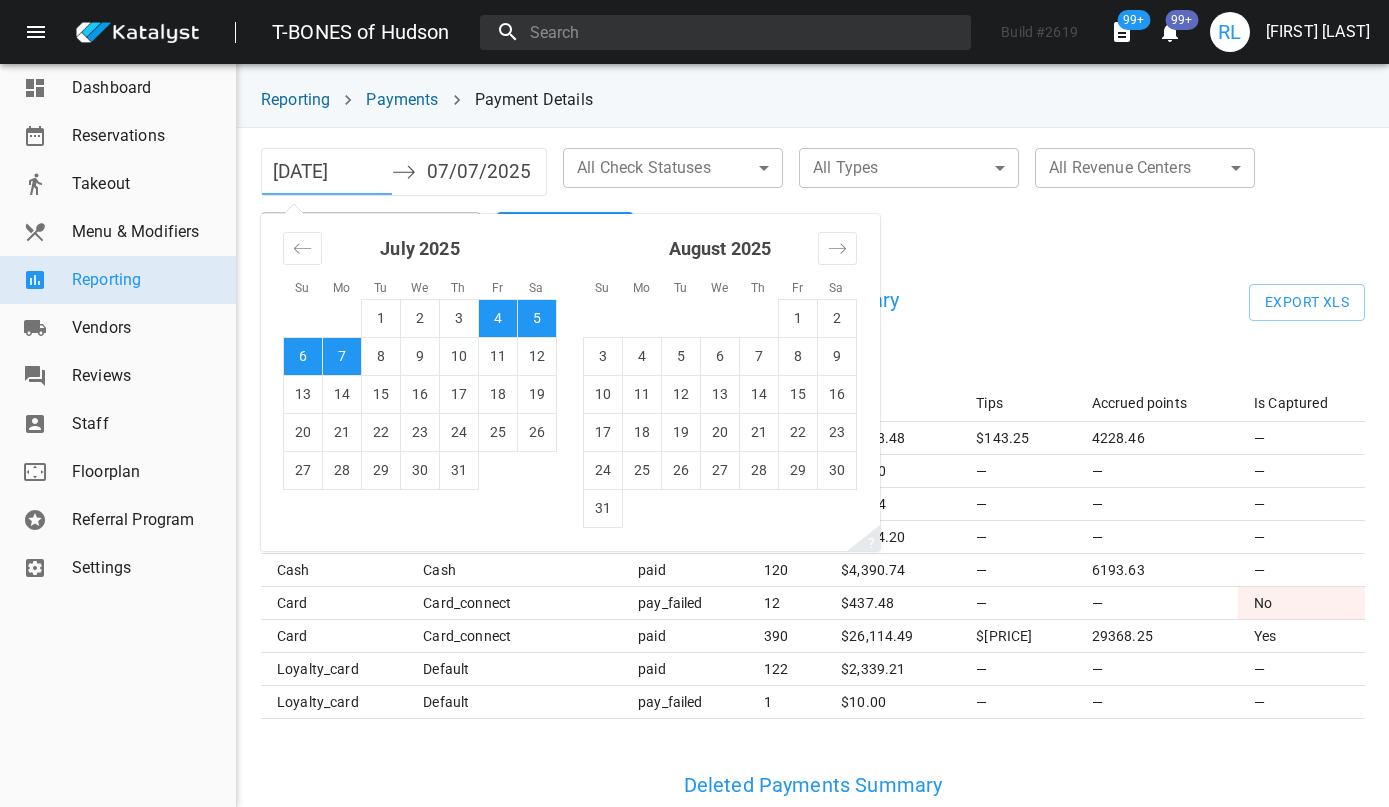 click on "[DATE]" at bounding box center [327, 172] 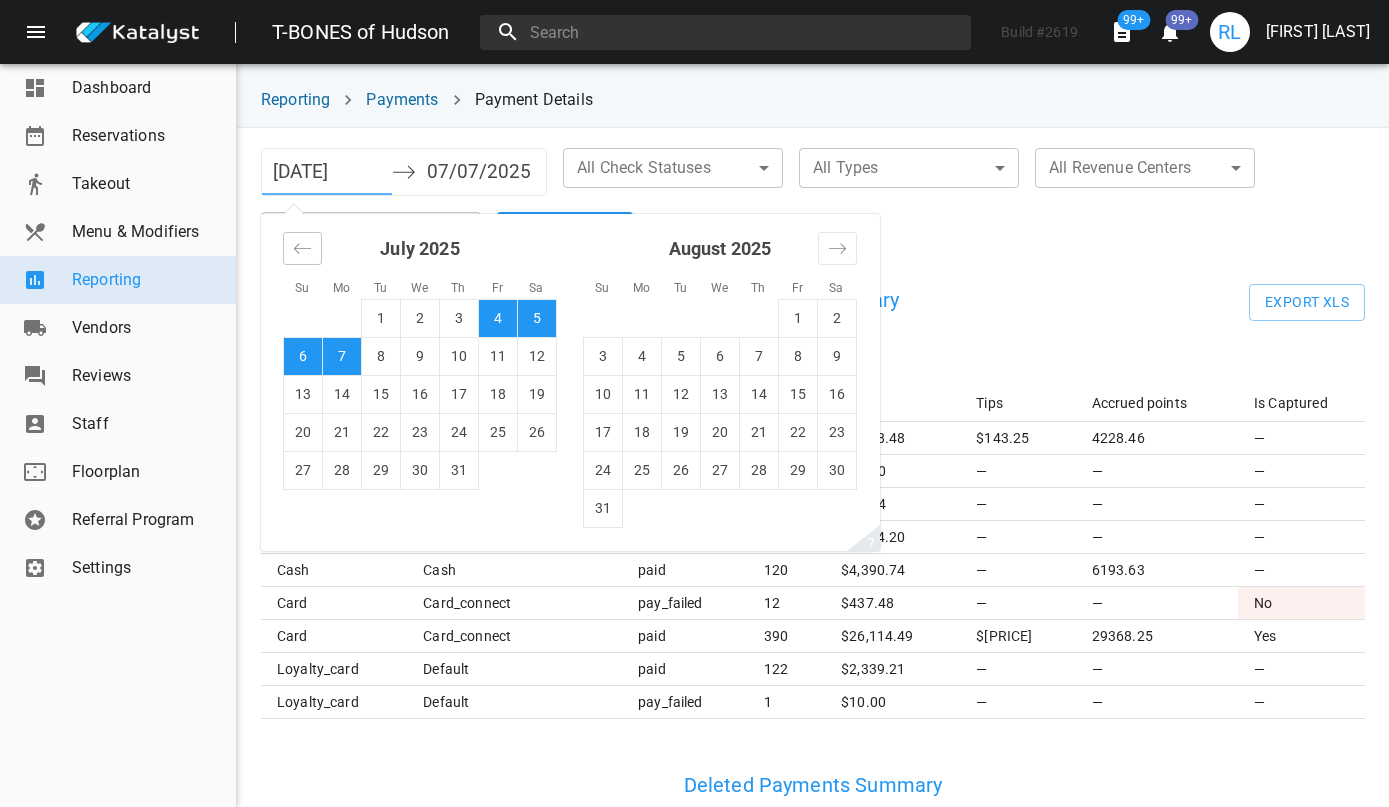 click at bounding box center [302, 248] 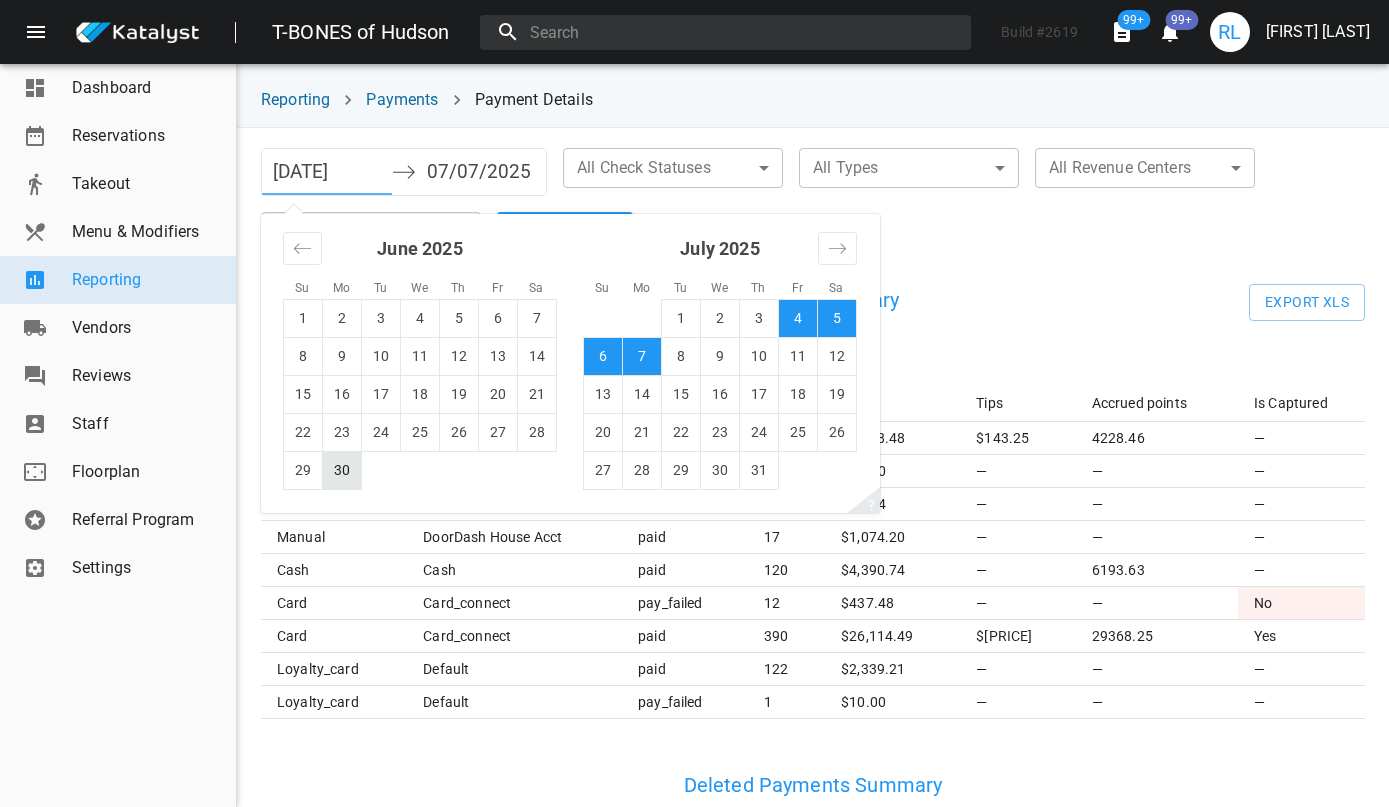 click on "30" at bounding box center [342, 470] 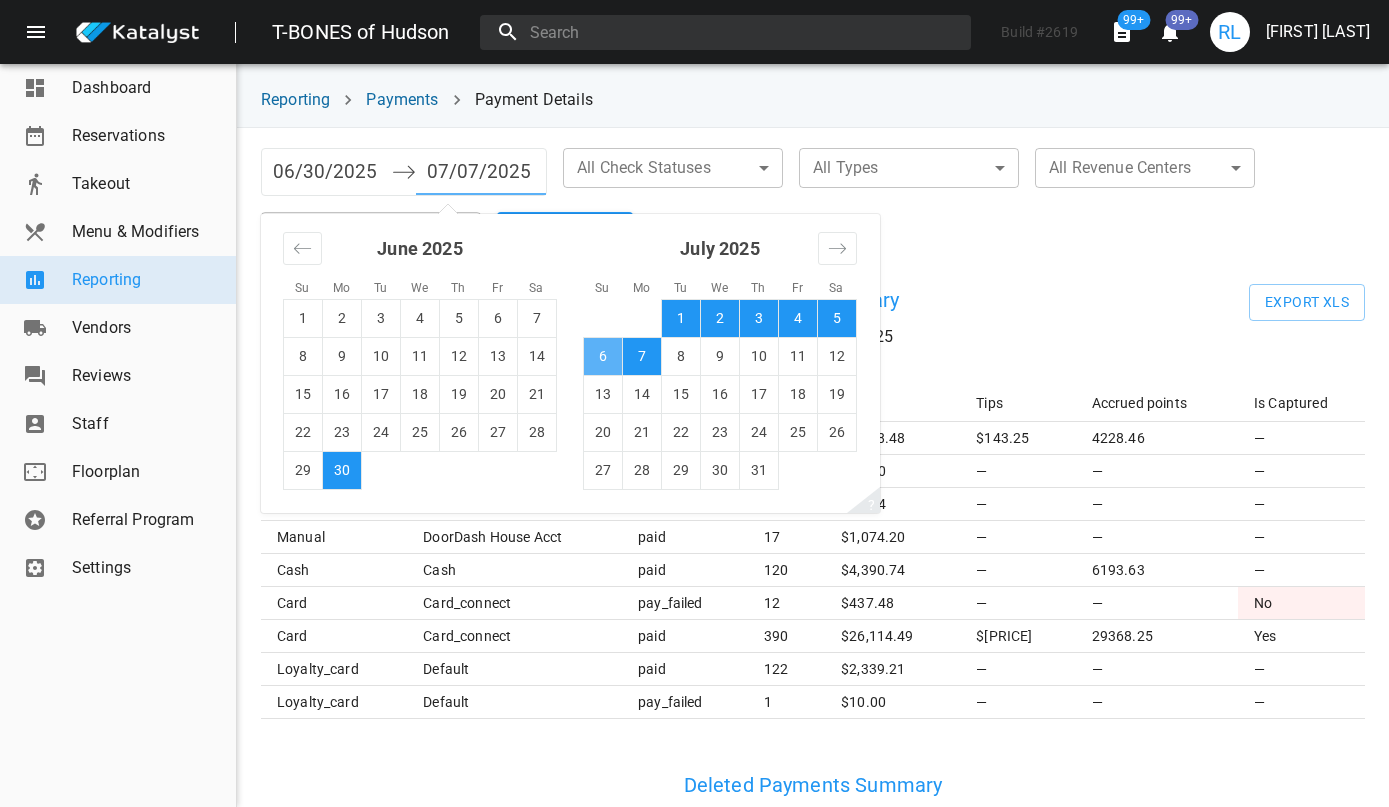 click on "6" at bounding box center (603, 356) 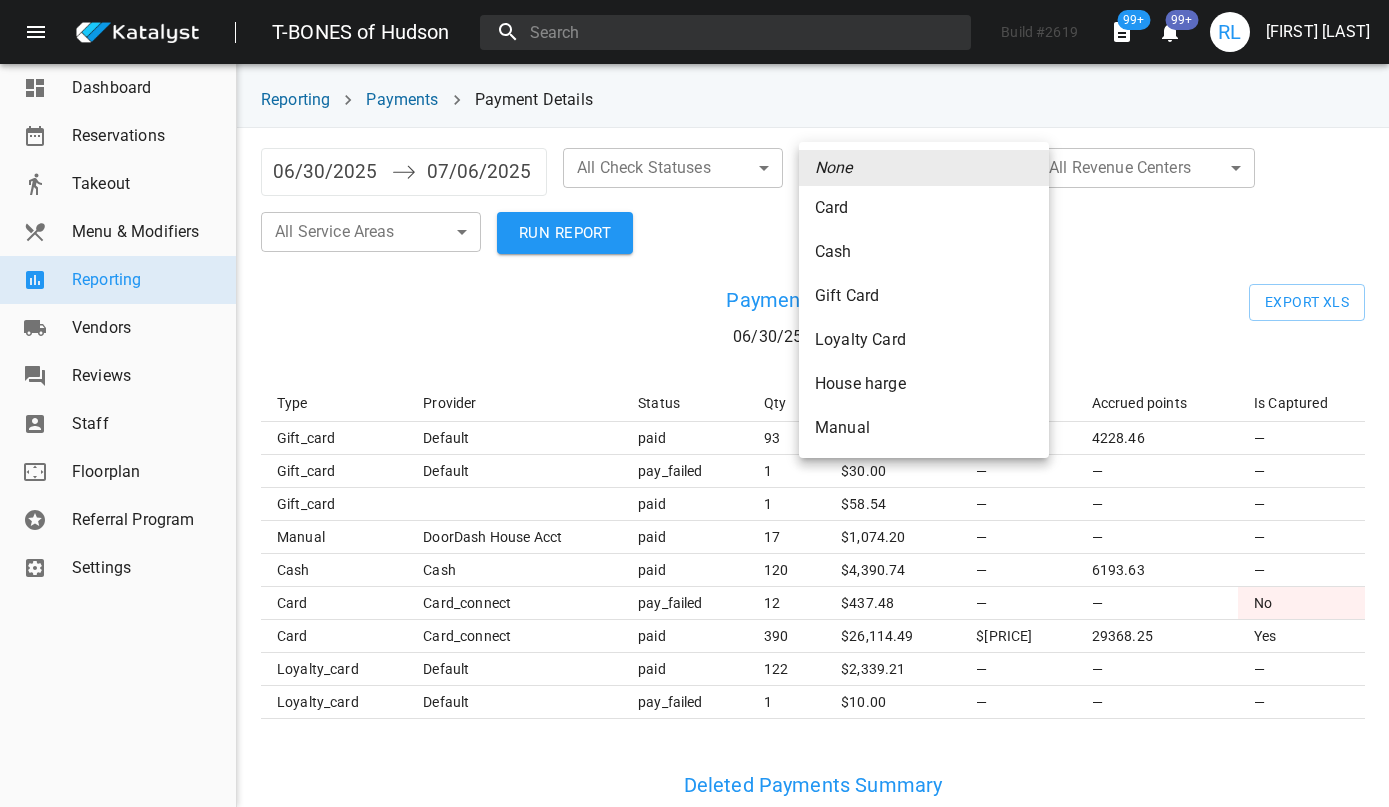 click on "T-BONES of Hudson Build #  2619 99+ 99+ RL [FIRST] [LAST] Dashboard Reservations Takeout Menu & Modifiers Reporting Vendors Reviews Staff Floorplan Referral Program Settings Reporting Payments Payment Details 06/30/2025 Navigate forward to interact with the calendar and select a date. Press the question mark key to get the keyboard shortcuts for changing dates. 07/06/2025 Navigate backward to interact with the calendar and select a date. Press the question mark key to get the keyboard shortcuts for changing dates. All Check Statuses ​ ​ ​ ​ All Types ​ ​ ​ ​ All Revenue Centers ​ ​ ​ ​ All Service Areas ​ ​ RUN REPORT   Payment Summary 06/30/25 — 07/06/25 Export XLS Type Provider Status Qty Total Tips Accrued points Is Captured gift_card default paid 93 $ 2,988.48 $143.25 4228.46 — gift_card default pay_failed 1 $ 30.00 — — — gift_card paid 1 $ 58.54 — — — manual DoorDash House Acct paid 17 $ 1,074.20 — — — cash cash paid 120 $ 4,390.74 — 6193.63 — card card_connect pay_failed 12" at bounding box center (694, 403) 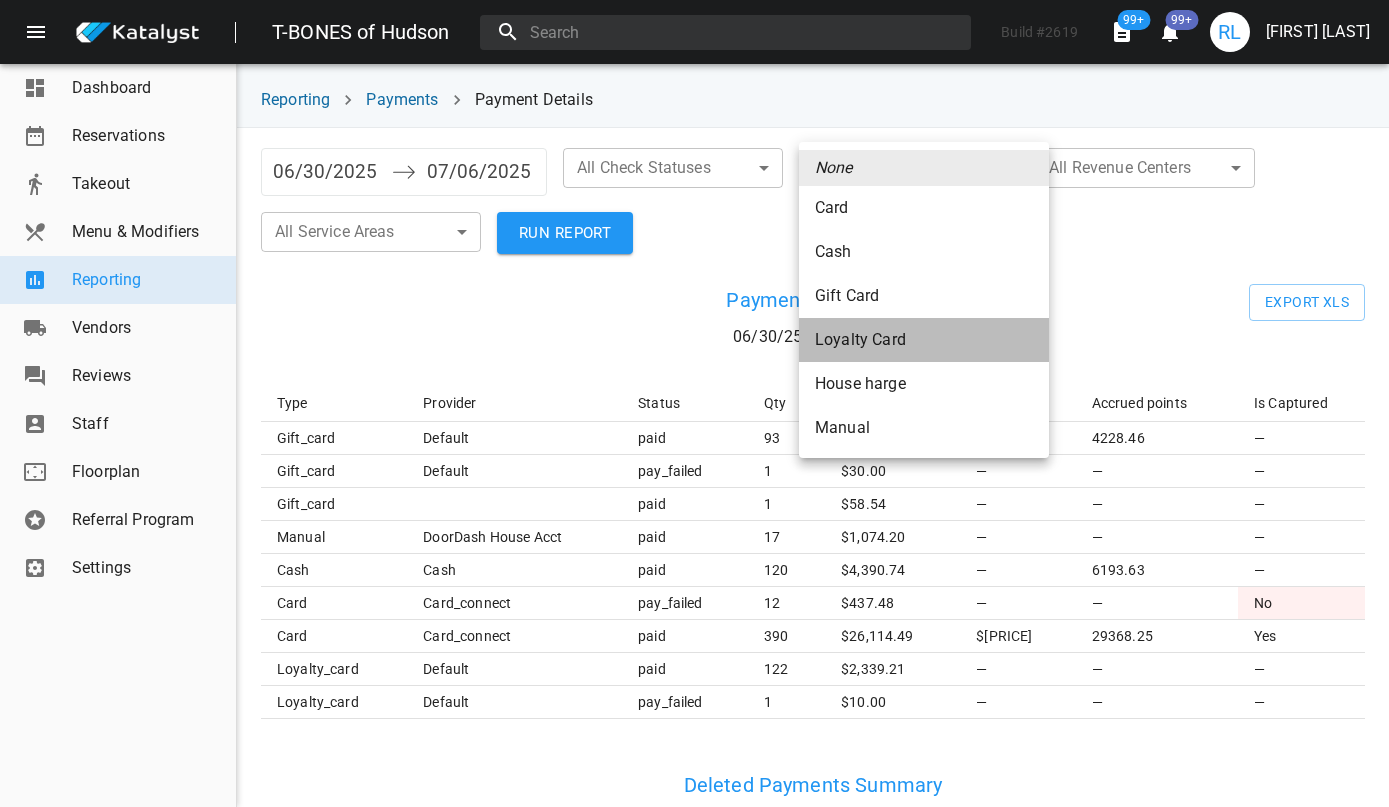 click on "Loyalty Card" at bounding box center (924, 208) 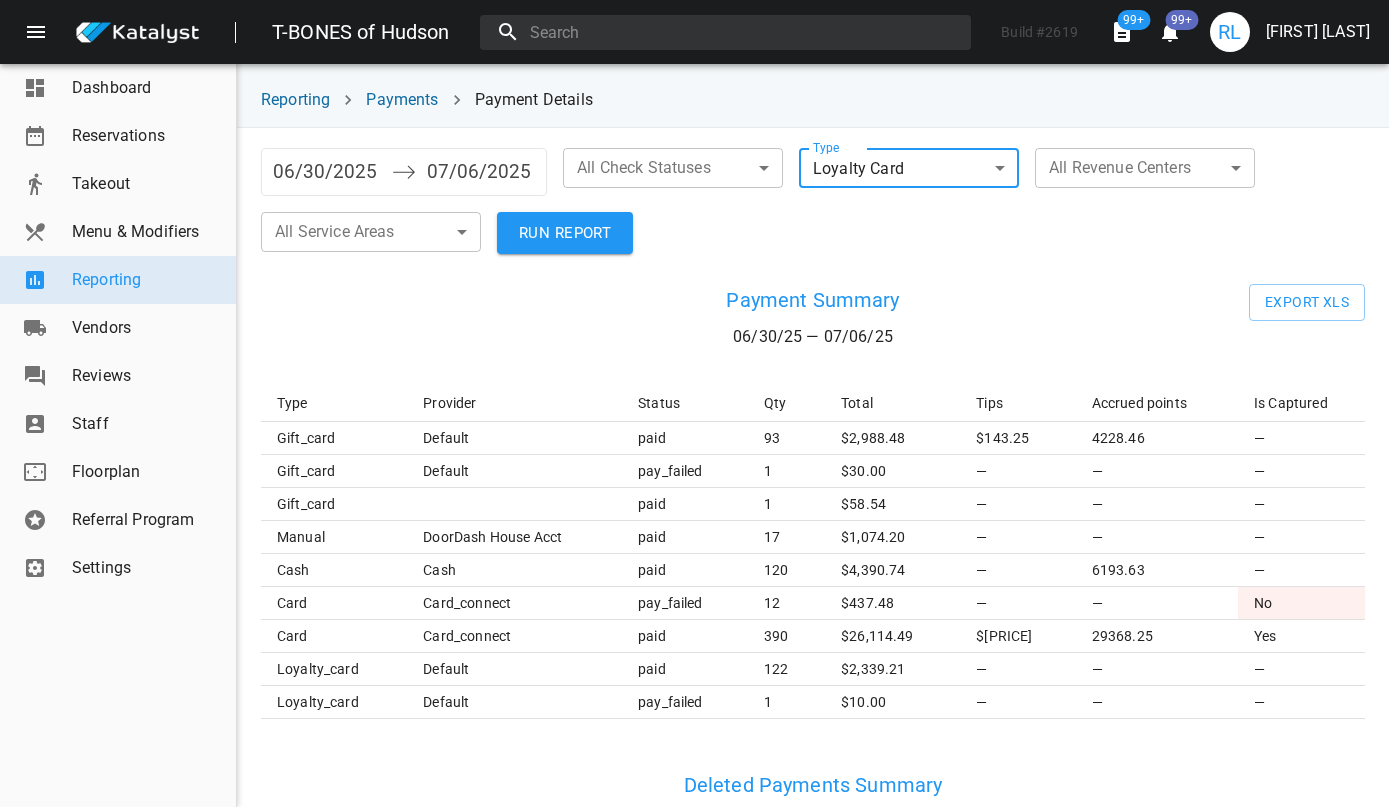 click on "RUN REPORT" at bounding box center [565, 233] 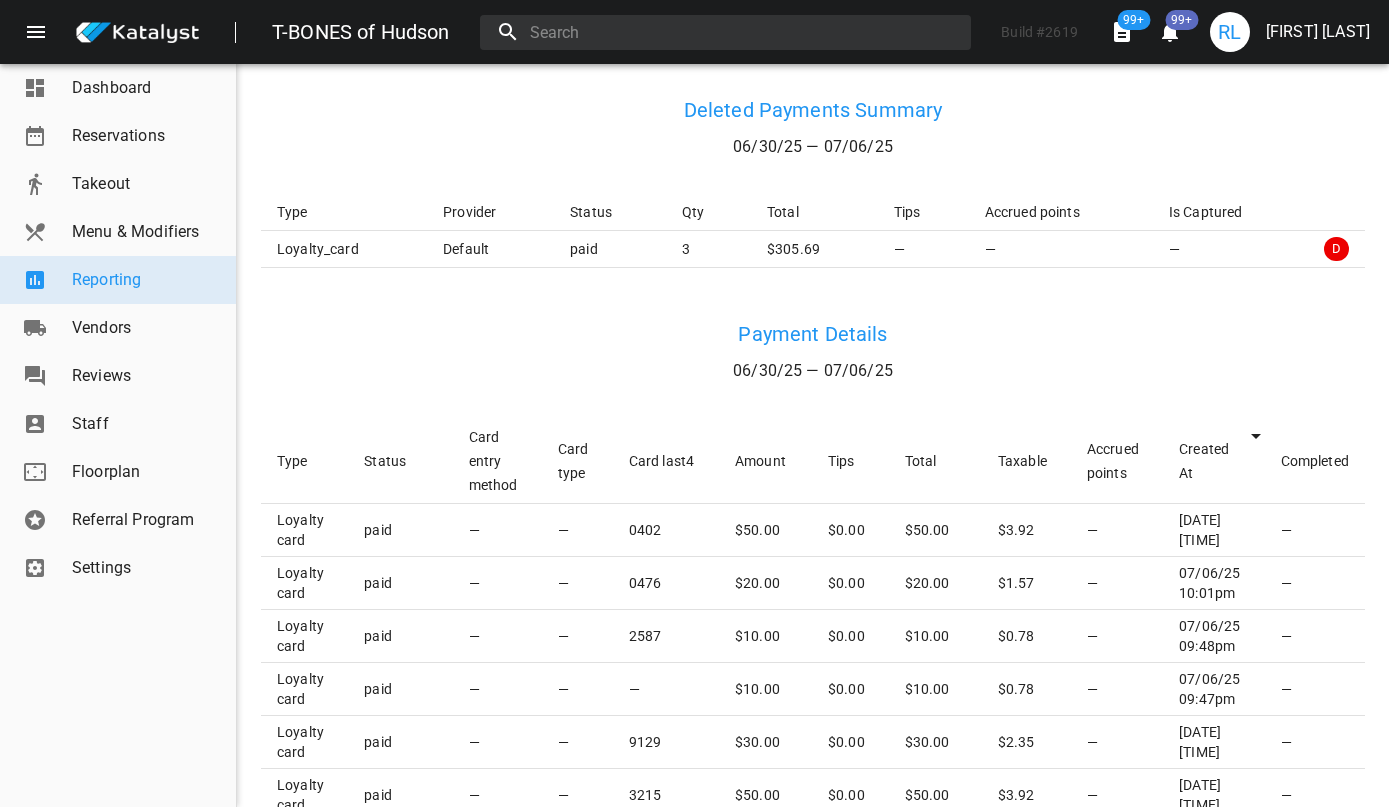 scroll, scrollTop: 448, scrollLeft: 0, axis: vertical 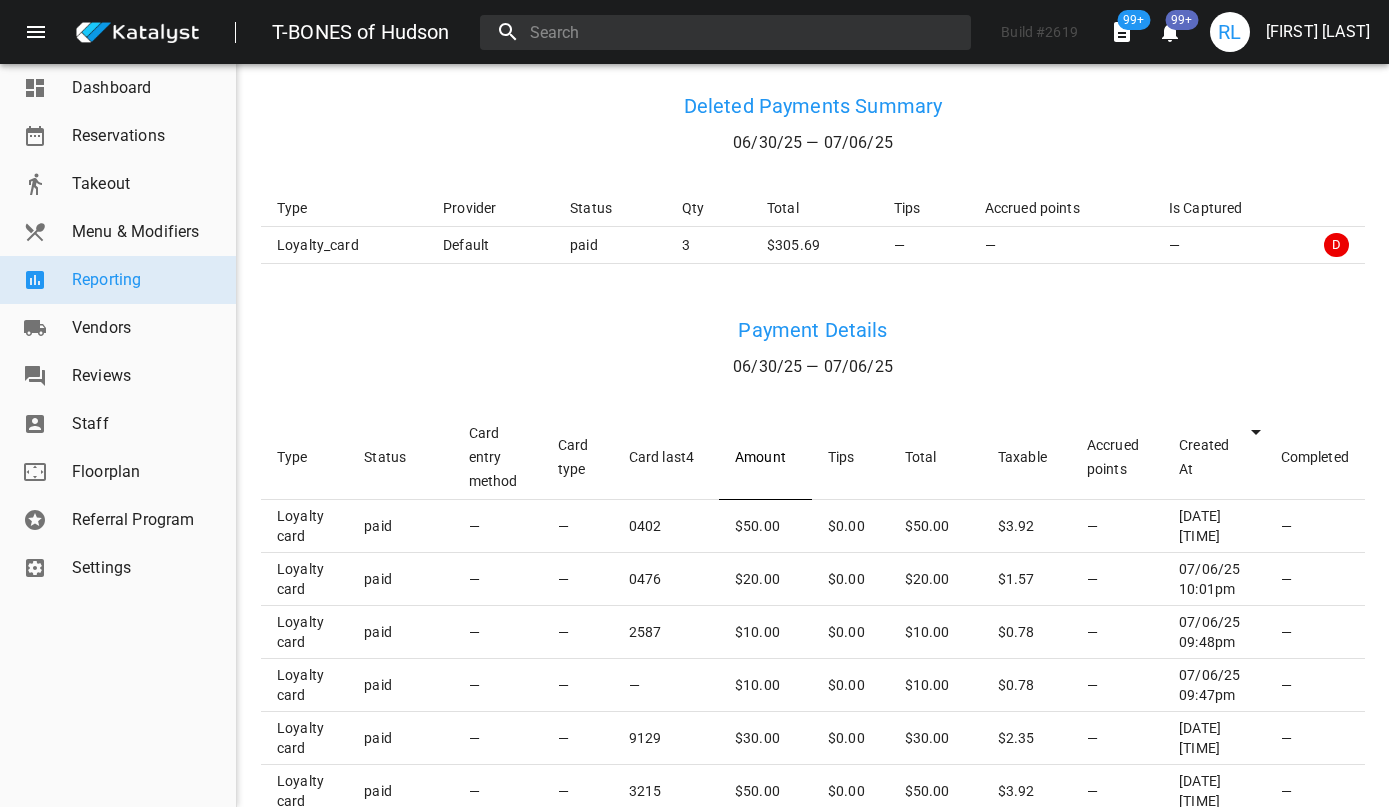 click on "Amount" at bounding box center (765, 457) 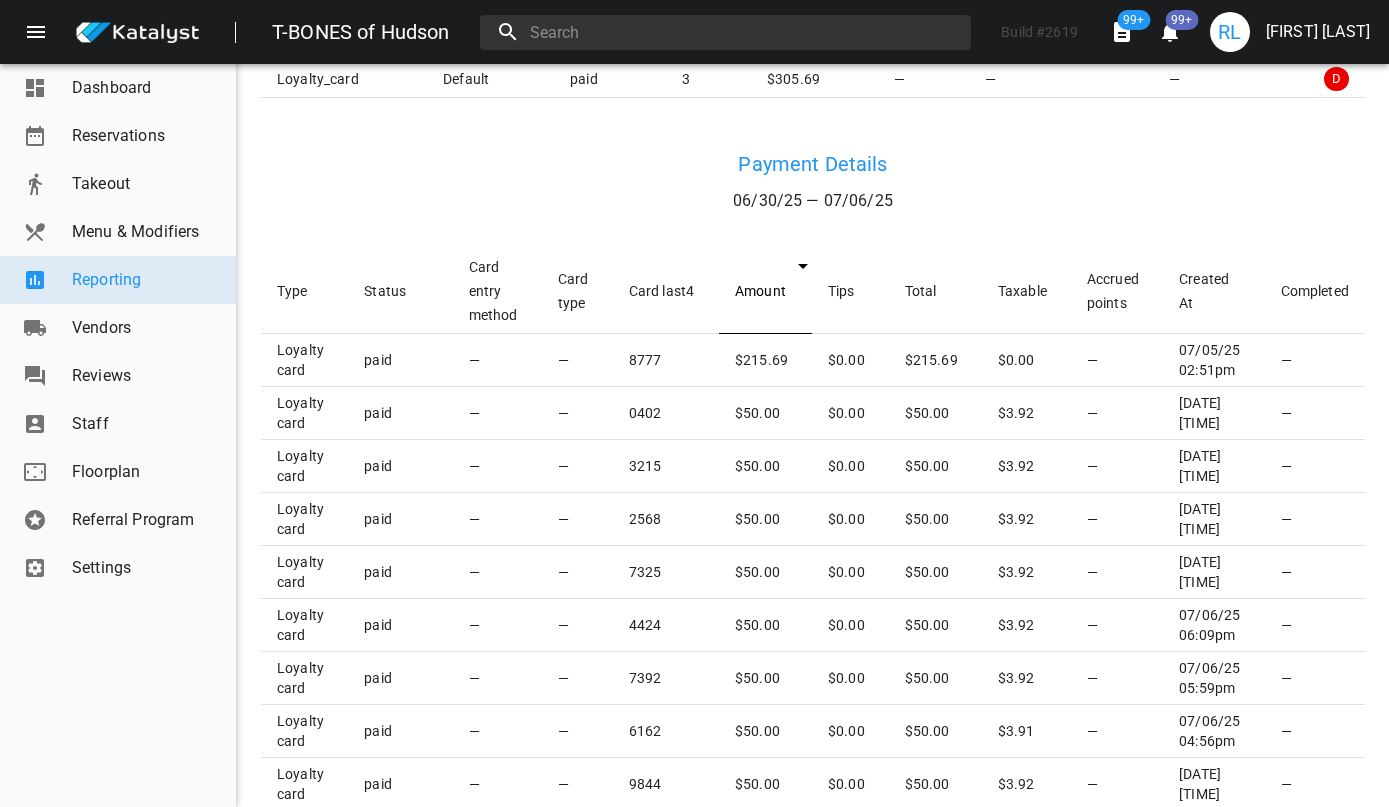 scroll, scrollTop: 641, scrollLeft: 0, axis: vertical 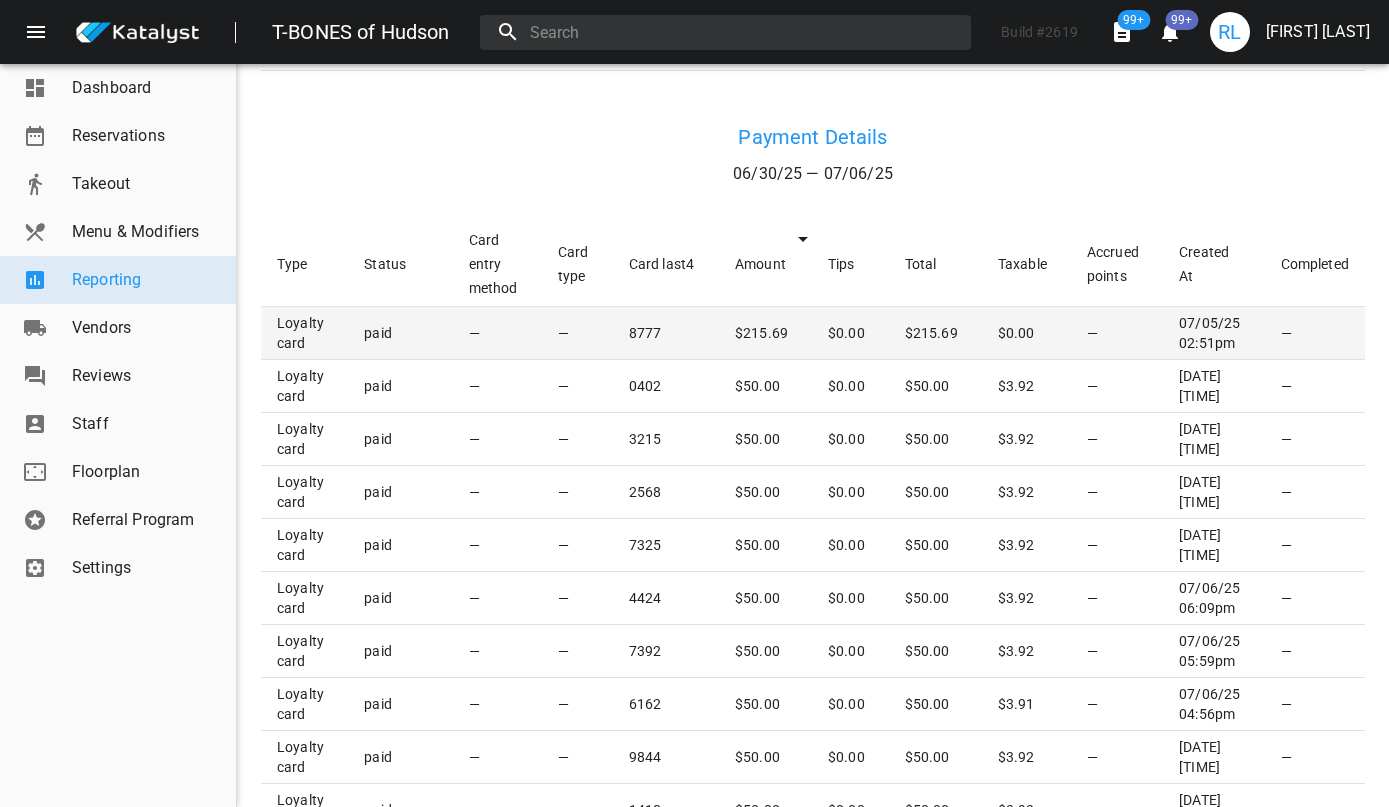 click on "8777" at bounding box center (666, 333) 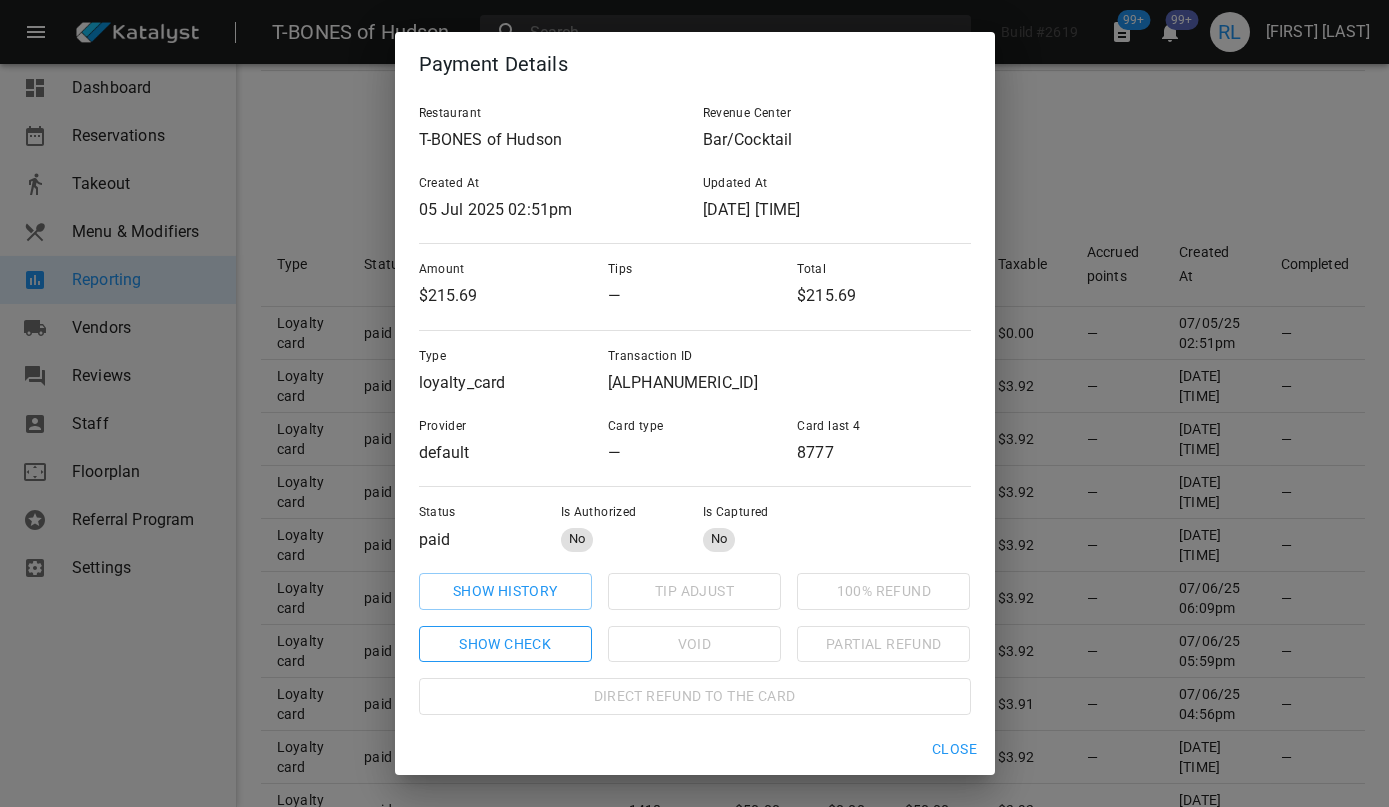 click on "Show check" at bounding box center [505, 591] 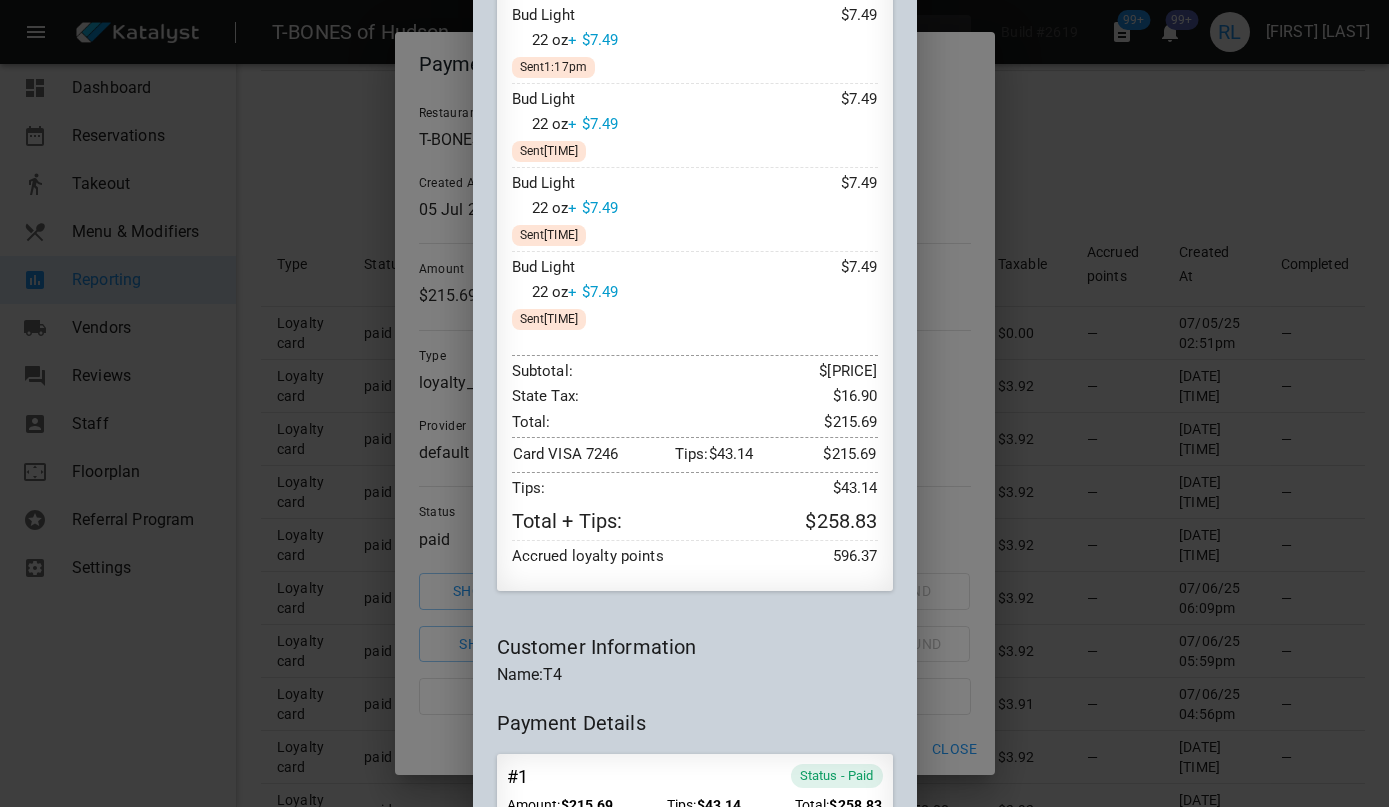 scroll, scrollTop: 2228, scrollLeft: 0, axis: vertical 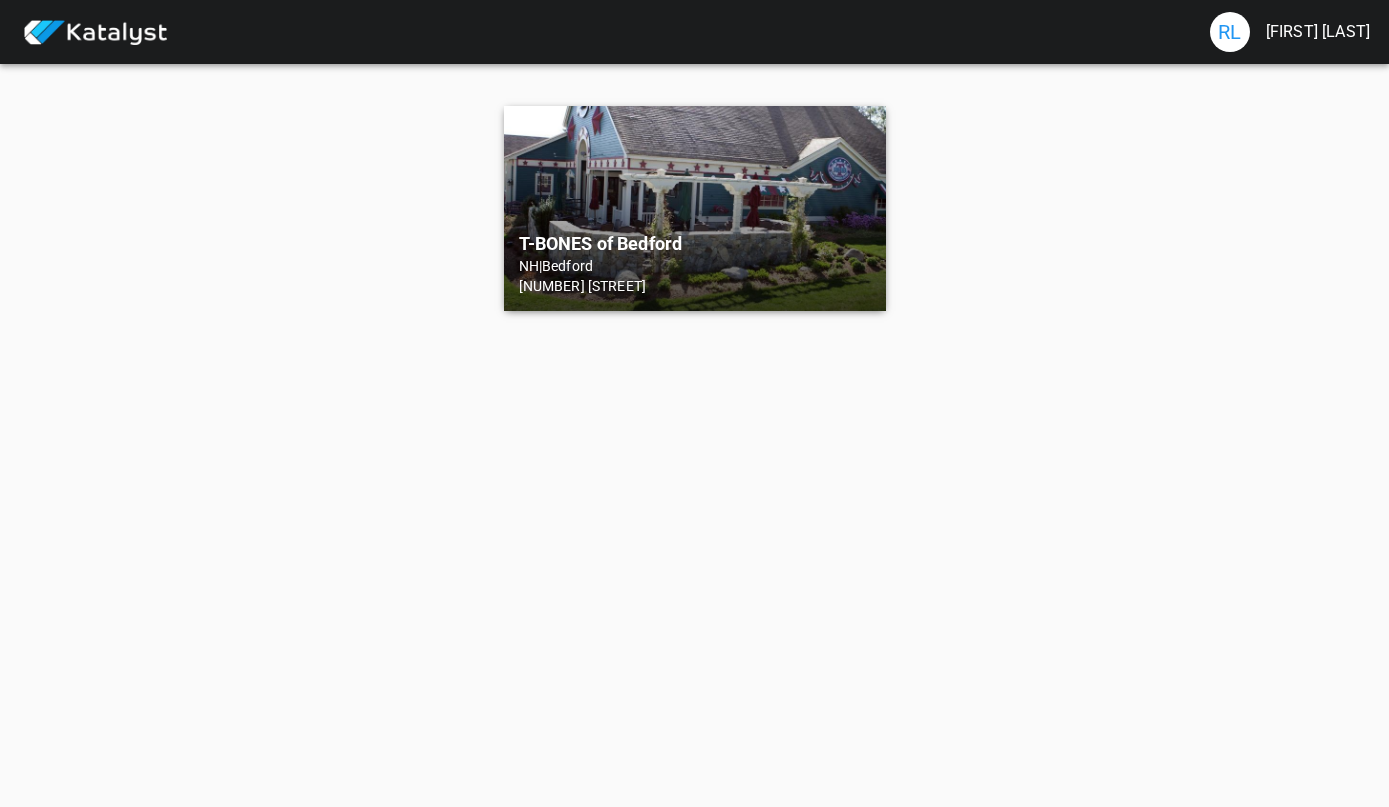 click on "T-BONES of Bedford [STATE]  |  Bedford [NUMBER] [STREET]" at bounding box center [695, 208] 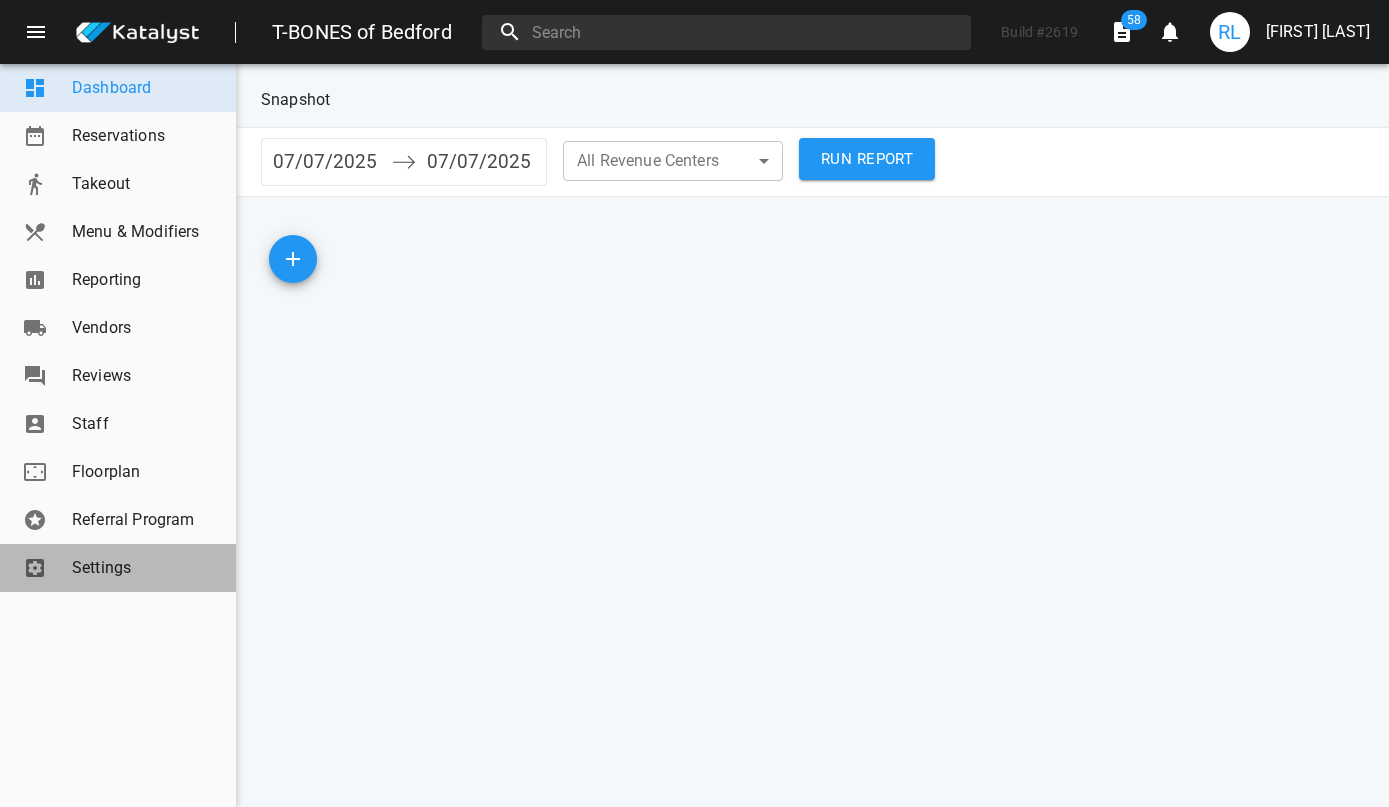 click on "Settings" at bounding box center (118, 568) 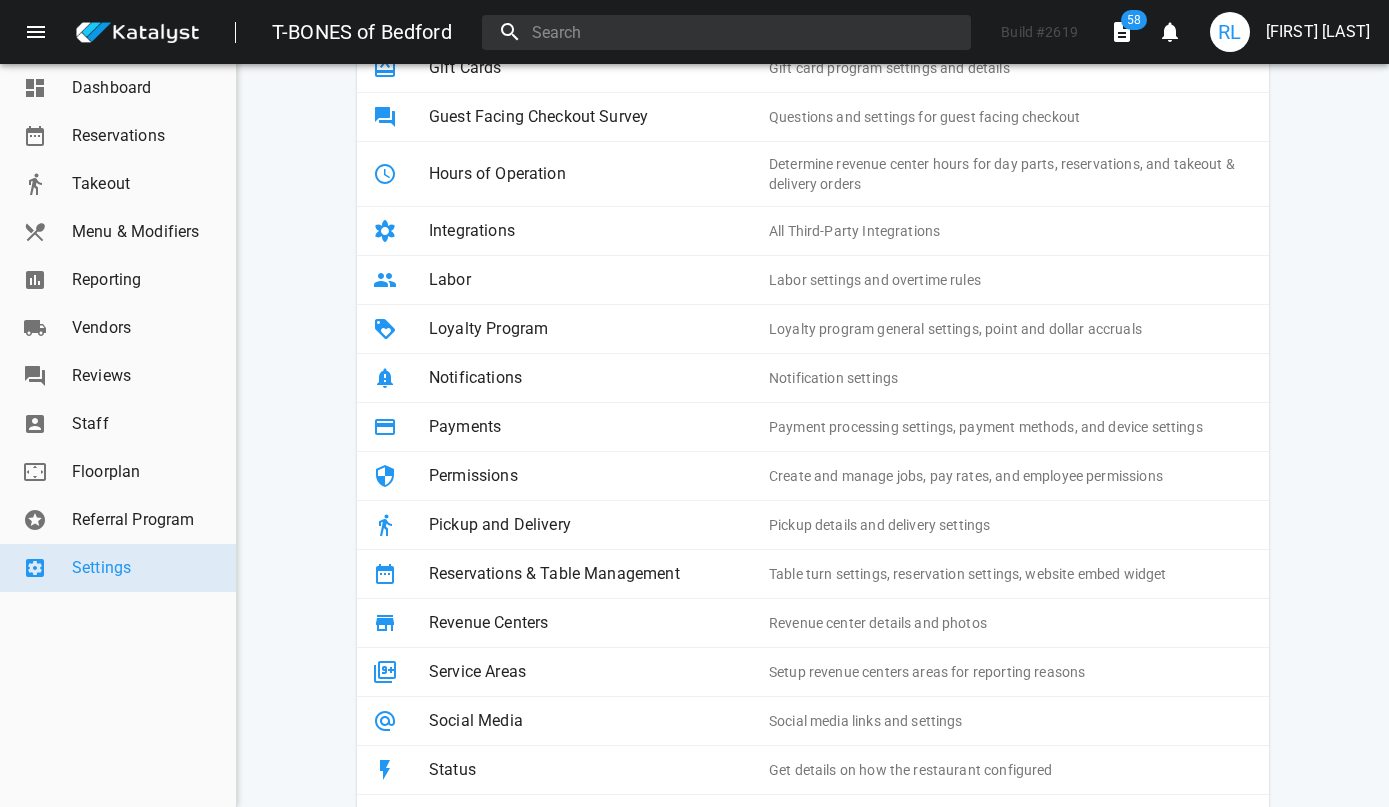 scroll, scrollTop: 392, scrollLeft: 0, axis: vertical 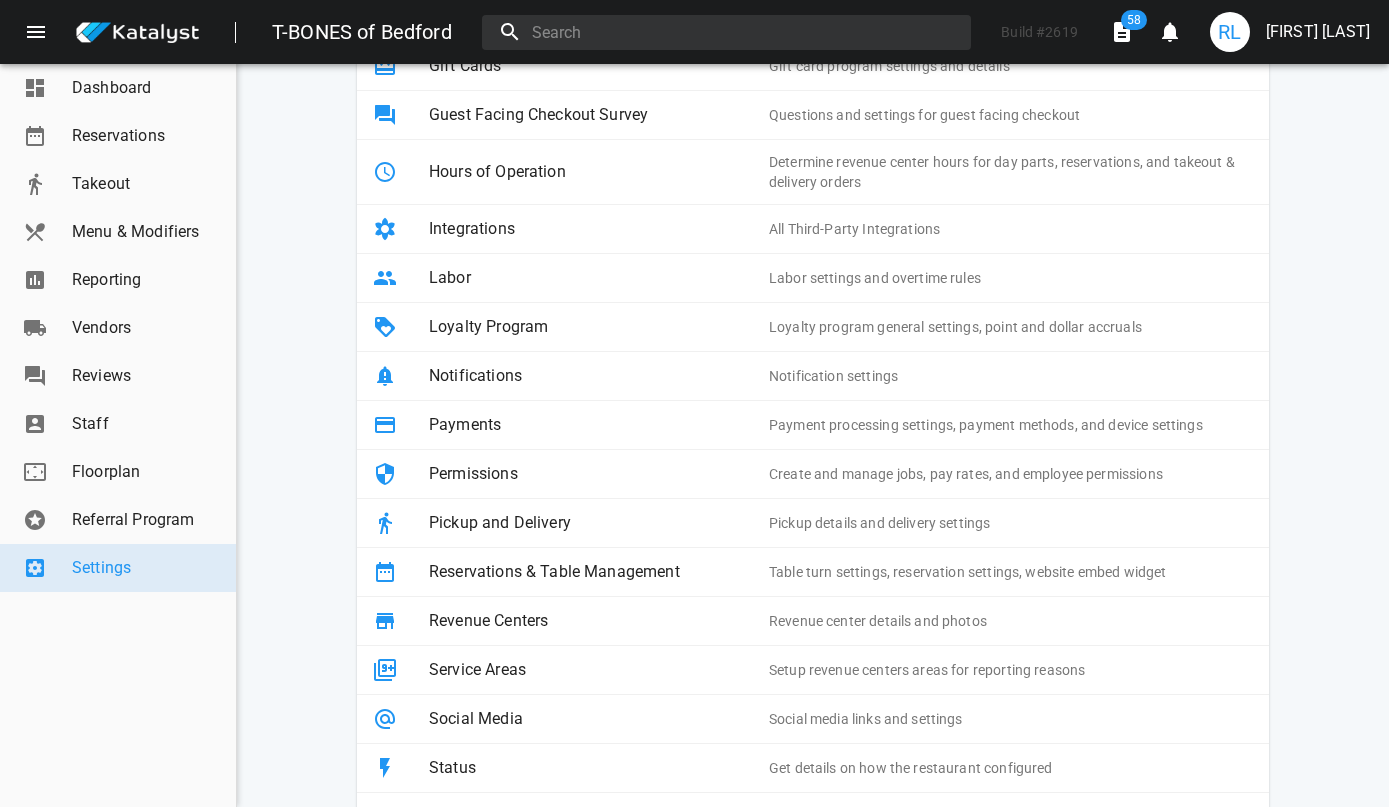 click on "Pickup and Delivery" at bounding box center [599, 523] 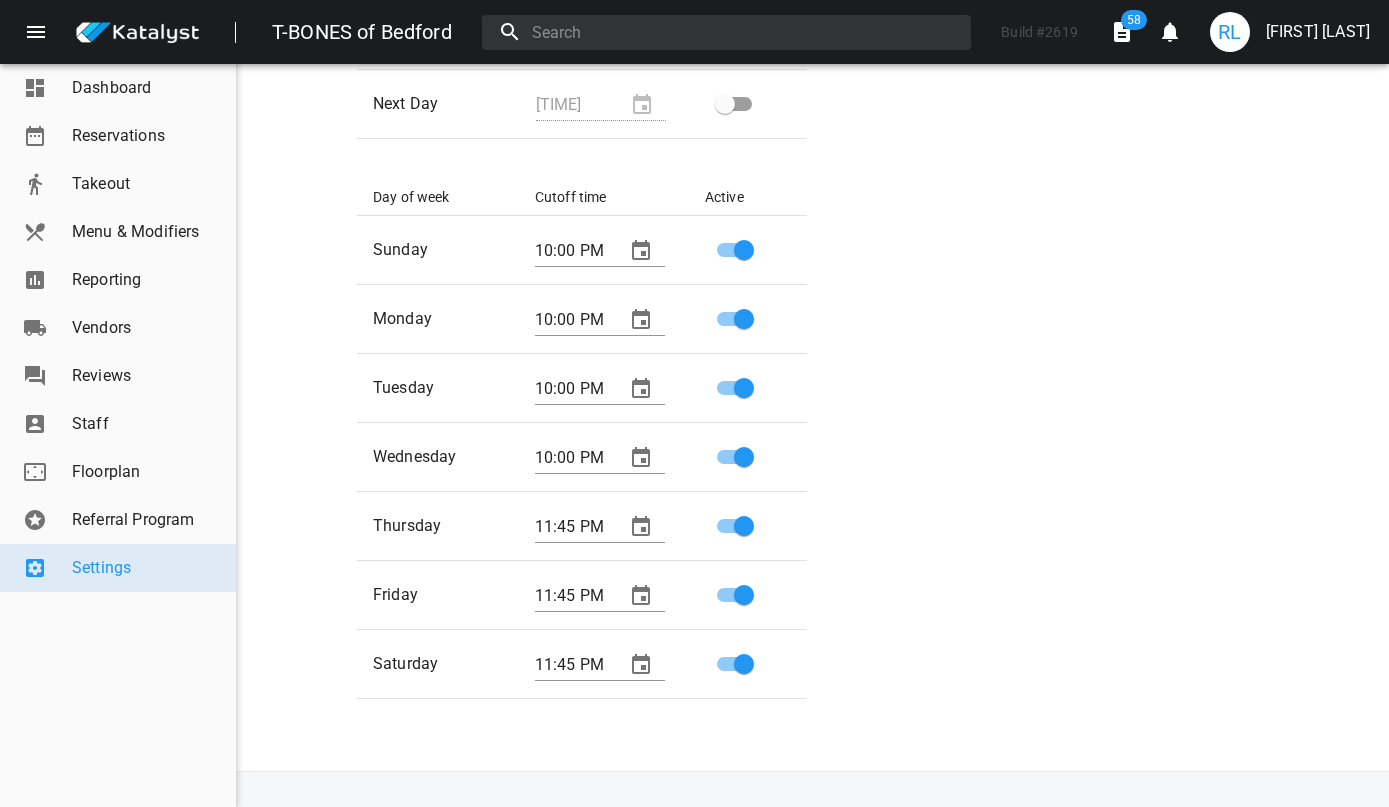 scroll, scrollTop: 2567, scrollLeft: 0, axis: vertical 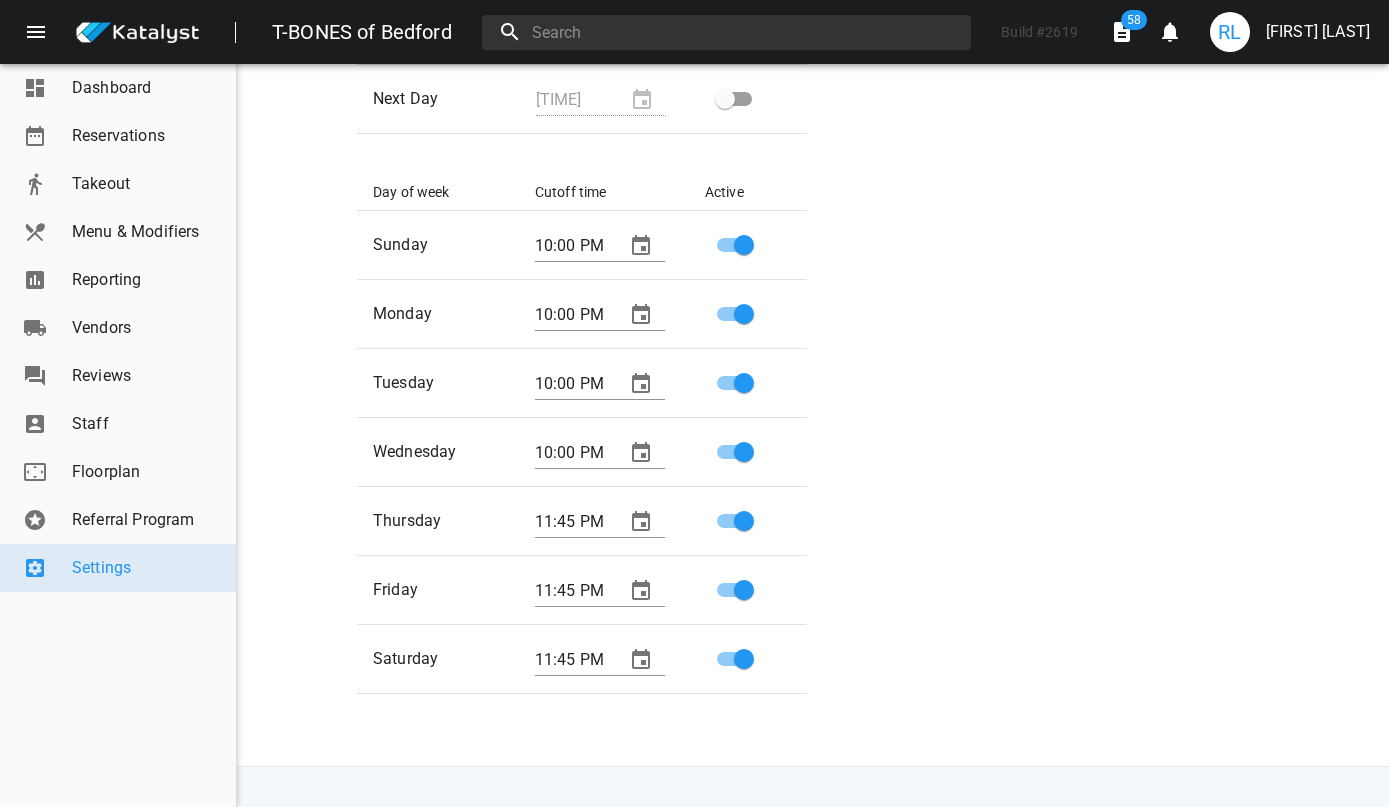 click on "Reporting" at bounding box center (146, 280) 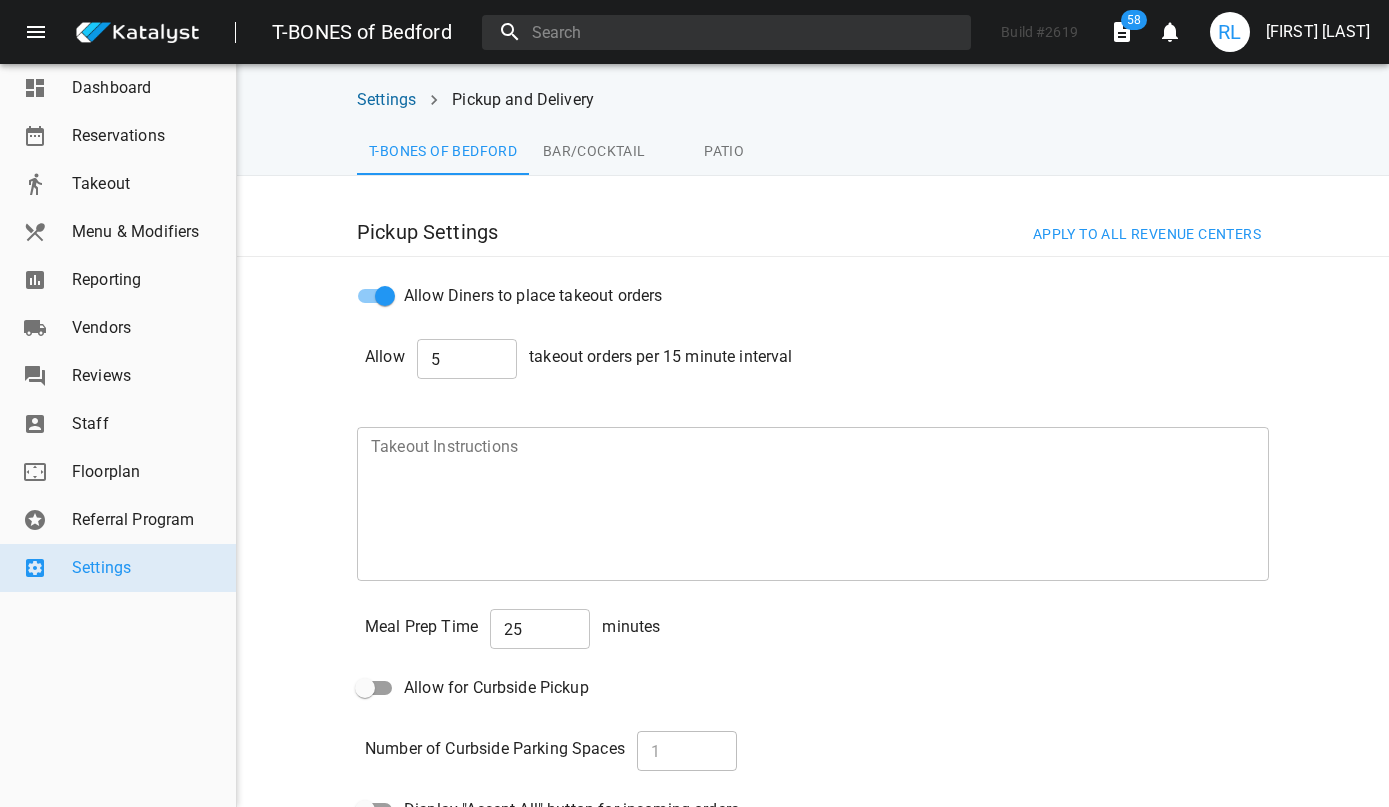 click on "Reporting" at bounding box center (146, 280) 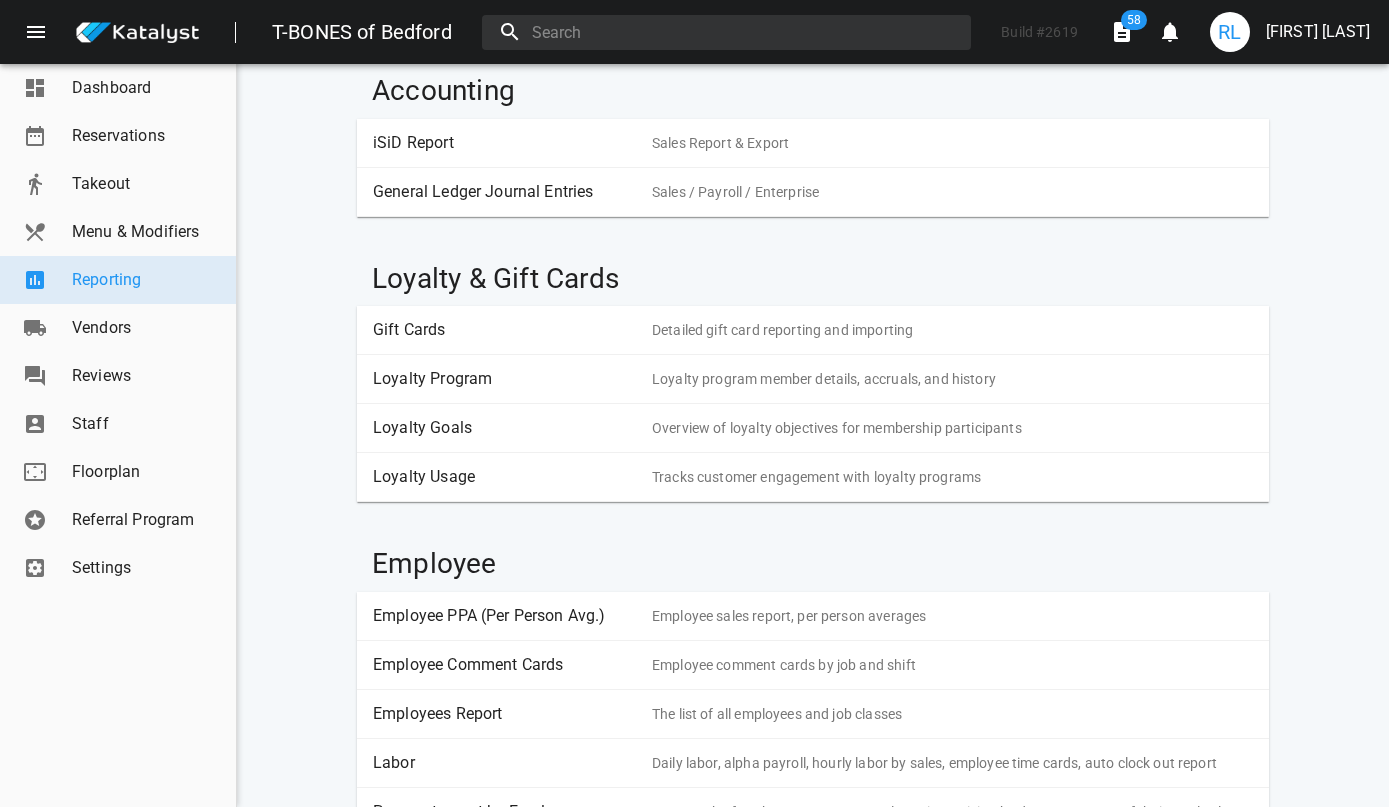 scroll, scrollTop: 999, scrollLeft: 0, axis: vertical 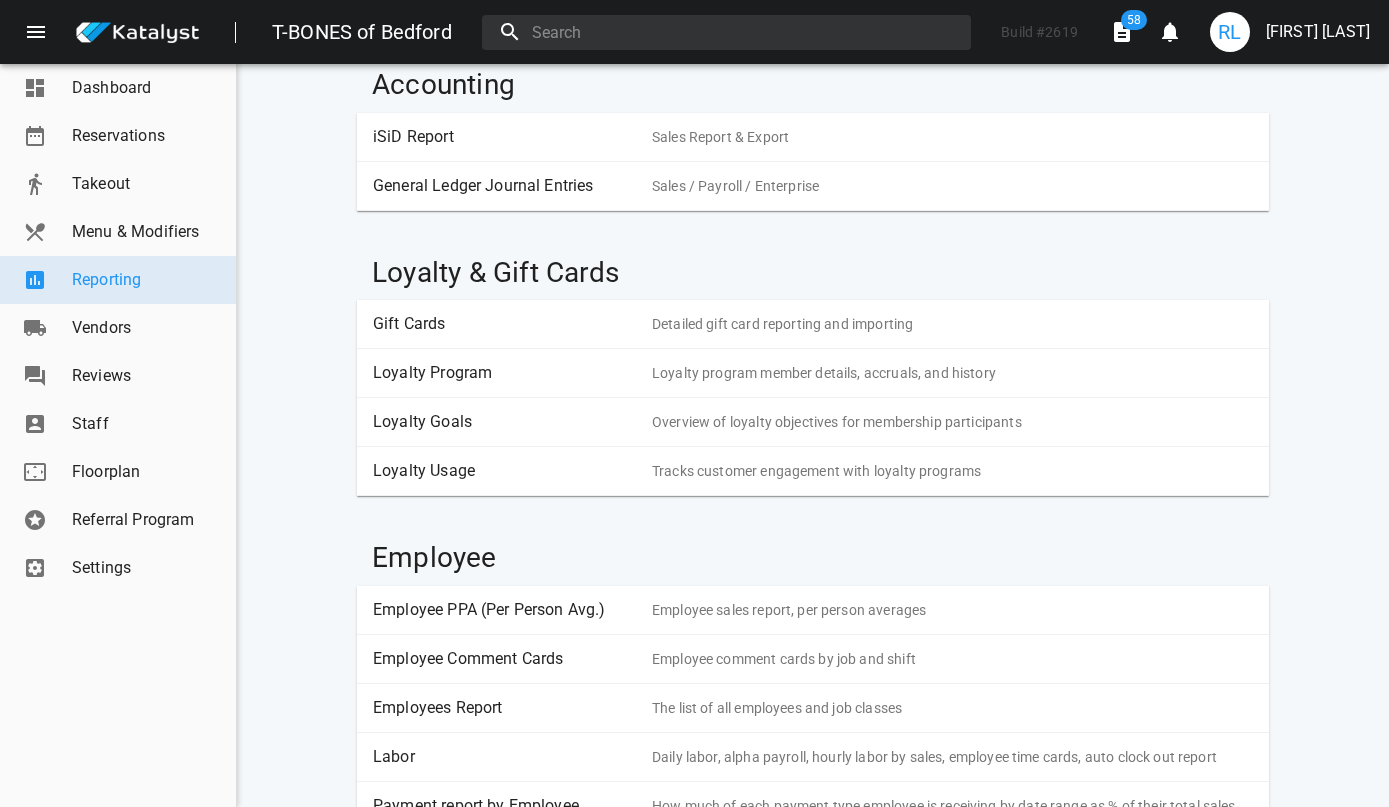 click on "Labor" at bounding box center [505, 757] 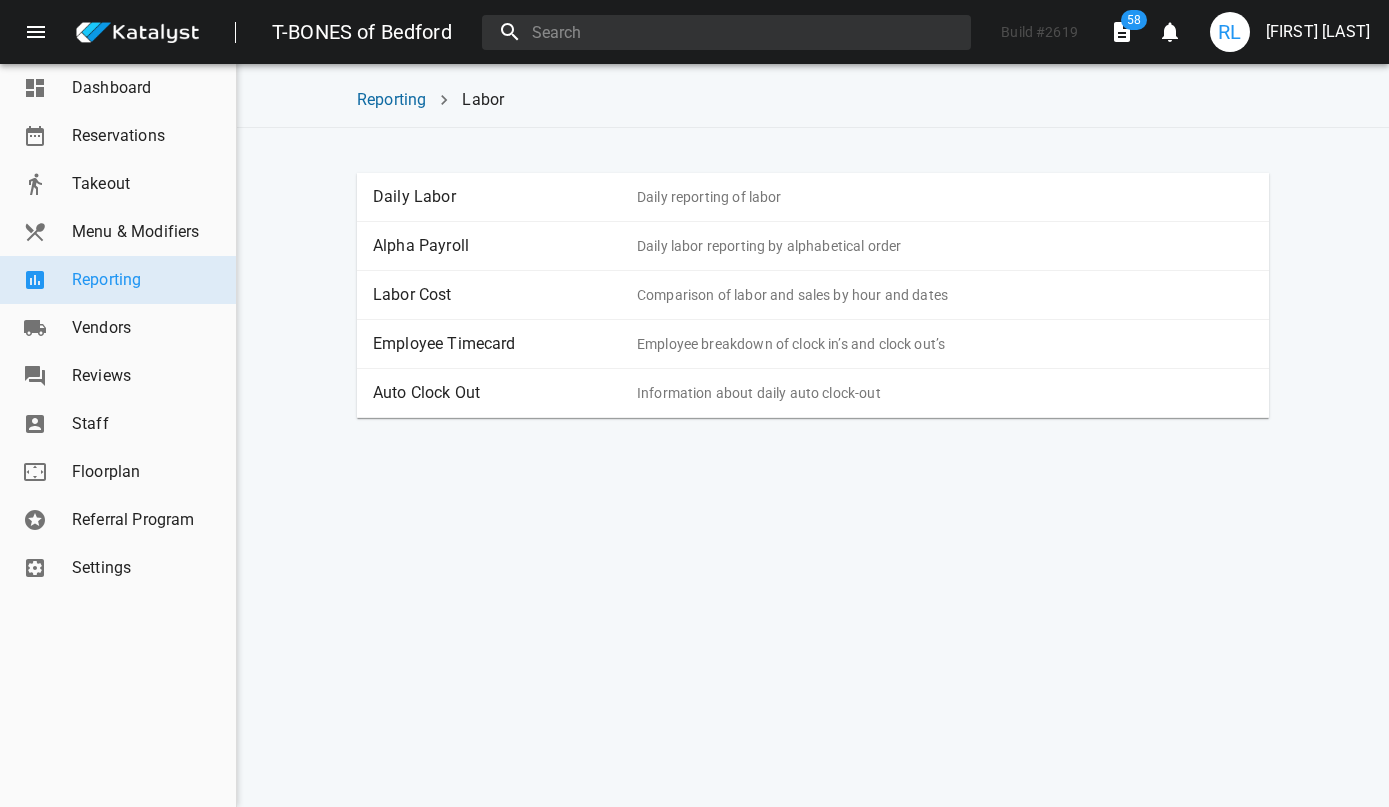click on "Auto Clock Out" at bounding box center [505, 393] 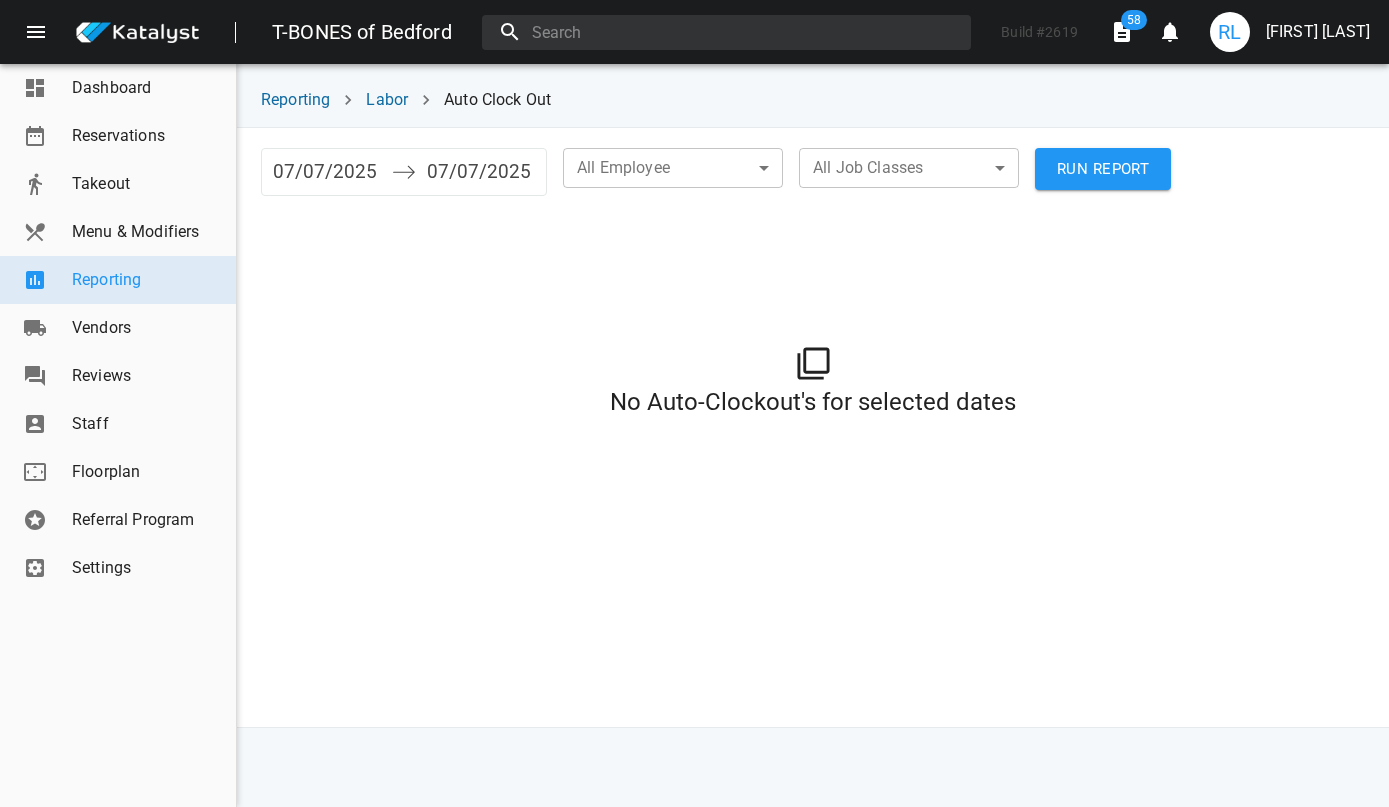 click on "07/07/2025" at bounding box center [327, 172] 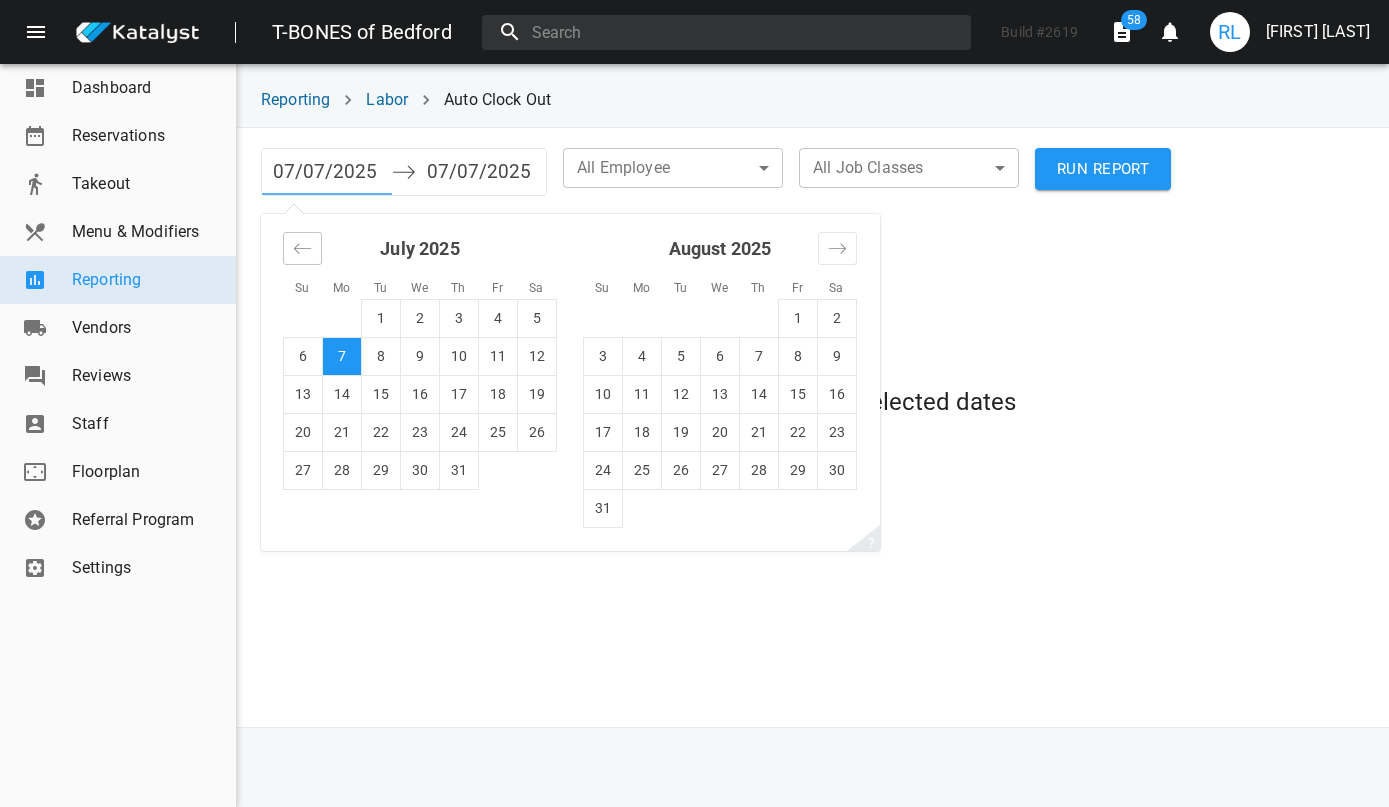 click at bounding box center [302, 248] 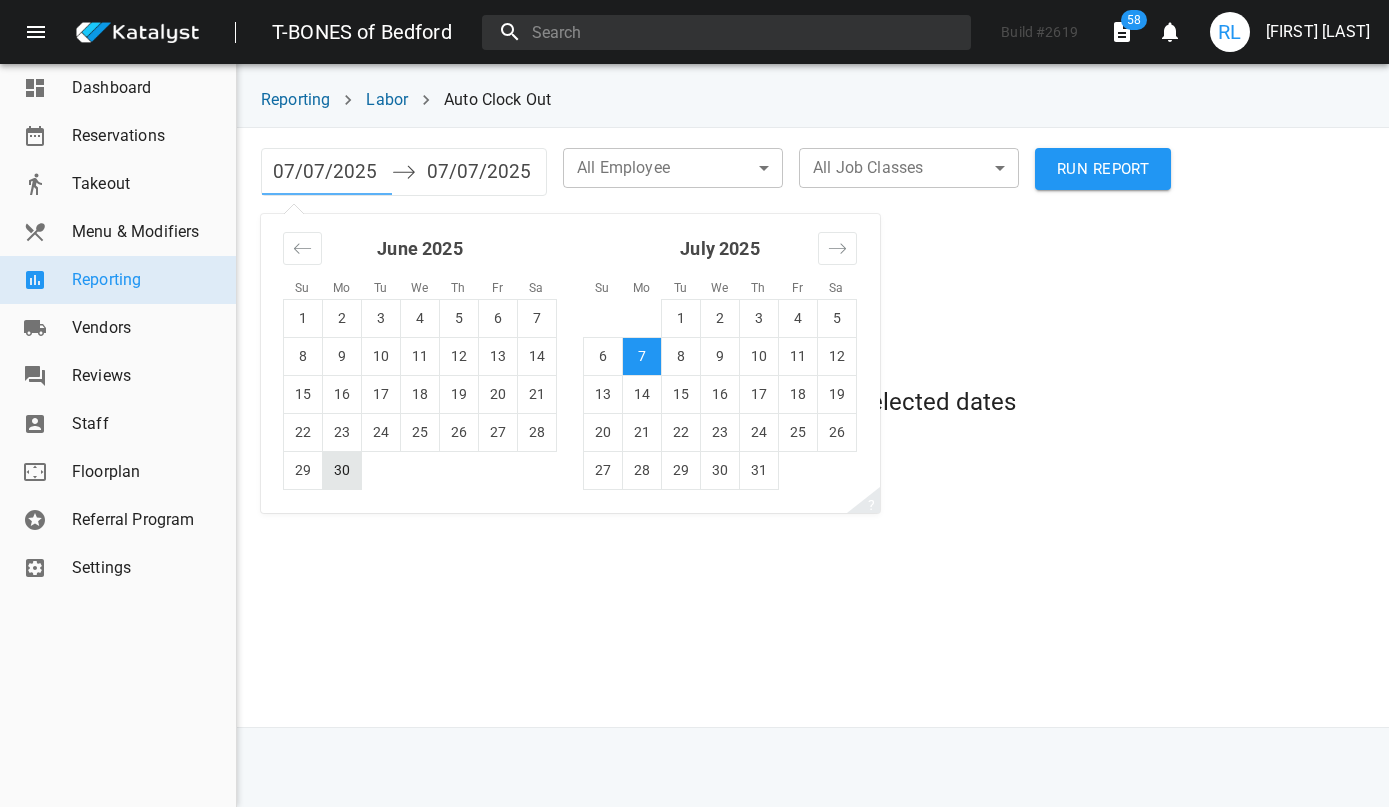click on "30" at bounding box center [342, 470] 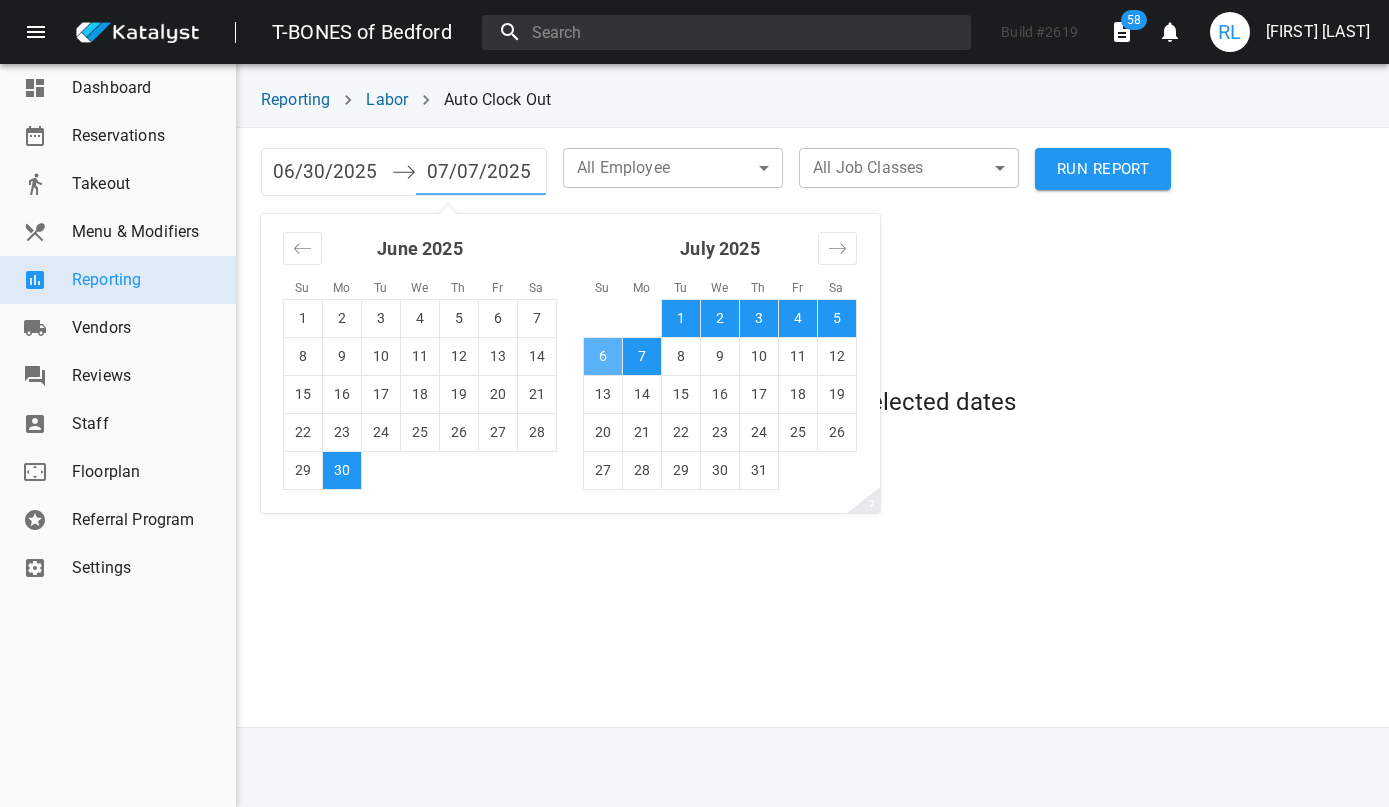 click on "6" at bounding box center [603, 356] 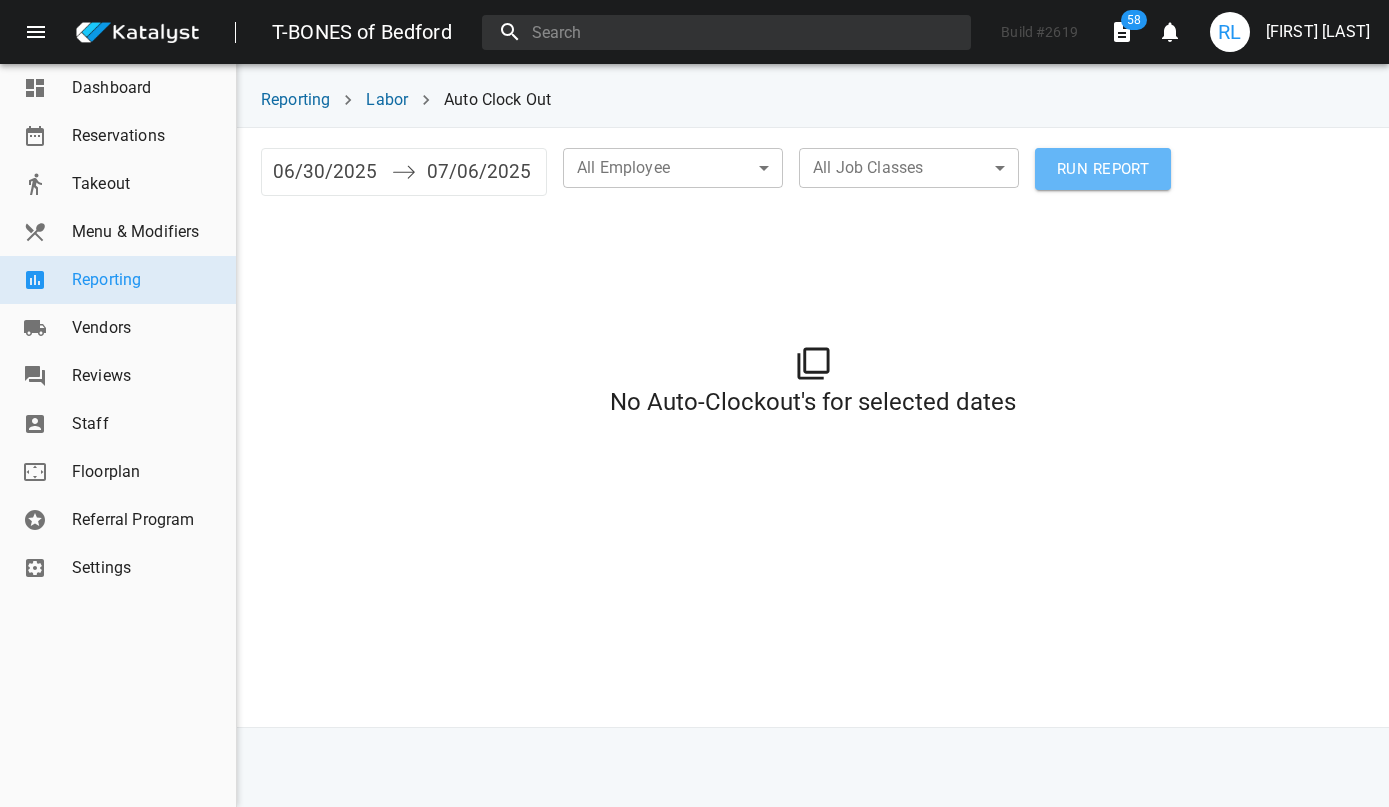 click on "RUN REPORT" at bounding box center (1103, 169) 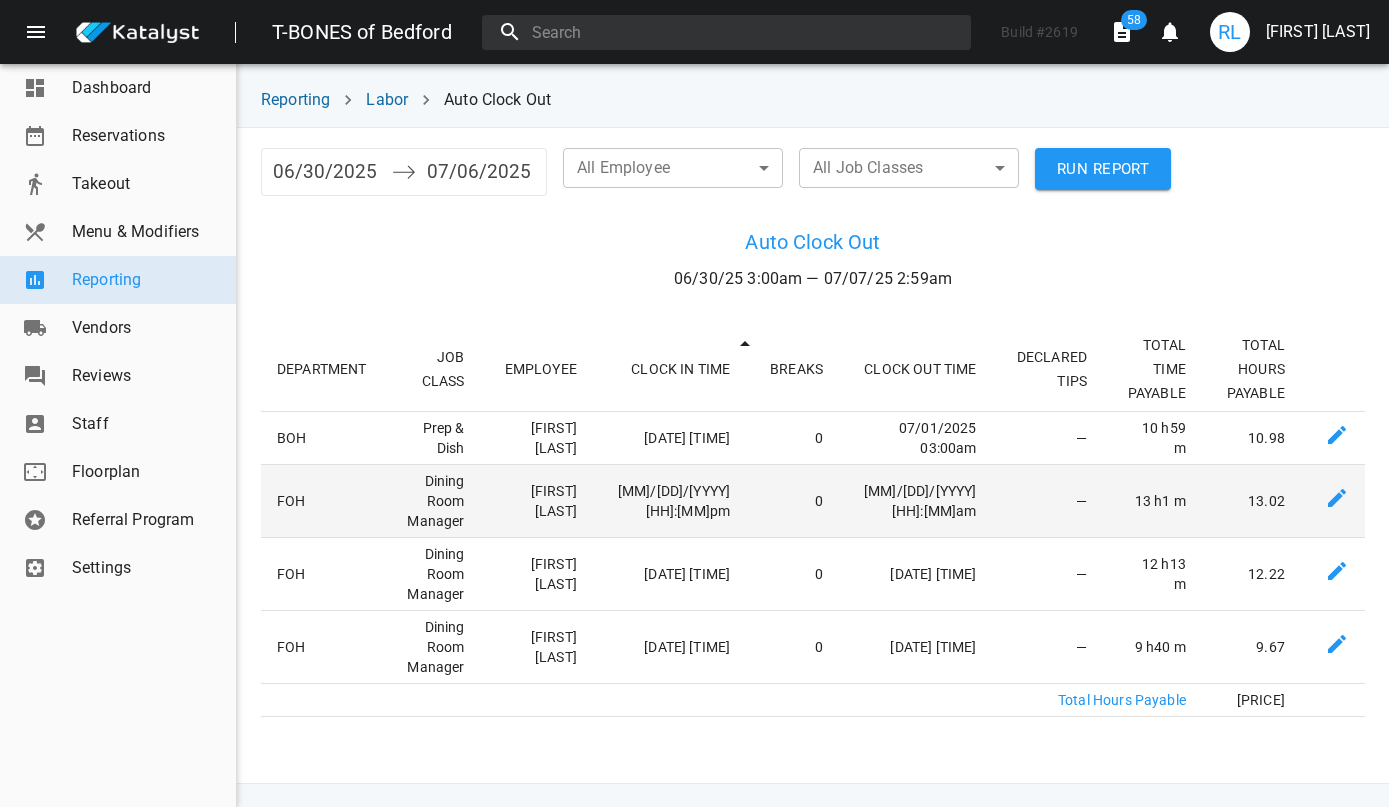type 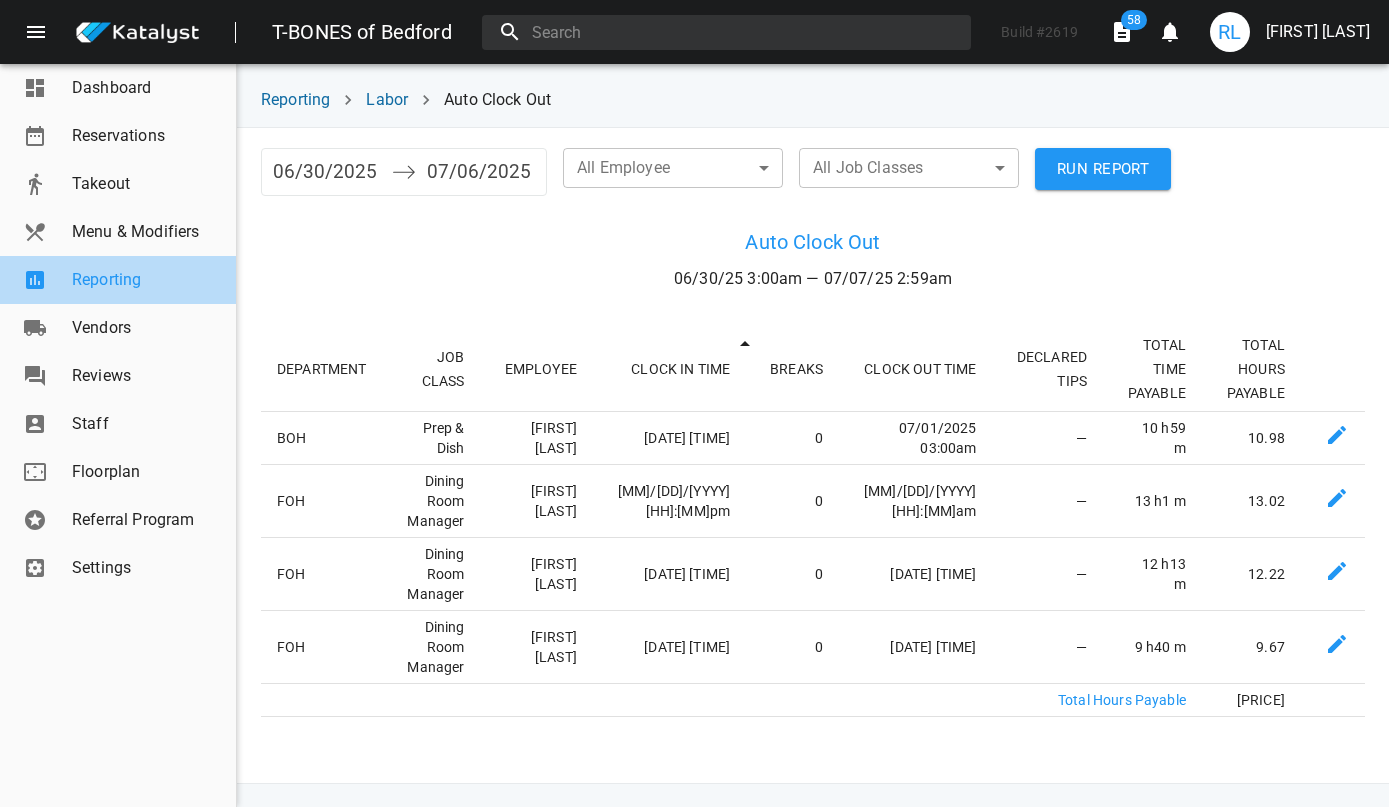click at bounding box center [44, 280] 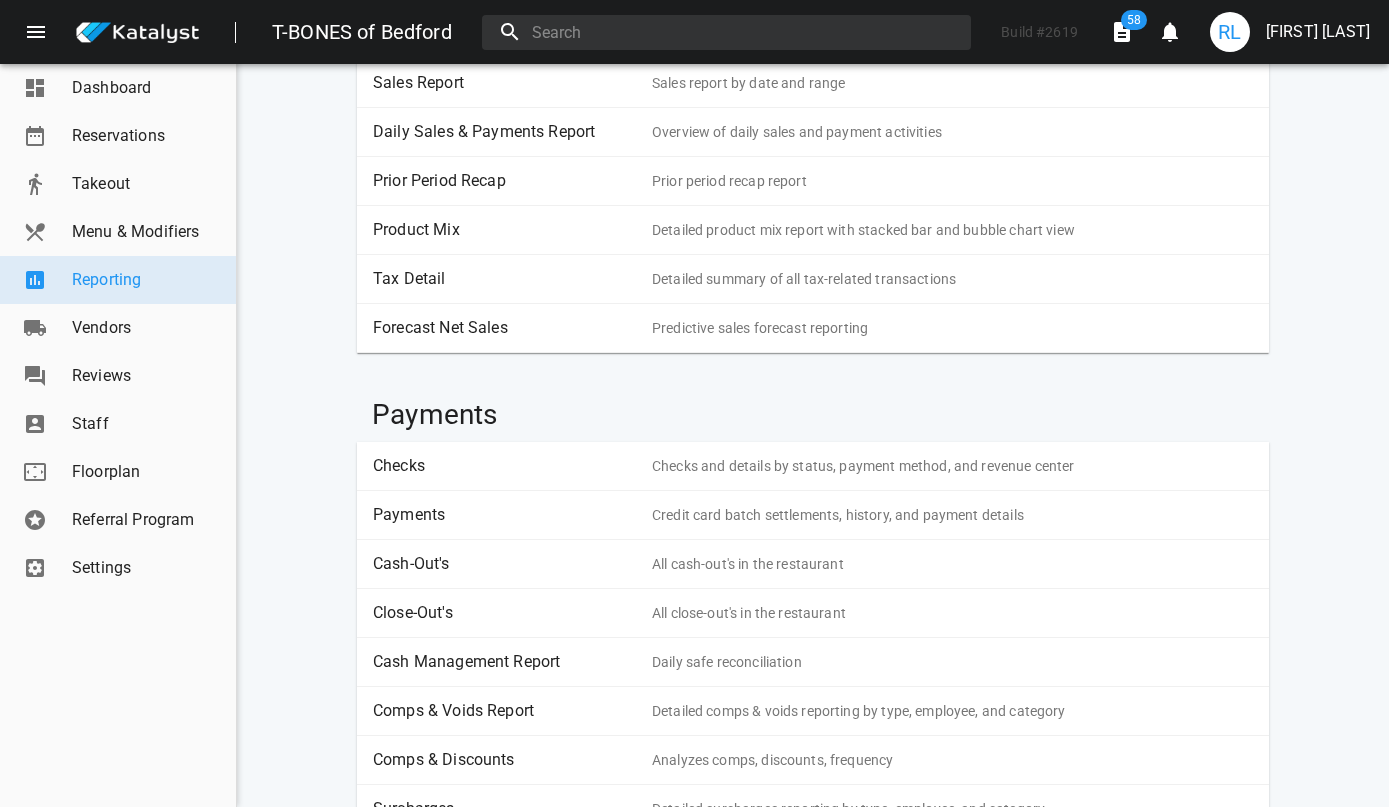 scroll, scrollTop: 159, scrollLeft: 0, axis: vertical 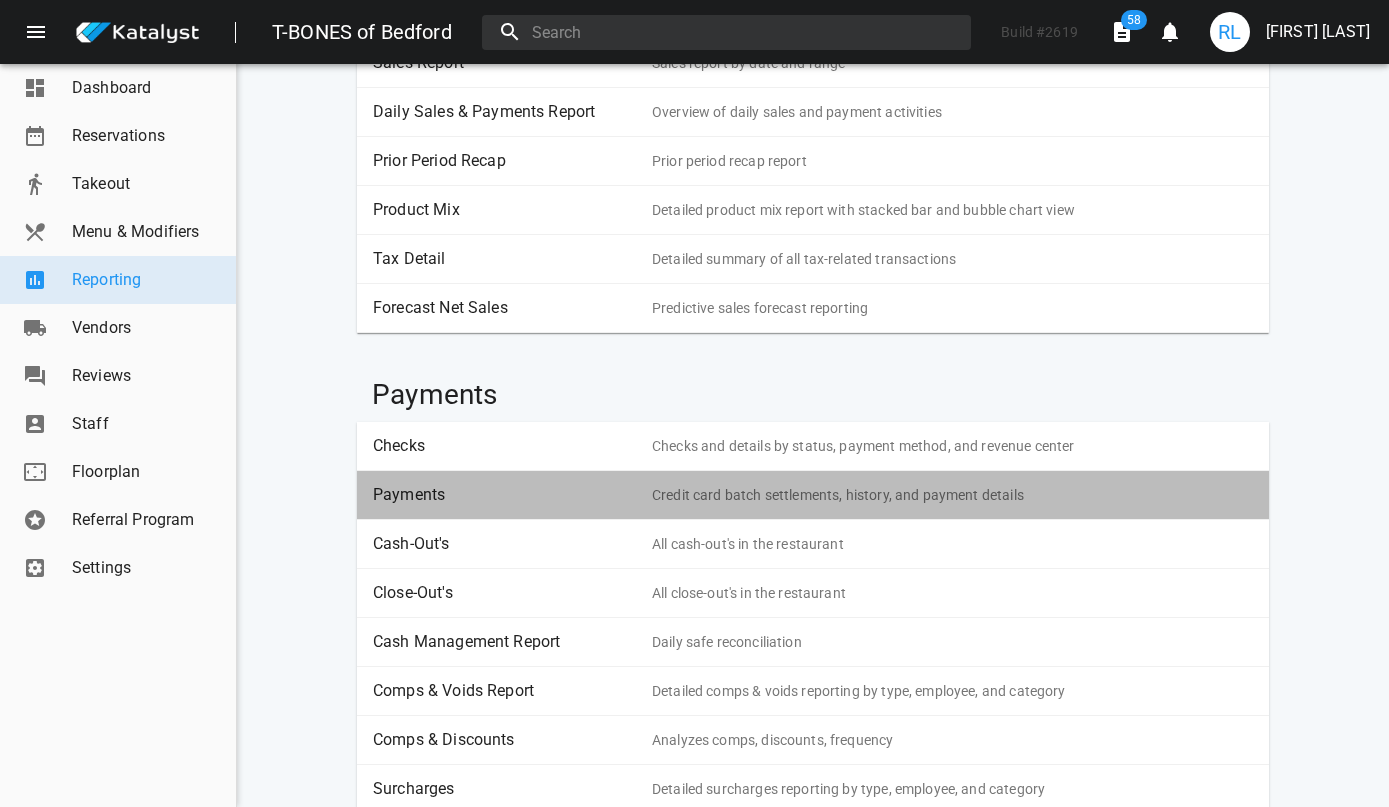 click on "Payments" at bounding box center [505, 495] 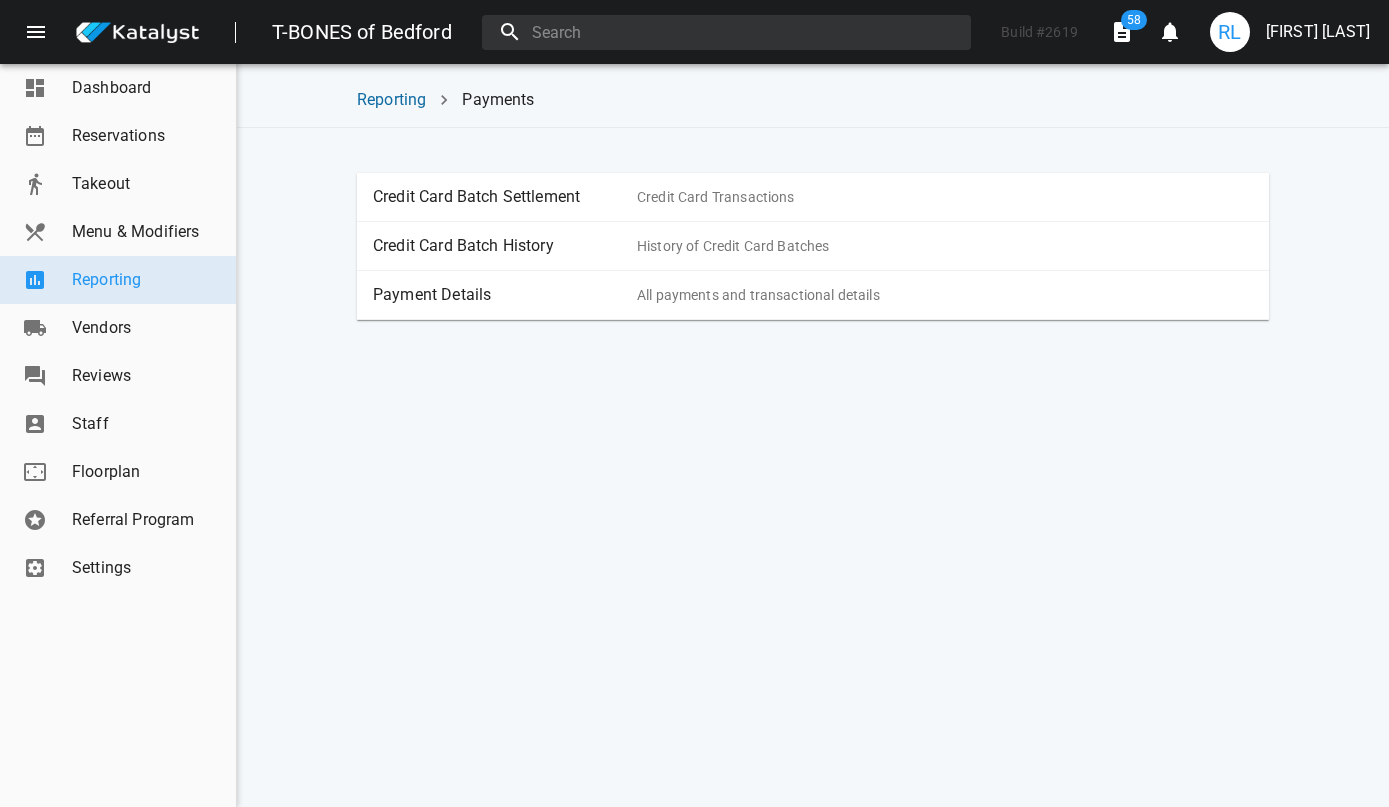 click on "Payment Details" at bounding box center [505, 295] 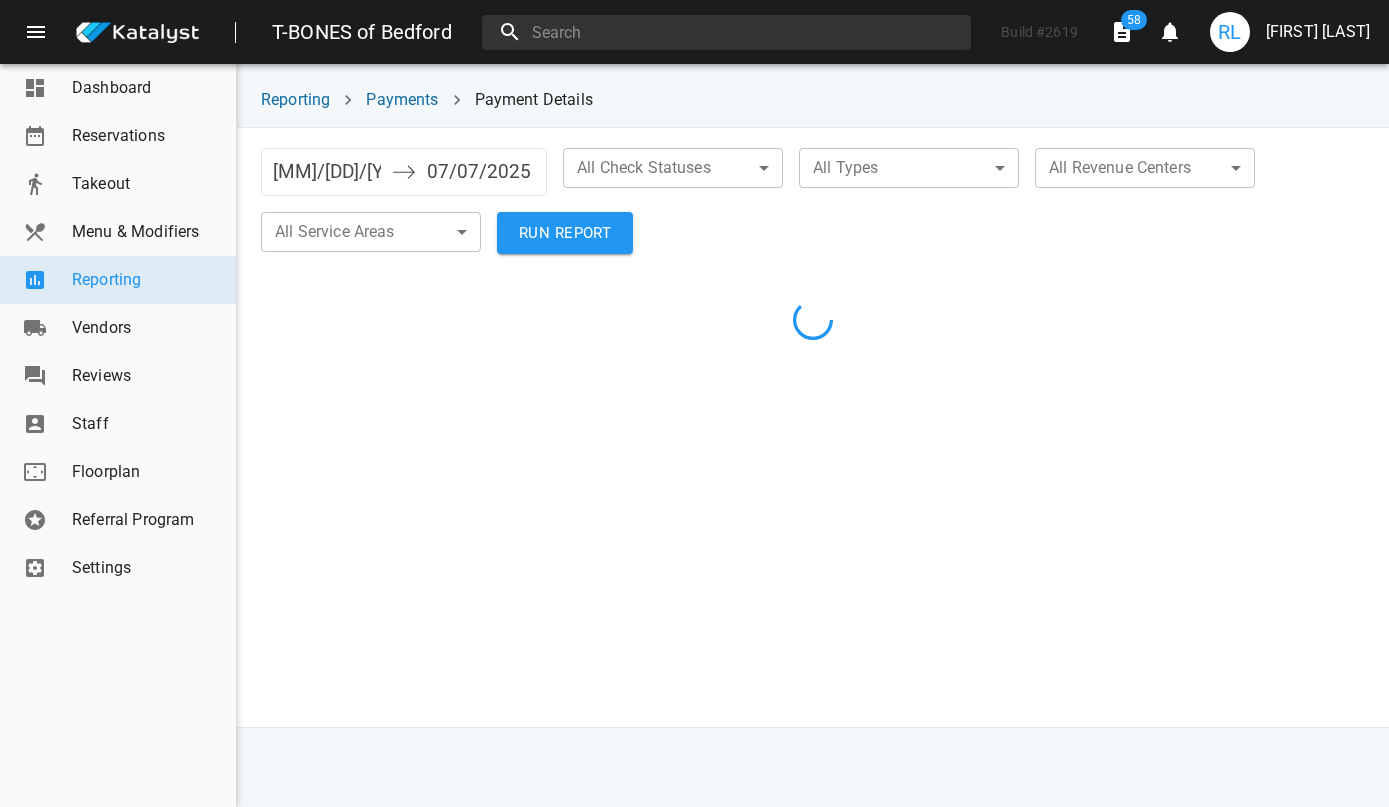 click on "[MM]/[DD]/[YYYY]" at bounding box center [327, 172] 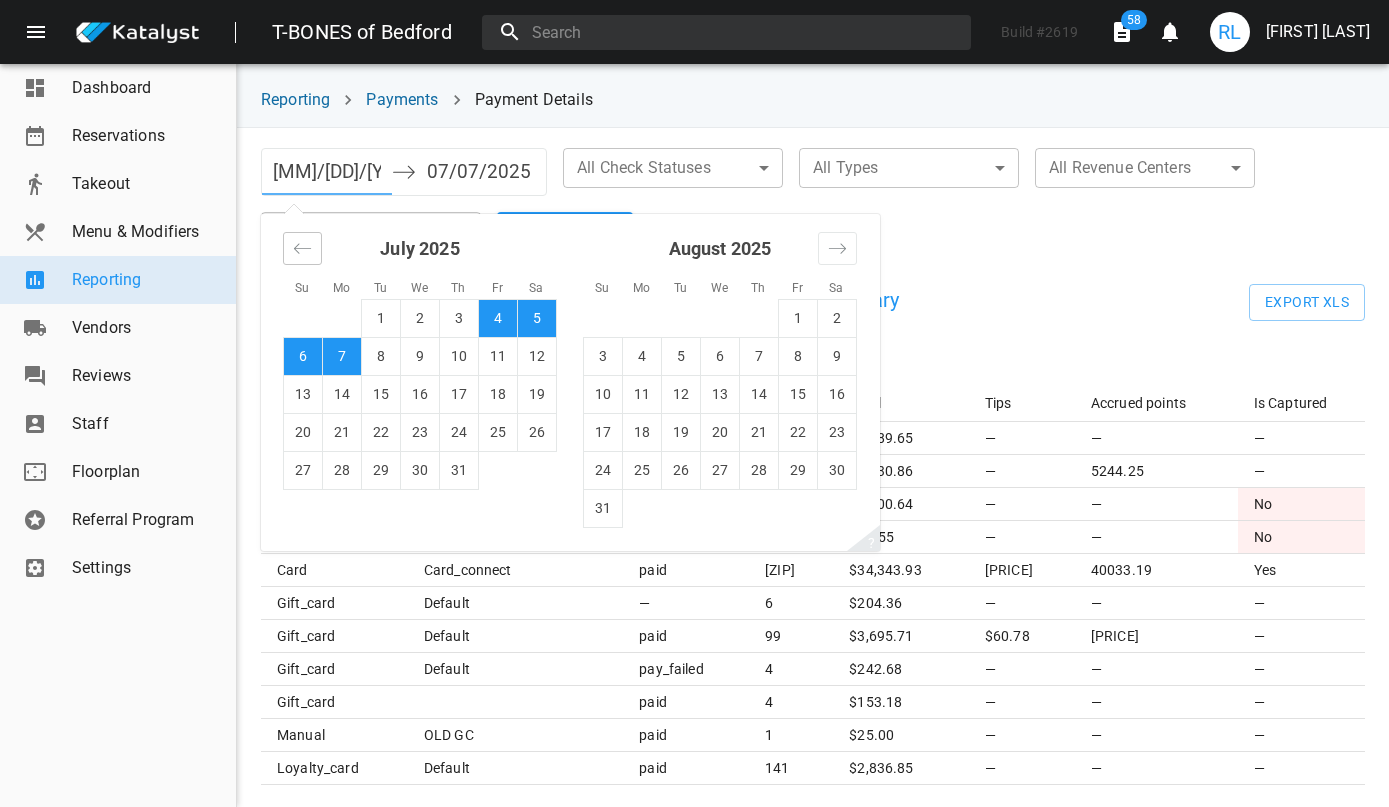 click at bounding box center (302, 248) 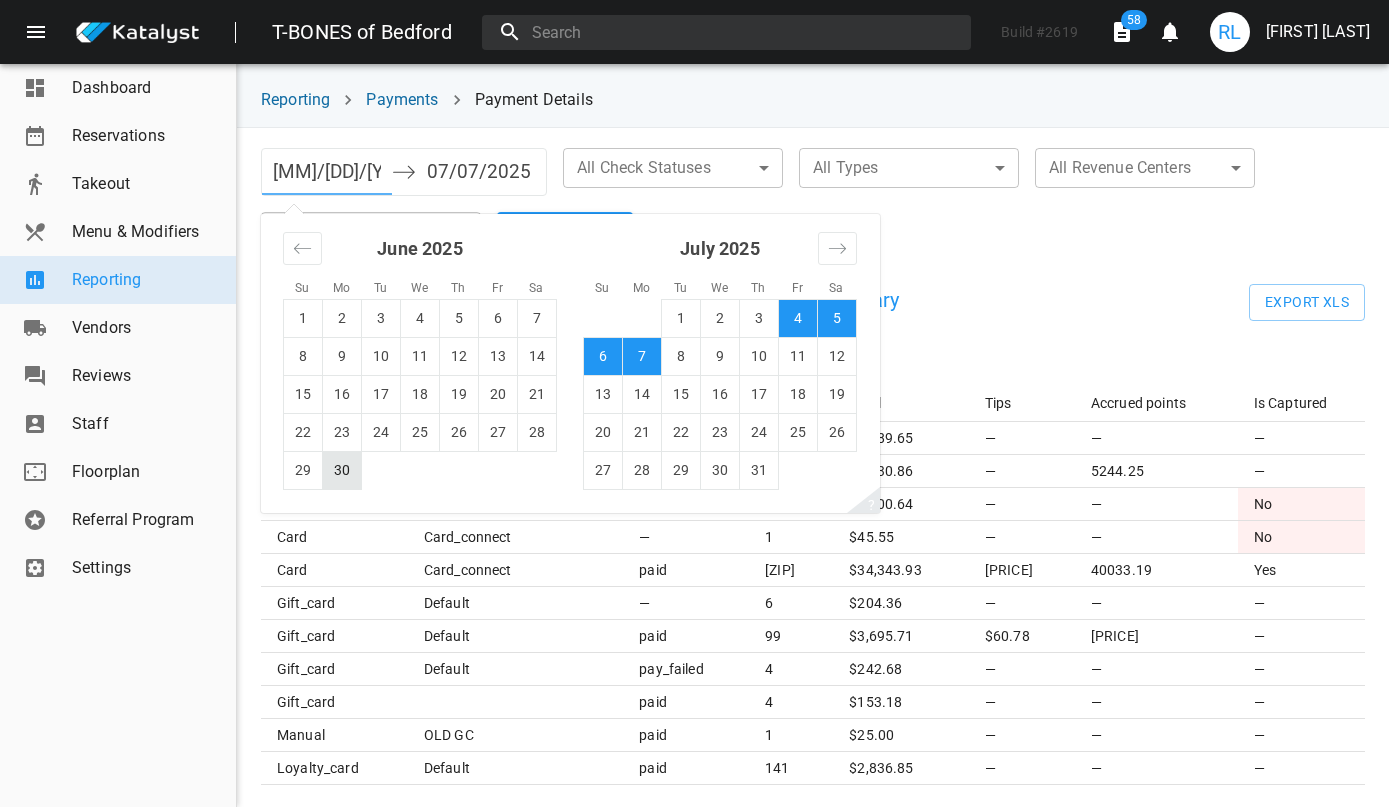 click on "30" at bounding box center (342, 470) 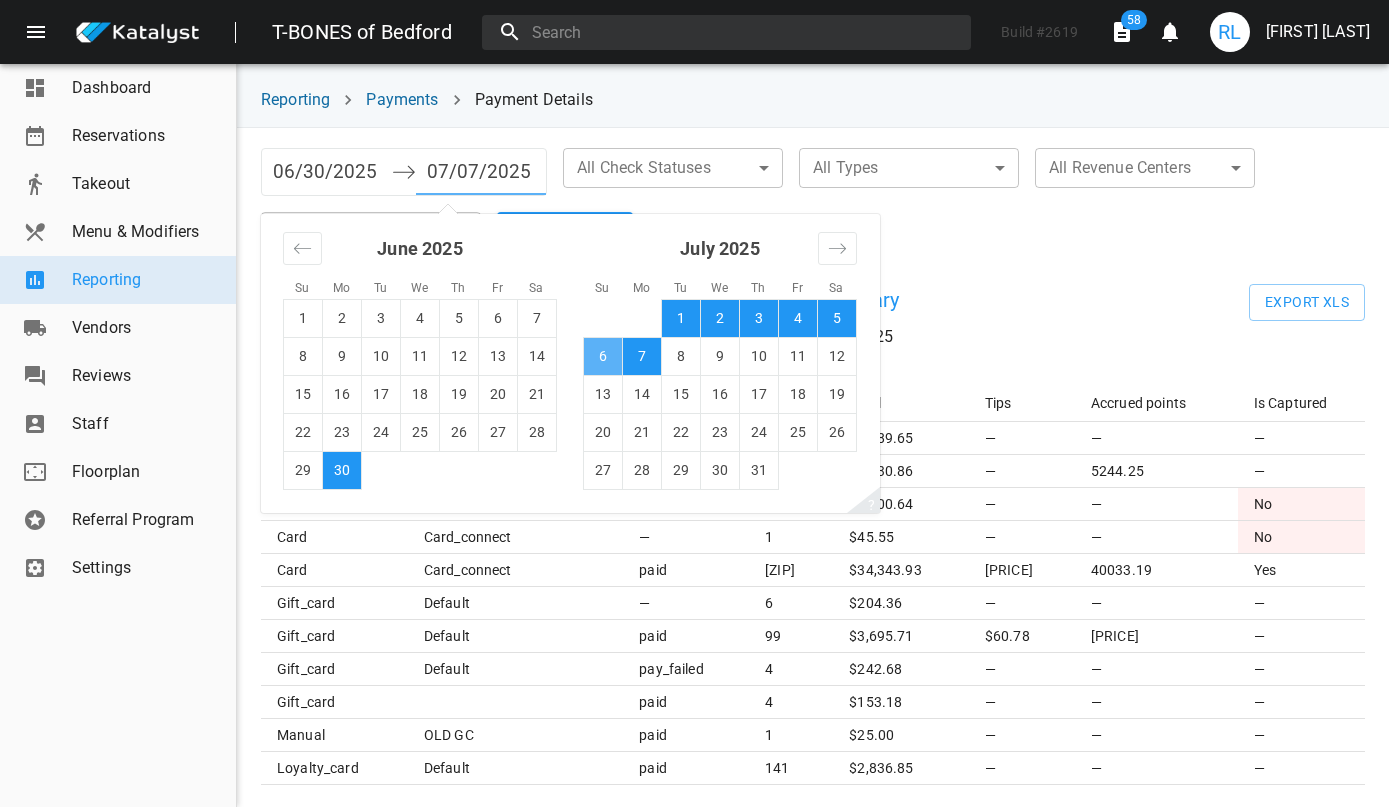 click on "6" at bounding box center [603, 356] 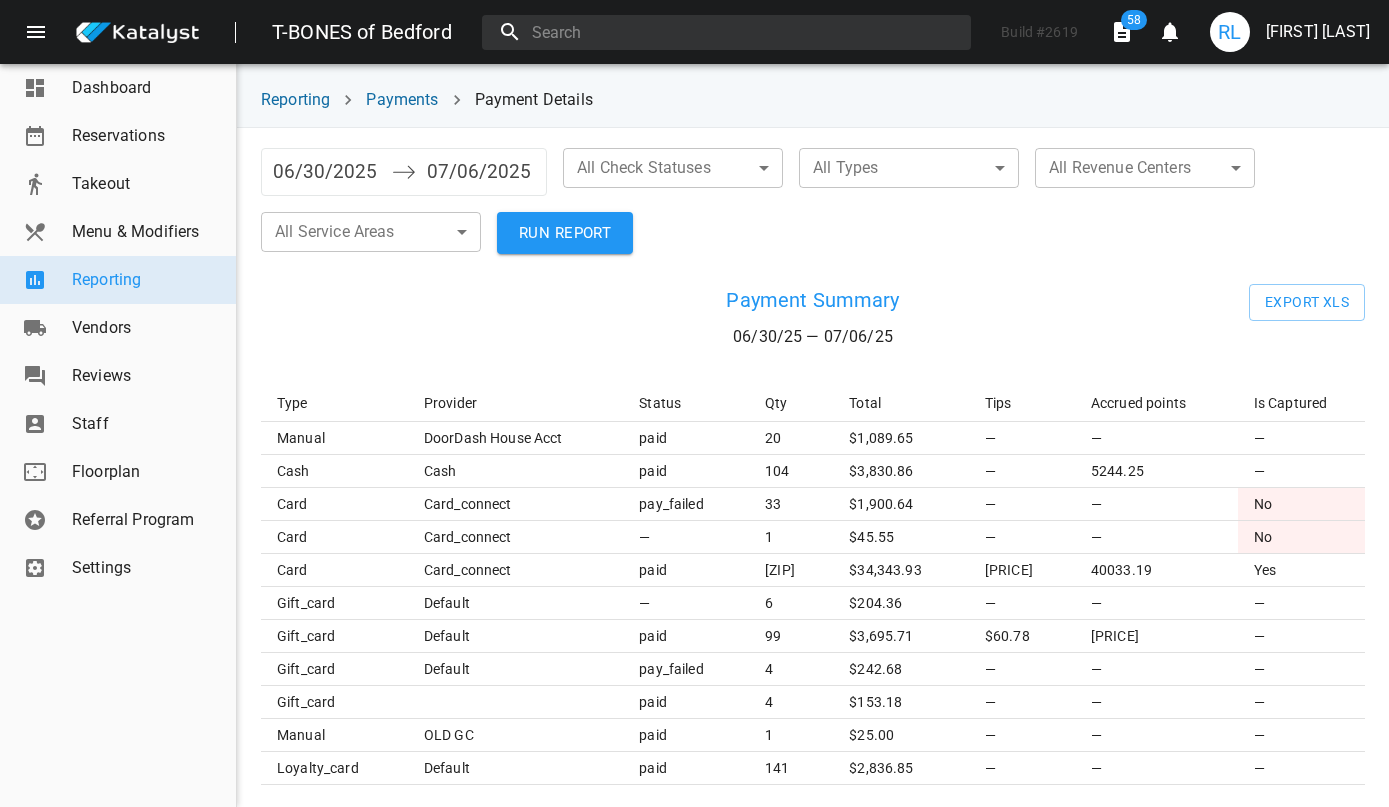 click on "T-BONES of Bedford Build #  2619 58 0 RL Rebecca Lemay Dashboard Reservations Takeout Menu & Modifiers Reporting Vendors Reviews Staff Floorplan Referral Program Settings Reporting Payments Payment Details 06/30/2025 Navigate forward to interact with the calendar and select a date. Press the question mark key to get the keyboard shortcuts for changing dates. 07/06/2025 Navigate backward to interact with the calendar and select a date. Press the question mark key to get the keyboard shortcuts for changing dates. All Check Statuses ​ ​ All Types ​ ​ All Revenue Centers ​ ​ All Service Areas ​ ​ RUN REPORT   Payment Summary 06/30/25 — 07/06/25 Export XLS Type Provider Status Qty Total Tips Accrued points Is Captured manual DoorDash House Acct paid 20 $ 1,089.65 — — — cash cash paid 104 $ 3,830.86 — 5244.25 — card card_connect pay_failed 33 $ 1,900.64 — — No card card_connect — 1 $ 45.55 — — No card card_connect paid 521 $ 34,343.93 $5,577.52 40033.19 Yes gift_card default 6" at bounding box center (694, 403) 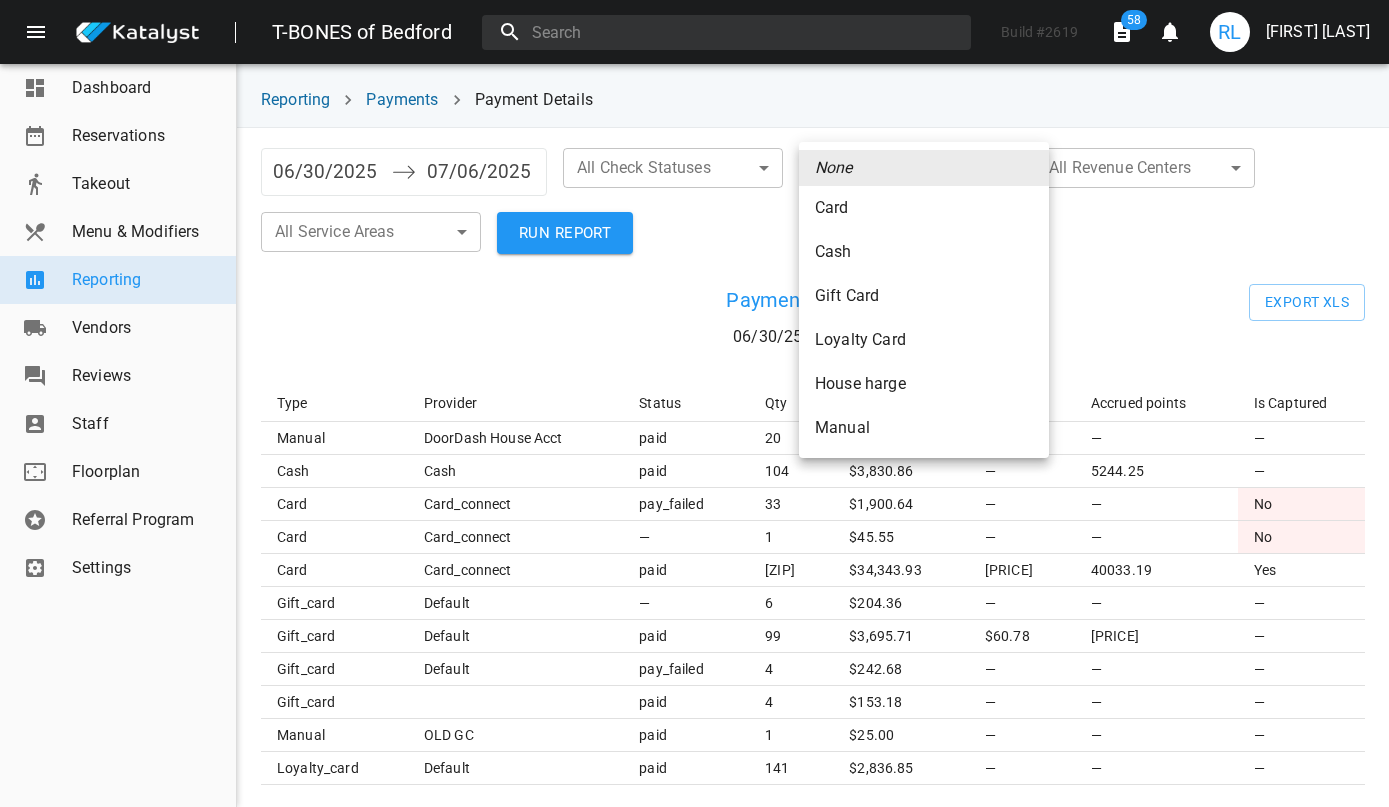 click on "Loyalty Card" at bounding box center [924, 208] 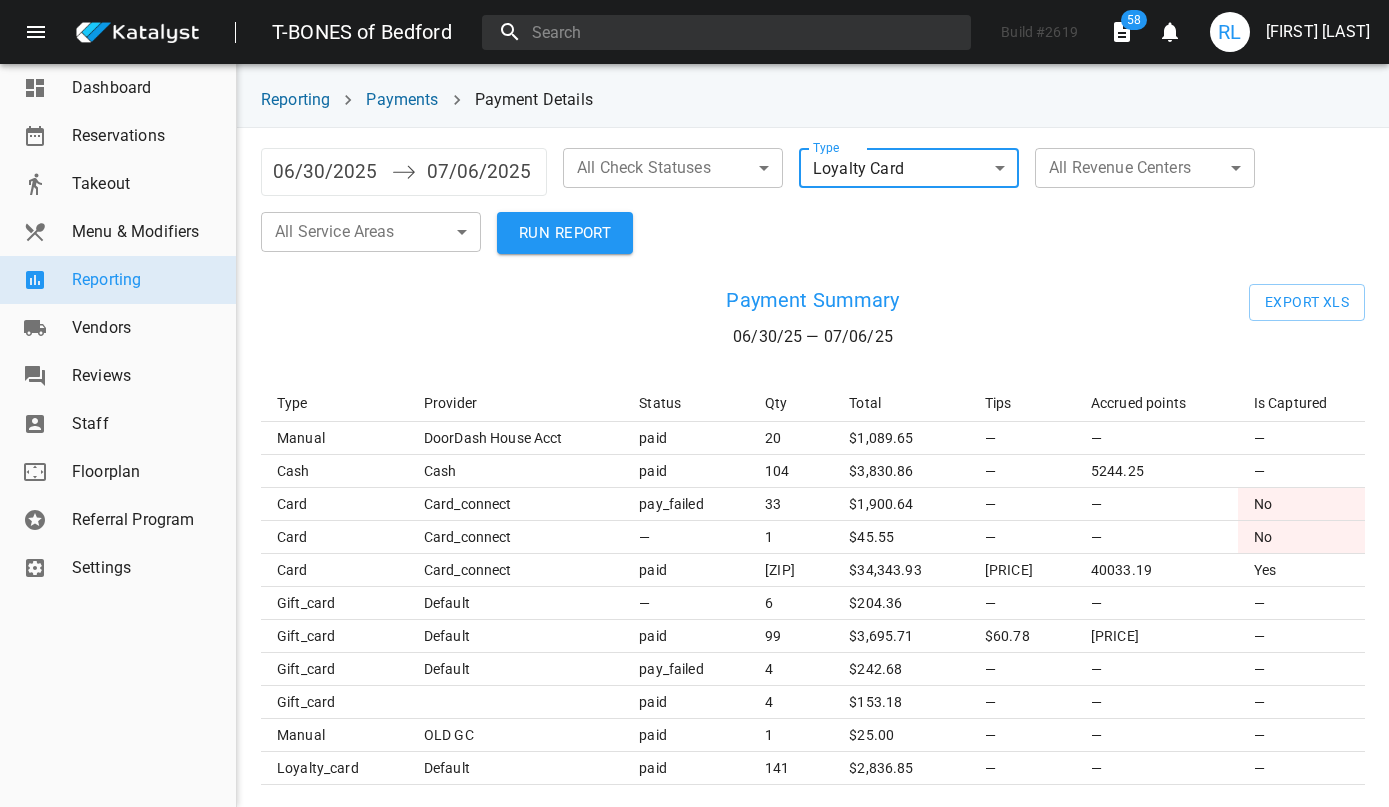 click on "RUN REPORT" at bounding box center [565, 233] 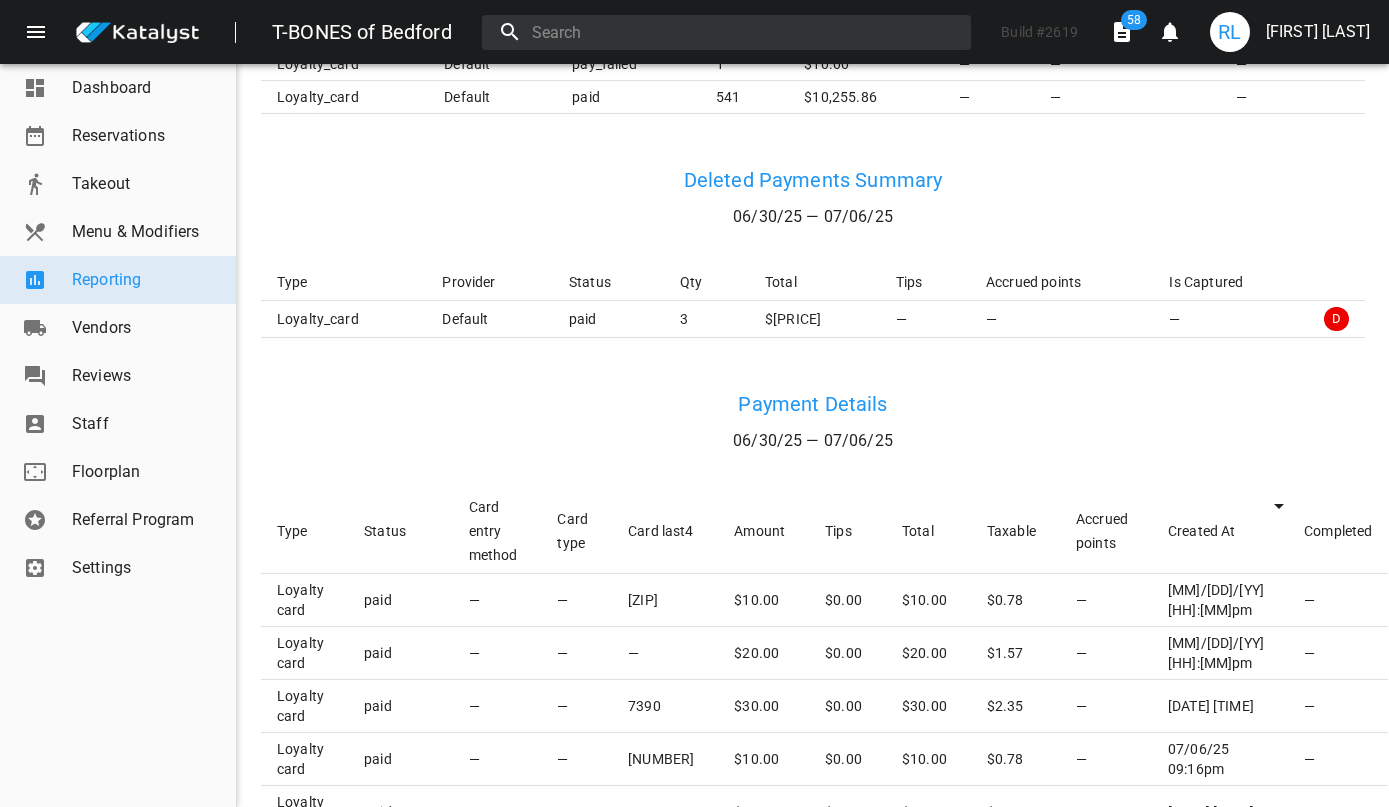 scroll, scrollTop: 474, scrollLeft: 0, axis: vertical 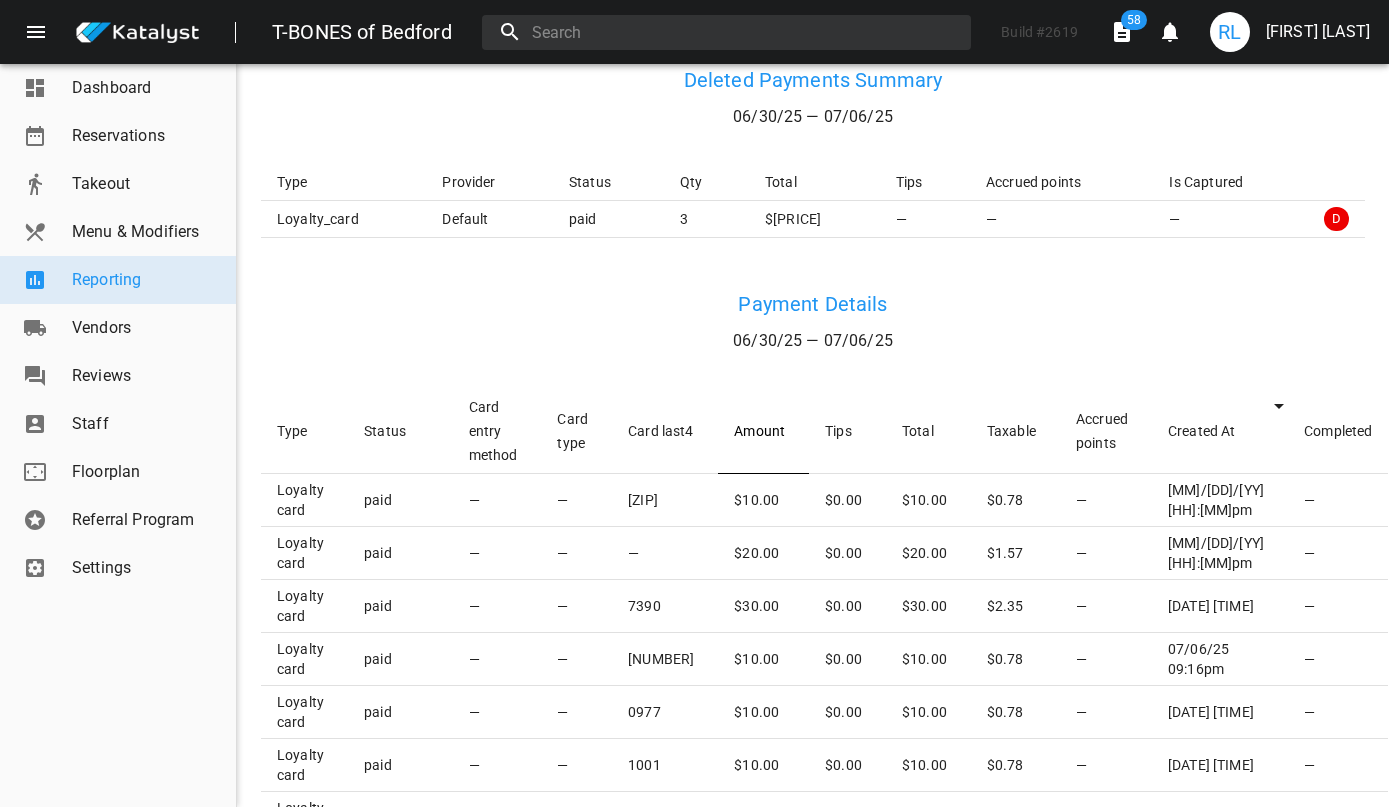 click on "Amount" at bounding box center [763, 431] 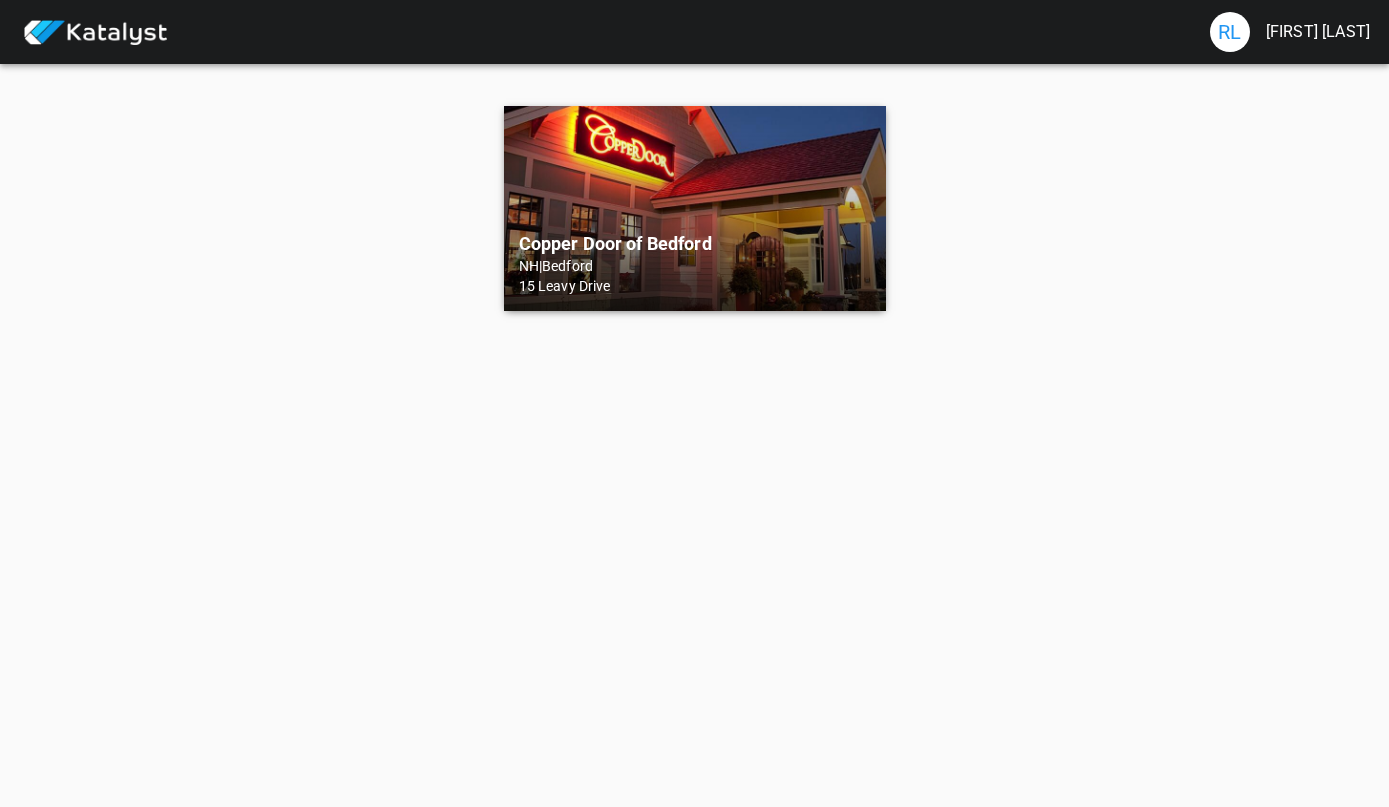 scroll, scrollTop: 0, scrollLeft: 0, axis: both 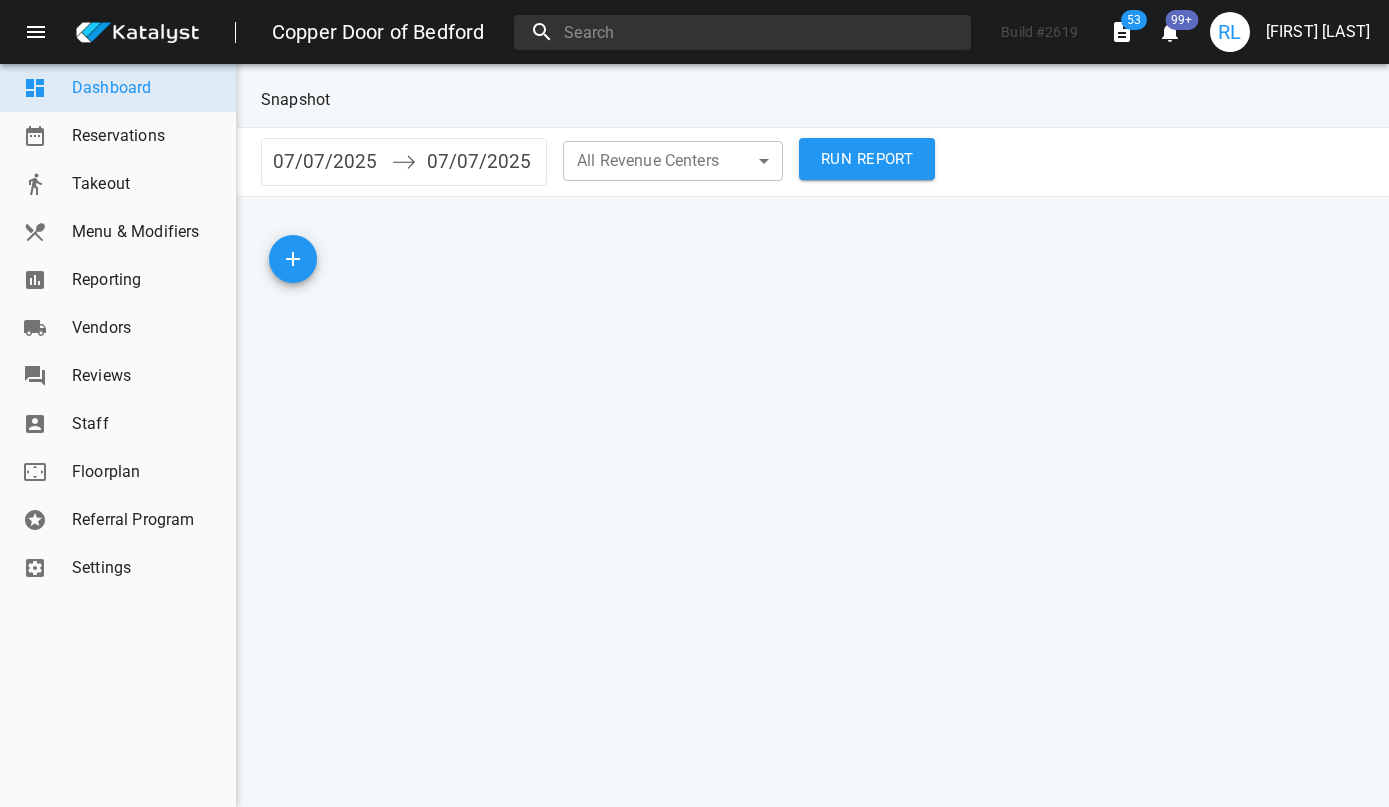 click on "Settings" at bounding box center (146, 568) 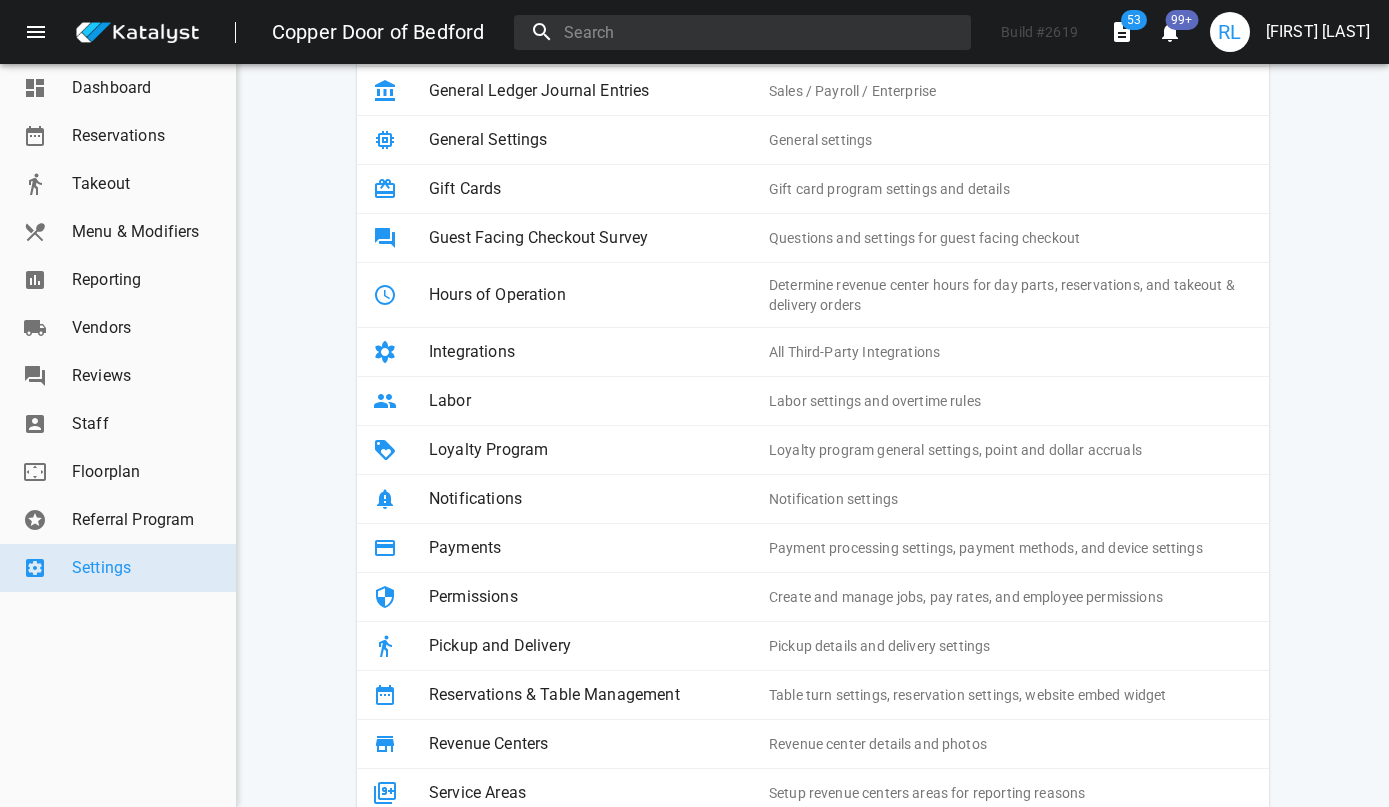 scroll, scrollTop: 507, scrollLeft: 0, axis: vertical 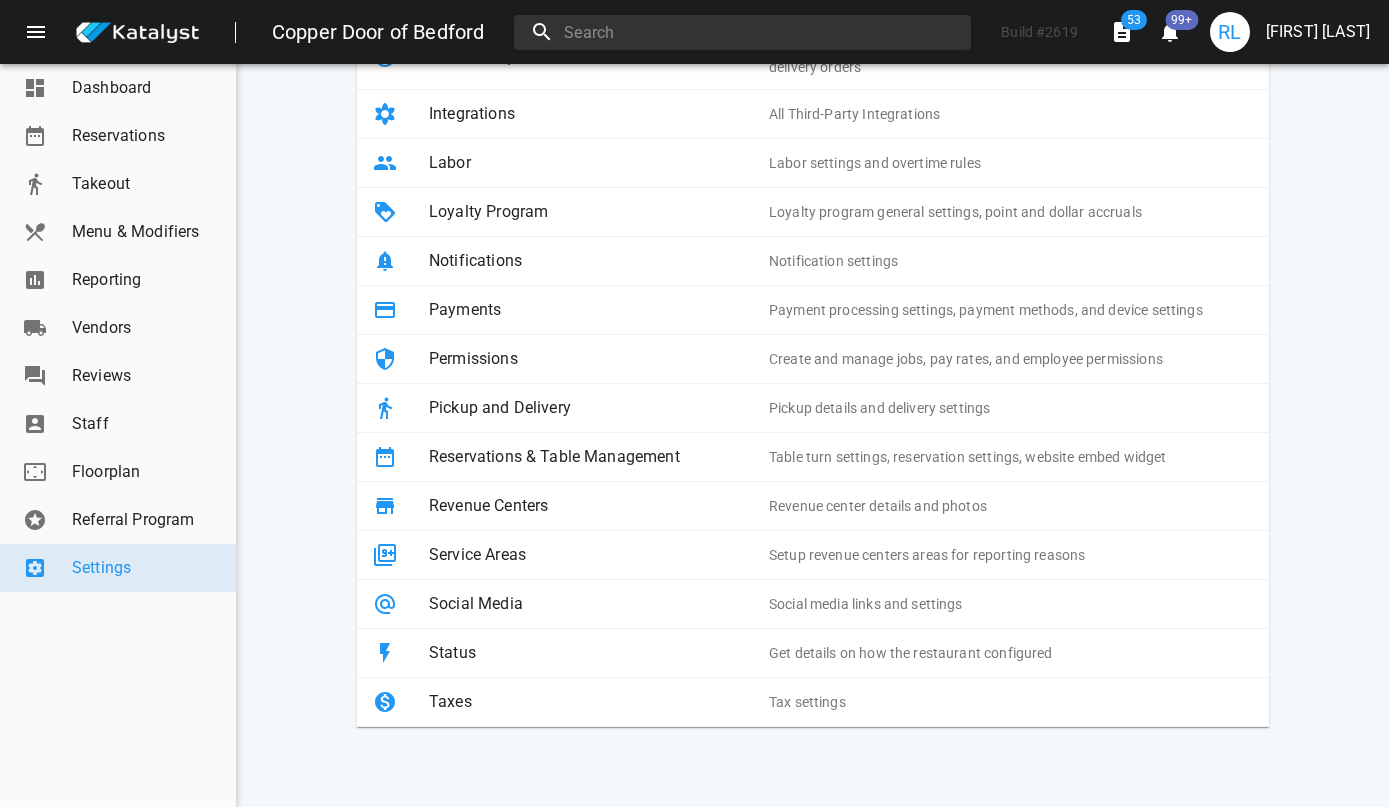 click on "Pickup and Delivery" at bounding box center (599, 408) 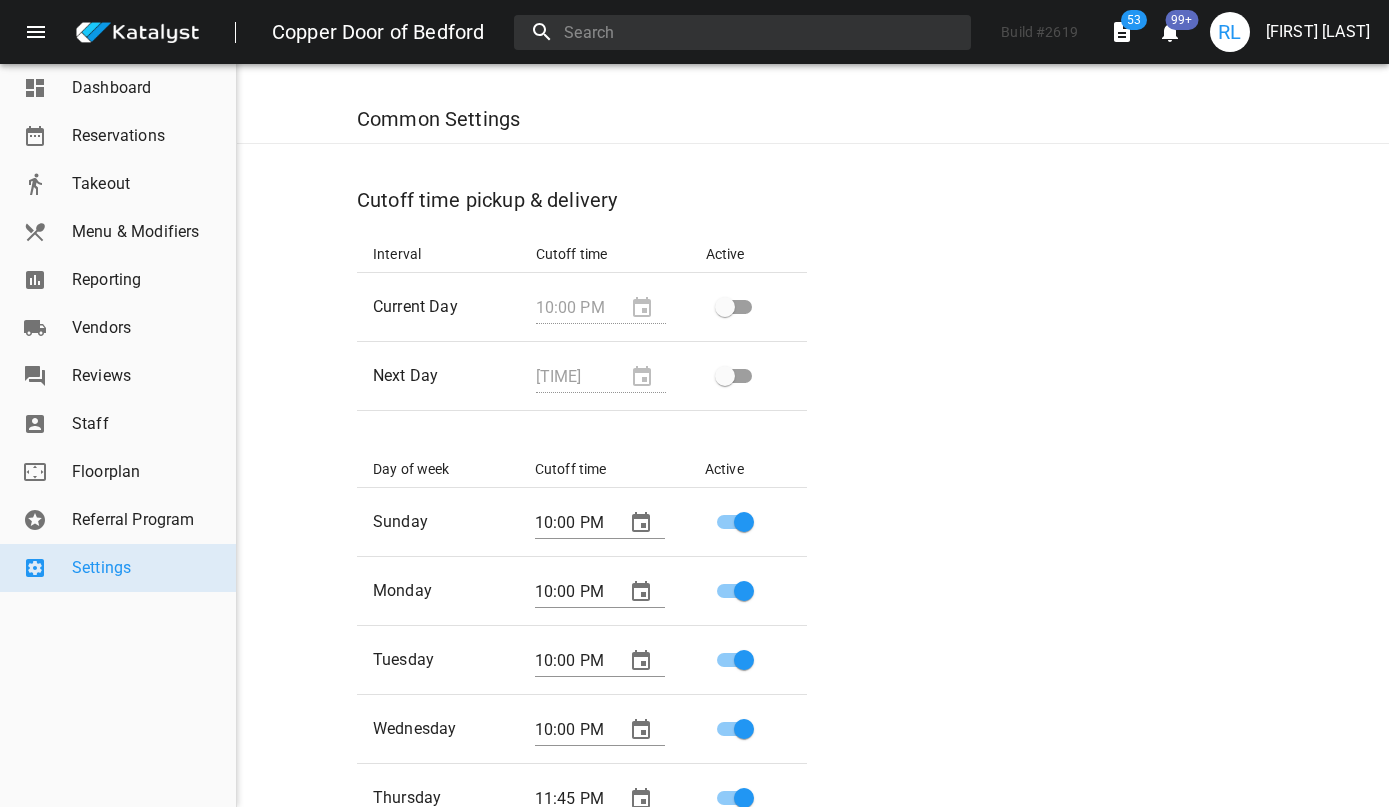scroll, scrollTop: 2567, scrollLeft: 0, axis: vertical 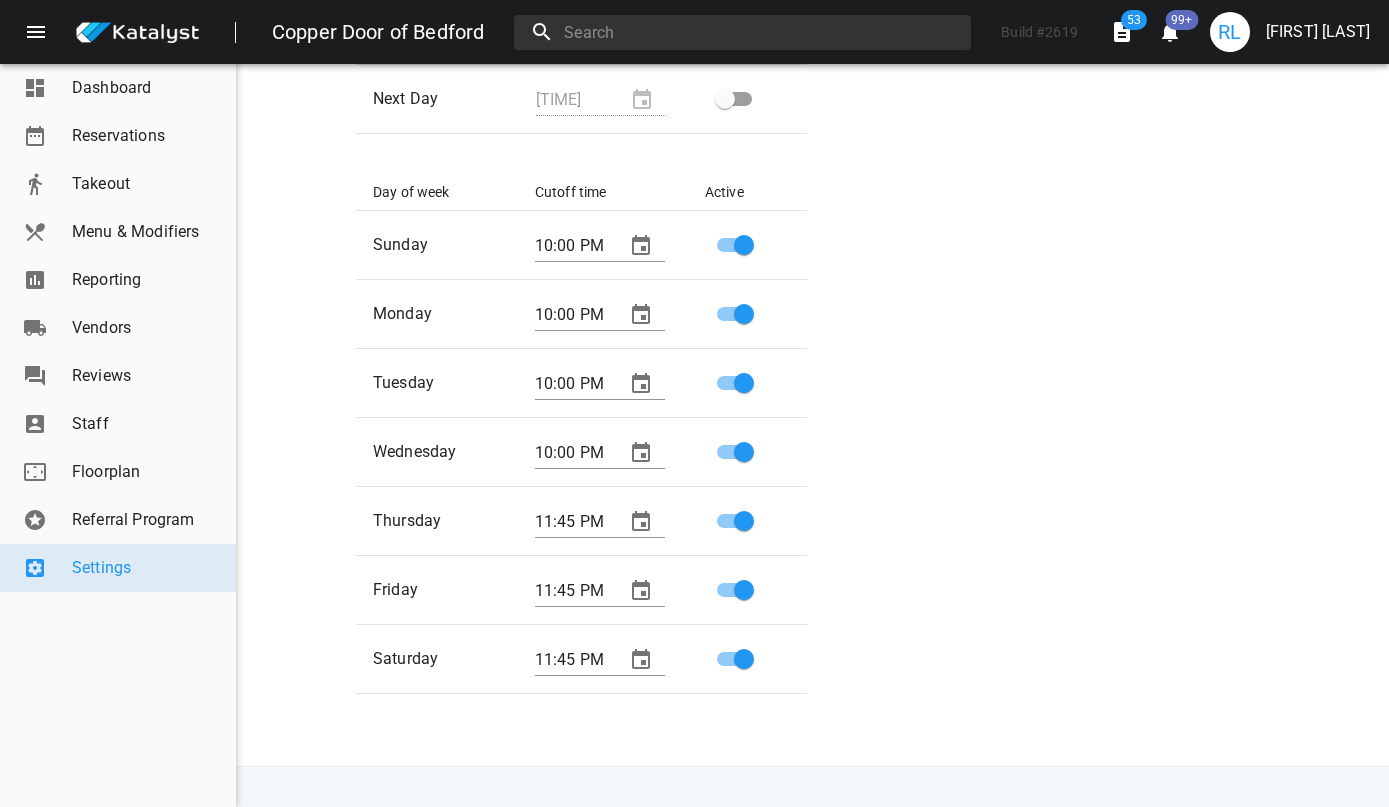 click on "Reporting" at bounding box center (146, 280) 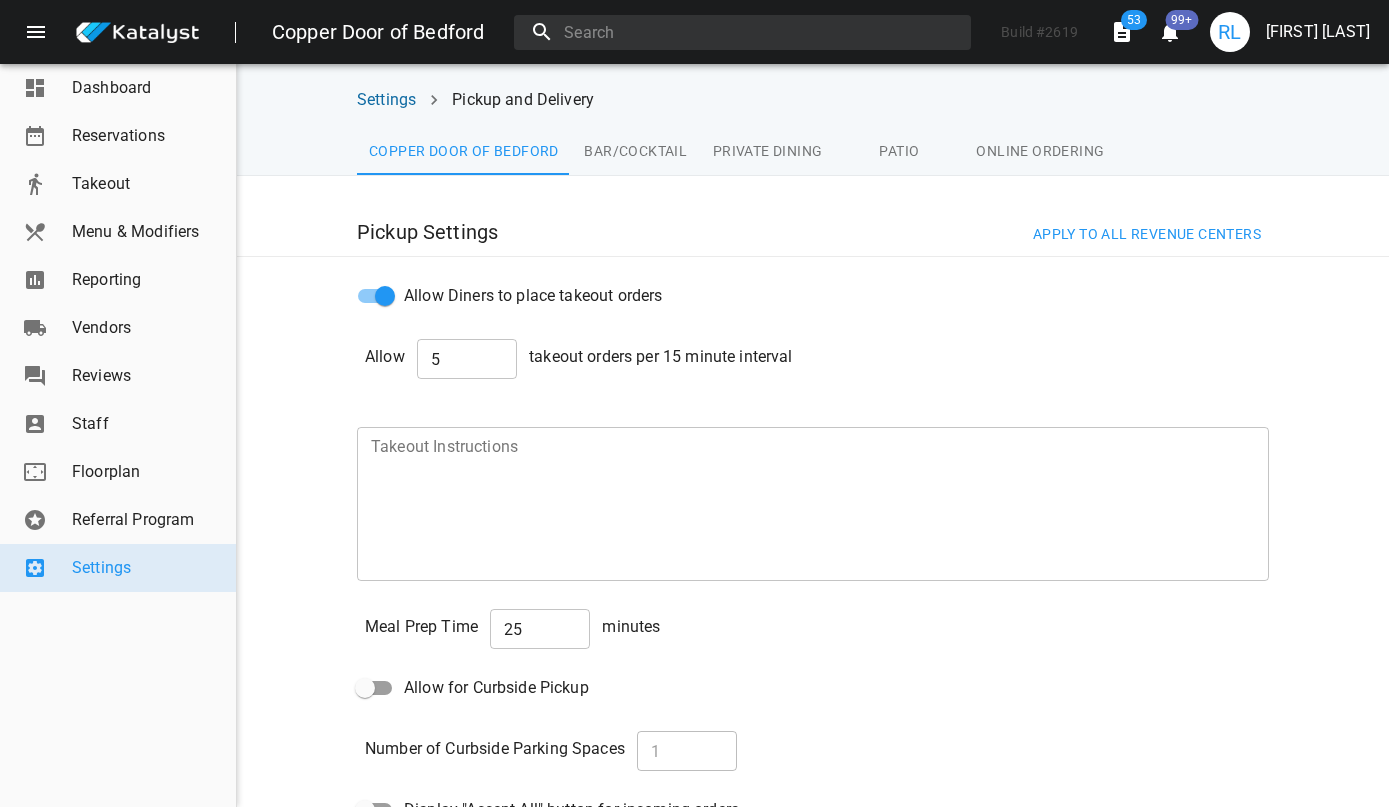 click on "Reporting" at bounding box center [146, 280] 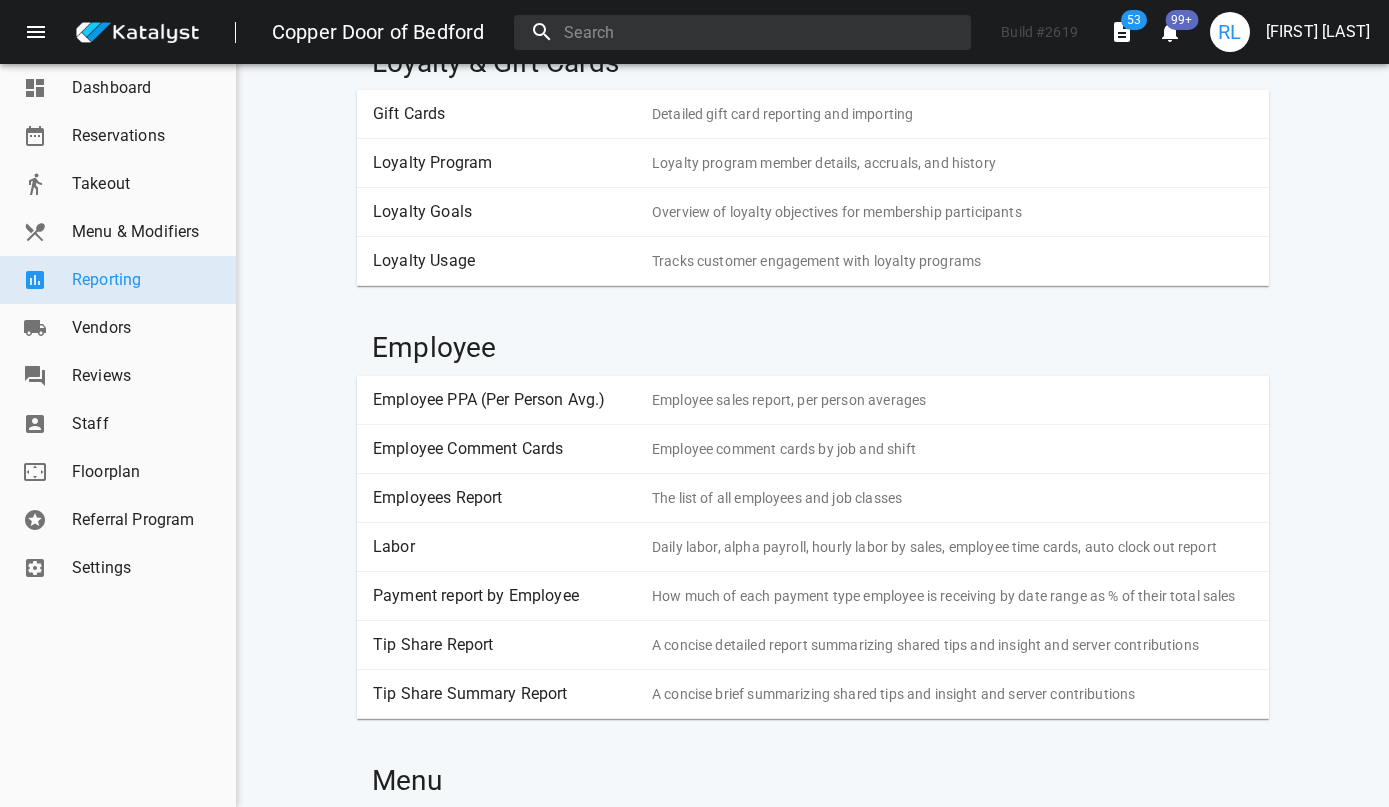 scroll, scrollTop: 1218, scrollLeft: 0, axis: vertical 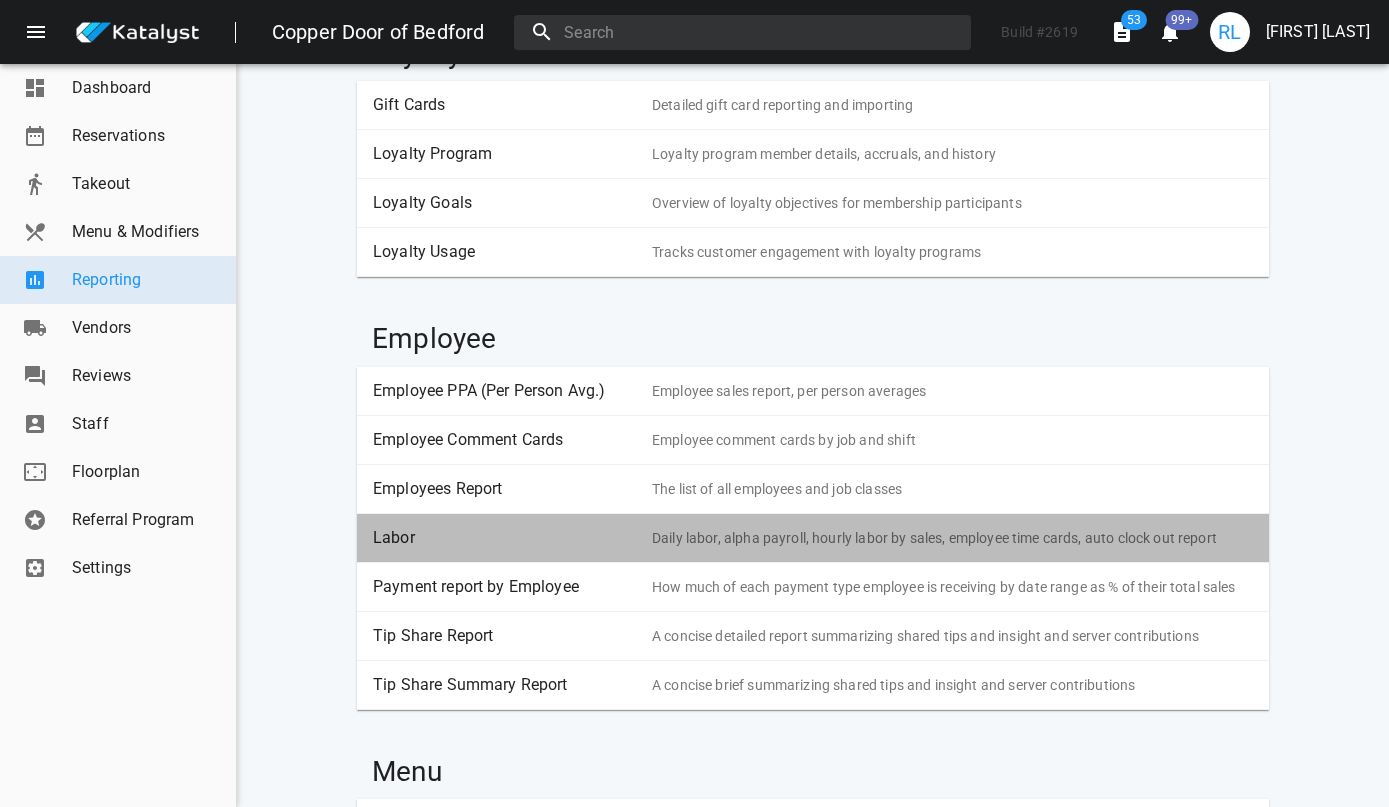 click on "Labor" at bounding box center [505, 538] 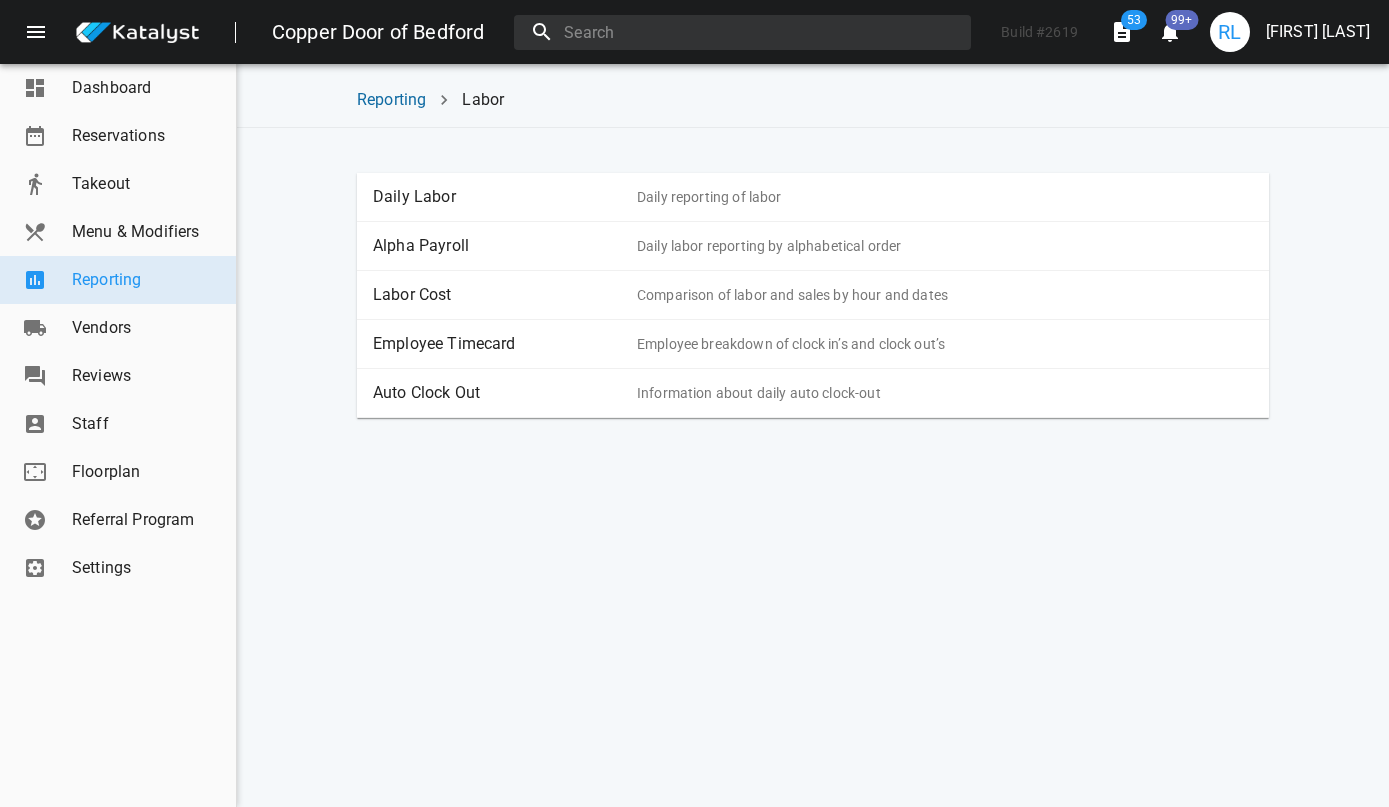 click on "Auto Clock Out" at bounding box center [505, 393] 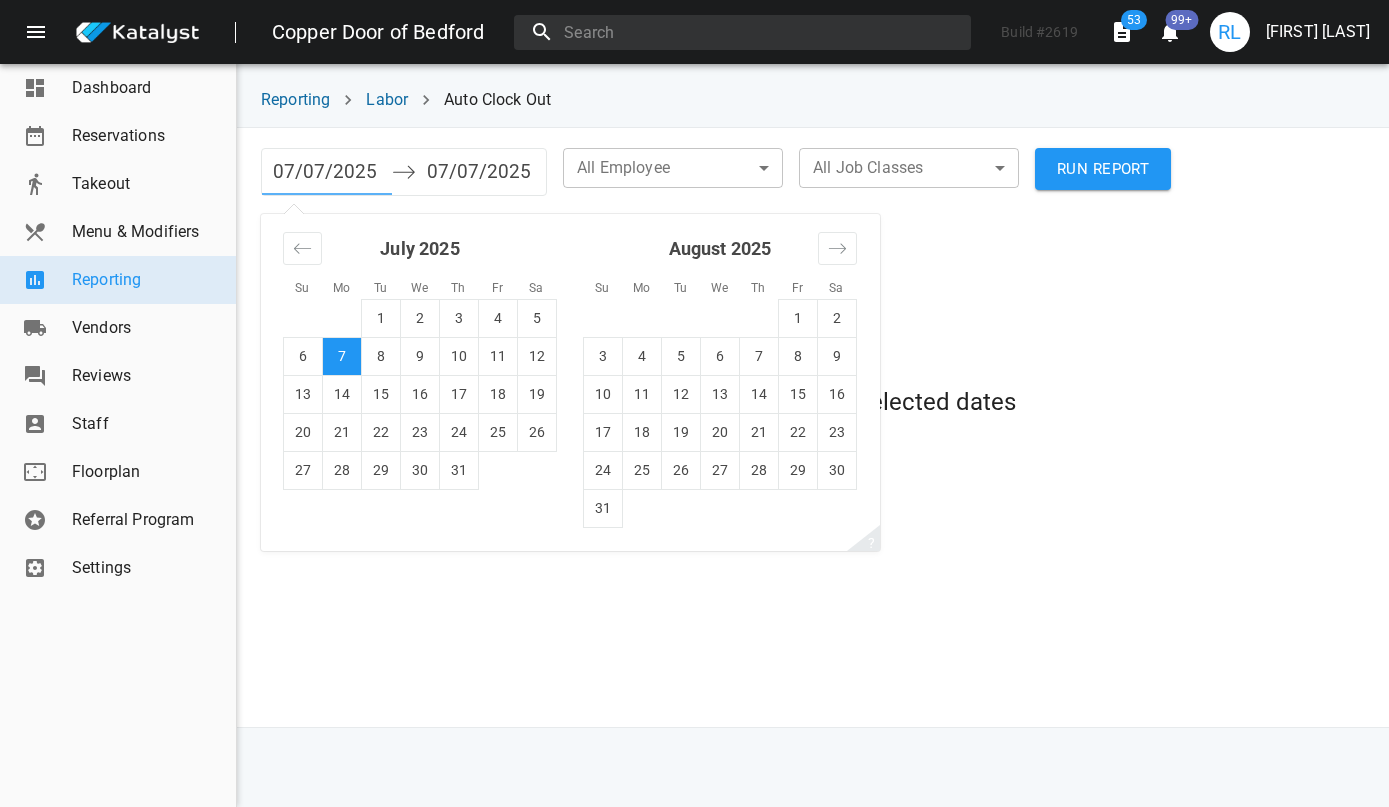 click on "07/07/2025" at bounding box center (327, 172) 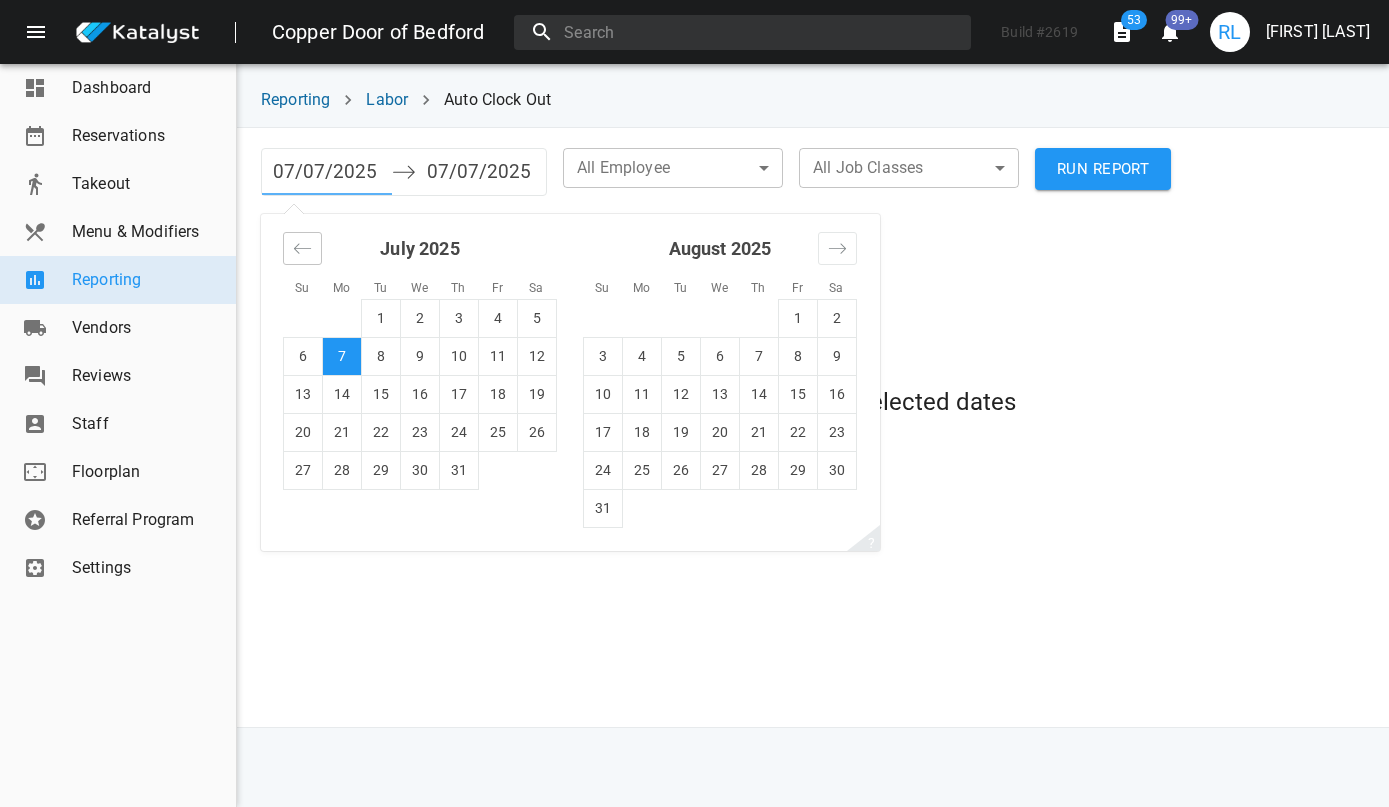 click at bounding box center [302, 248] 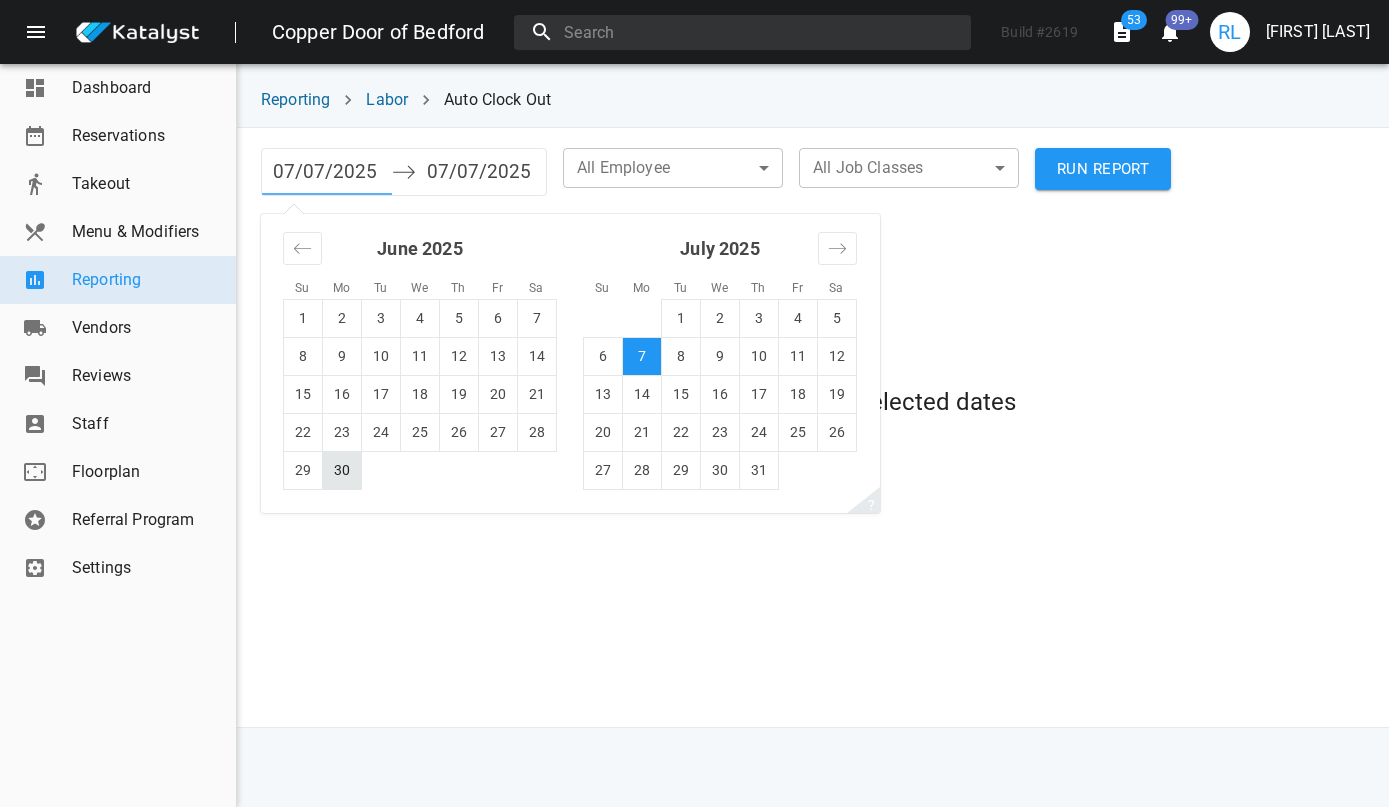 click on "30" at bounding box center [342, 470] 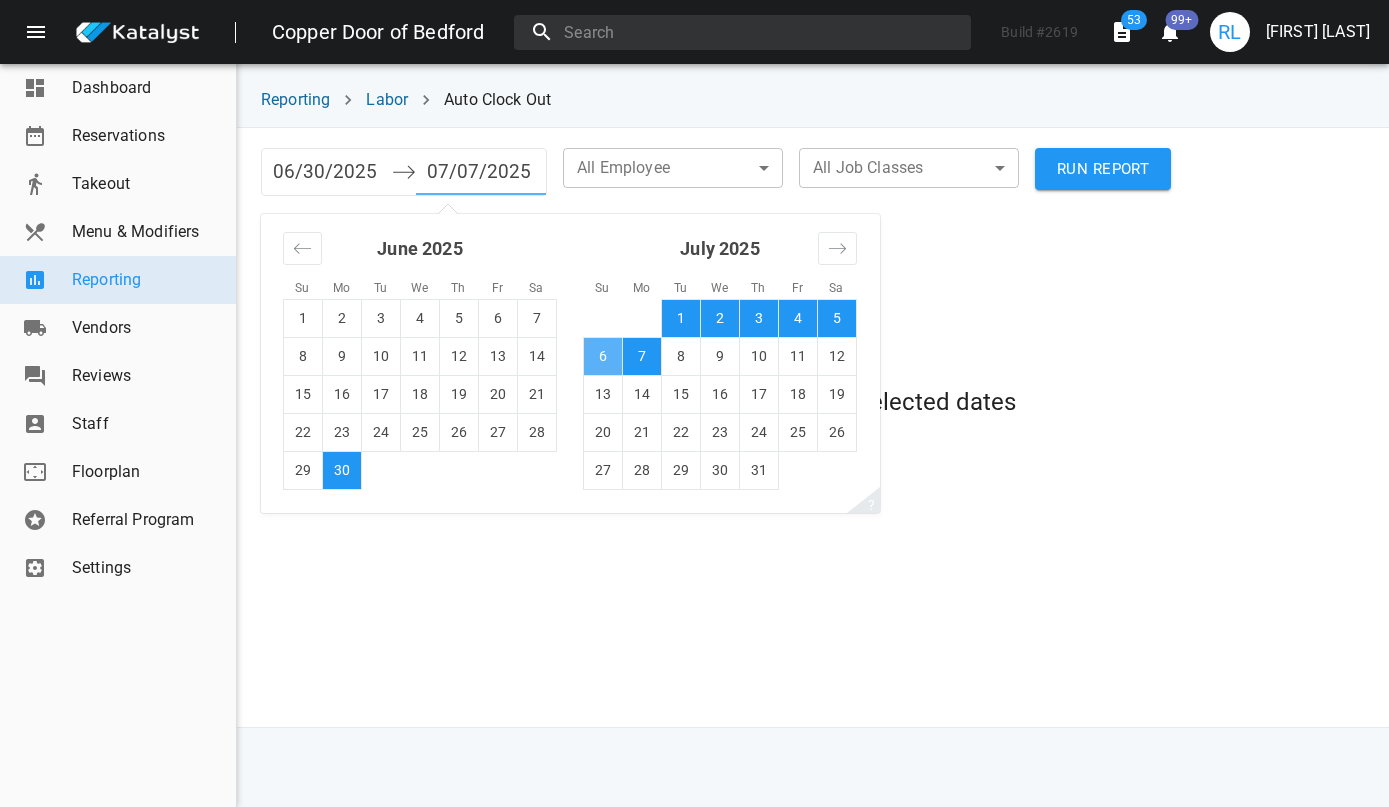 click on "6" at bounding box center [603, 356] 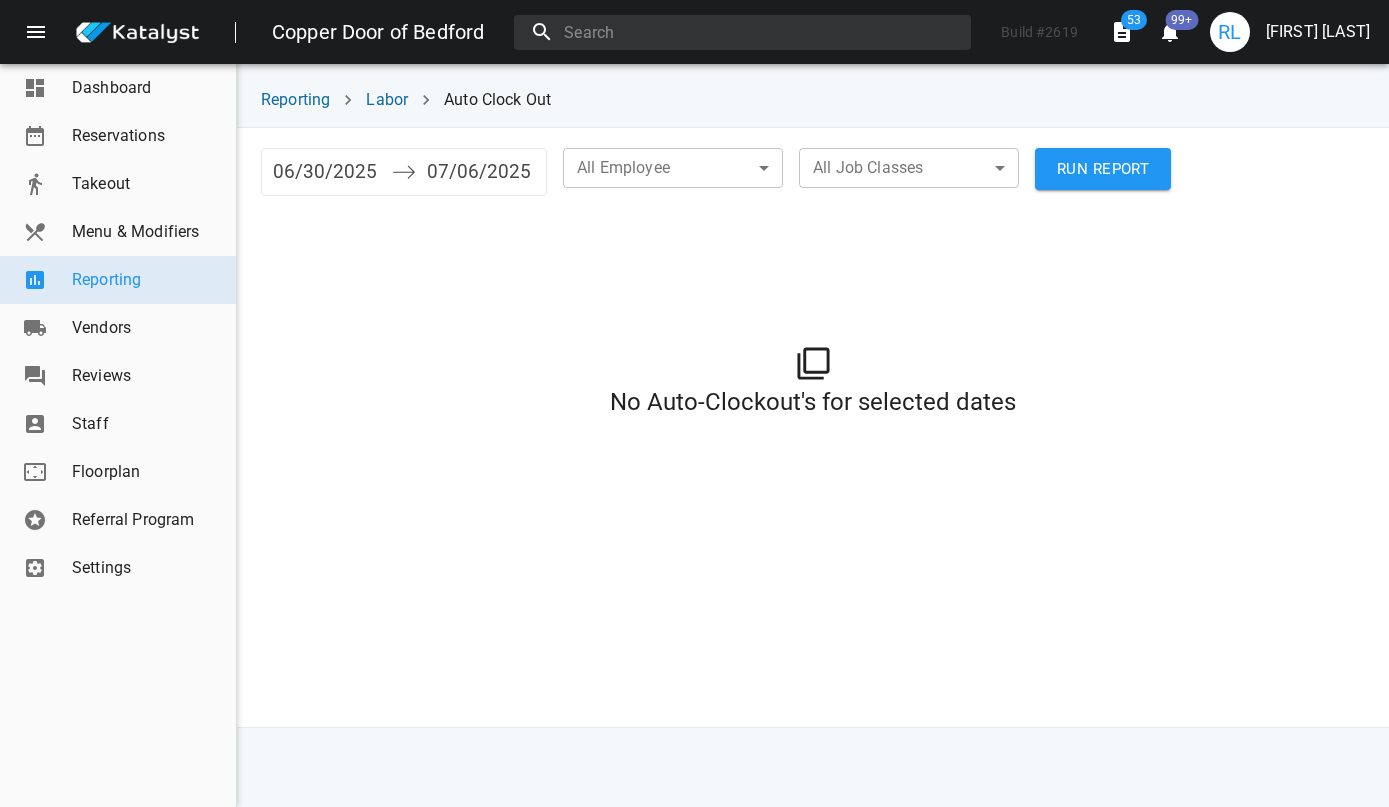 click on "RUN REPORT" at bounding box center [1103, 169] 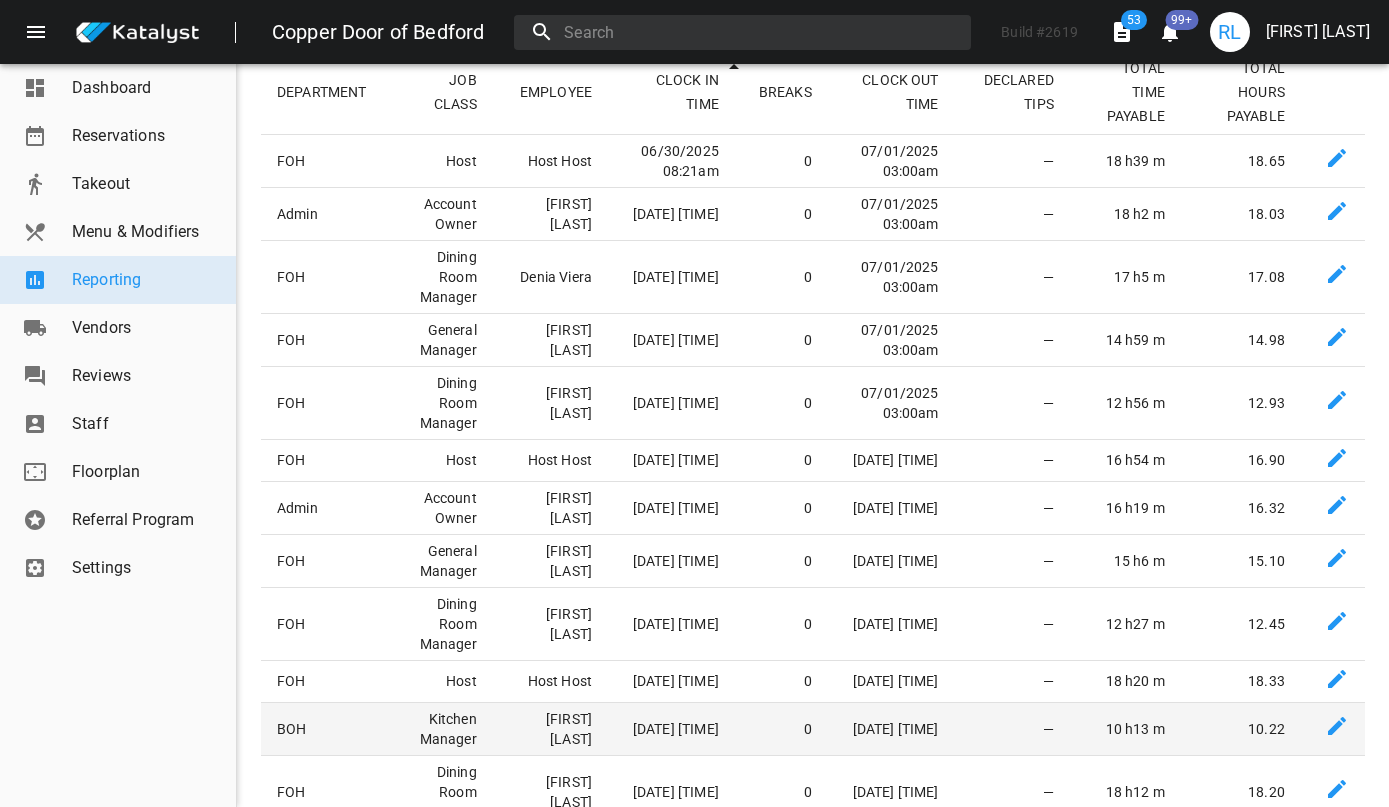 scroll, scrollTop: 276, scrollLeft: 0, axis: vertical 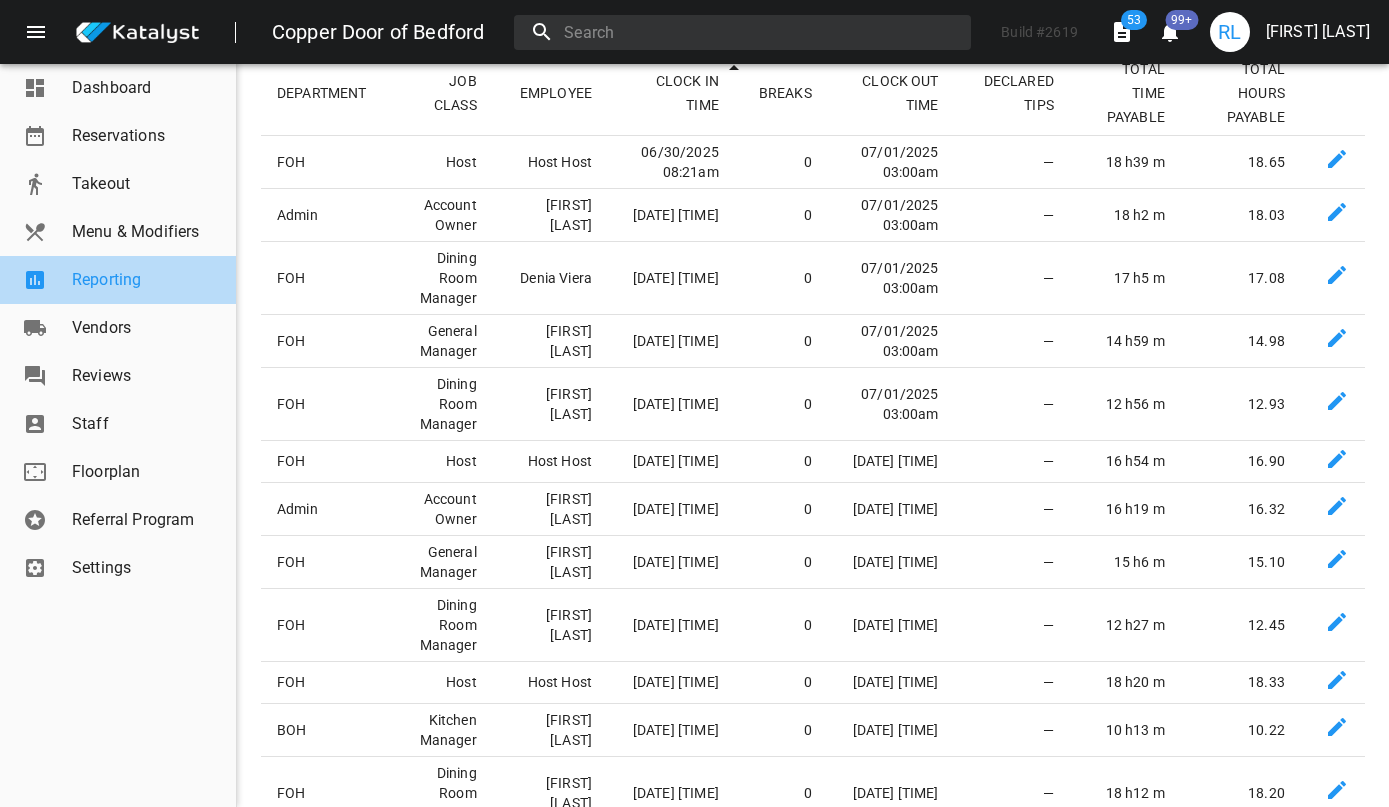 click on "Reporting" at bounding box center [146, 280] 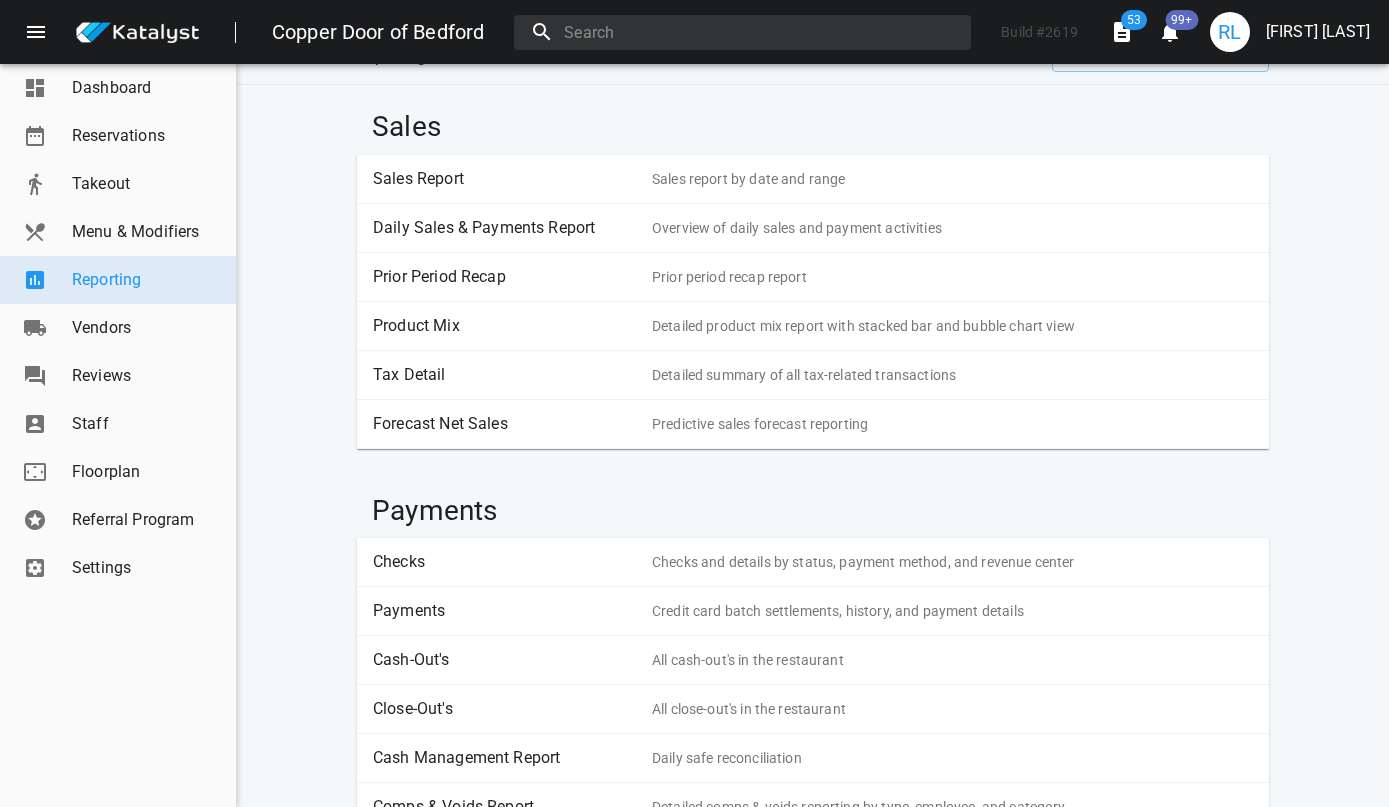 scroll, scrollTop: 0, scrollLeft: 0, axis: both 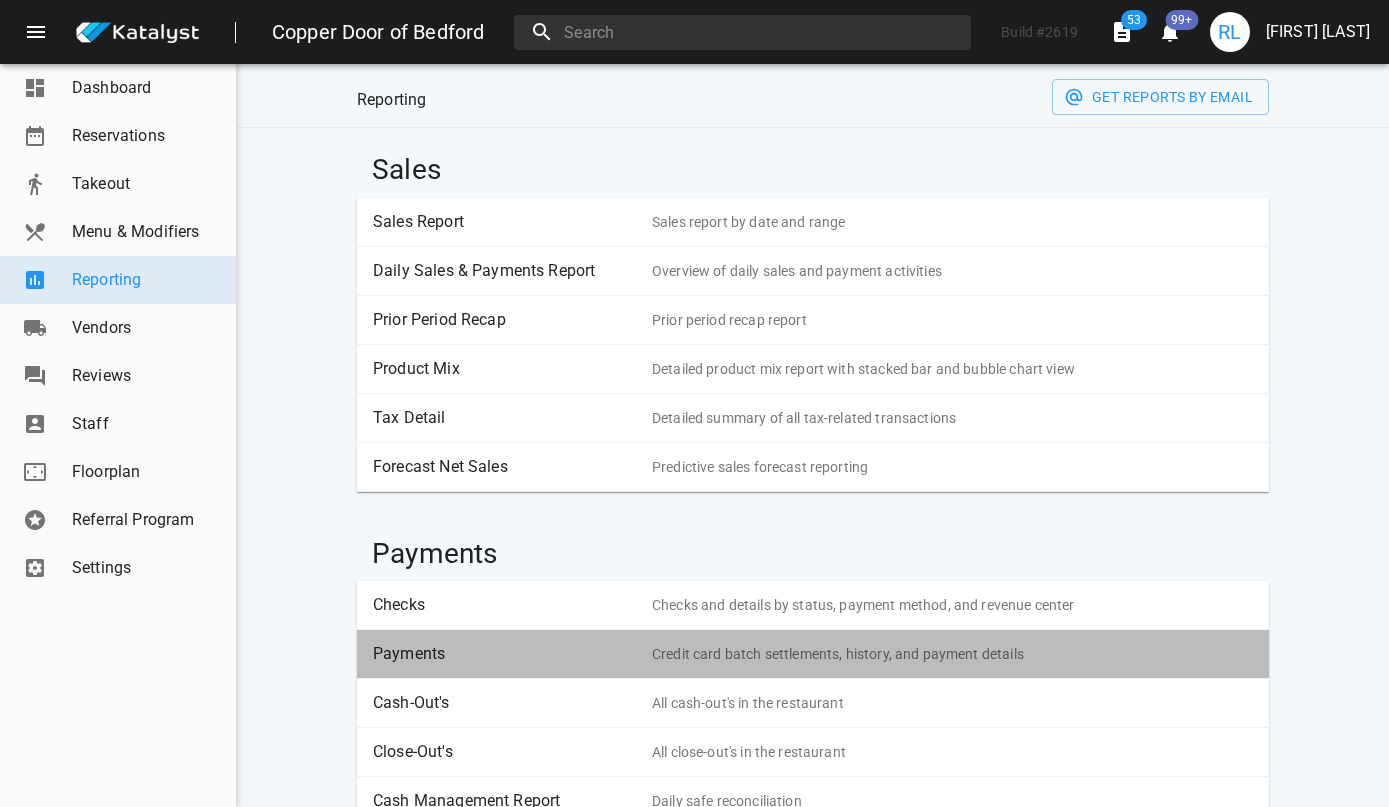 click on "Payments" at bounding box center (505, 654) 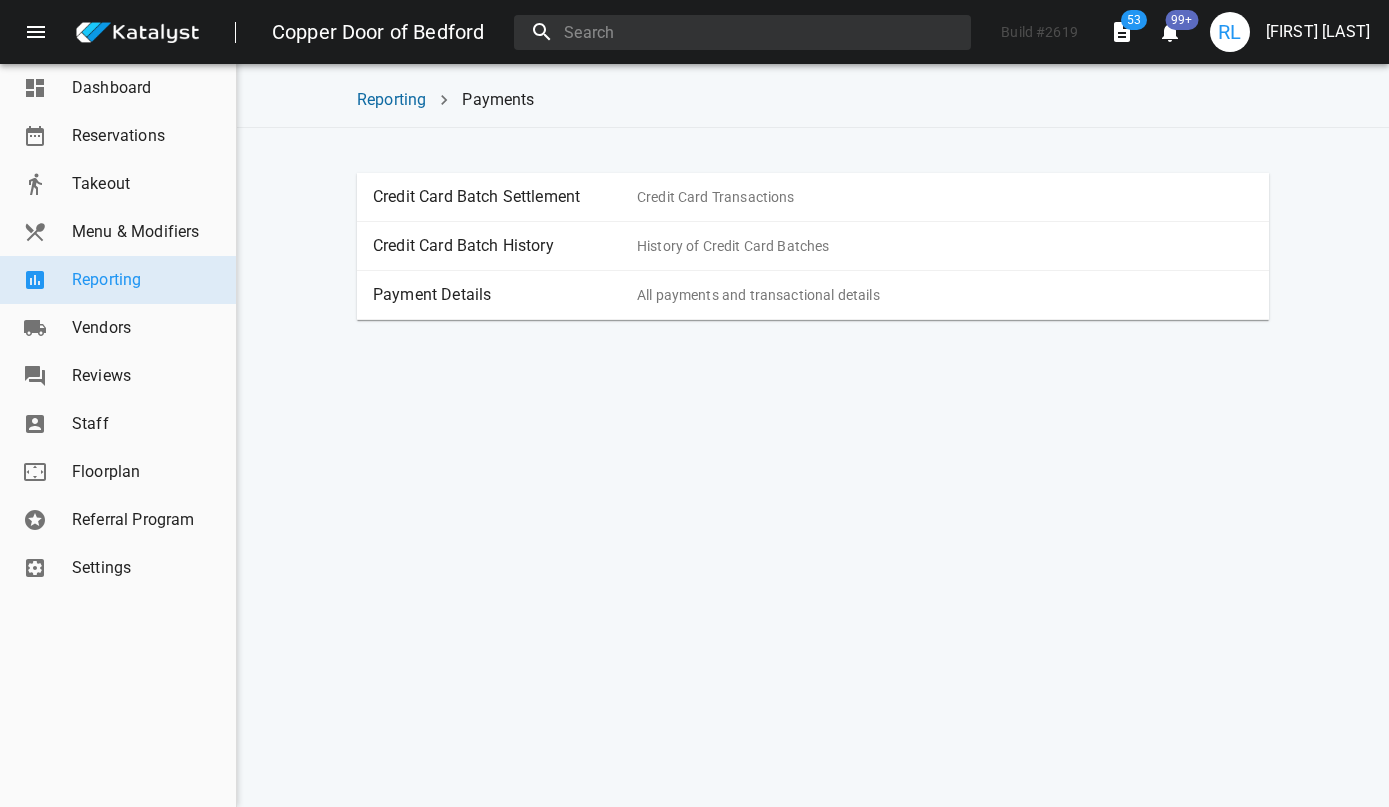 click on "Payment Details" at bounding box center [505, 295] 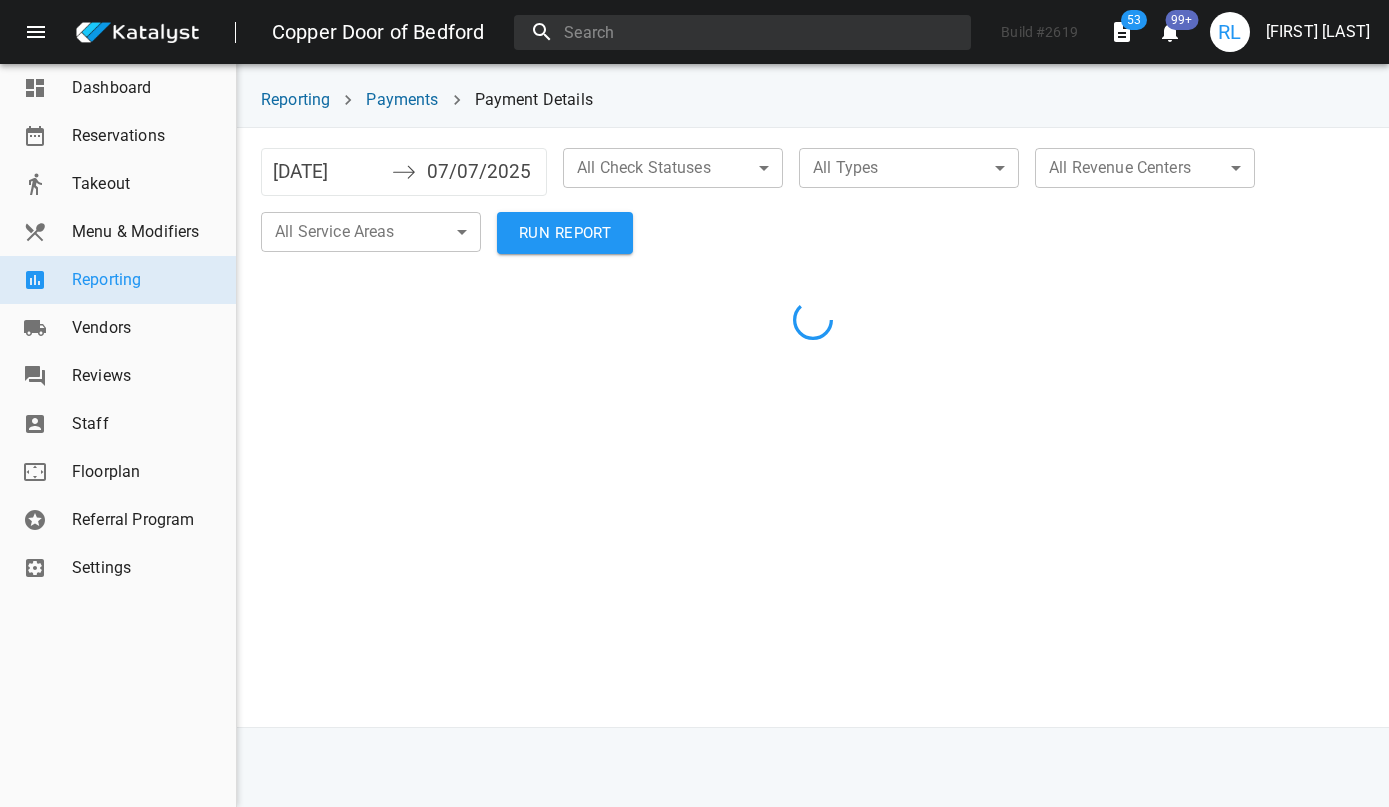 click on "[DATE]" at bounding box center (327, 172) 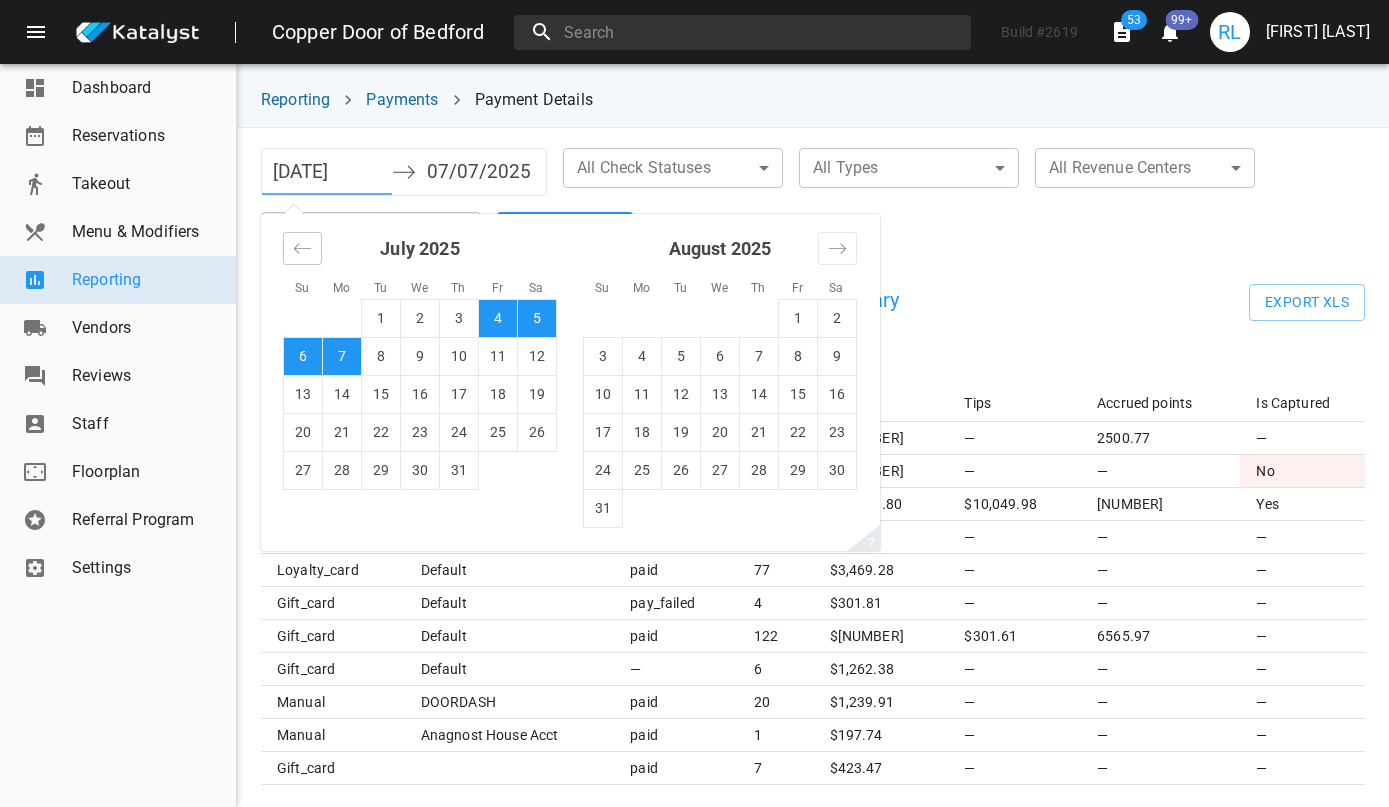 click at bounding box center [302, 248] 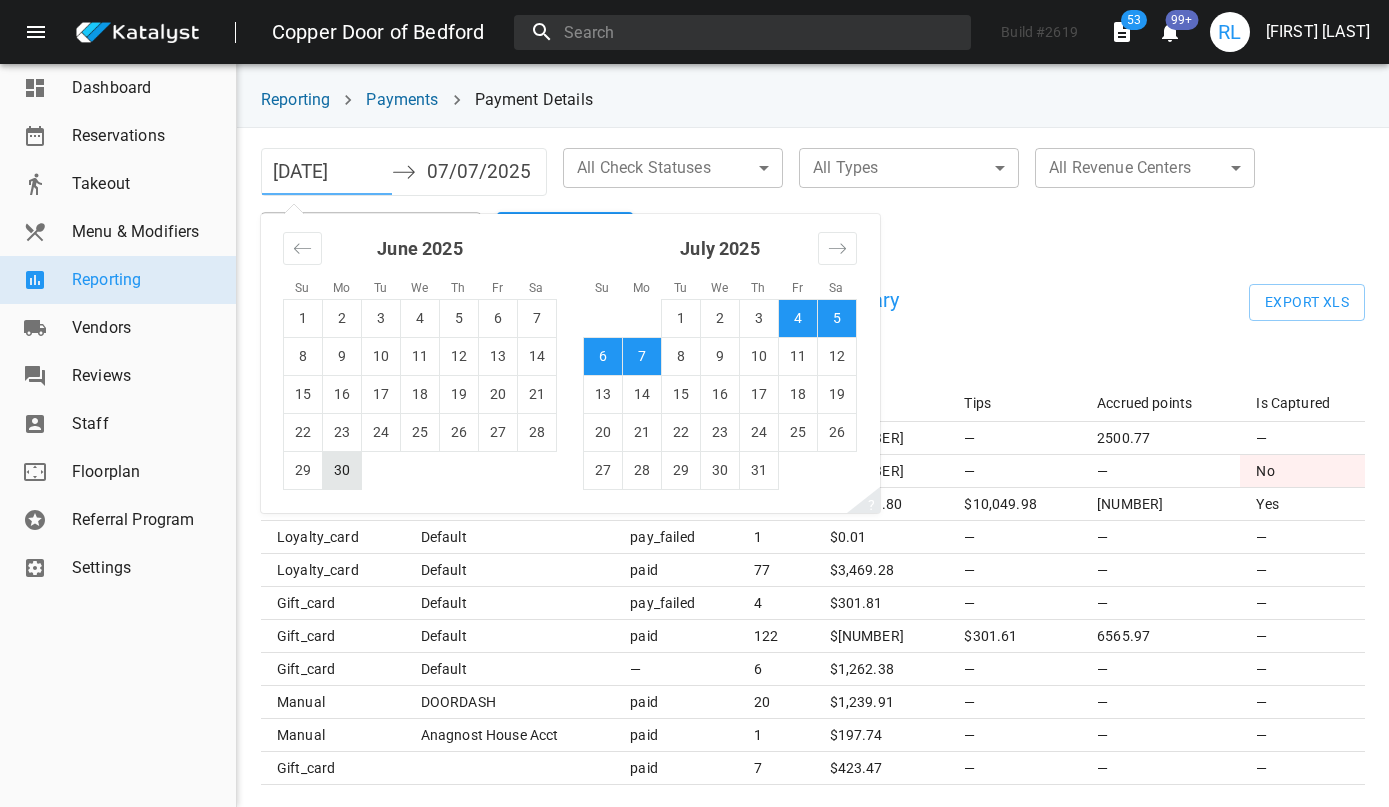 click on "30" at bounding box center [342, 470] 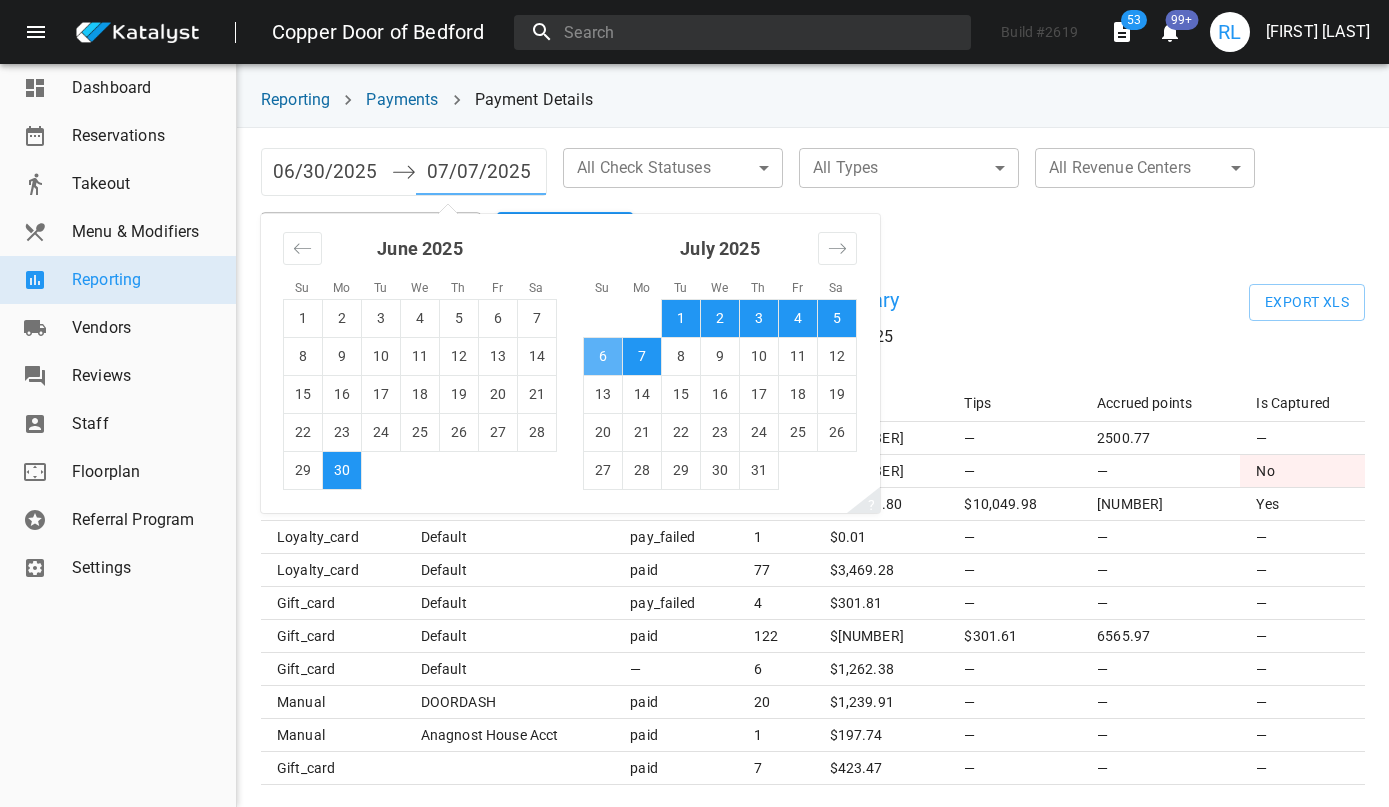 click on "6" at bounding box center (603, 356) 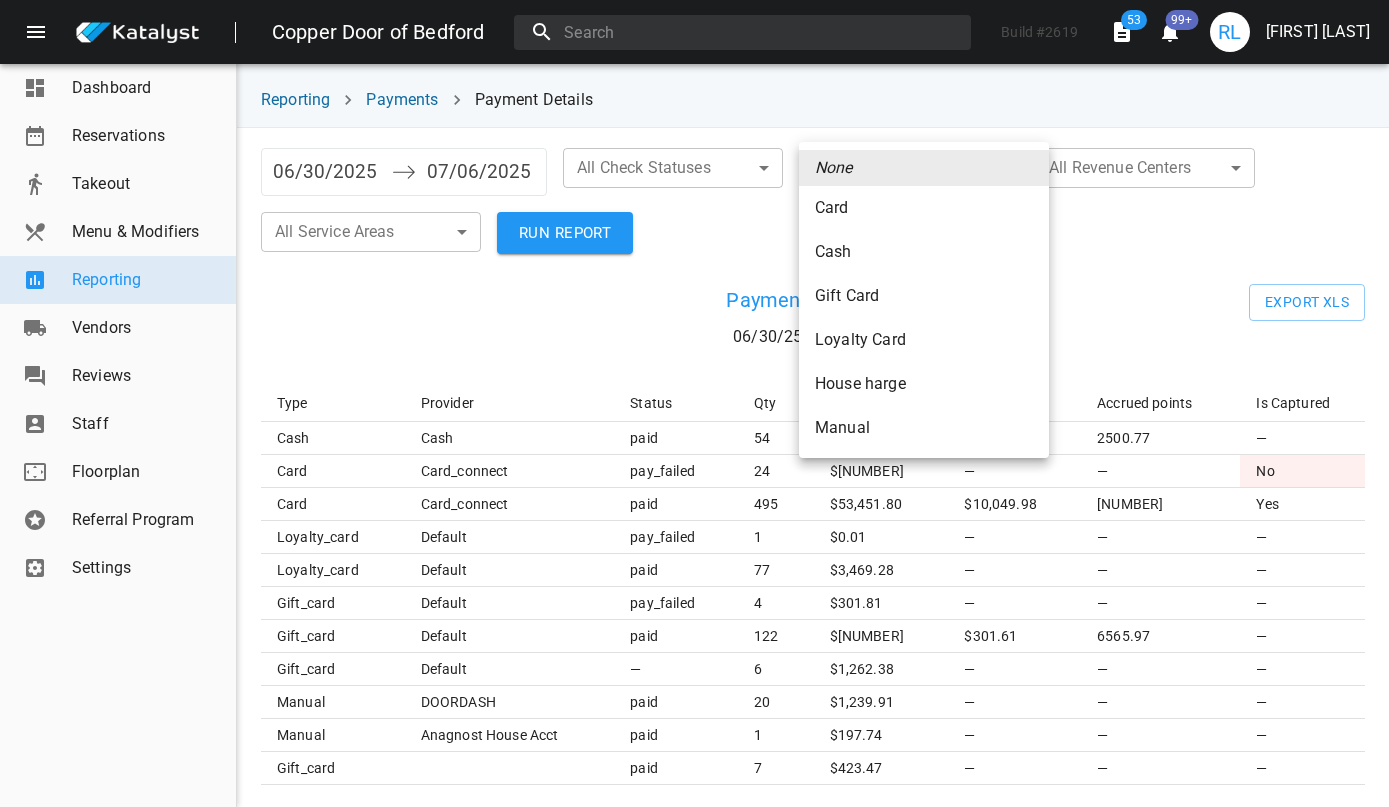 click on "Copper Door of Bedford Build #  2619 53 99+ RL Rebecca Lemay Dashboard Reservations Takeout Menu & Modifiers Reporting Vendors Reviews Staff Floorplan Referral Program Settings Reporting Payments Payment Details 06/30/2025 Navigate forward to interact with the calendar and select a date. Press the question mark key to get the keyboard shortcuts for changing dates. 07/06/2025 Navigate backward to interact with the calendar and select a date. Press the question mark key to get the keyboard shortcuts for changing dates. All Check Statuses ​ ​ All Types ​ ​ All Revenue Centers ​ ​ All Service Areas ​ ​ RUN REPORT   Payment Summary 06/30/25 — 07/06/25 Export XLS Type Provider Status Qty Total Tips Accrued points Is Captured cash cash paid 54 $ 3,530.96 — 2500.77 — card card_connect pay_failed 24 $ 2,773.36 — — No card card_connect paid 495 $ 53,451.80 $10,049.98 35813.37 Yes loyalty_card default pay_failed 1 $ 0.01 — — — loyalty_card default paid 77 $ 3,469.28 — — — gift_card" at bounding box center (694, 403) 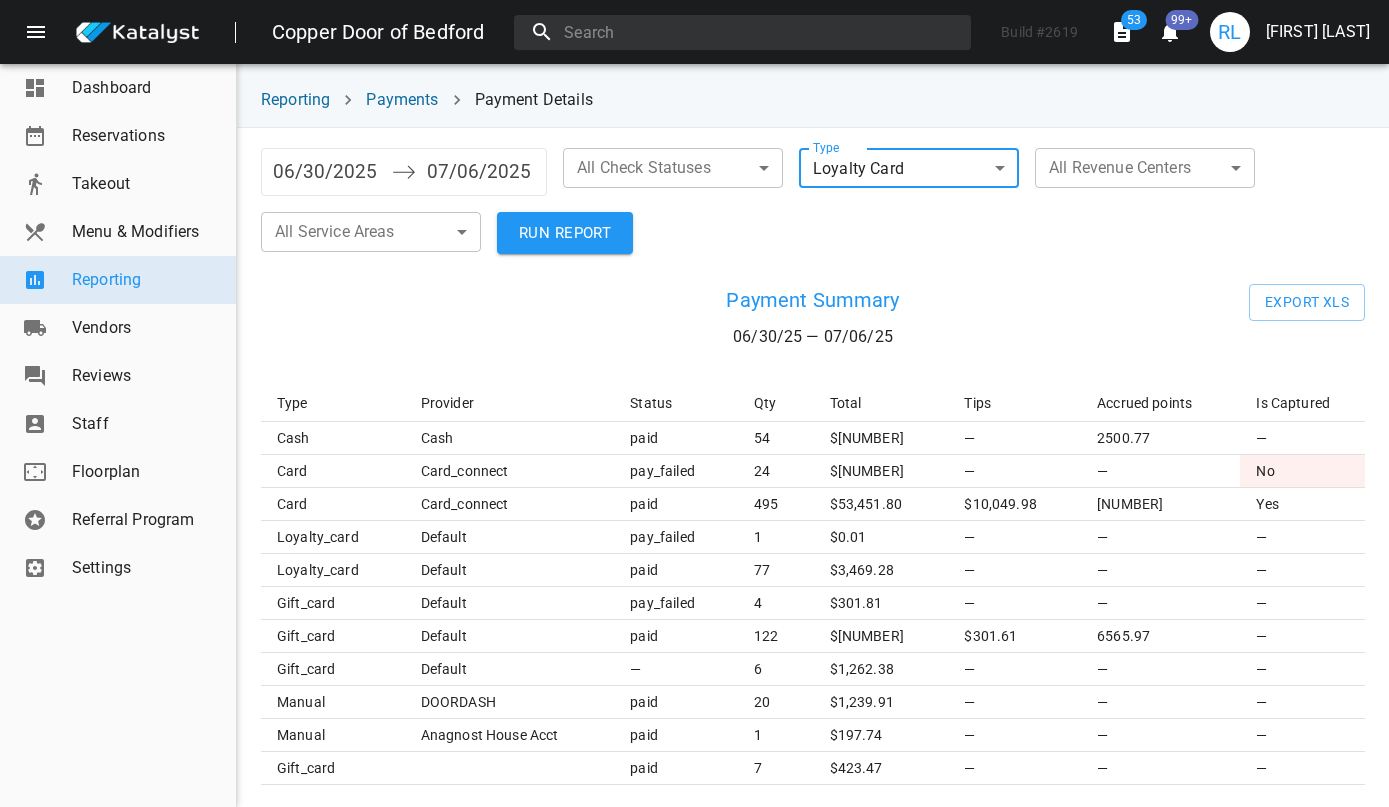 click on "RUN REPORT" at bounding box center (565, 233) 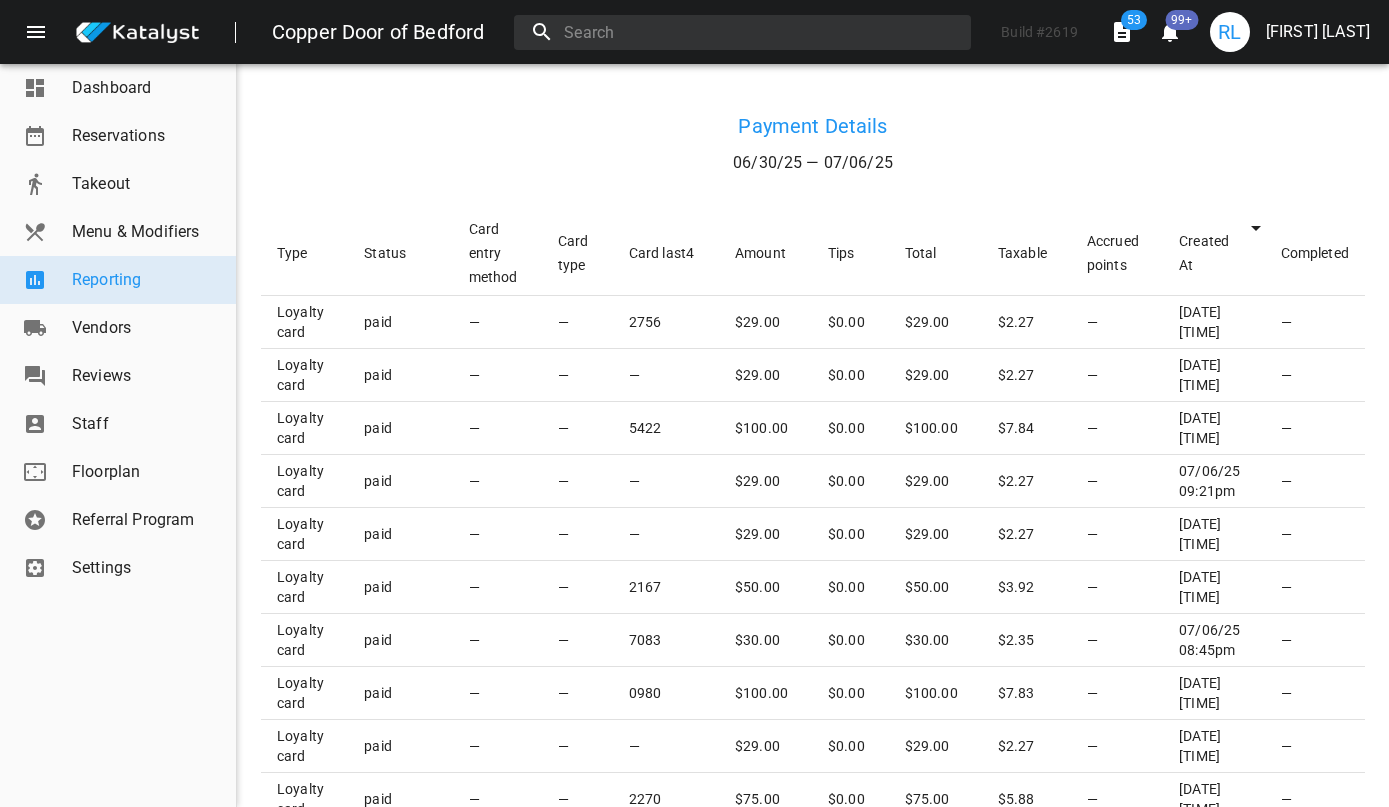 scroll, scrollTop: 710, scrollLeft: 0, axis: vertical 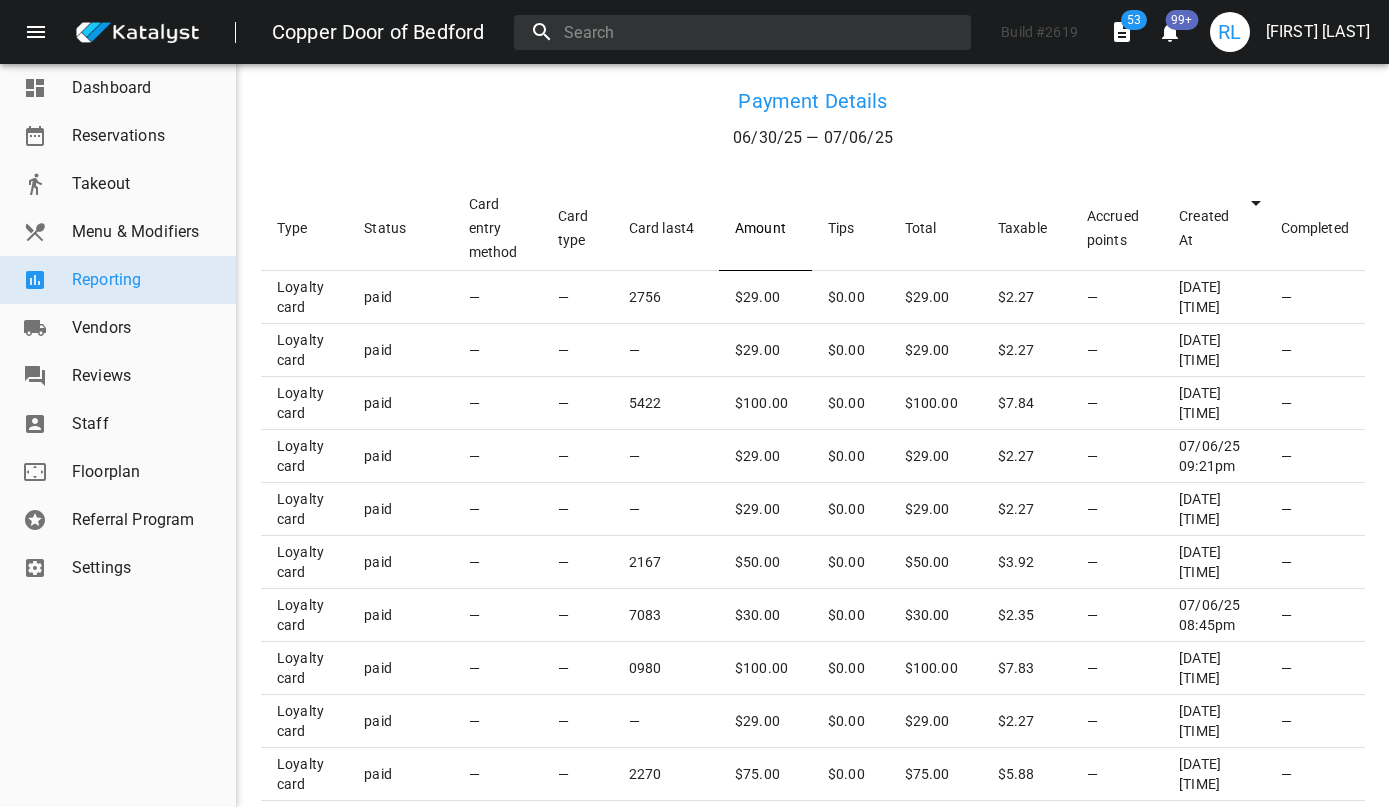 click on "Amount" at bounding box center (765, 228) 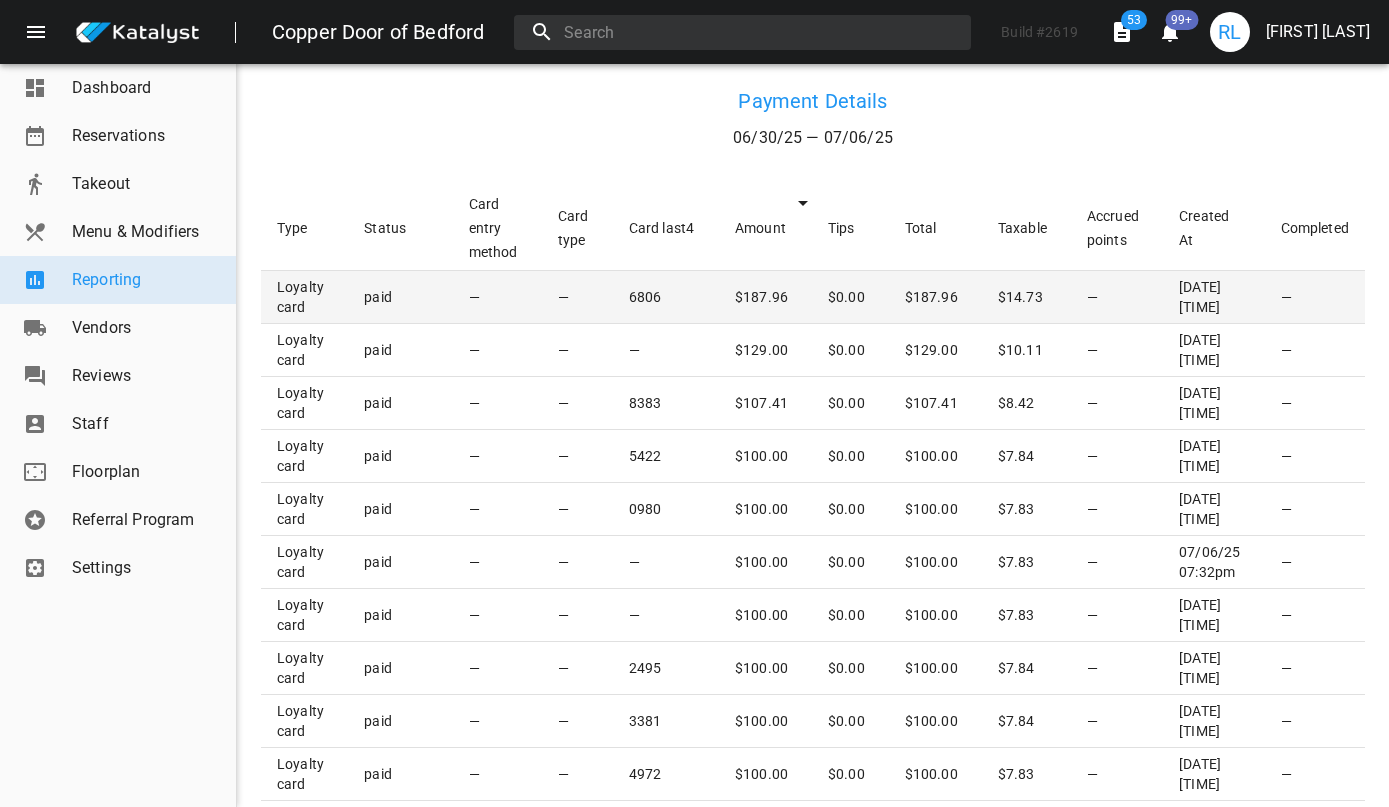 click on "6806" at bounding box center [666, 297] 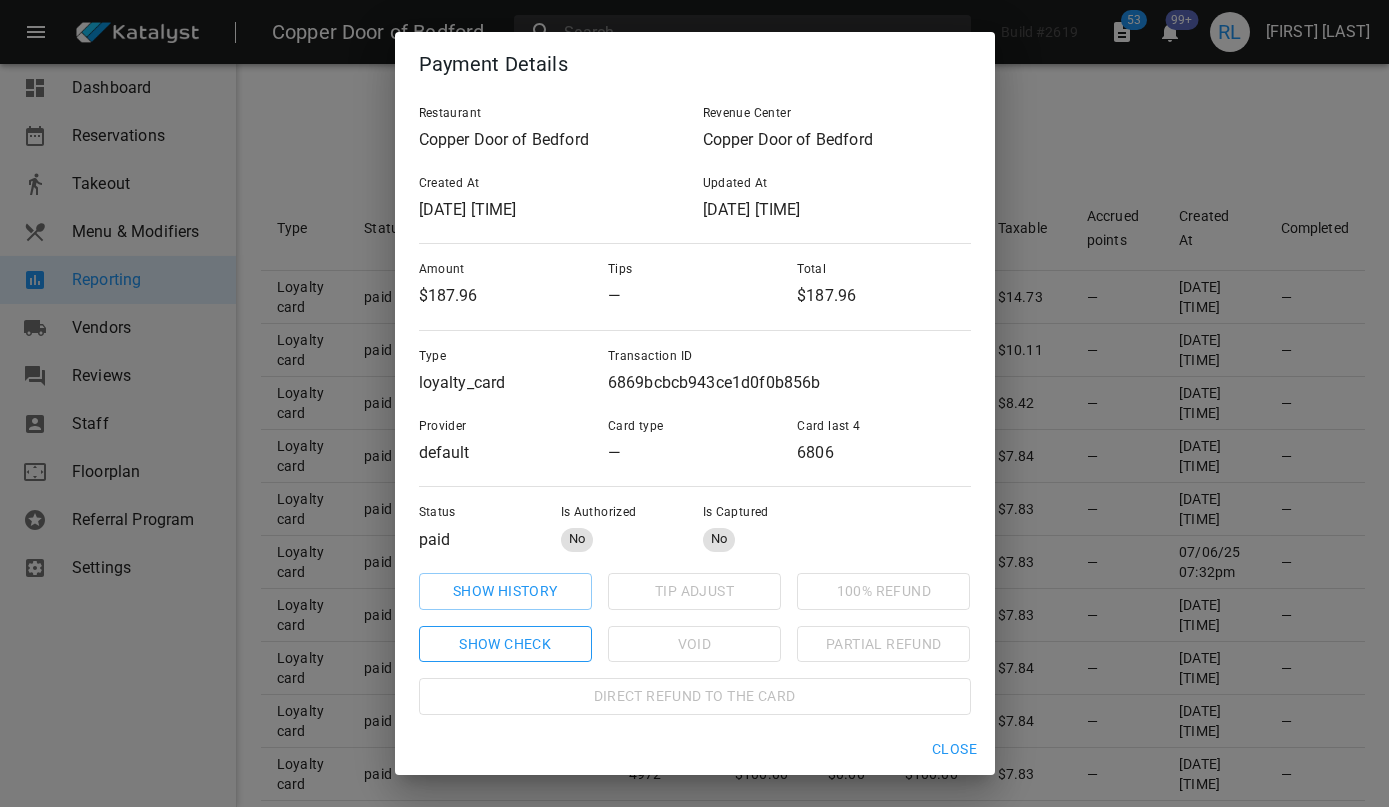 click on "Show check" at bounding box center [505, 591] 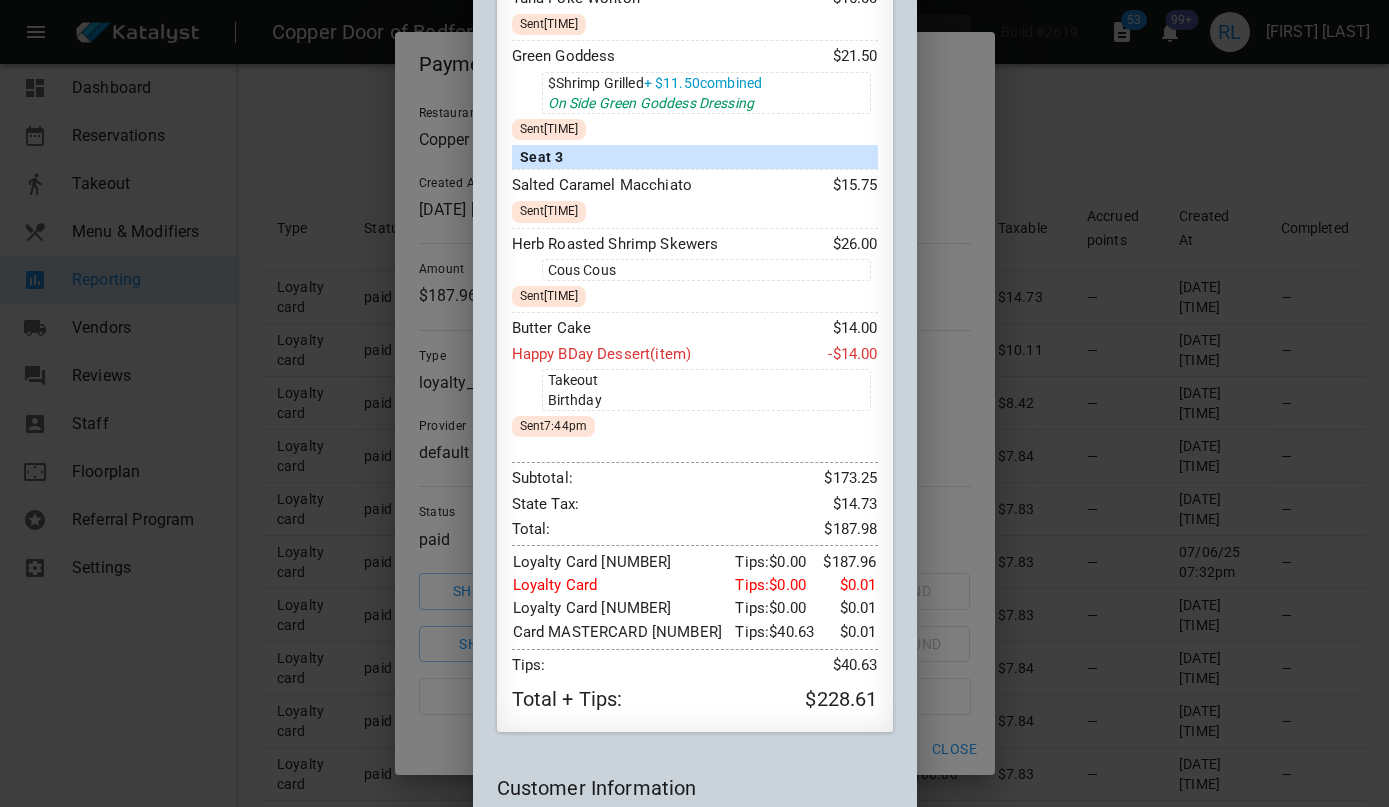 scroll, scrollTop: 1227, scrollLeft: 0, axis: vertical 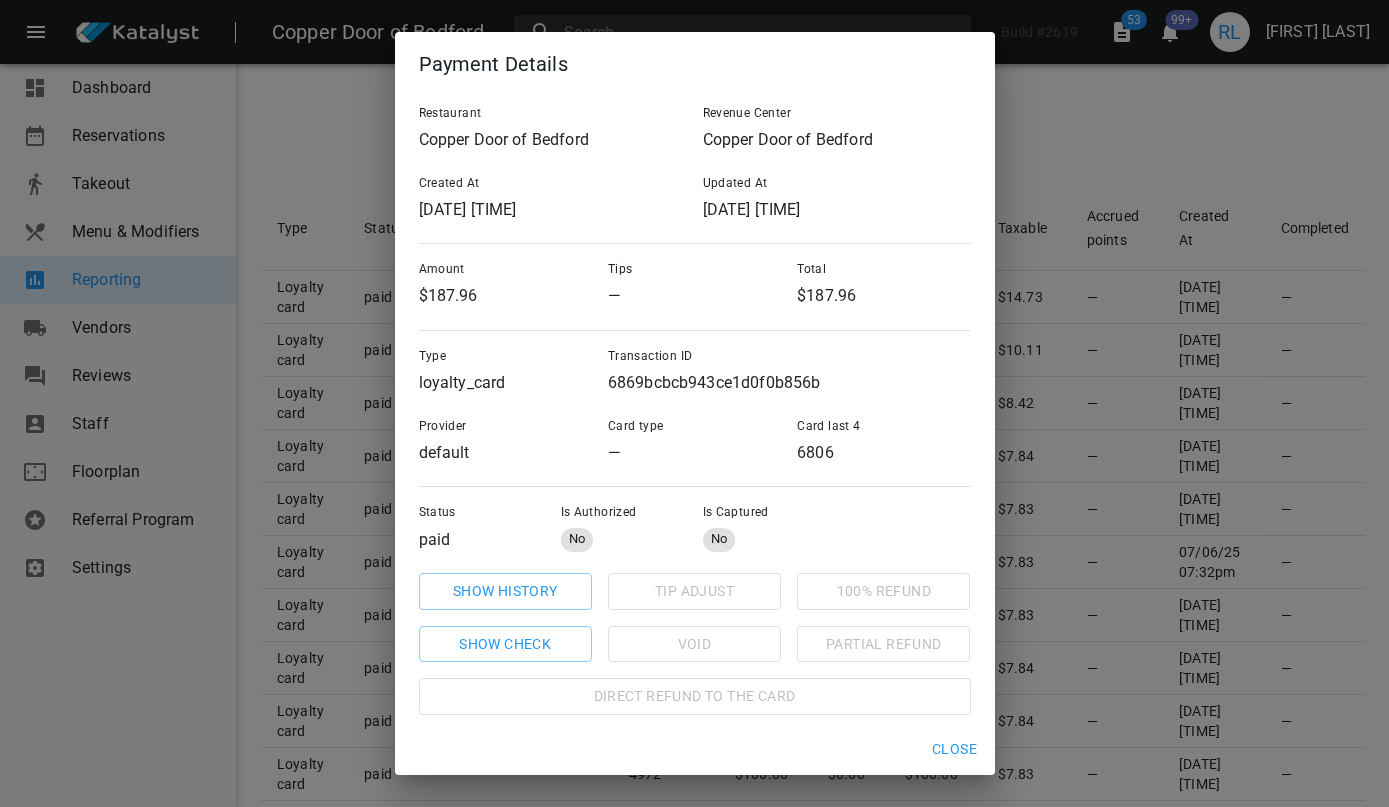 click on "Close" at bounding box center (955, 749) 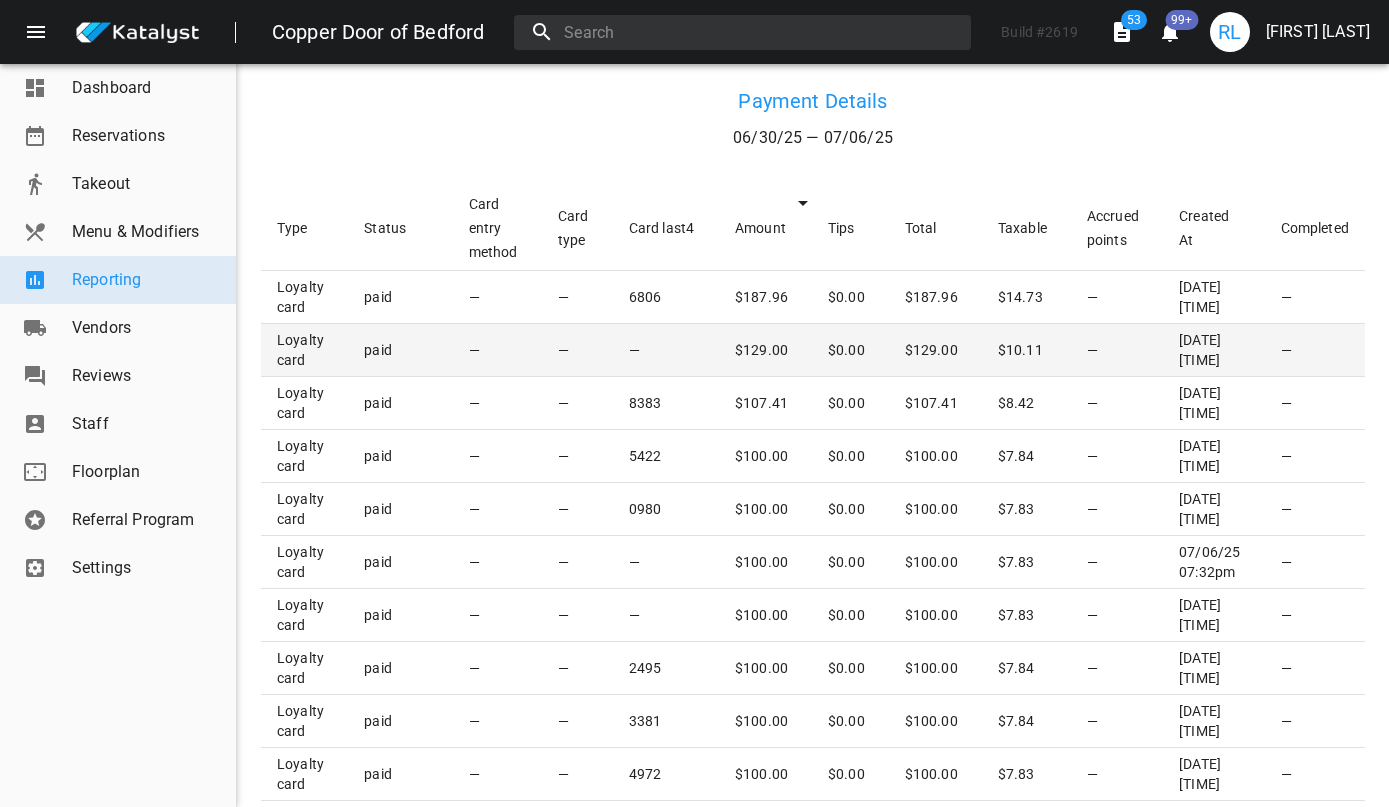 click on "$129.00" at bounding box center [765, 297] 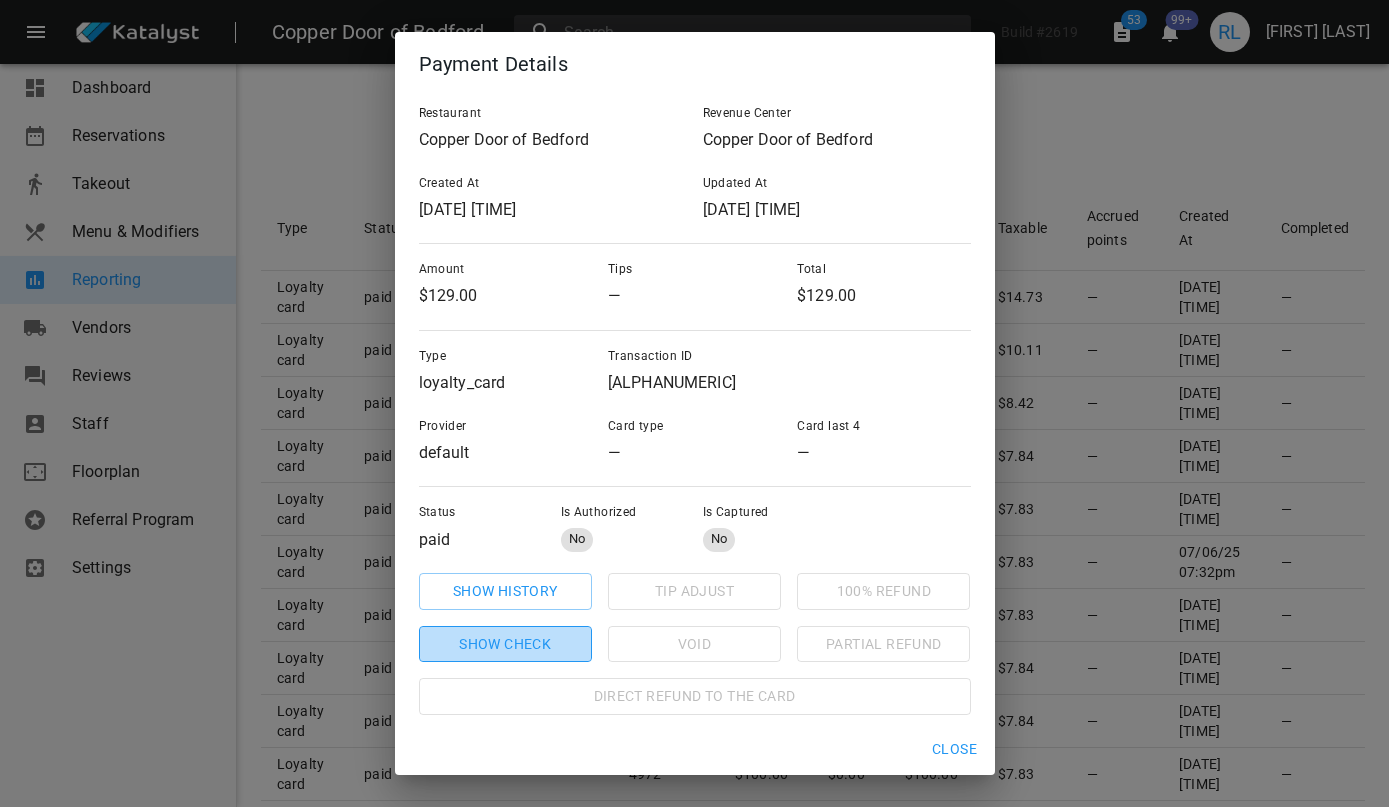 click on "Show check" at bounding box center [505, 591] 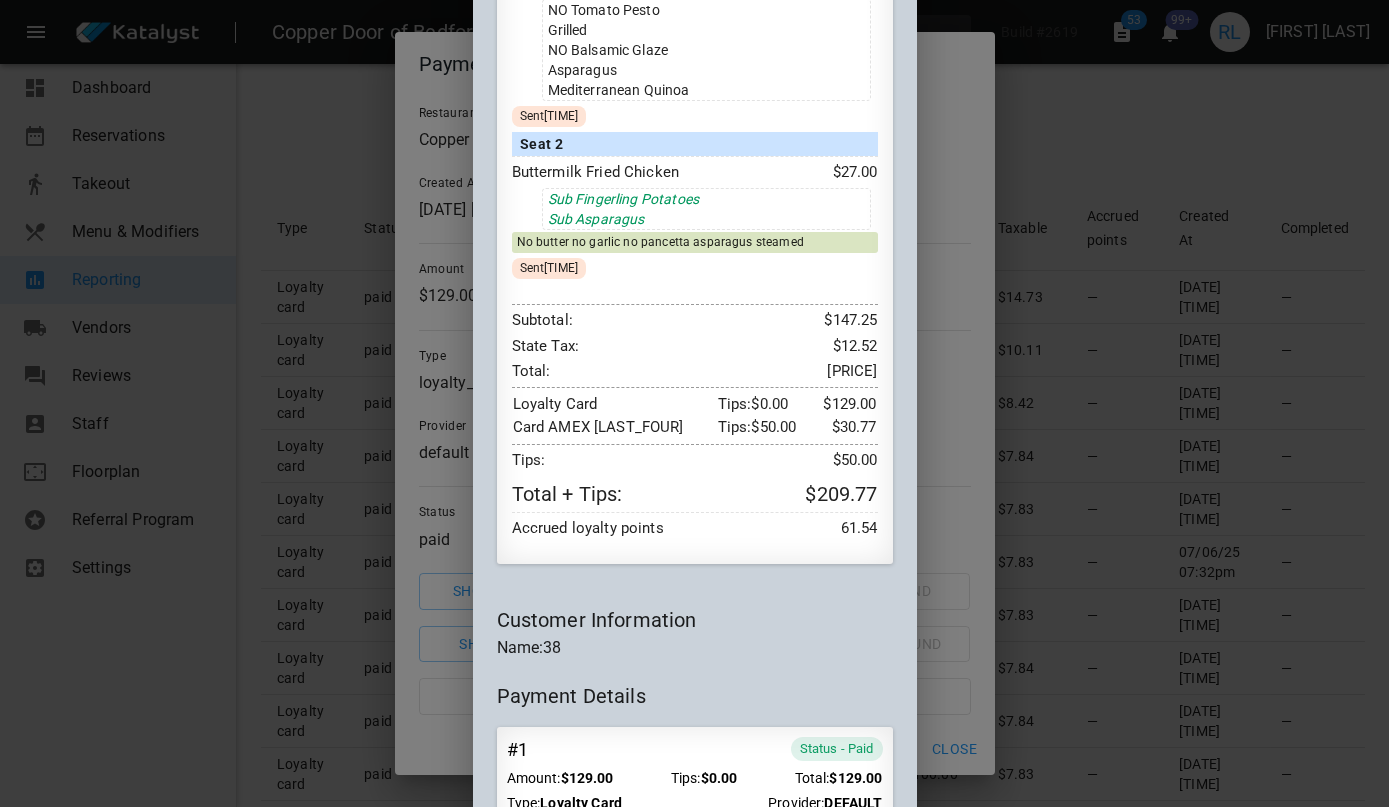 scroll, scrollTop: 1036, scrollLeft: 0, axis: vertical 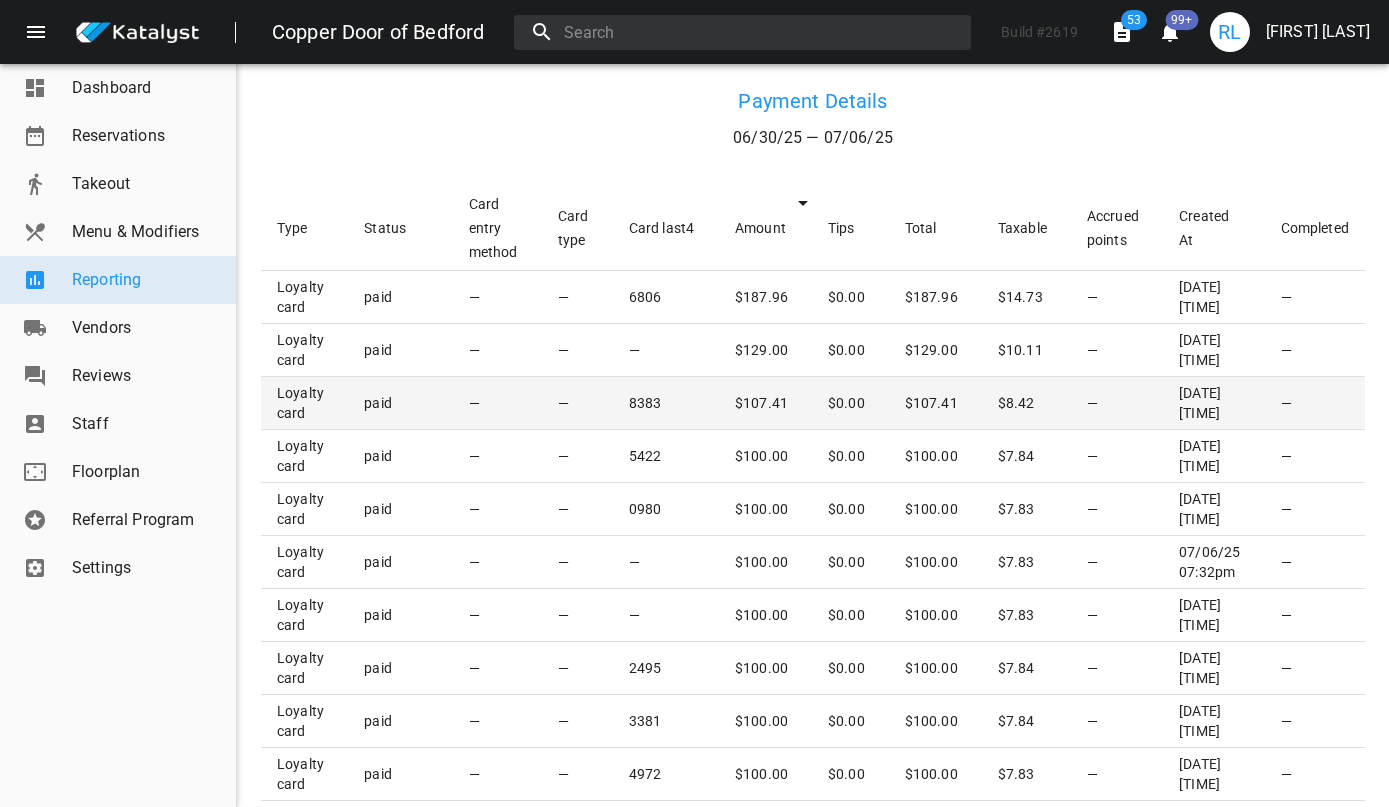 click on "8383" at bounding box center [666, 297] 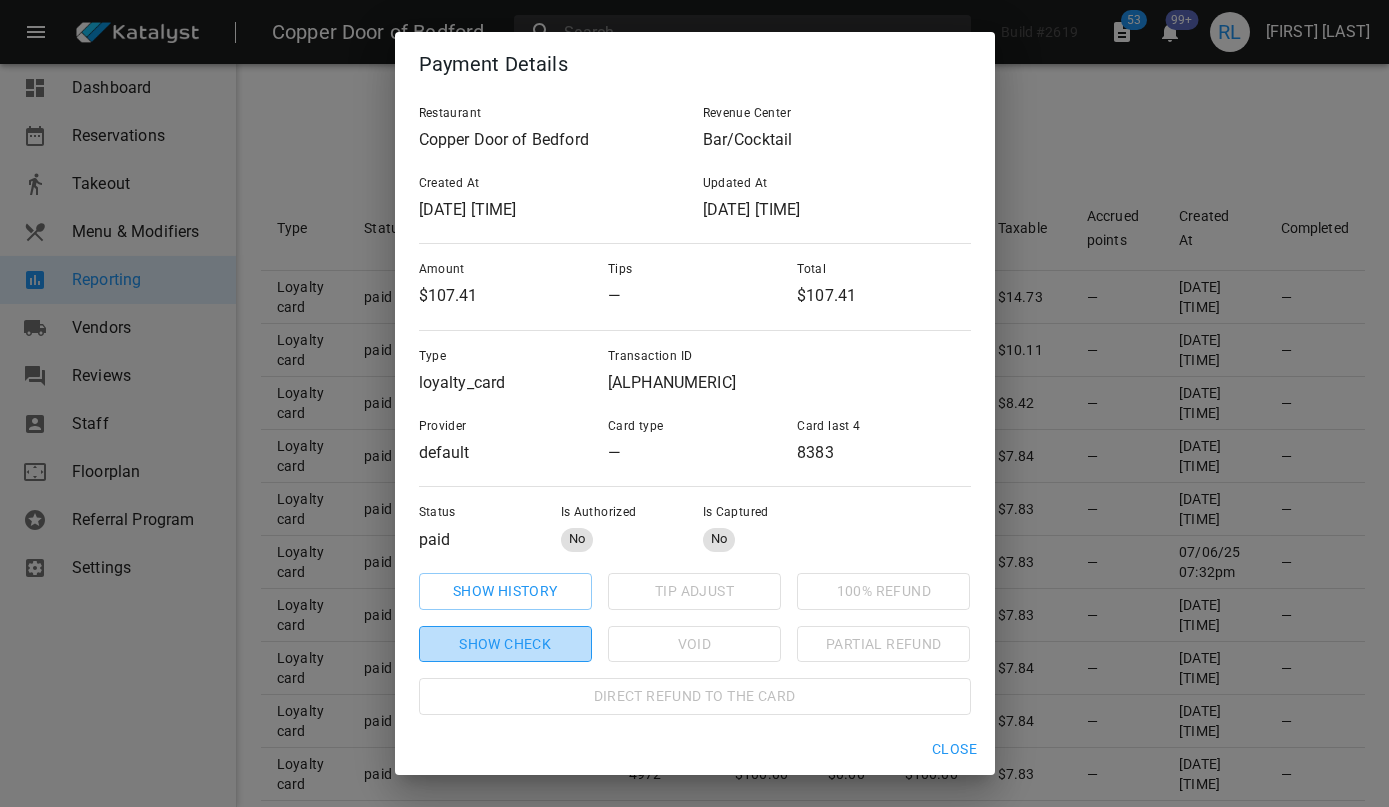 click on "Show check" at bounding box center [505, 591] 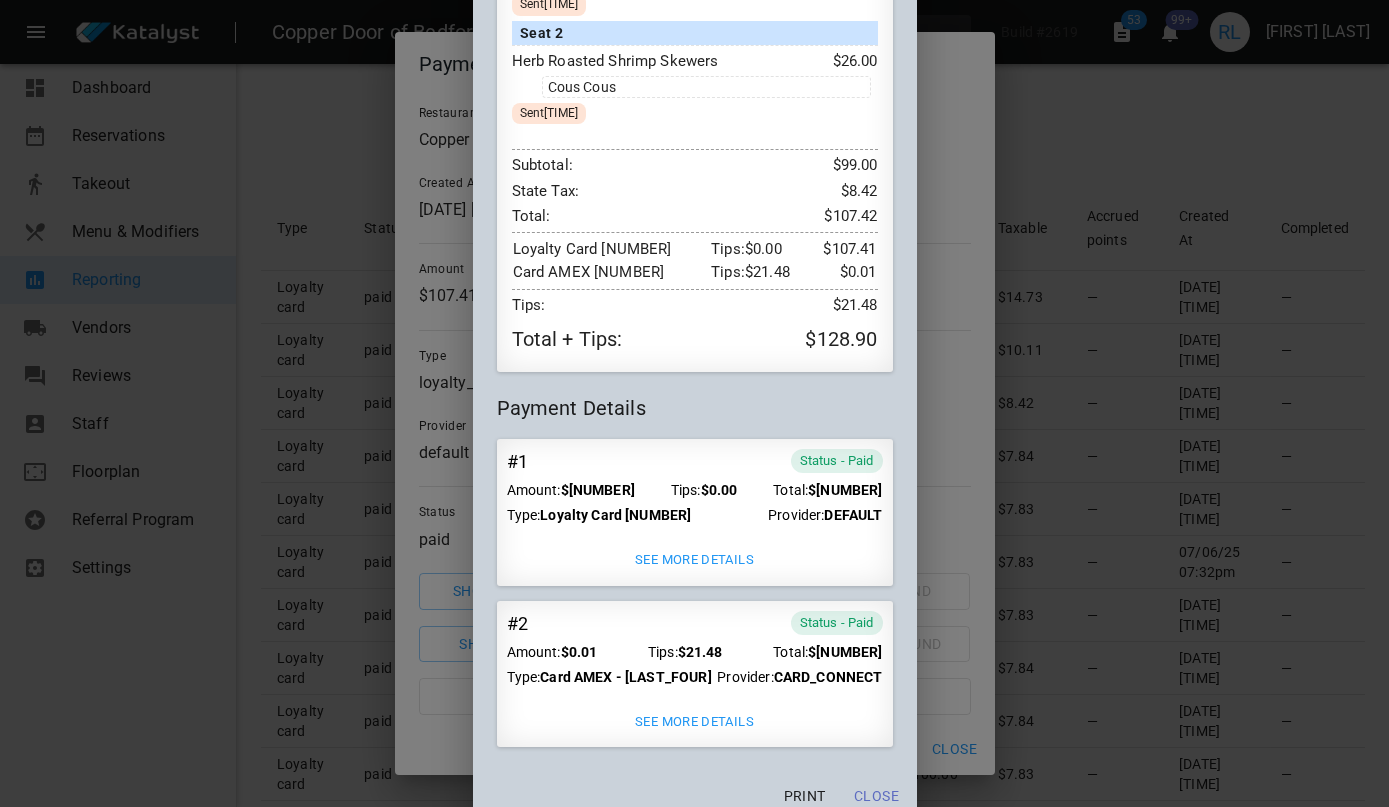 scroll, scrollTop: 1000, scrollLeft: 0, axis: vertical 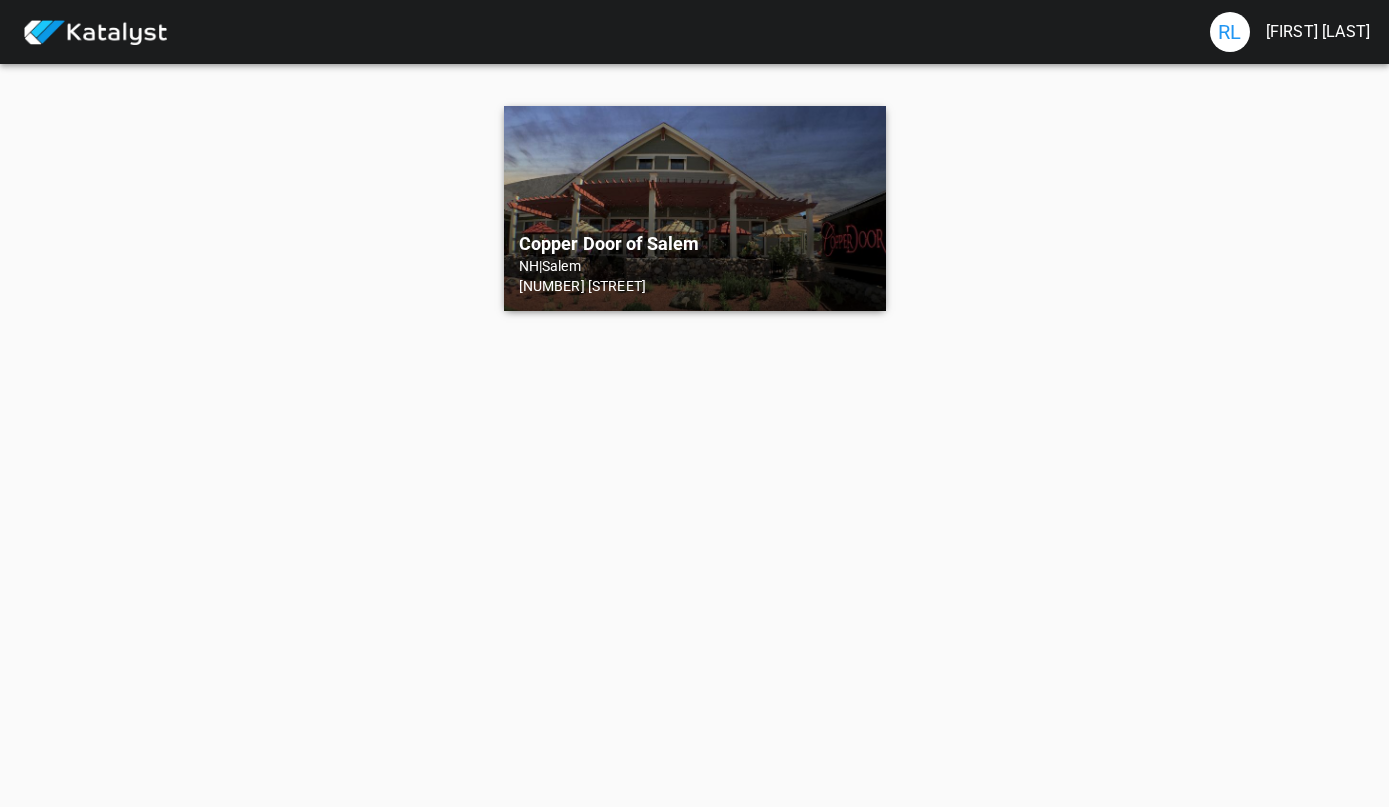 click on "Copper Door of Salem NH  |  Salem 41 S Broadway" at bounding box center [695, 208] 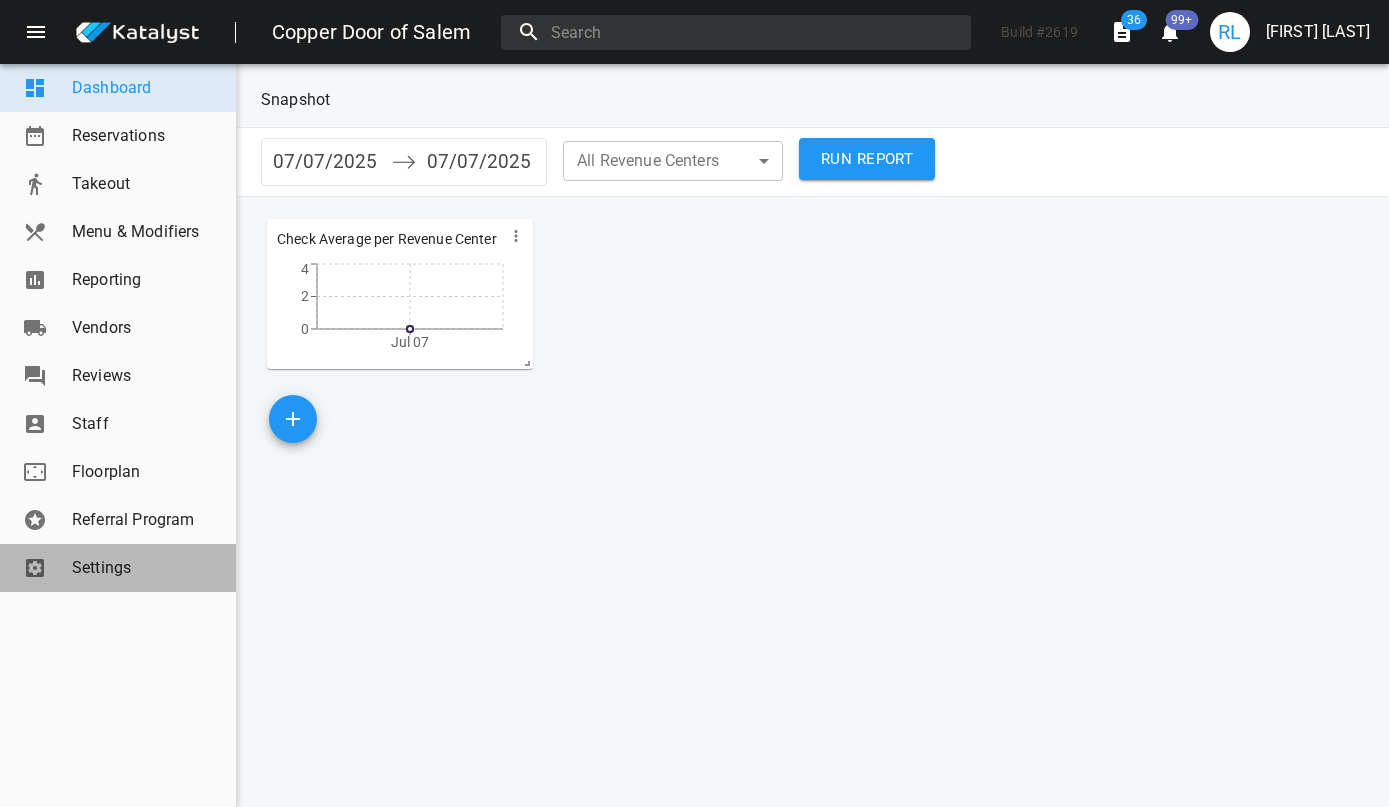 click on "Settings" at bounding box center (118, 568) 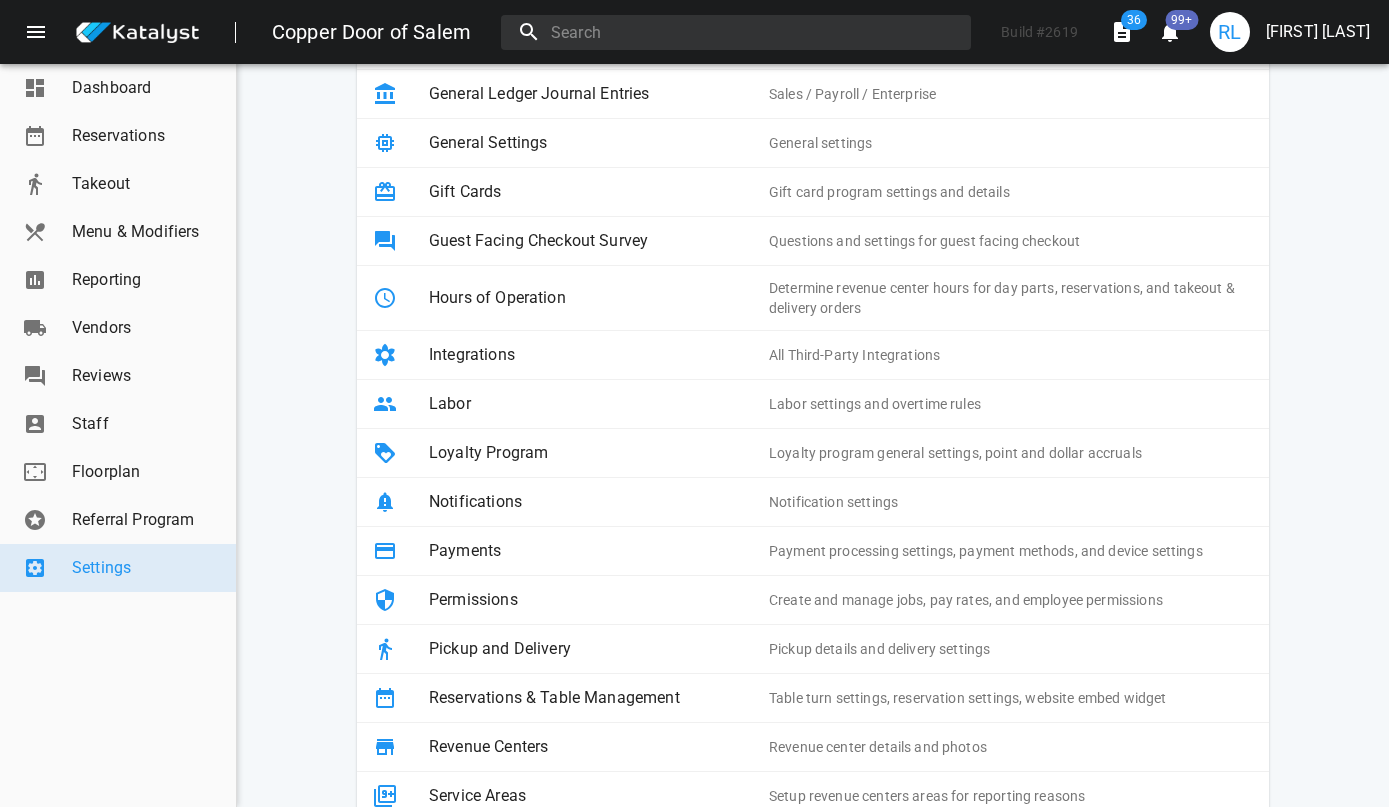 scroll, scrollTop: 507, scrollLeft: 0, axis: vertical 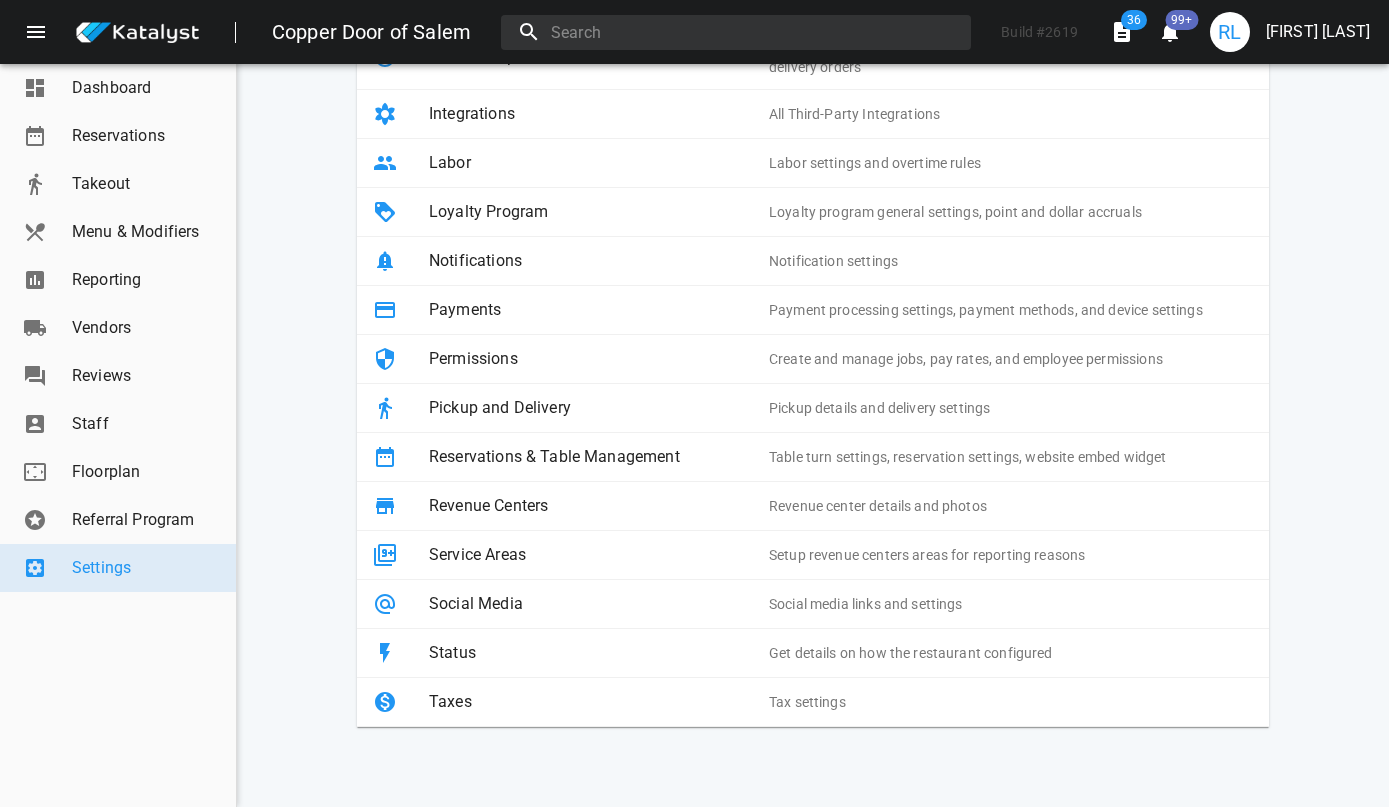 click on "Pickup and Delivery" at bounding box center (599, 408) 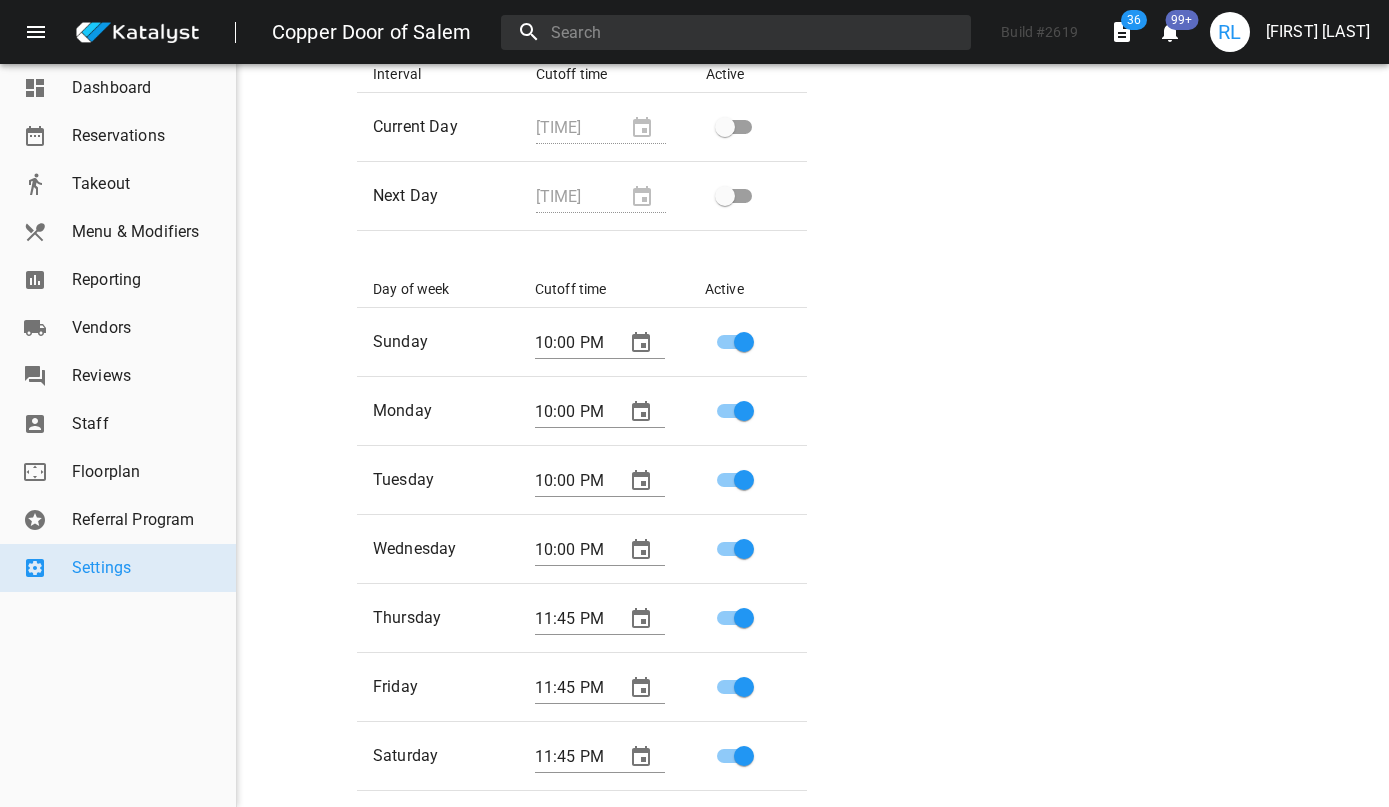 scroll, scrollTop: 2567, scrollLeft: 0, axis: vertical 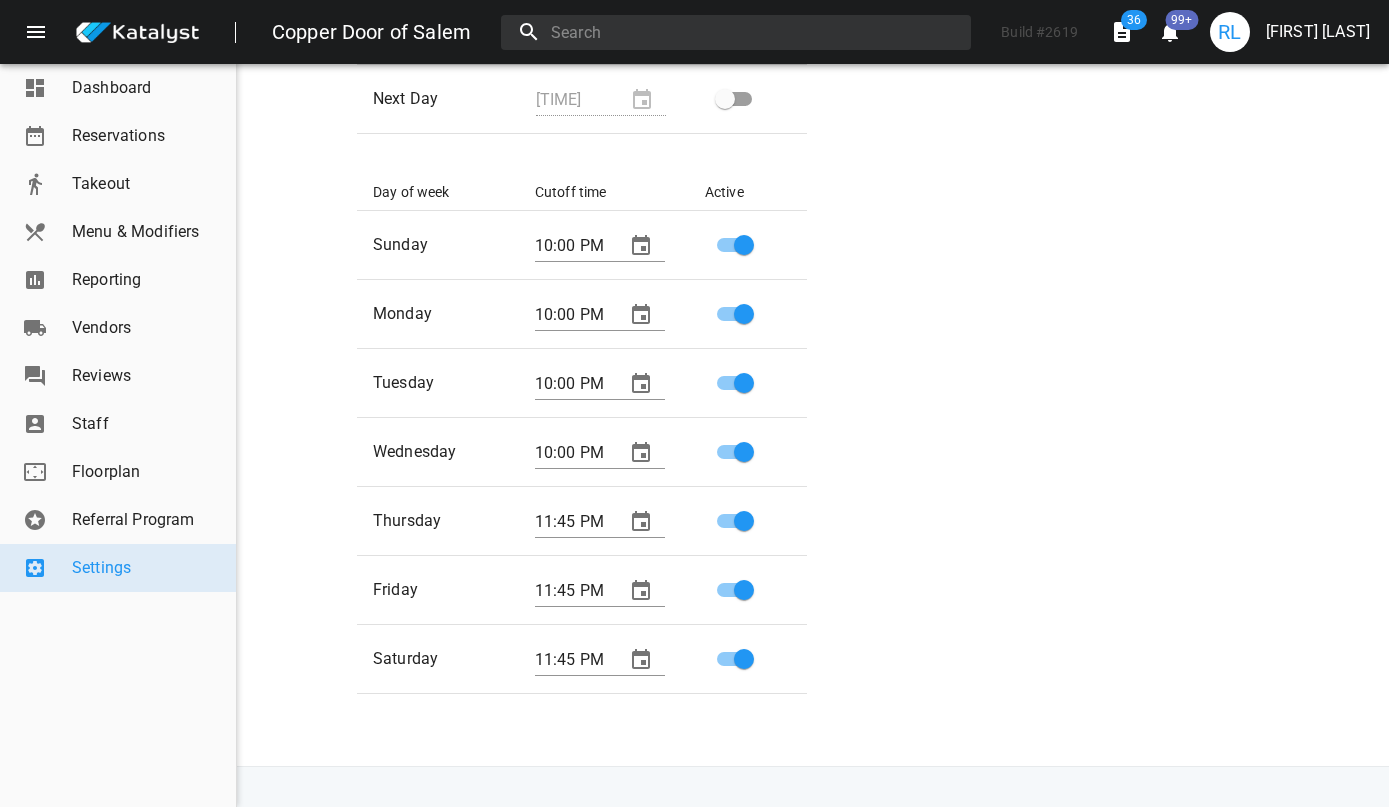 click on "Reporting" at bounding box center [146, 280] 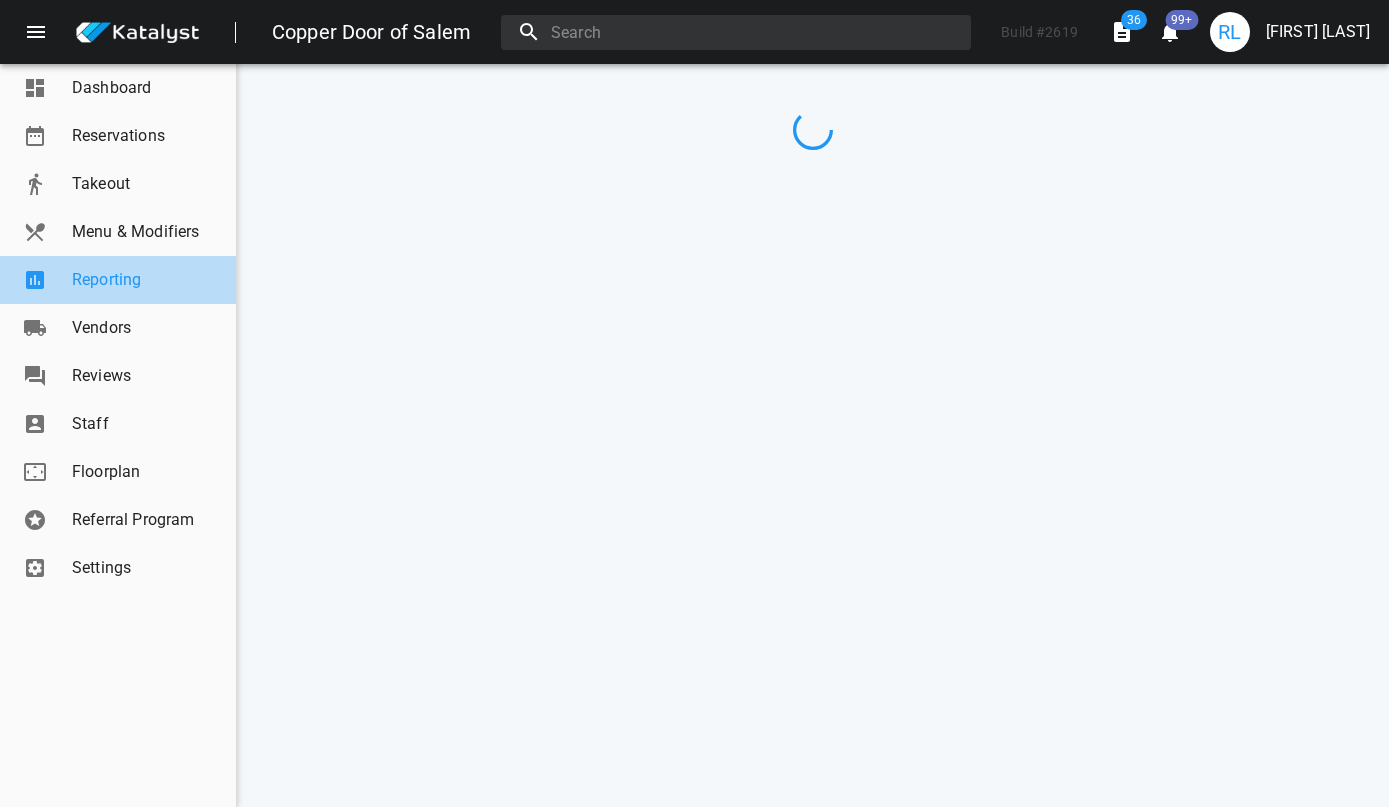 scroll, scrollTop: 0, scrollLeft: 0, axis: both 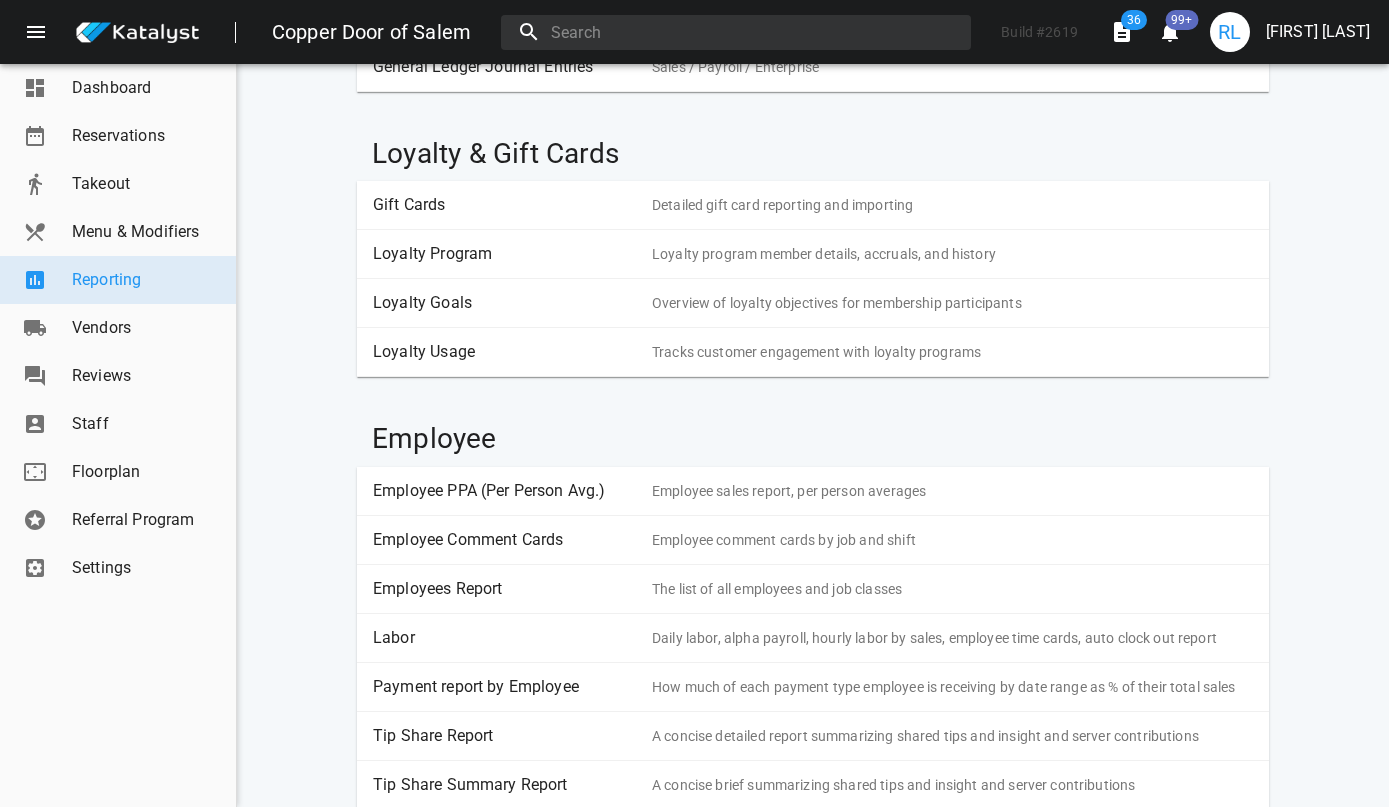 click on "Labor" at bounding box center (505, 638) 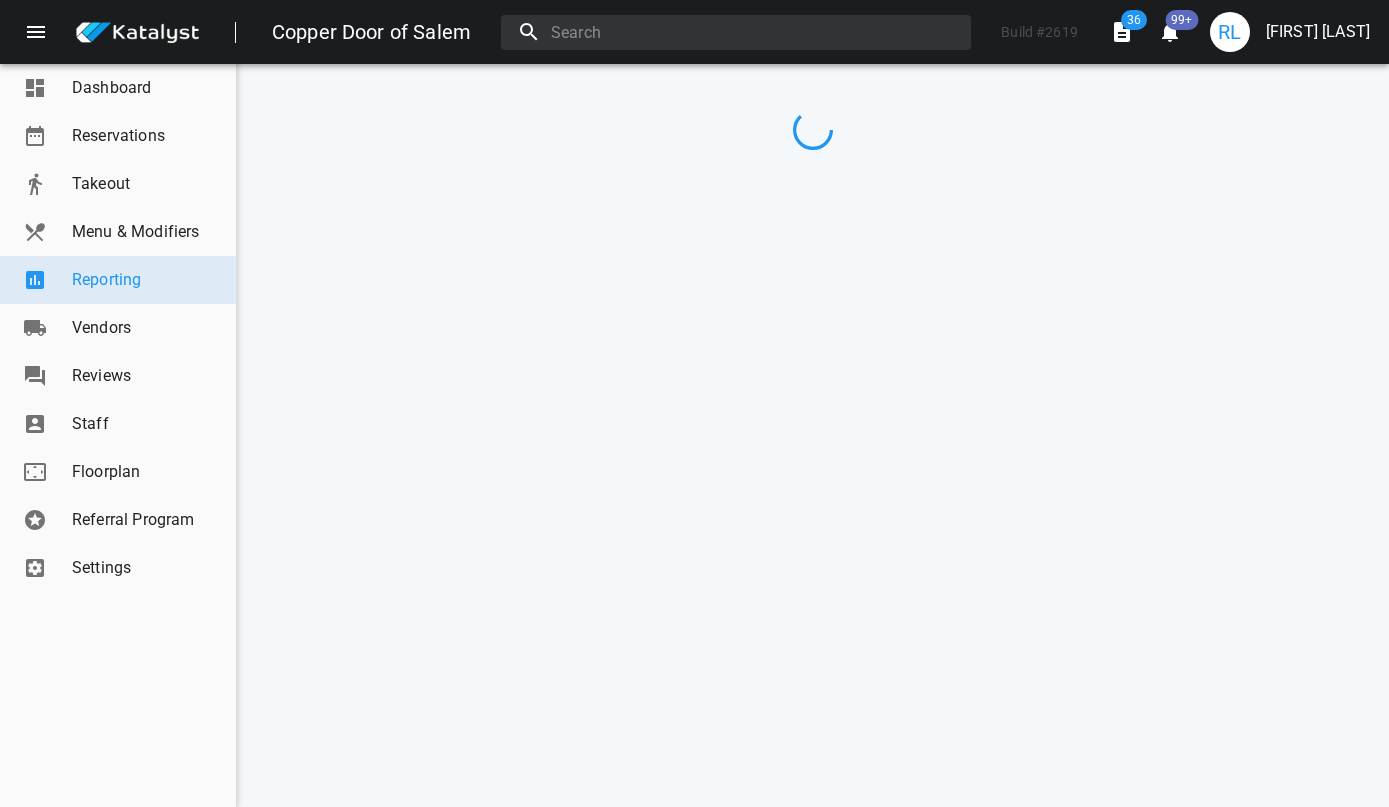 scroll, scrollTop: 0, scrollLeft: 0, axis: both 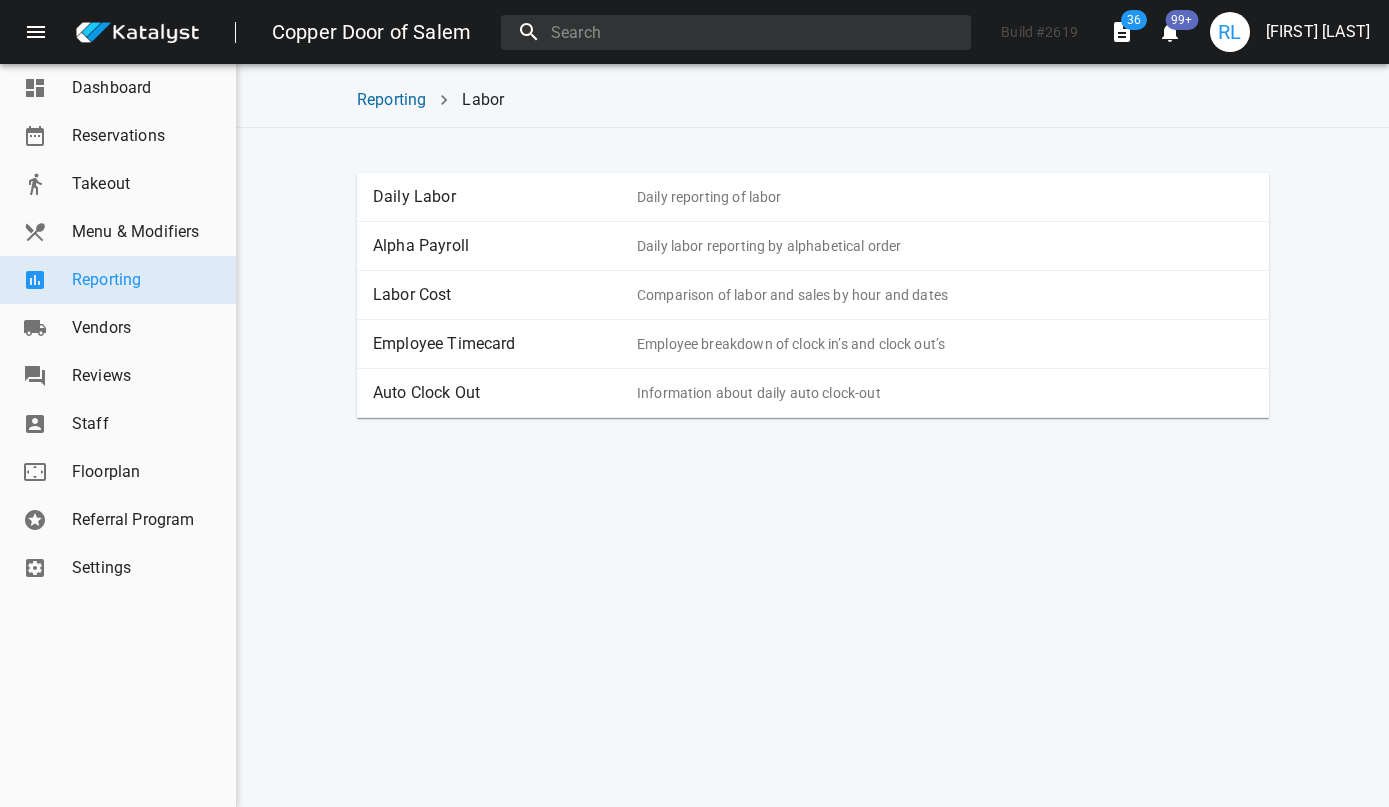 click on "Auto Clock Out" at bounding box center (505, 393) 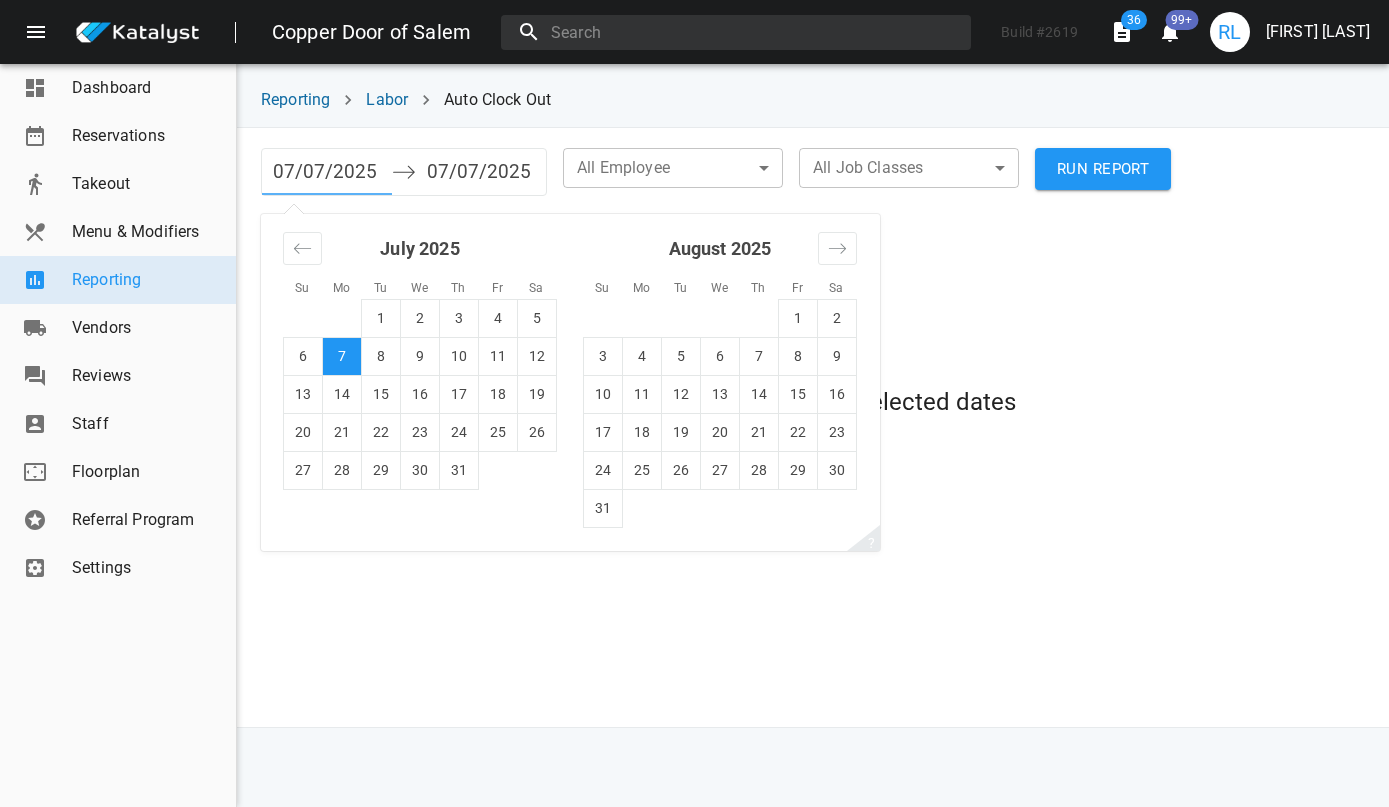 click on "07/07/2025" at bounding box center [327, 172] 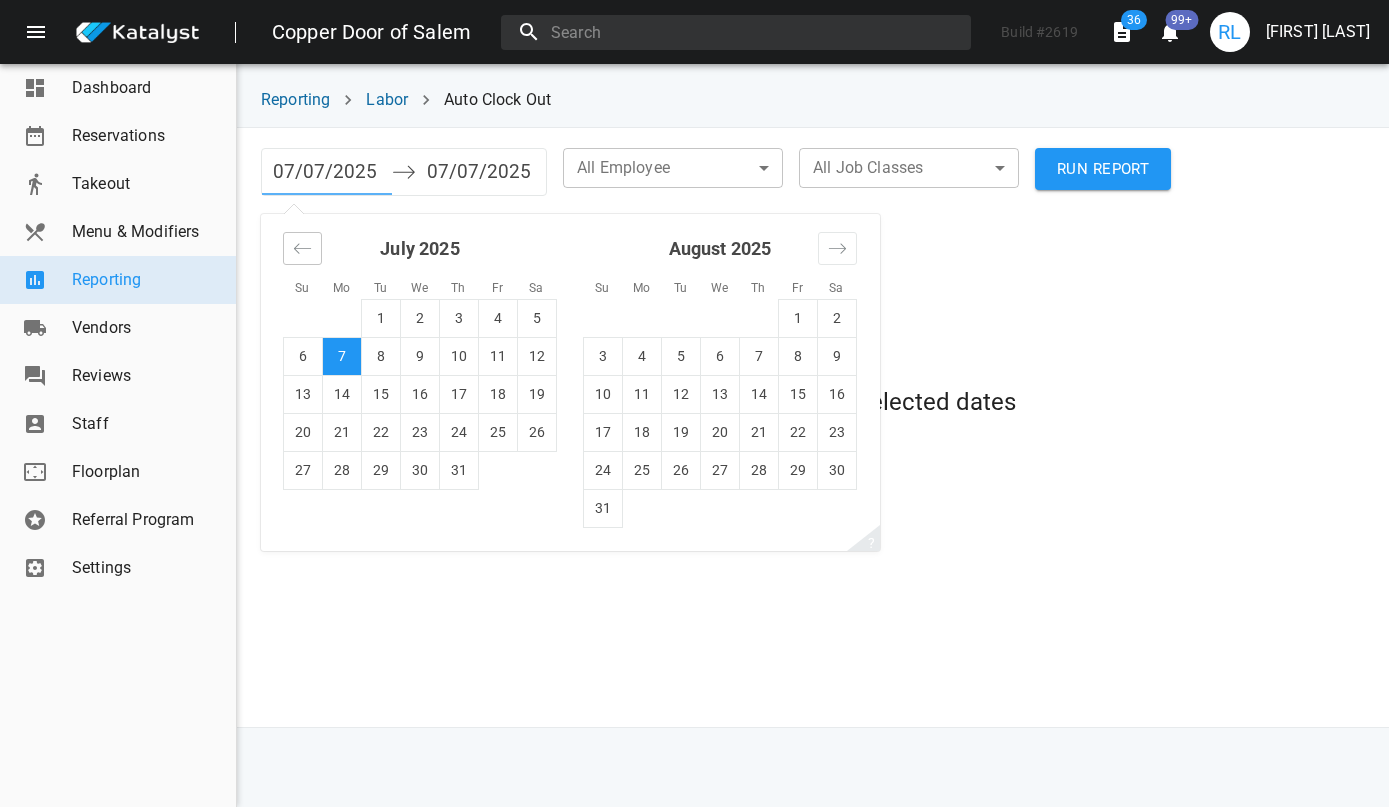 click at bounding box center (302, 248) 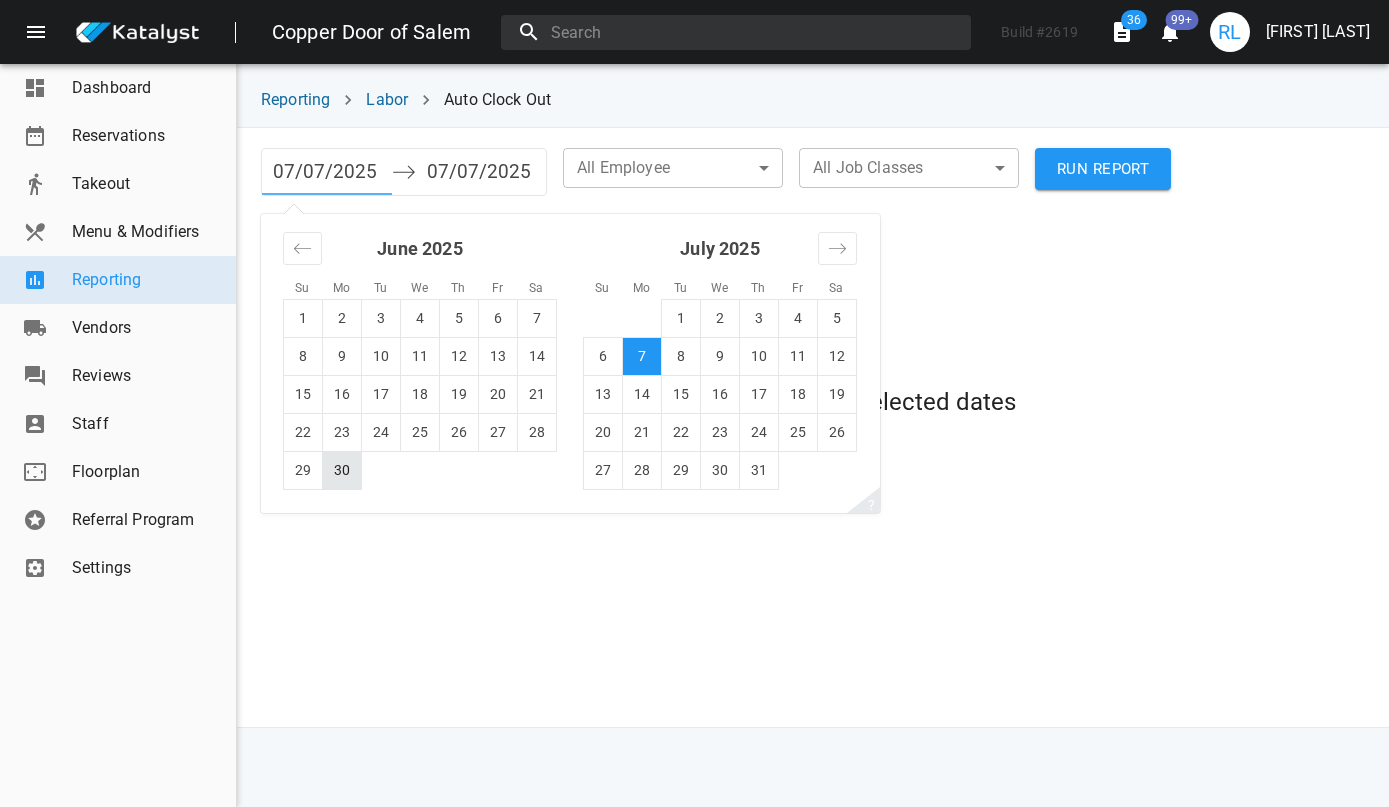 click on "30" at bounding box center [342, 470] 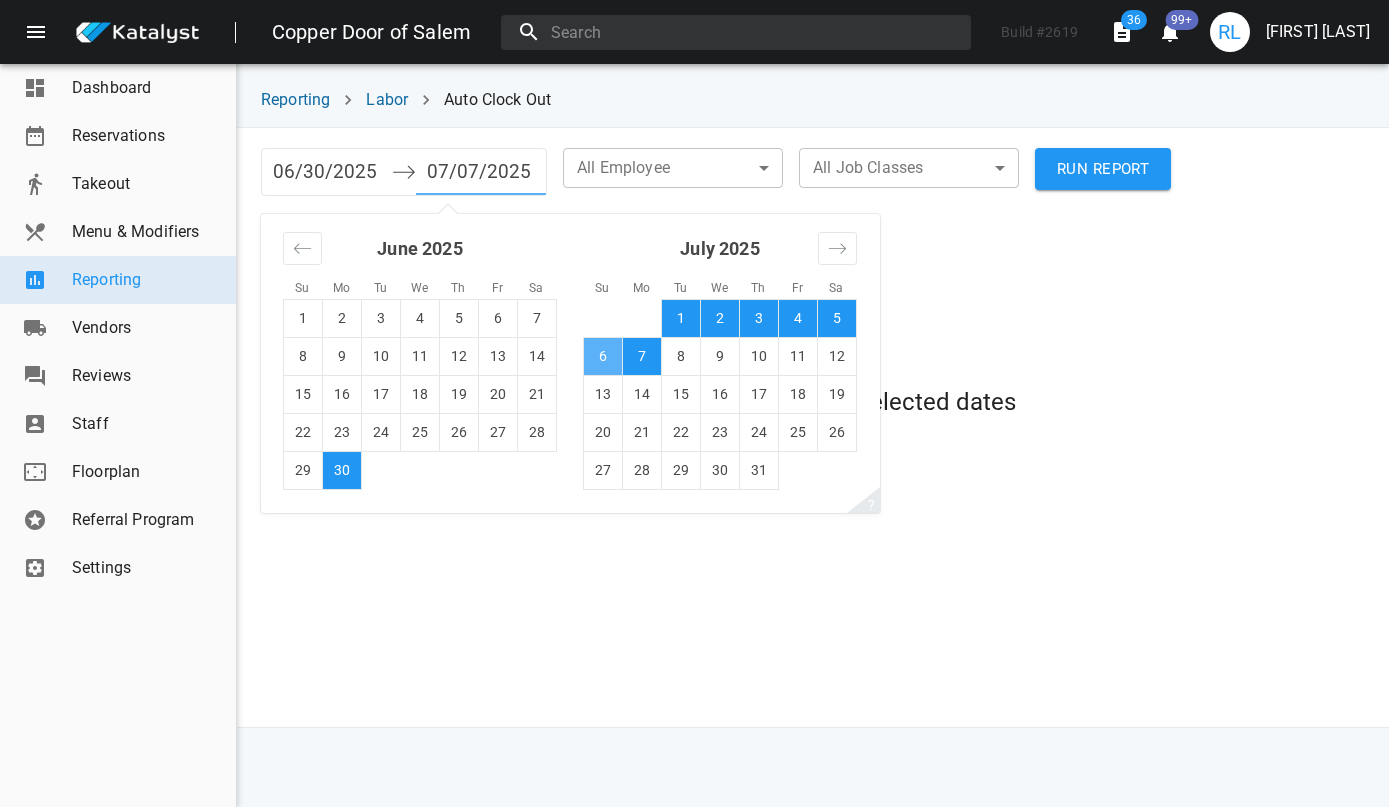 click on "6" at bounding box center [603, 356] 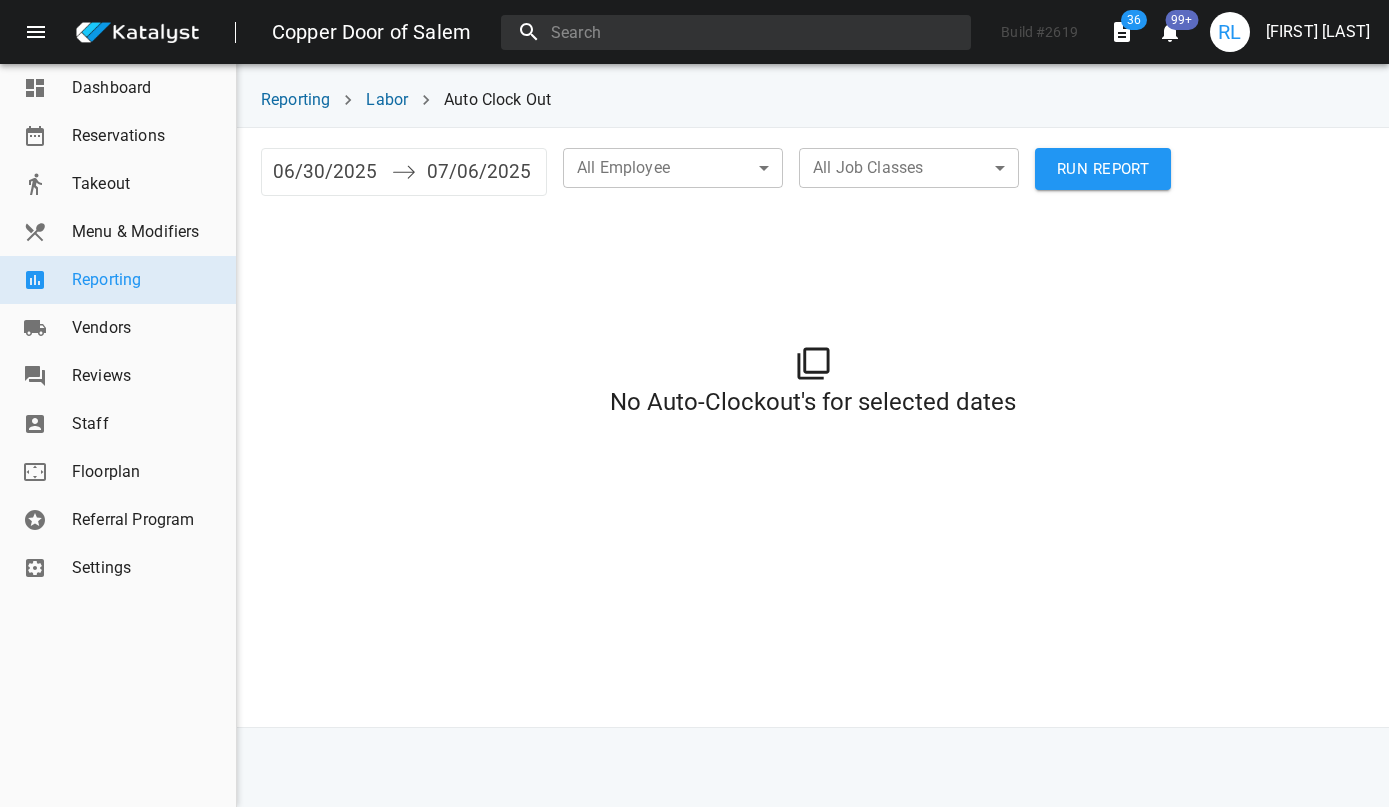 click on "RUN REPORT" at bounding box center [1103, 169] 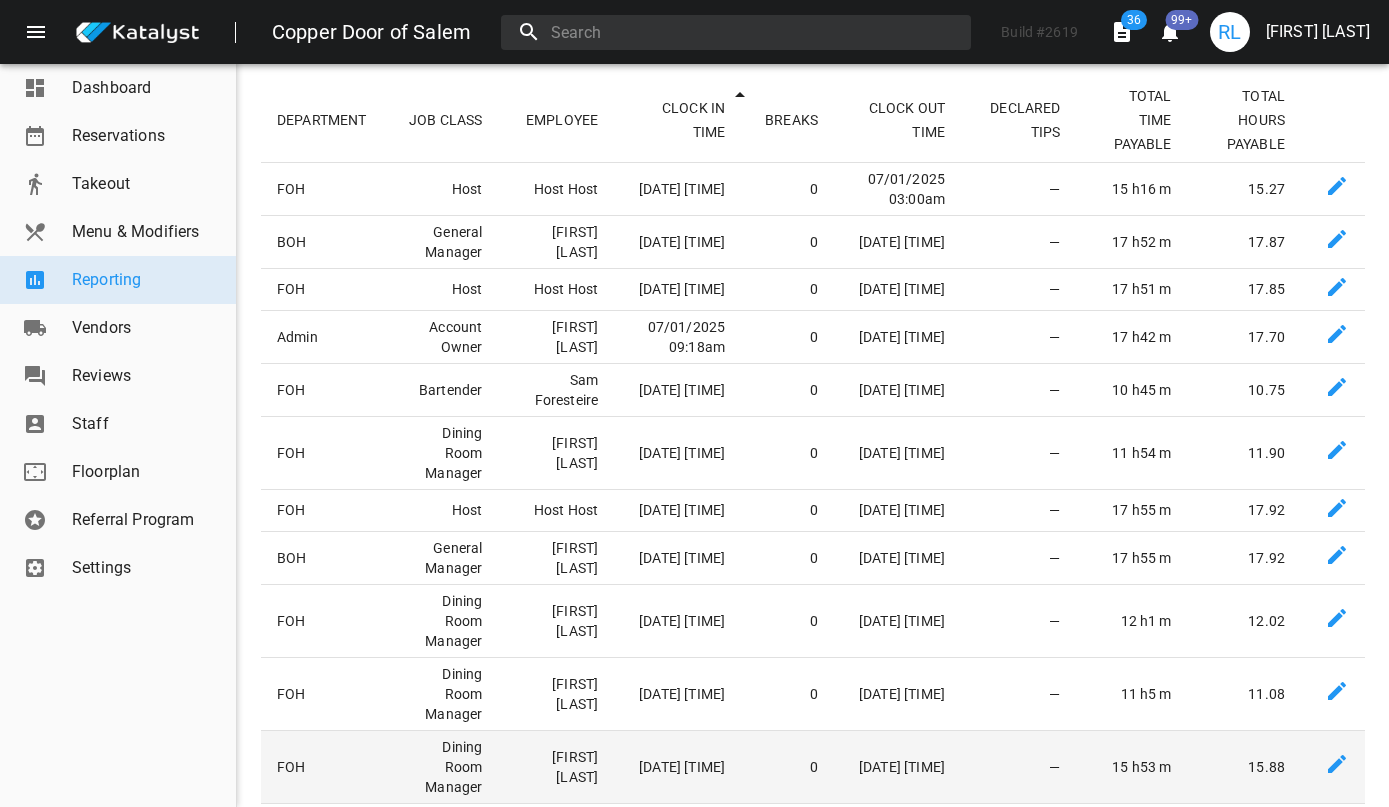 scroll, scrollTop: 244, scrollLeft: 0, axis: vertical 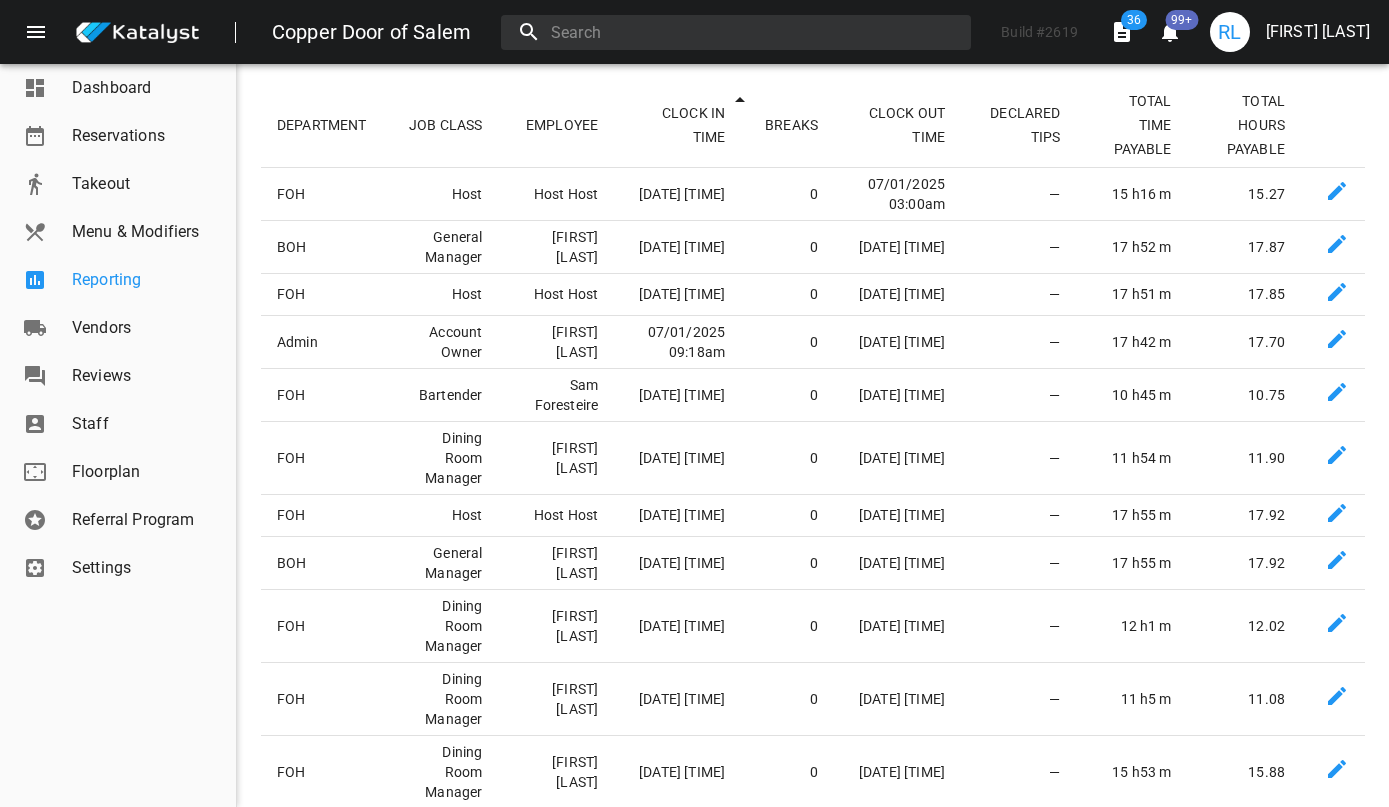 click on "Reporting" at bounding box center [146, 280] 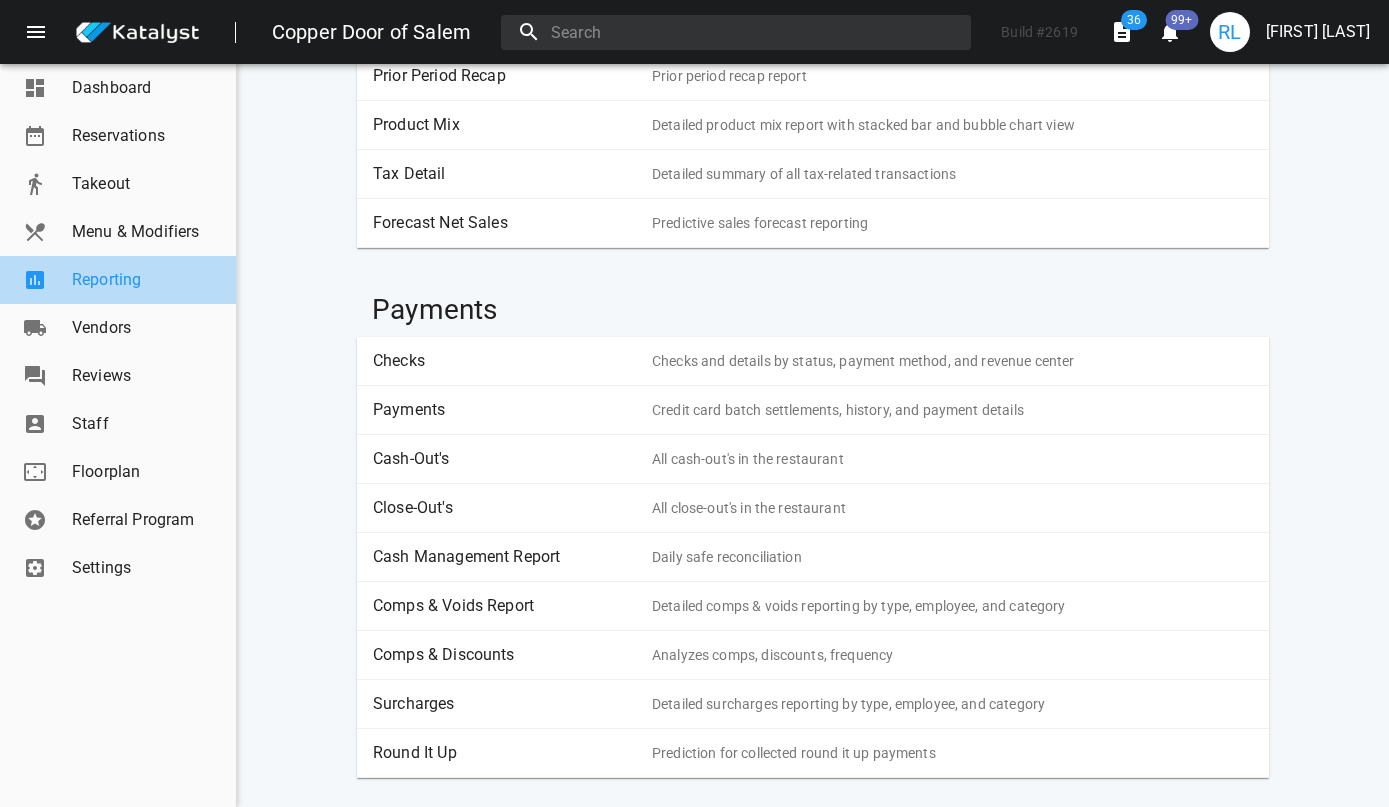 click on "Reporting" at bounding box center (146, 280) 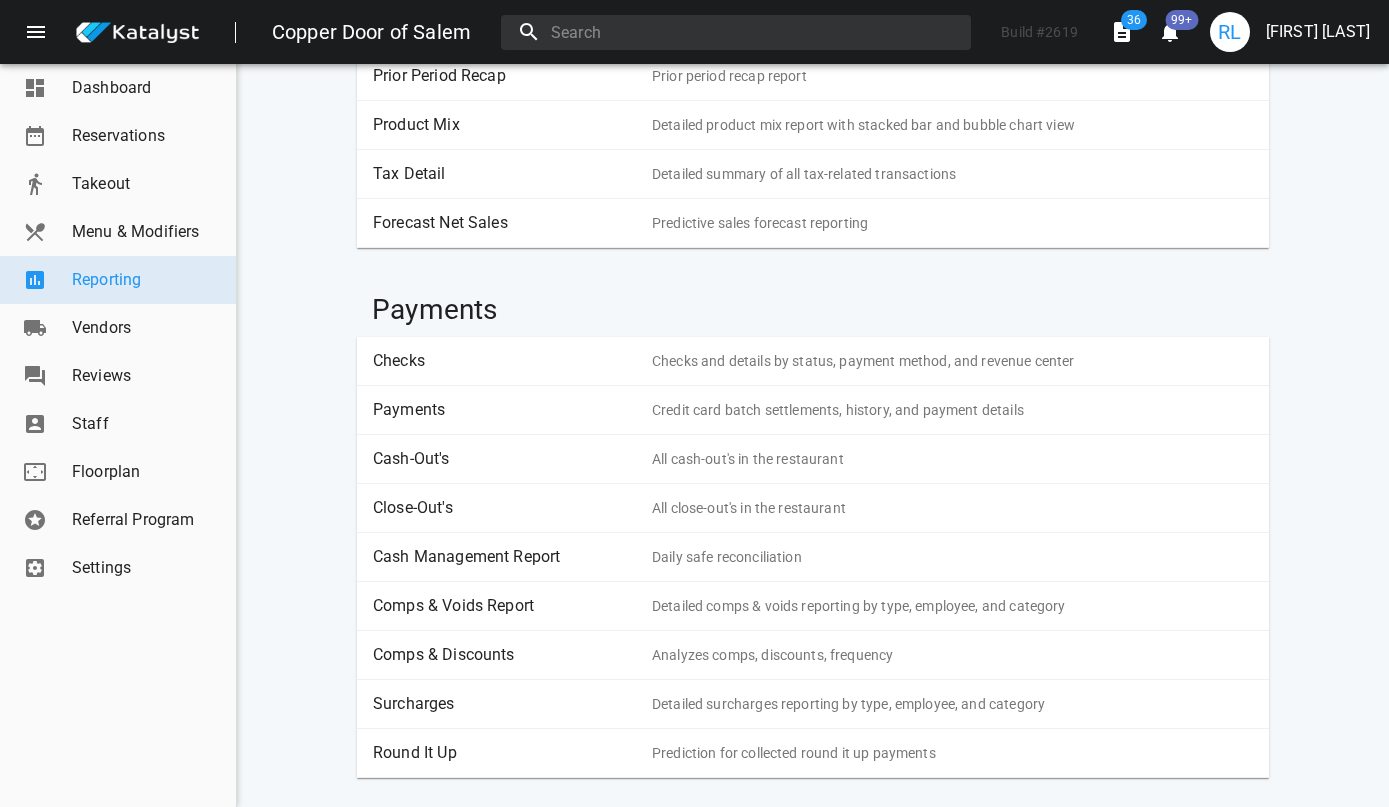 scroll, scrollTop: 0, scrollLeft: 0, axis: both 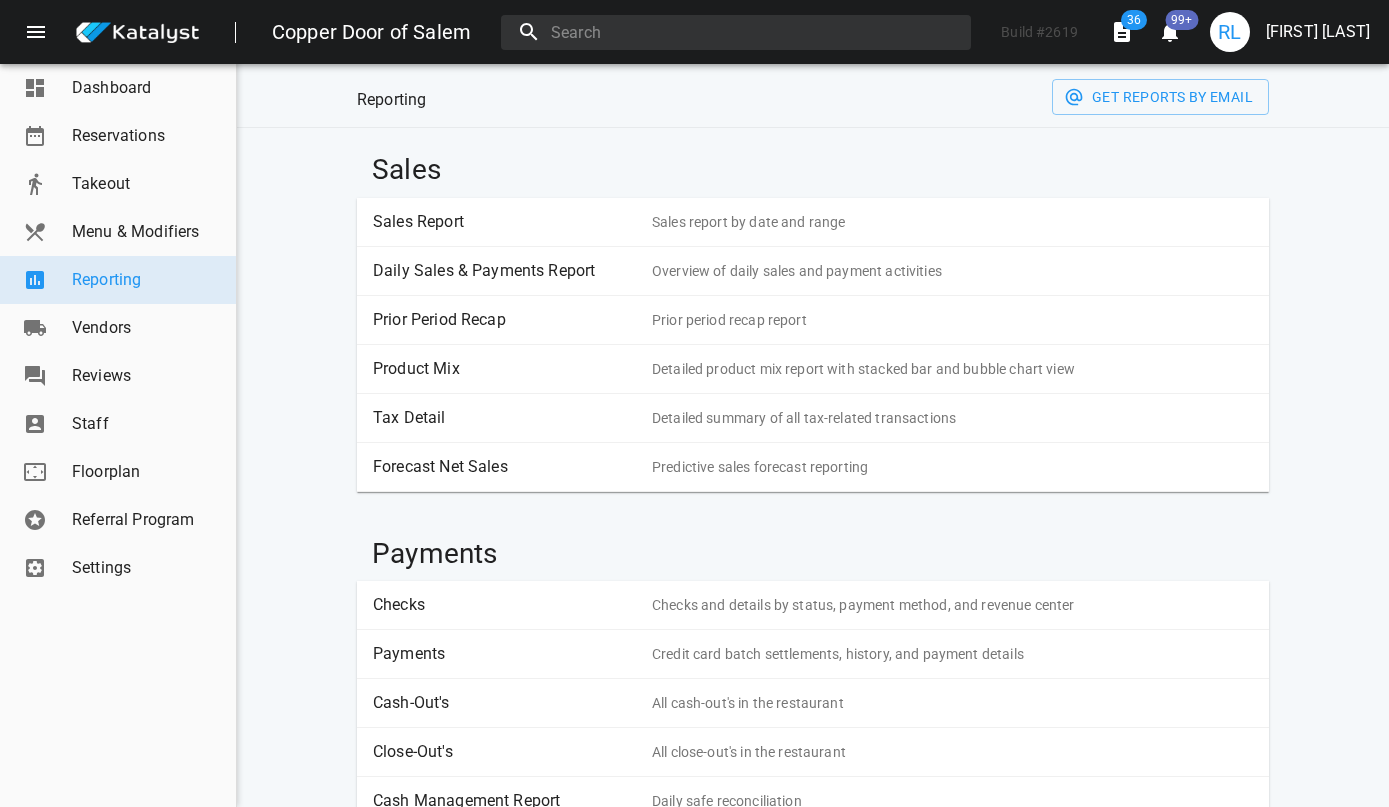 click on "Payments" at bounding box center (505, 654) 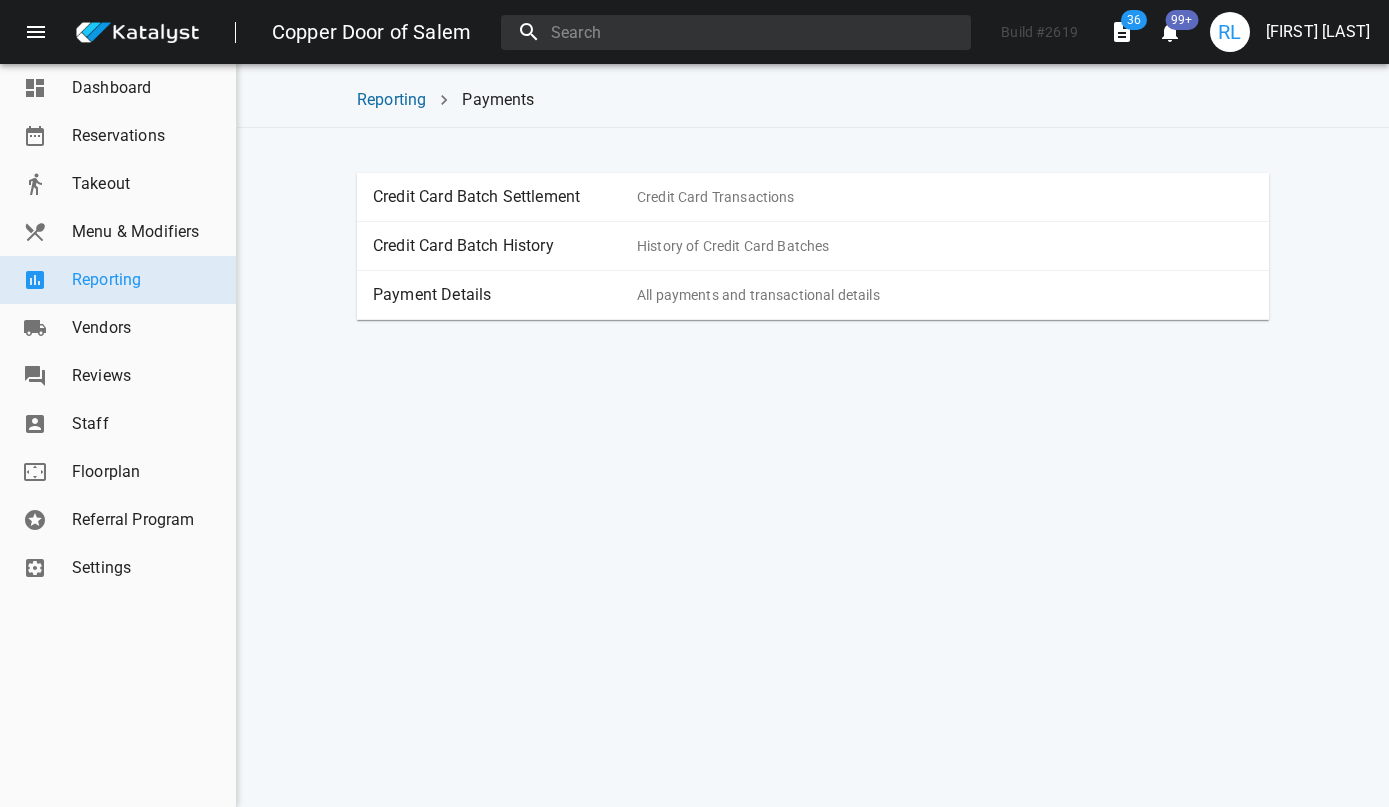 click on "Payment Details" at bounding box center (505, 295) 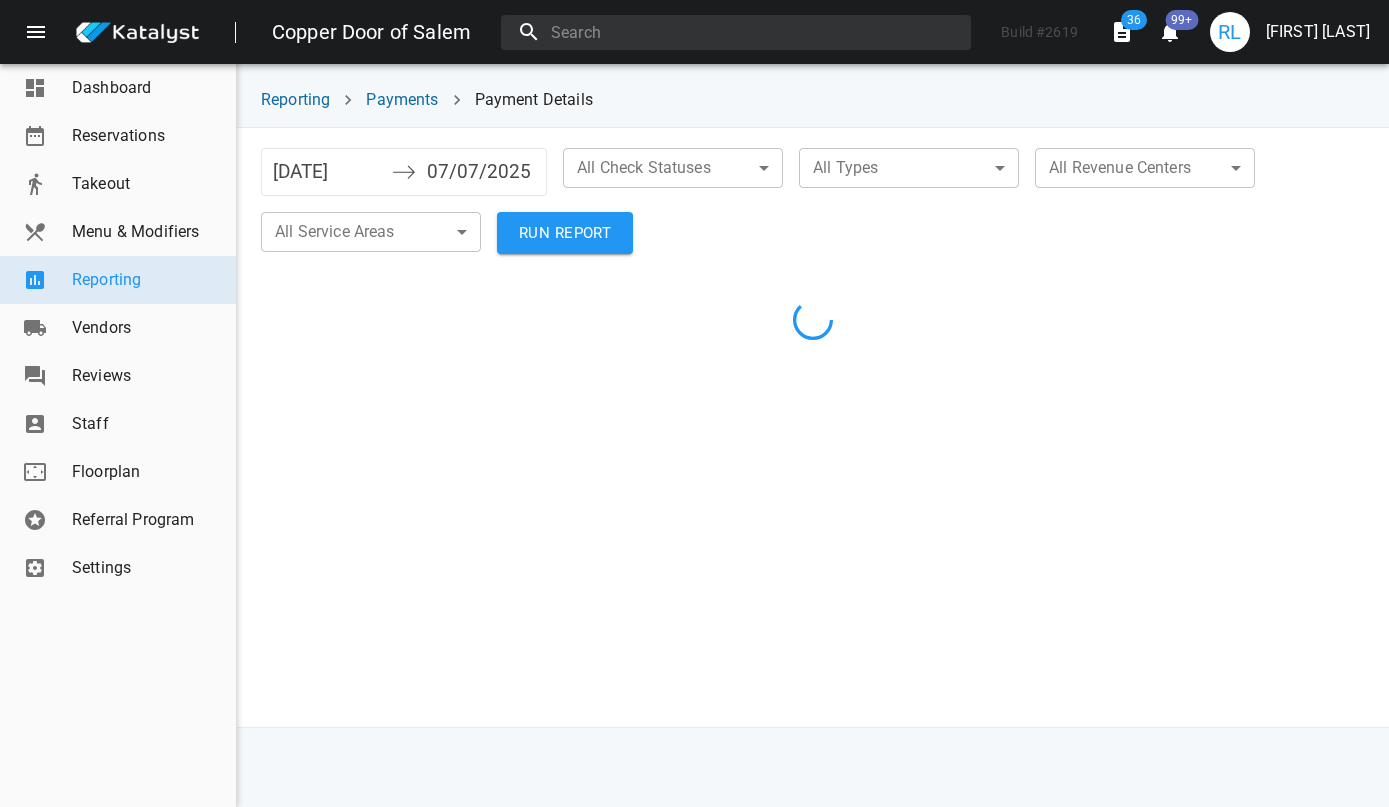 click on "[DATE]" at bounding box center [327, 172] 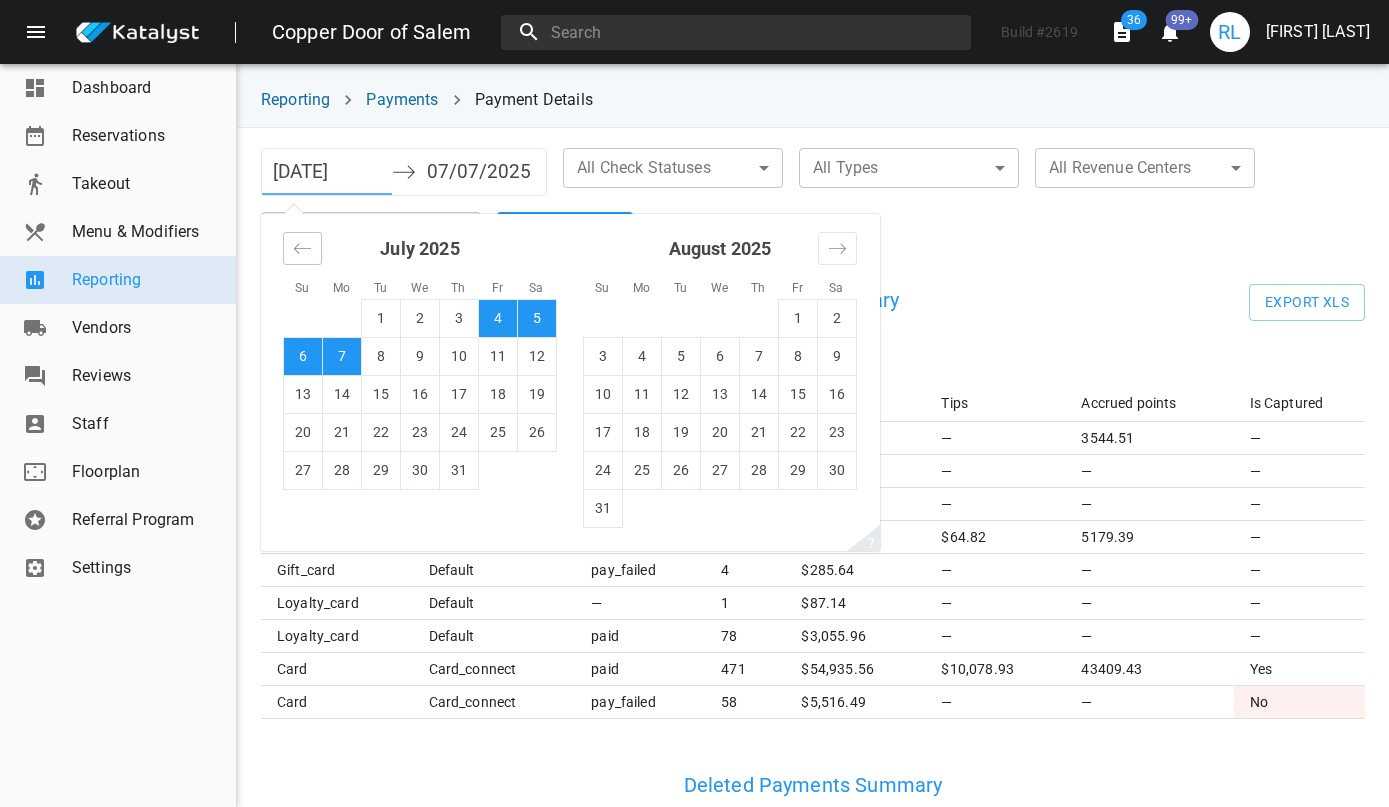 click at bounding box center [302, 248] 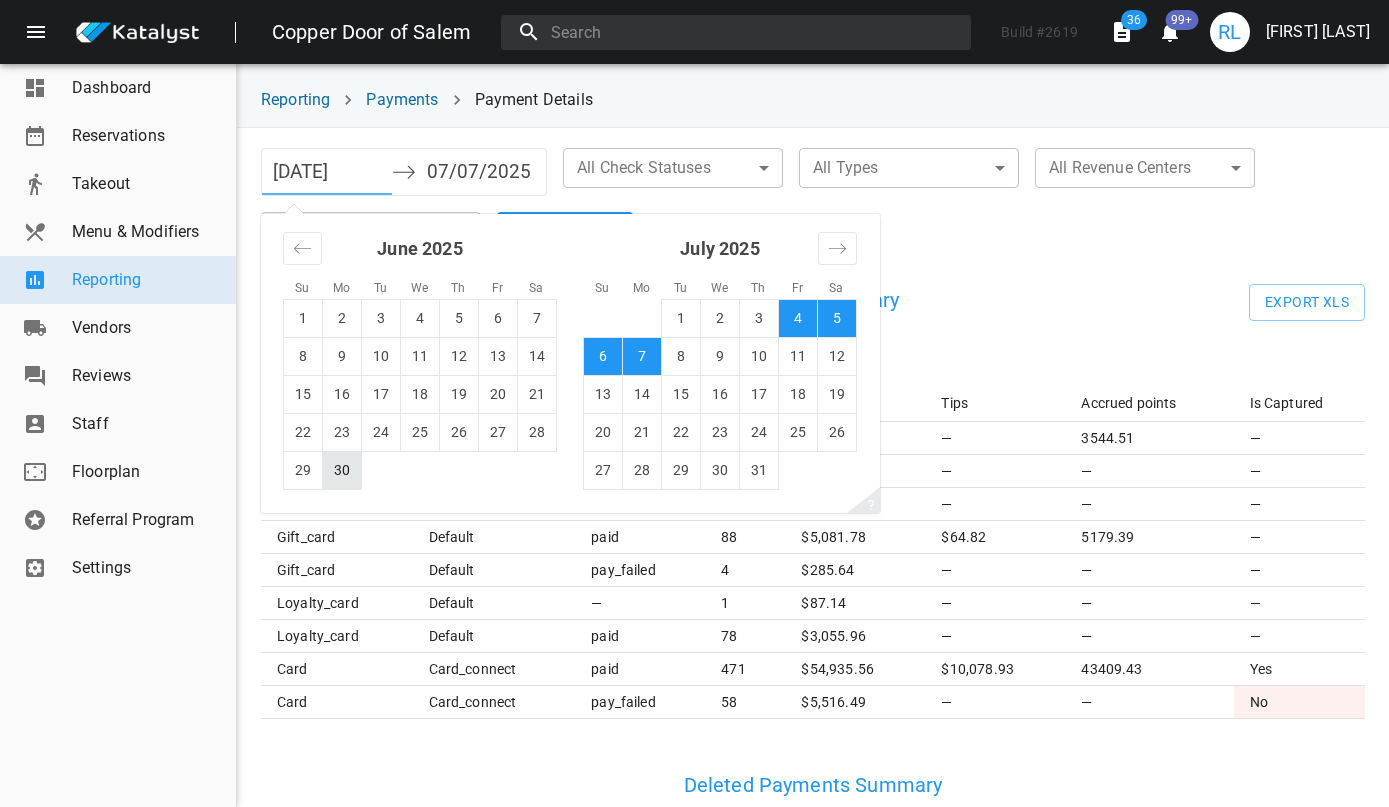 click on "30" at bounding box center [342, 470] 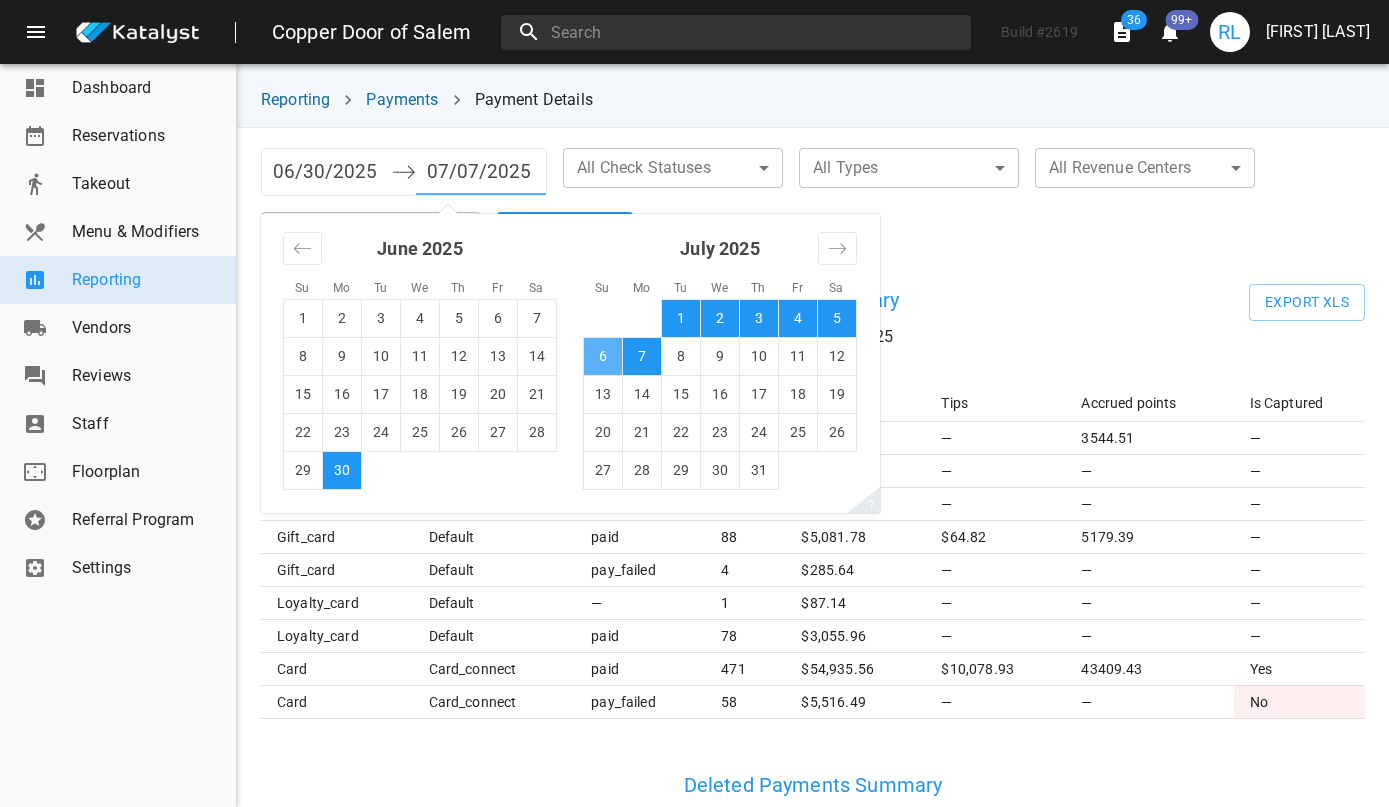 click on "6" at bounding box center (603, 356) 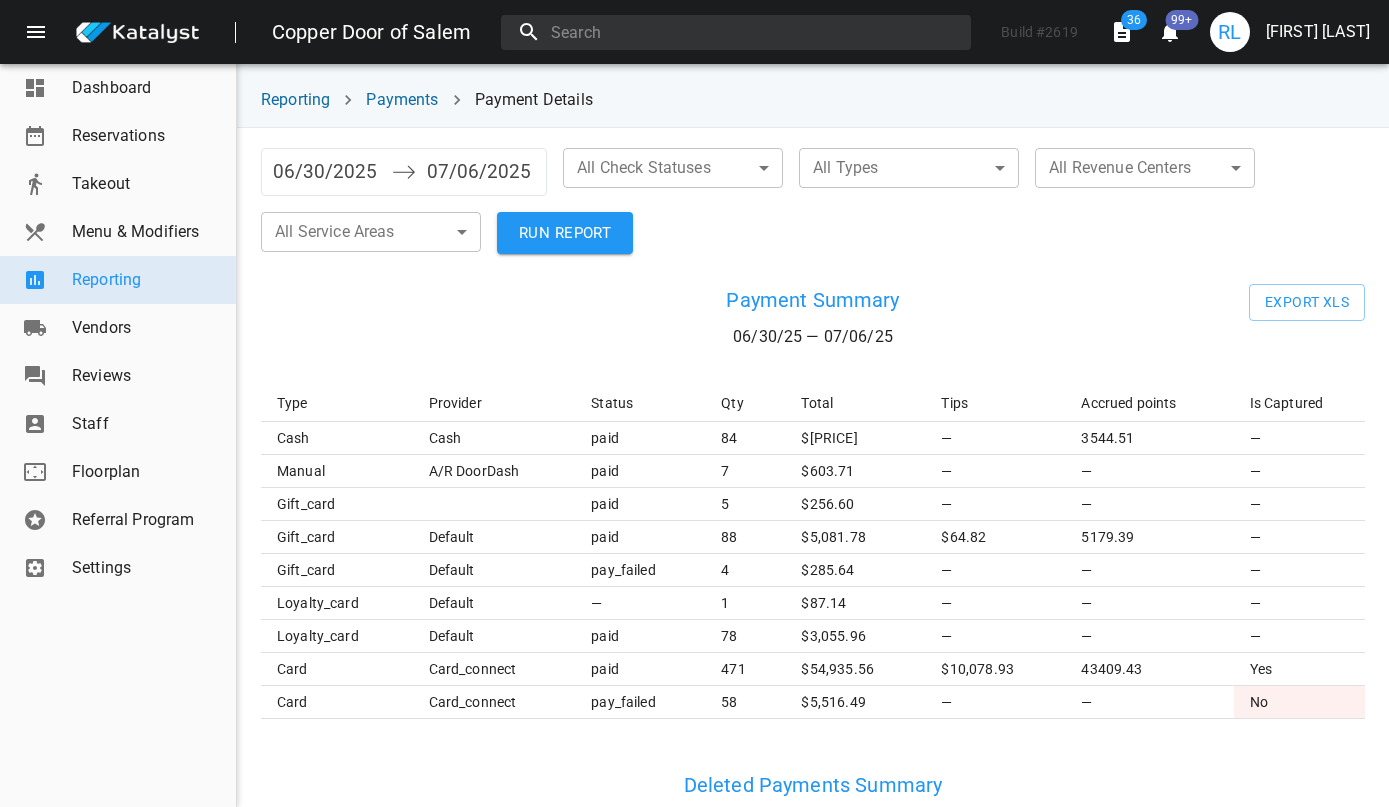 click on "Copper Door of Salem Build #  2619 36 99+ RL Rebecca Lemay Dashboard Reservations Takeout Menu & Modifiers Reporting Vendors Reviews Staff Floorplan Referral Program Settings Reporting Payments Payment Details 06/30/2025 Navigate forward to interact with the calendar and select a date. Press the question mark key to get the keyboard shortcuts for changing dates. 07/06/2025 Navigate backward to interact with the calendar and select a date. Press the question mark key to get the keyboard shortcuts for changing dates. All Check Statuses ​ ​ All Types ​ ​ All Revenue Centers ​ ​ All Service Areas ​ ​ RUN REPORT   Payment Summary 06/30/25 — 07/06/25 Export XLS Type Provider Status Qty Total Tips Accrued points Is Captured cash cash paid 84 $ 4,758.41 — 3544.51 — manual A/R DoorDash paid 7 $ 603.71 — — — gift_card paid 5 $ 256.60 — — — gift_card default paid 88 $ 5,081.78 $64.82 5179.39 — gift_card default pay_failed 4 $ 285.64 — — — loyalty_card default — 1 $ 87.14 —" at bounding box center (694, 403) 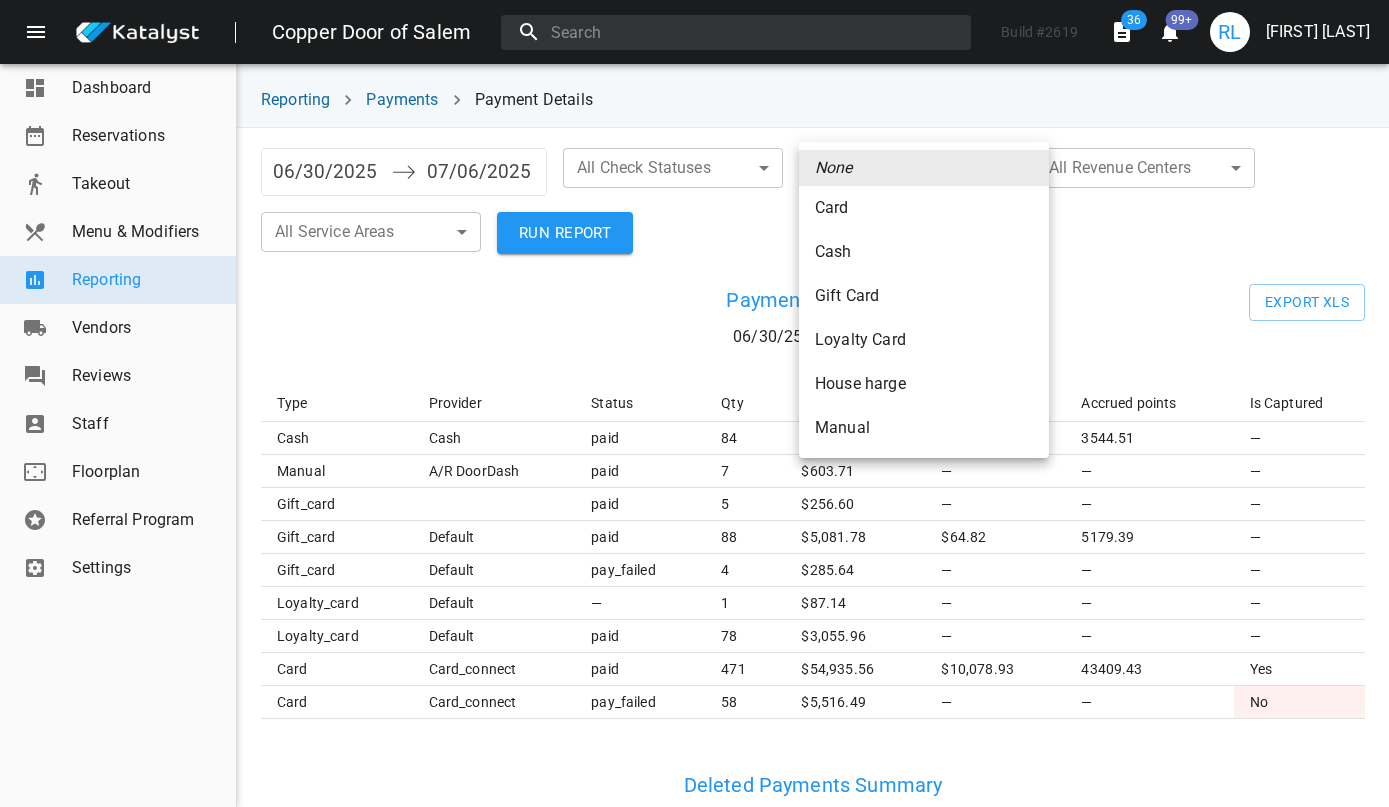 click on "Loyalty Card" at bounding box center (924, 208) 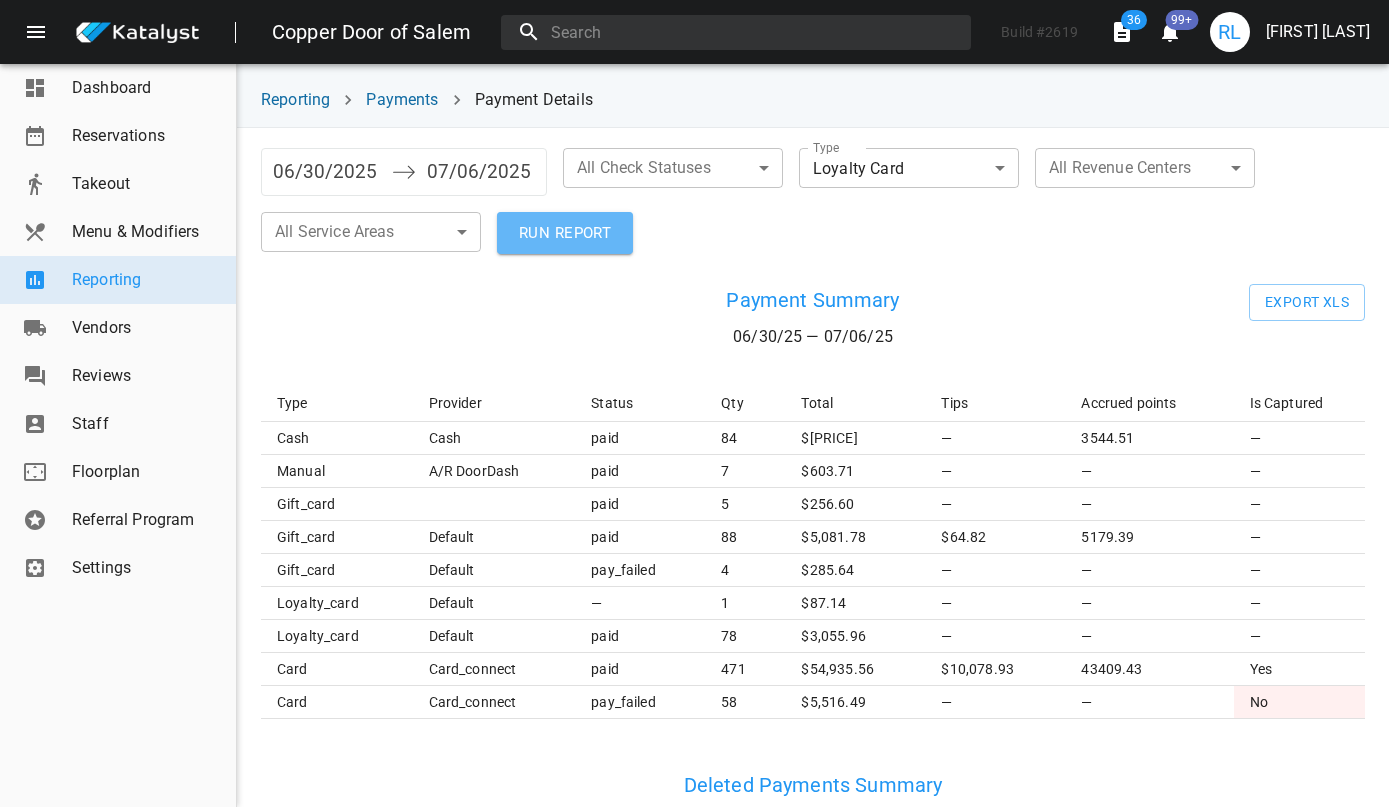 click on "RUN REPORT" at bounding box center (565, 233) 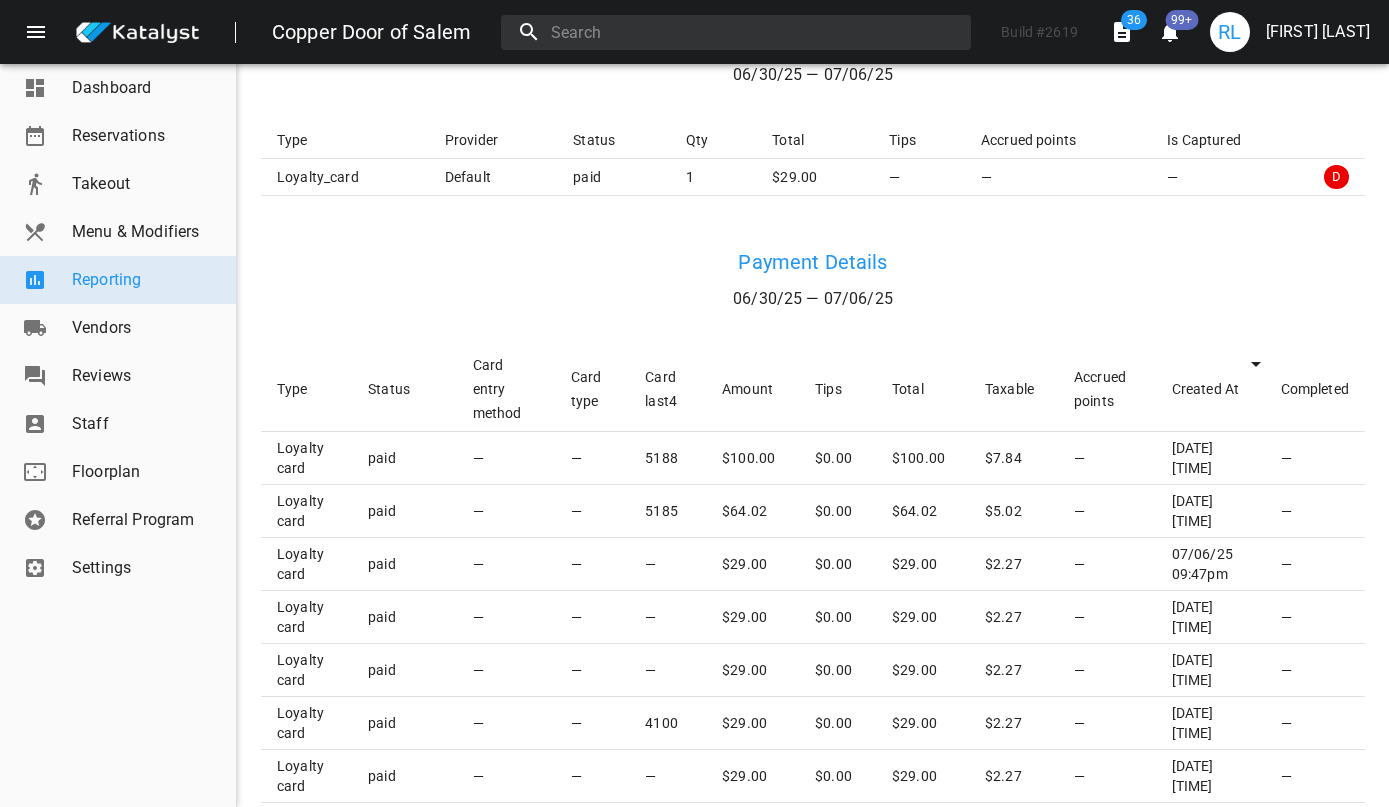scroll, scrollTop: 566, scrollLeft: 0, axis: vertical 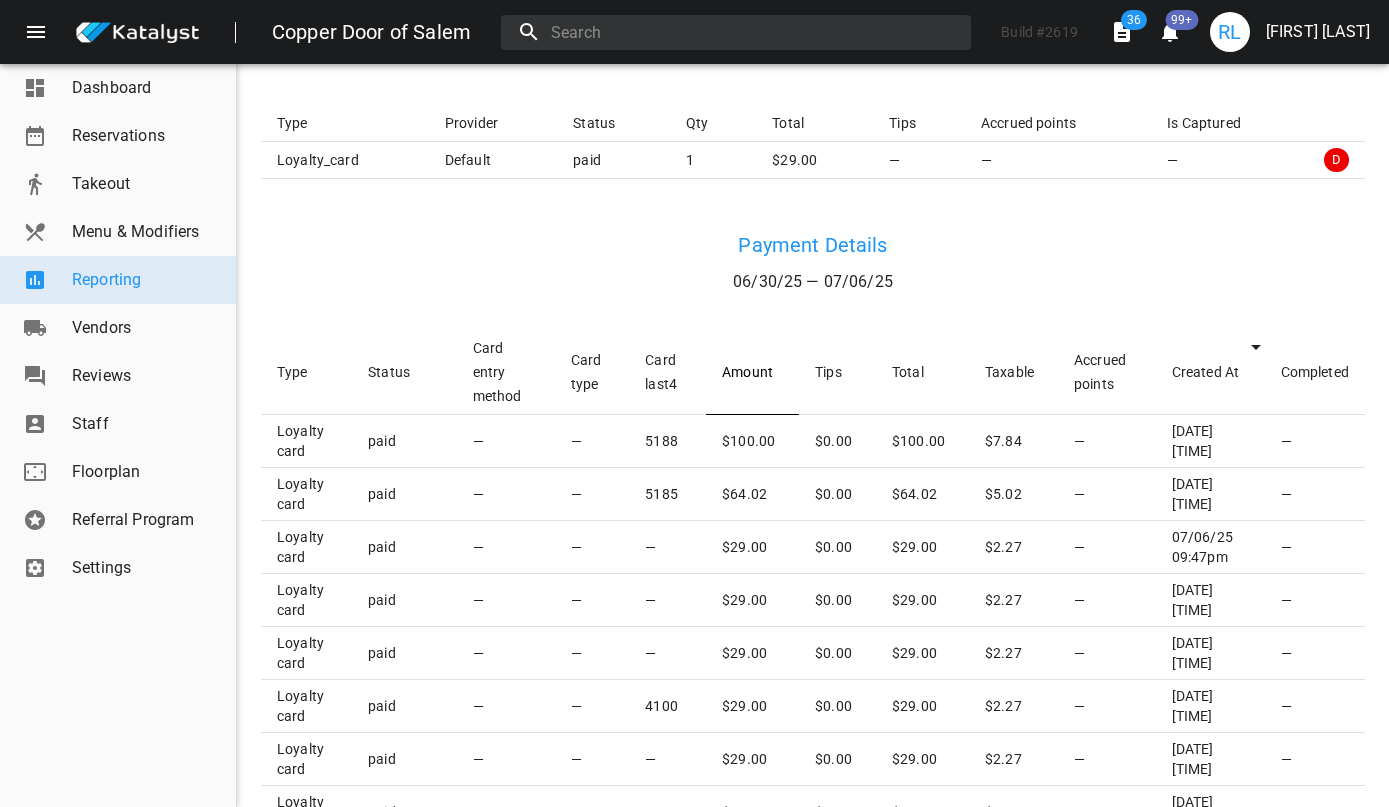 click on "Amount" at bounding box center [752, 372] 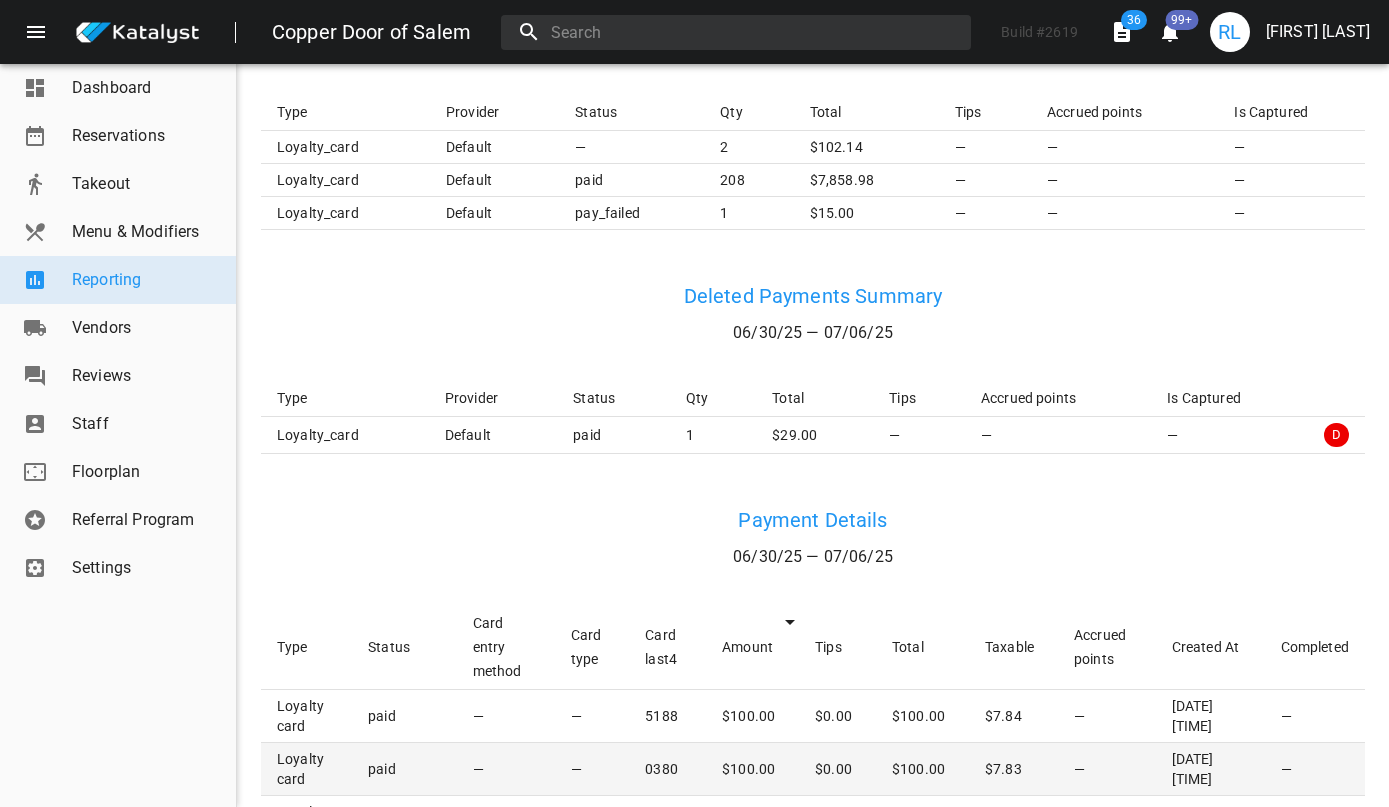 scroll, scrollTop: 0, scrollLeft: 0, axis: both 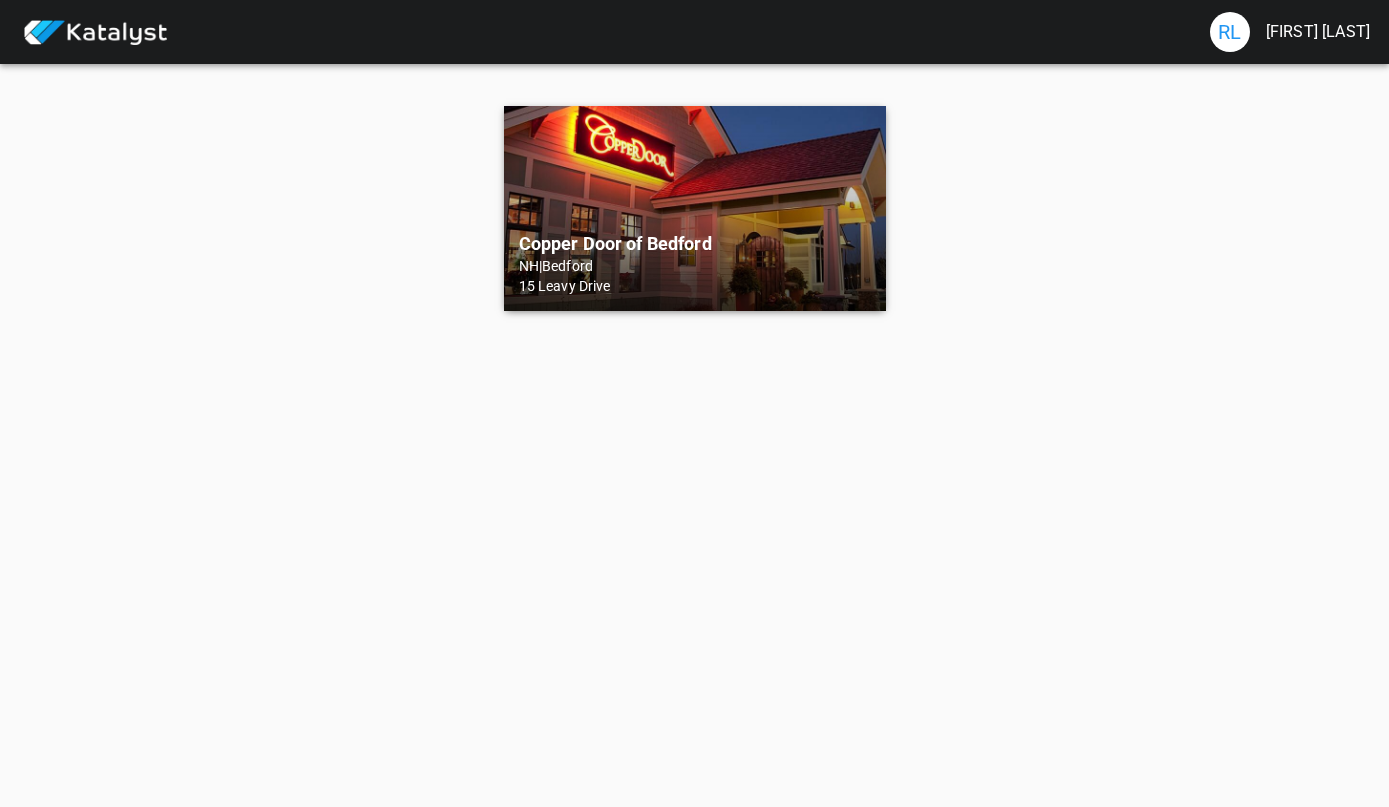 click on "Copper Door of Bedford NH  |  Bedford 15 Leavy Drive" at bounding box center [695, 208] 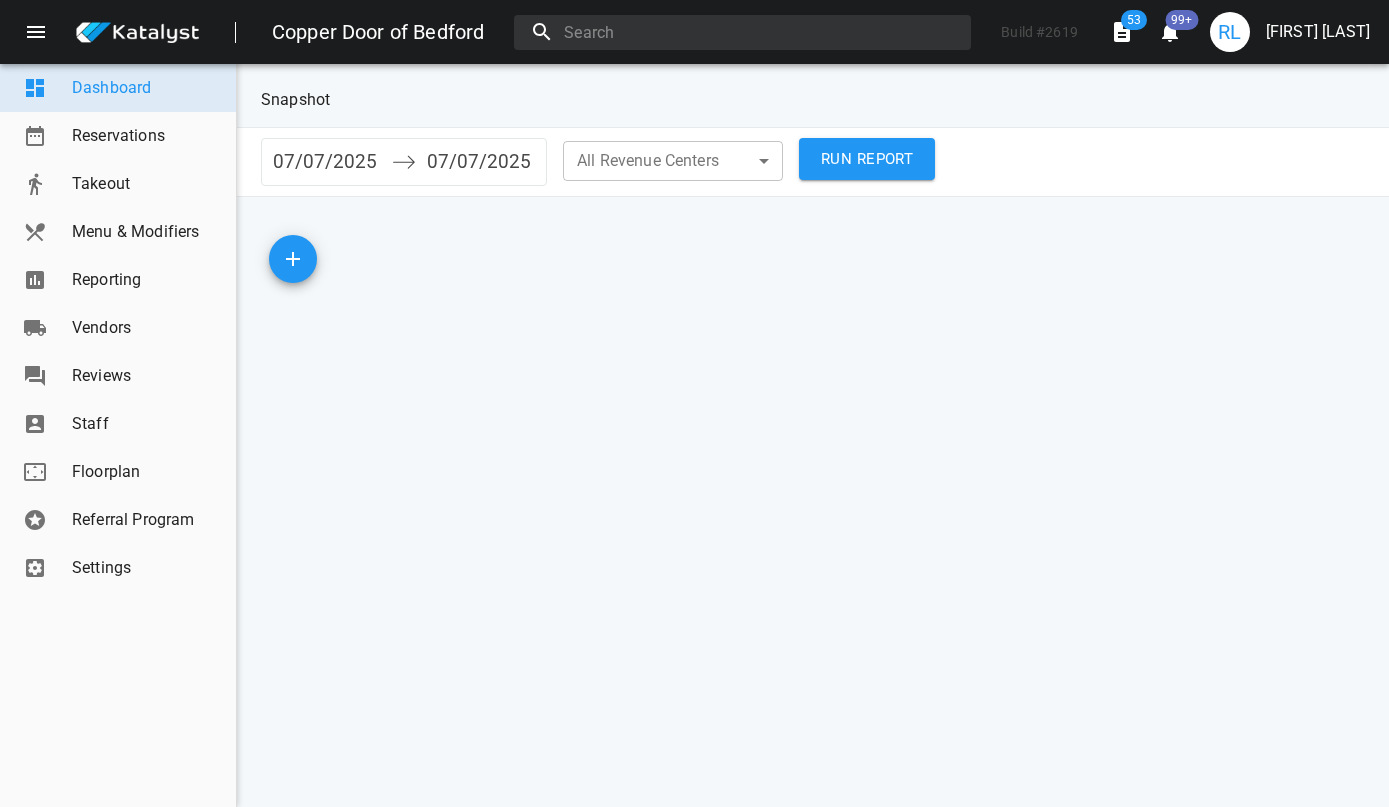 click on "Reporting" at bounding box center [146, 280] 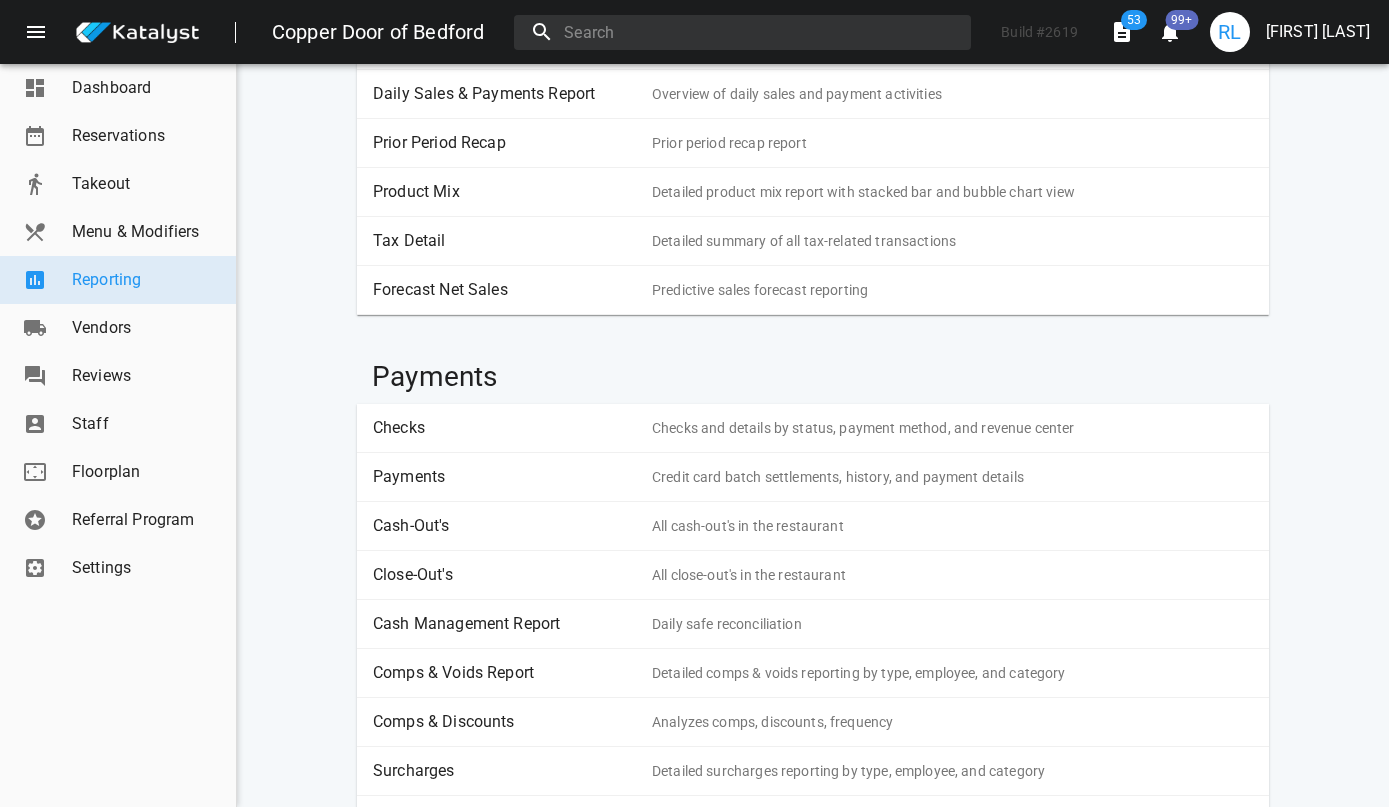 scroll, scrollTop: 184, scrollLeft: 0, axis: vertical 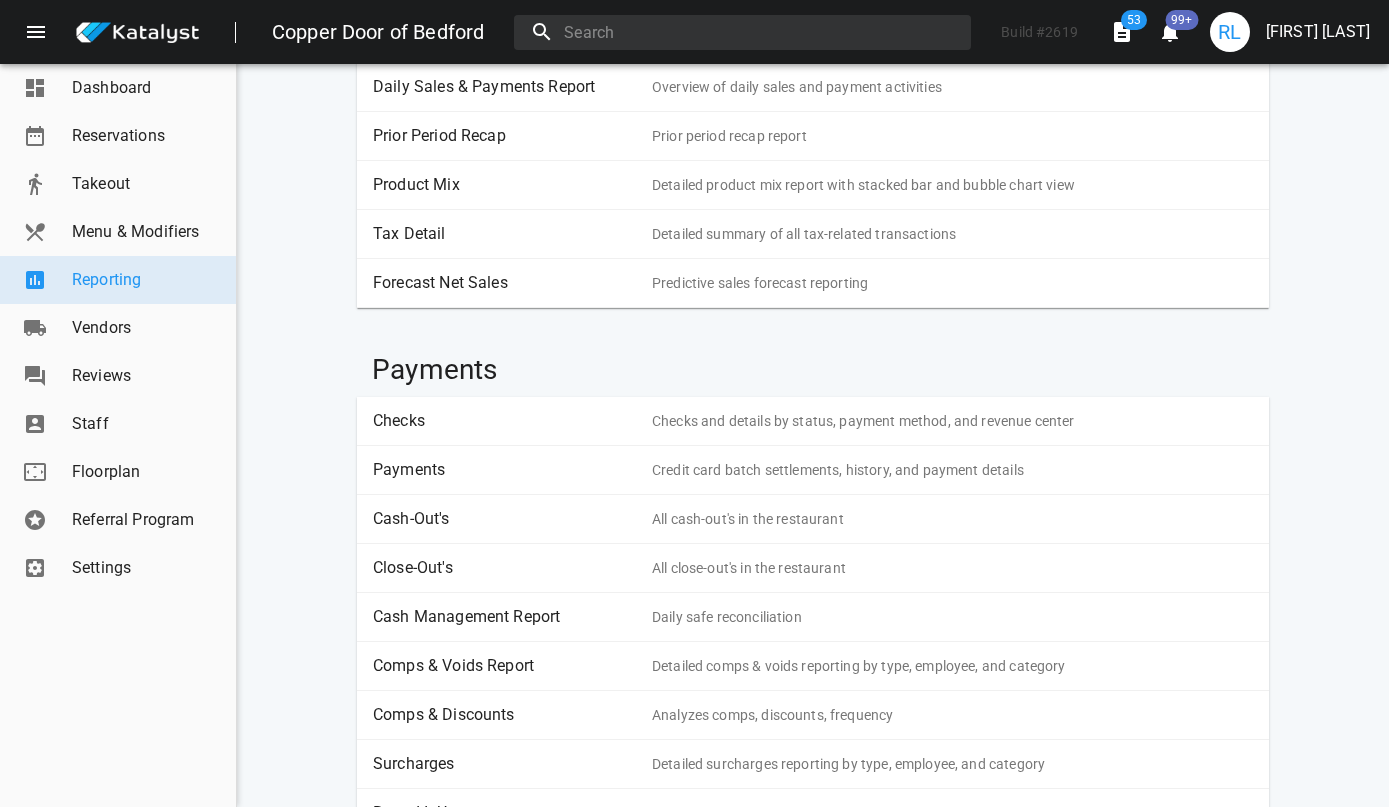 click on "Payments" at bounding box center (505, 470) 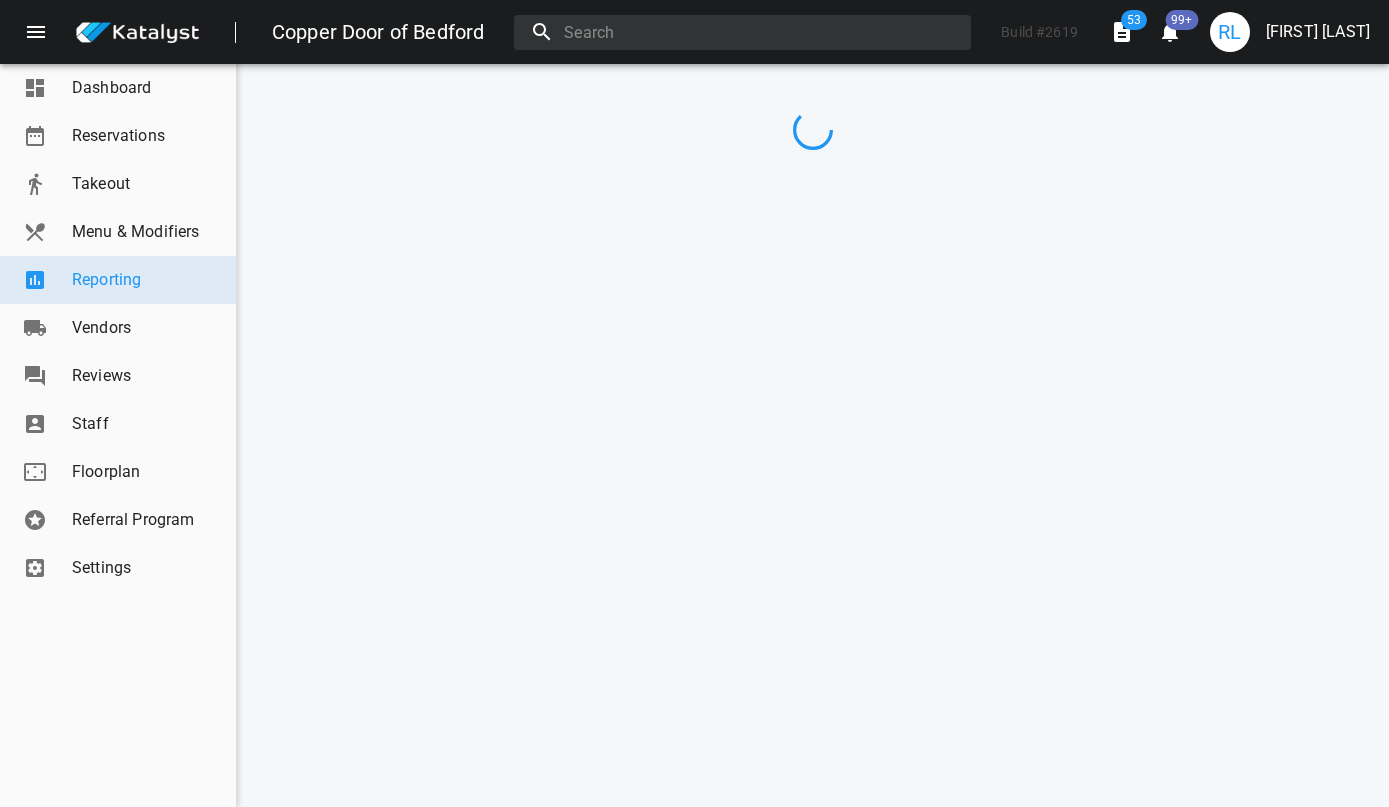 scroll, scrollTop: 0, scrollLeft: 0, axis: both 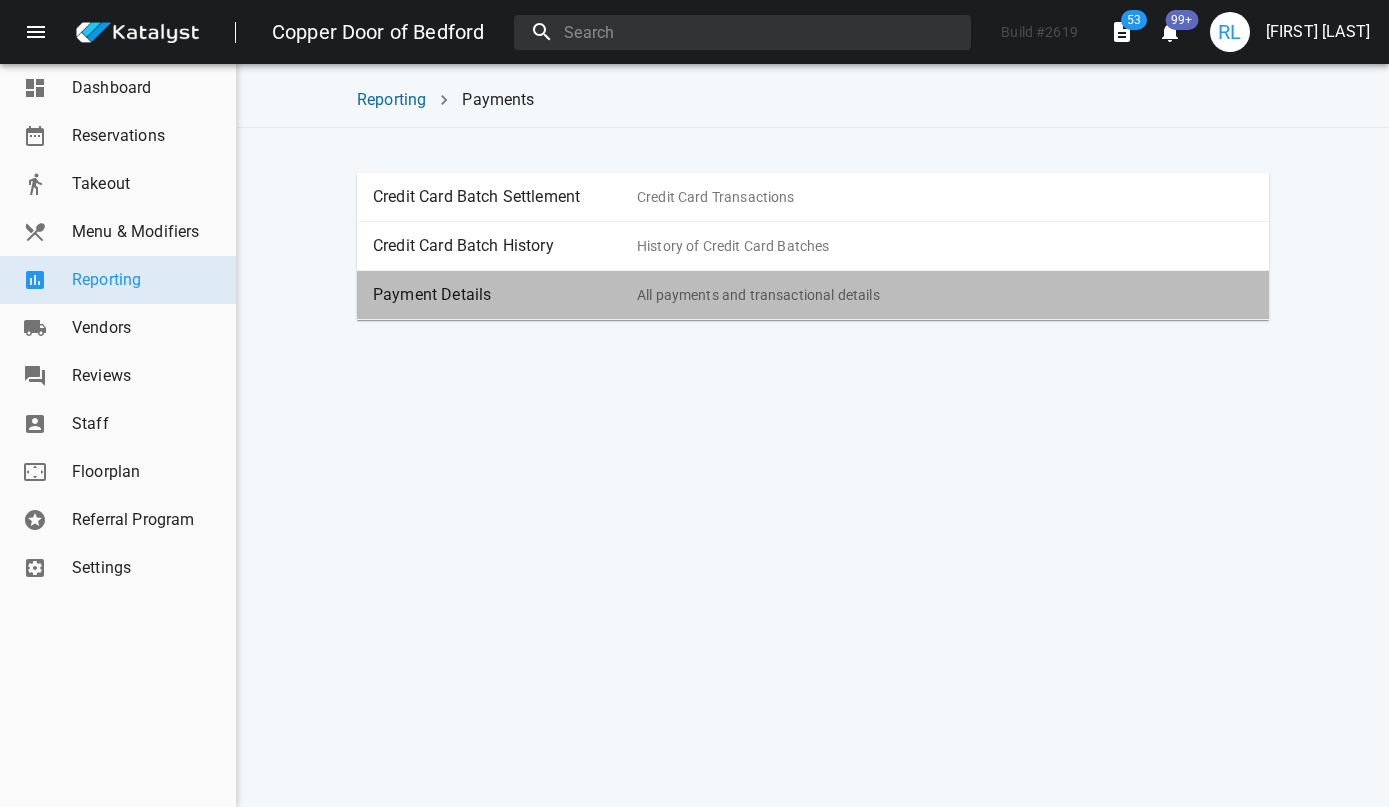 click on "Payment Details" at bounding box center (505, 295) 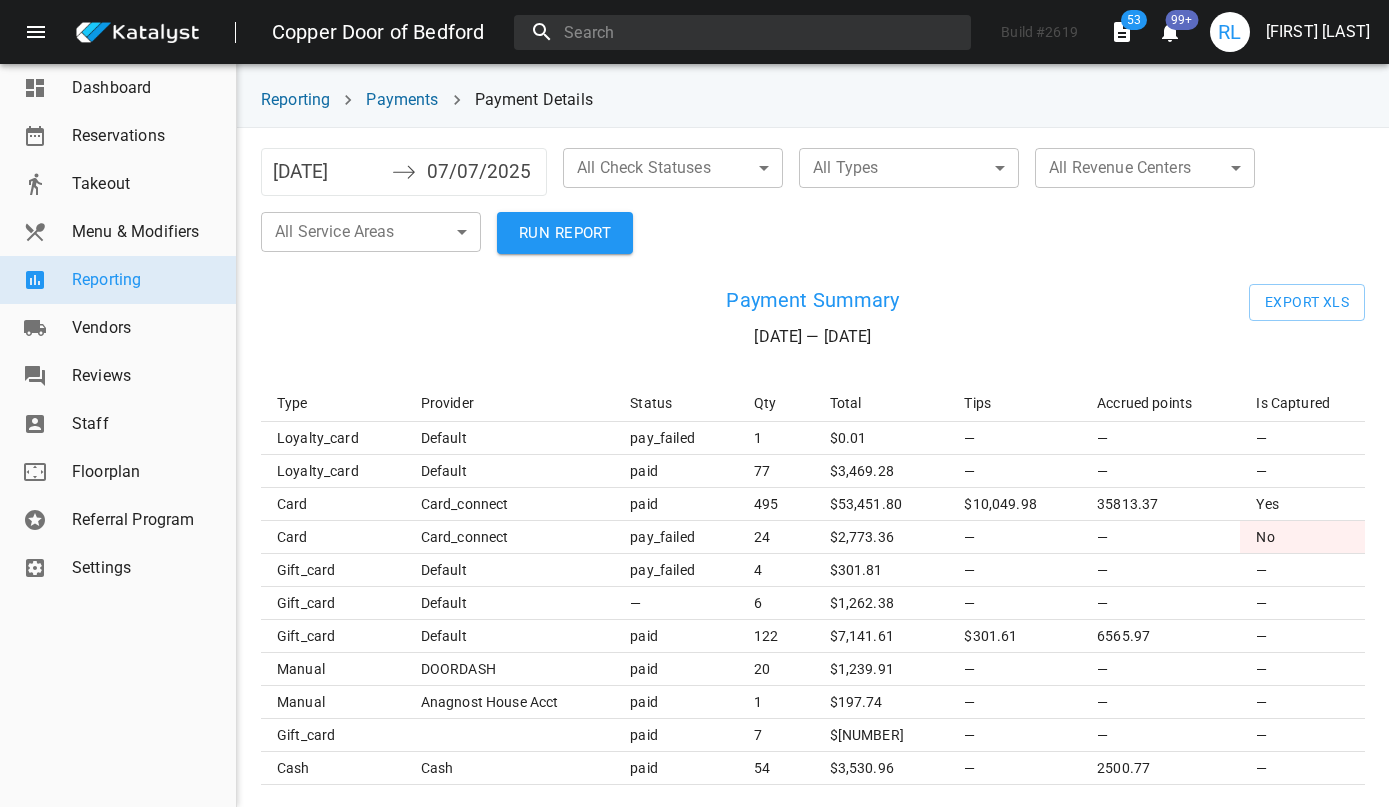 click on "[DATE]" at bounding box center (327, 172) 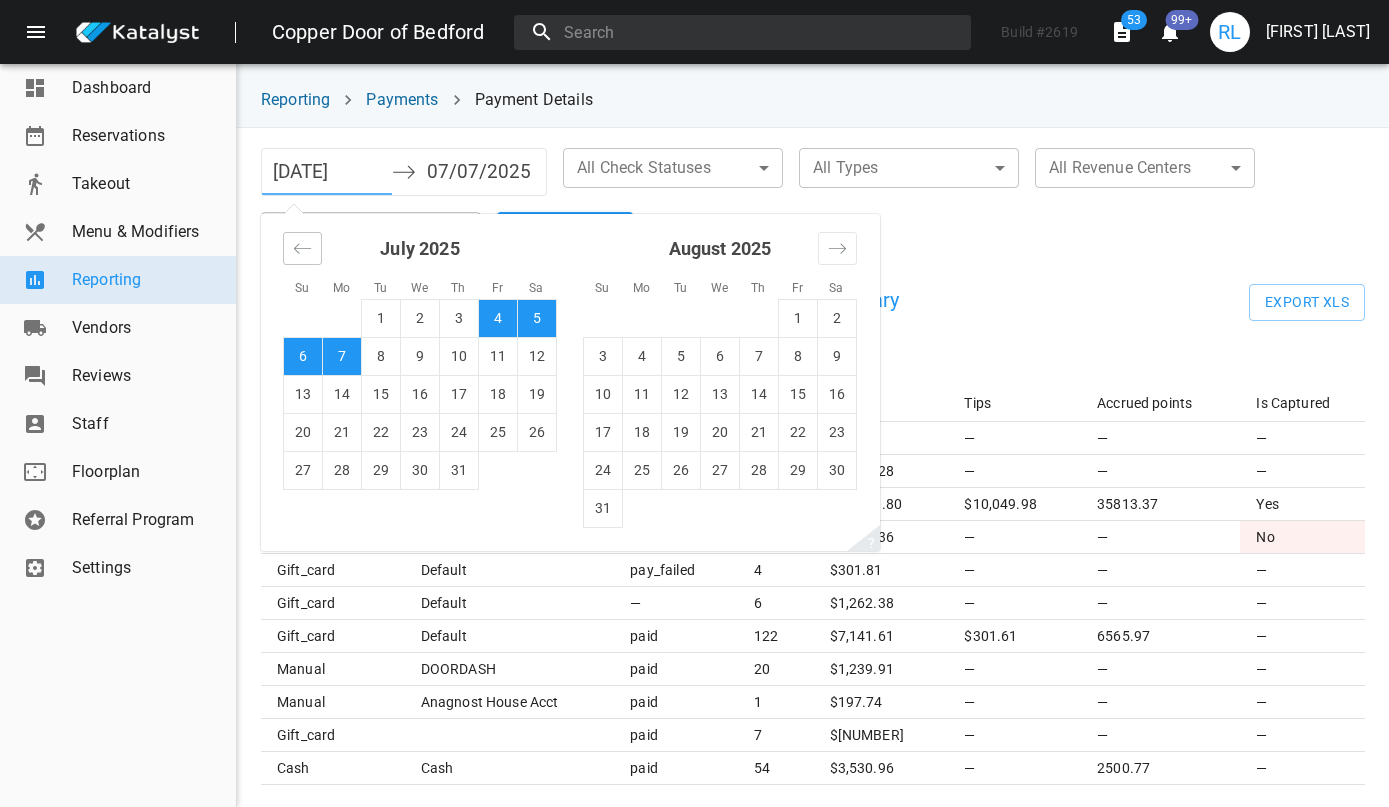 click at bounding box center (302, 248) 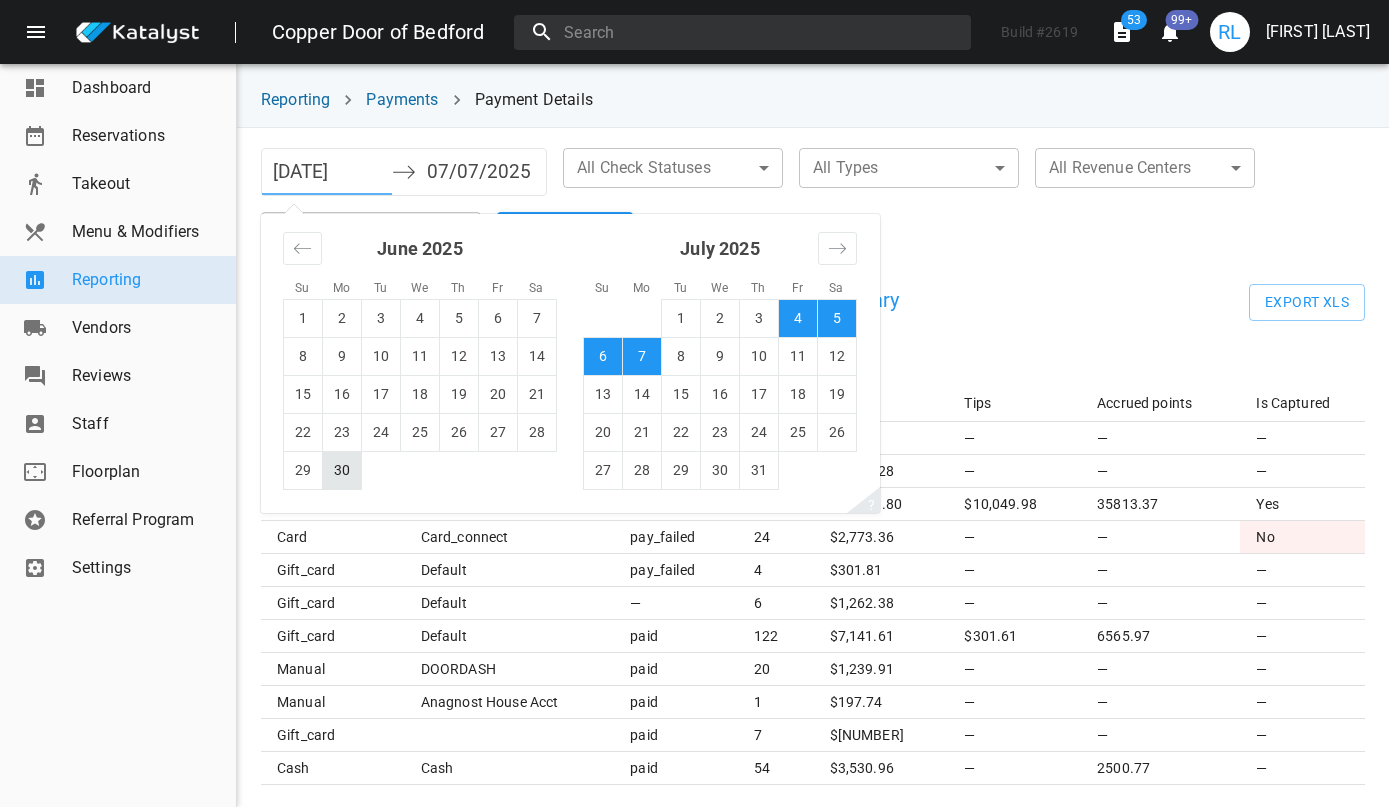 click on "30" at bounding box center (342, 470) 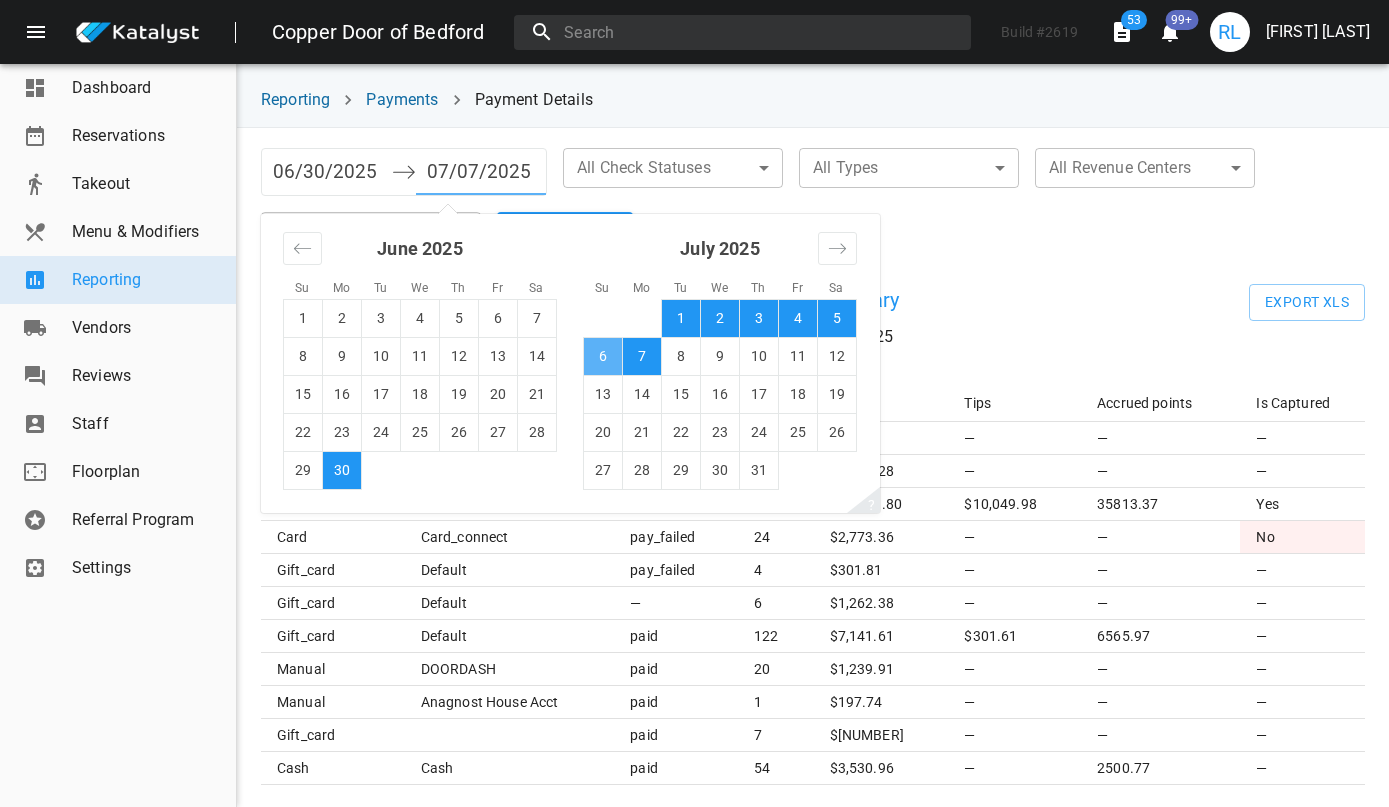 click on "6" at bounding box center (603, 356) 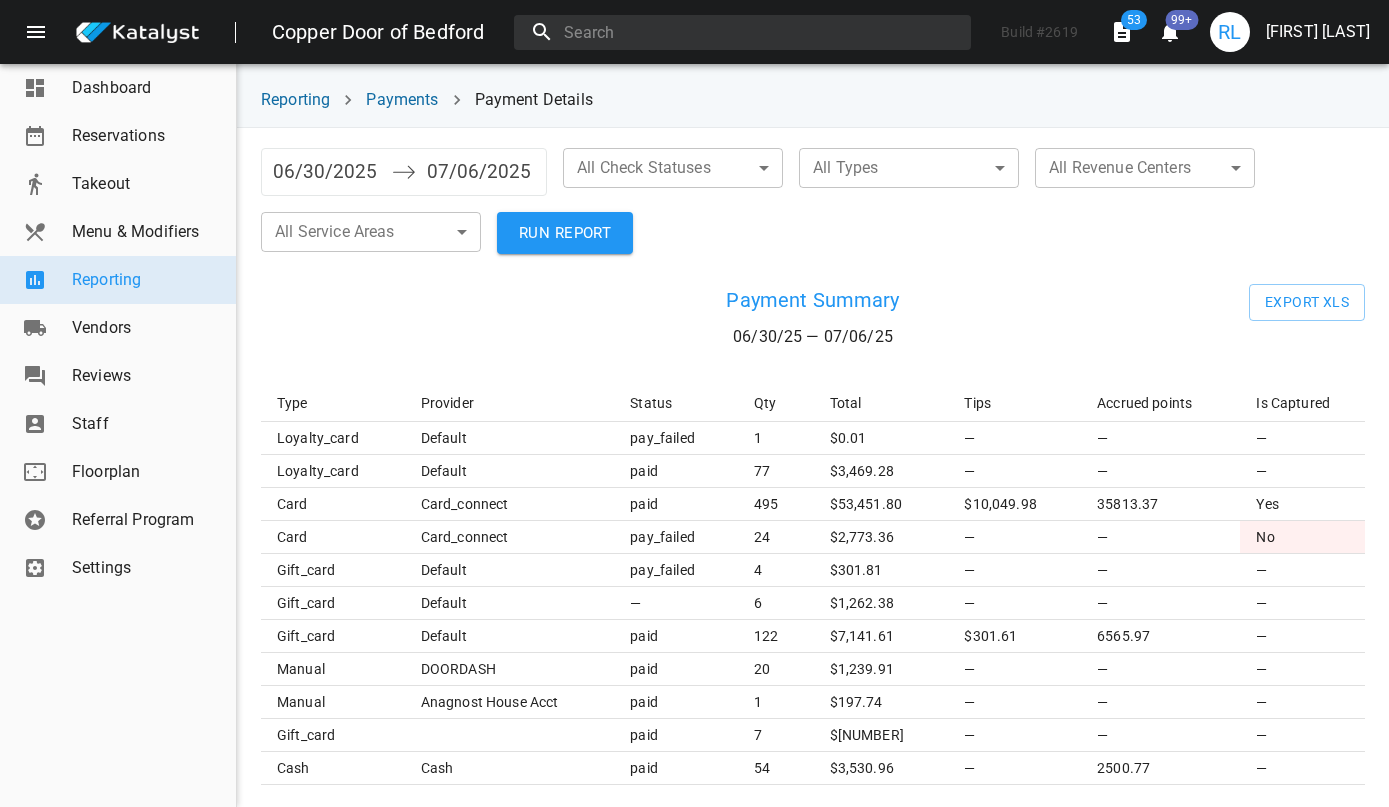 click on "Copper Door of Bedford Build # [BUILD_NUMBER] [NUMBER] [NUMBER]+ [FIRST] [LAST] Dashboard Reservations Takeout Menu & Modifiers Reporting Vendors Reviews Staff Floorplan Referral Program Settings Reporting Payments Payment Details [DATE] Navigate forward to interact with the calendar and select a date. Press the question mark key to get the keyboard shortcuts for changing dates. [DATE] Navigate backward to interact with the calendar and select a date. Press the question mark key to get the keyboard shortcuts for changing dates. All Check Statuses ​​ All Types ​​ All Revenue Centers ​​ All Service Areas ​​ RUN REPORT ​​ Payment Summary [DATE] — [DATE] Export XLS Type Provider Status Qty Total Tips Accrued points Is Captured loyalty_card default pay_failed 1 [CURRENCY] [AMOUNT] — — — loyalty_card default paid 77 [CURRENCY] [AMOUNT] — — — card card_connect paid 495 [CURRENCY] [AMOUNT] [CURRENCY] [AMOUNT] [NUMBER] Yes card card_connect pay_failed 24 [CURRENCY] [AMOUNT] — — No gift_card default pay_failed 4 [CURRENCY] [AMOUNT] — — 6" at bounding box center [694, 403] 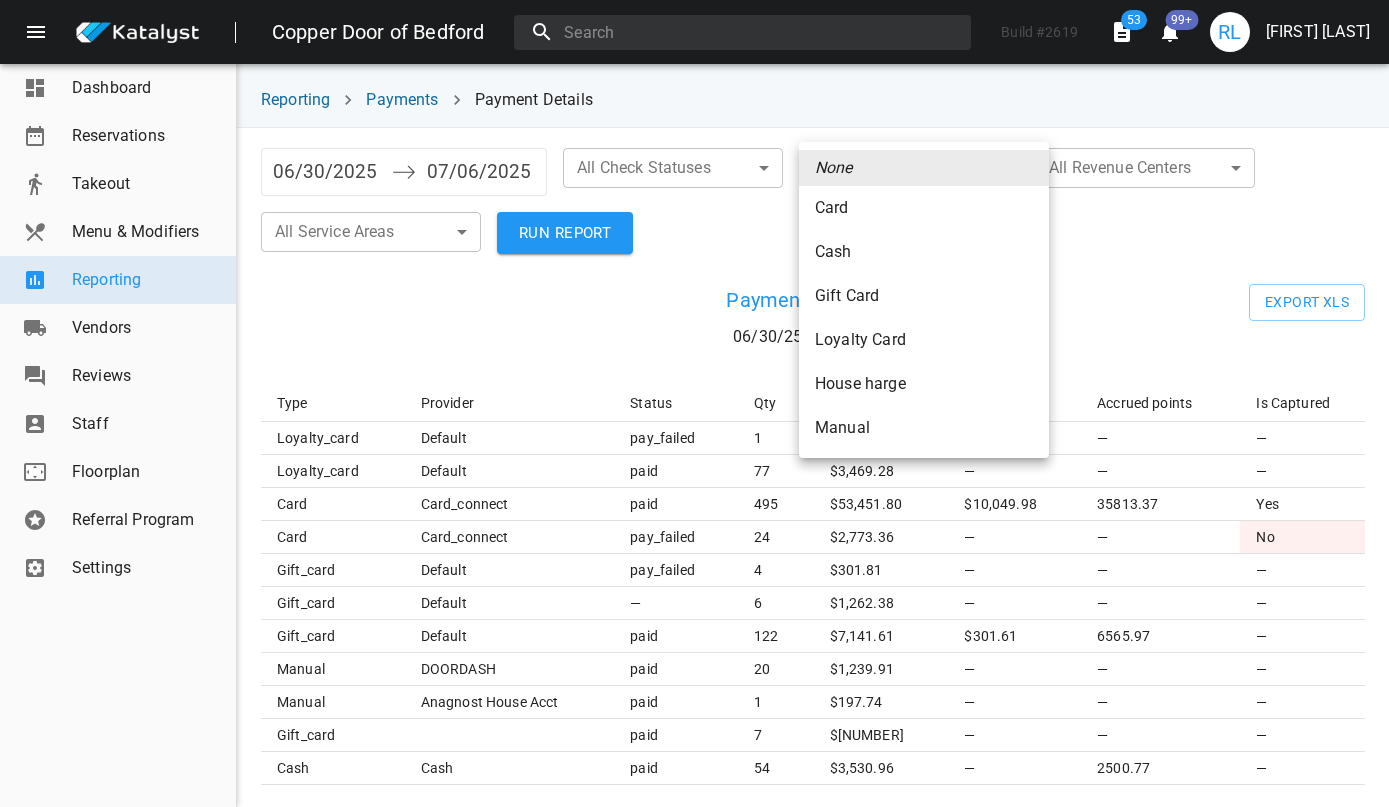 click on "Loyalty Card" at bounding box center [924, 208] 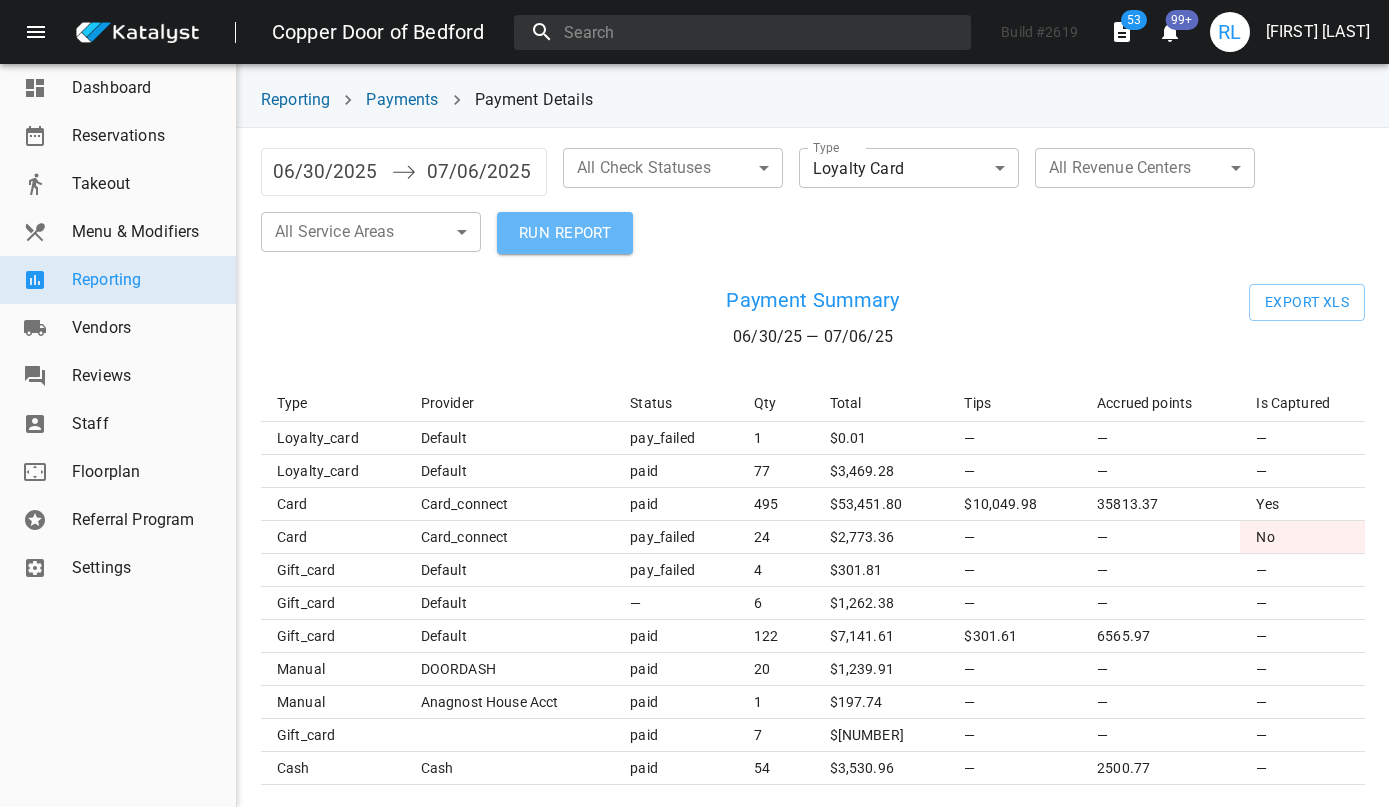 click on "RUN REPORT" at bounding box center (565, 233) 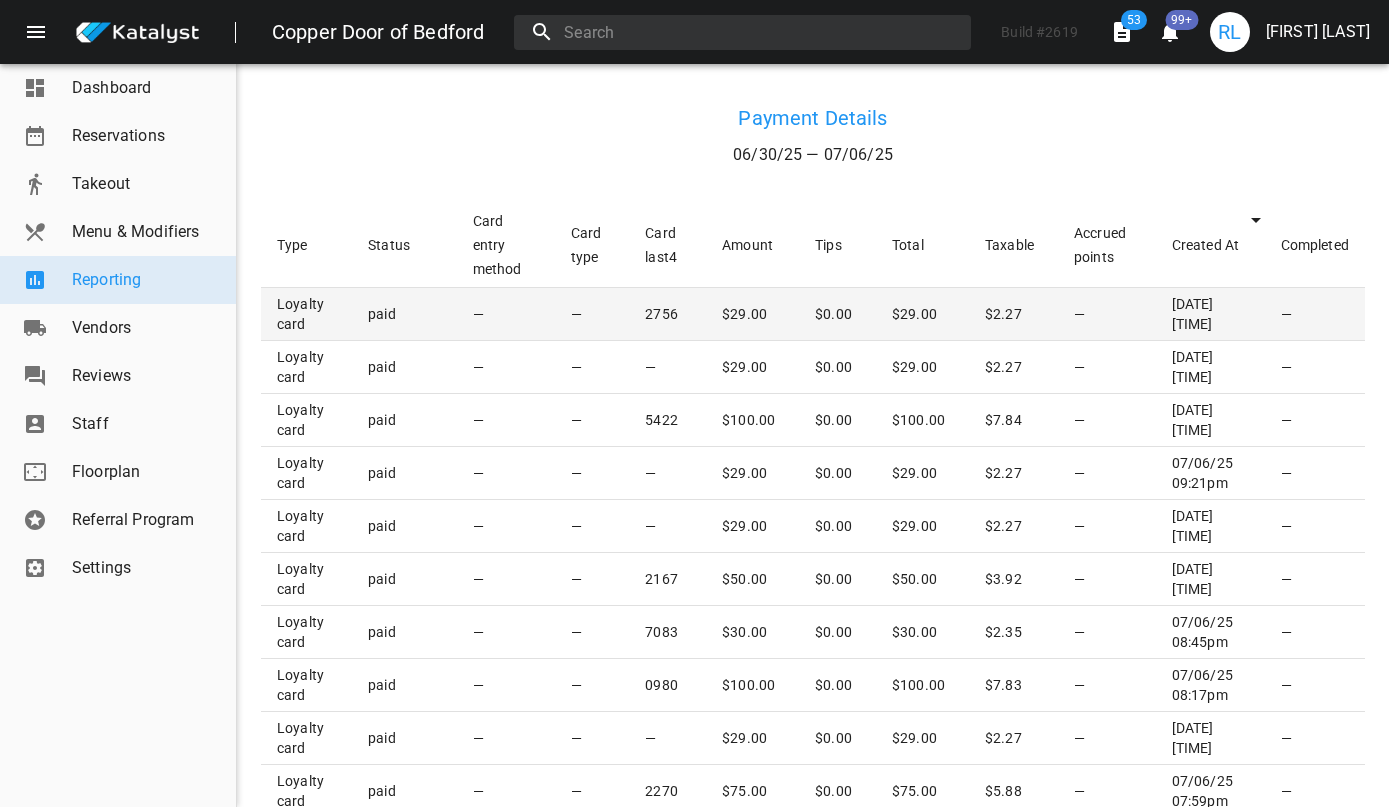 scroll, scrollTop: 697, scrollLeft: 0, axis: vertical 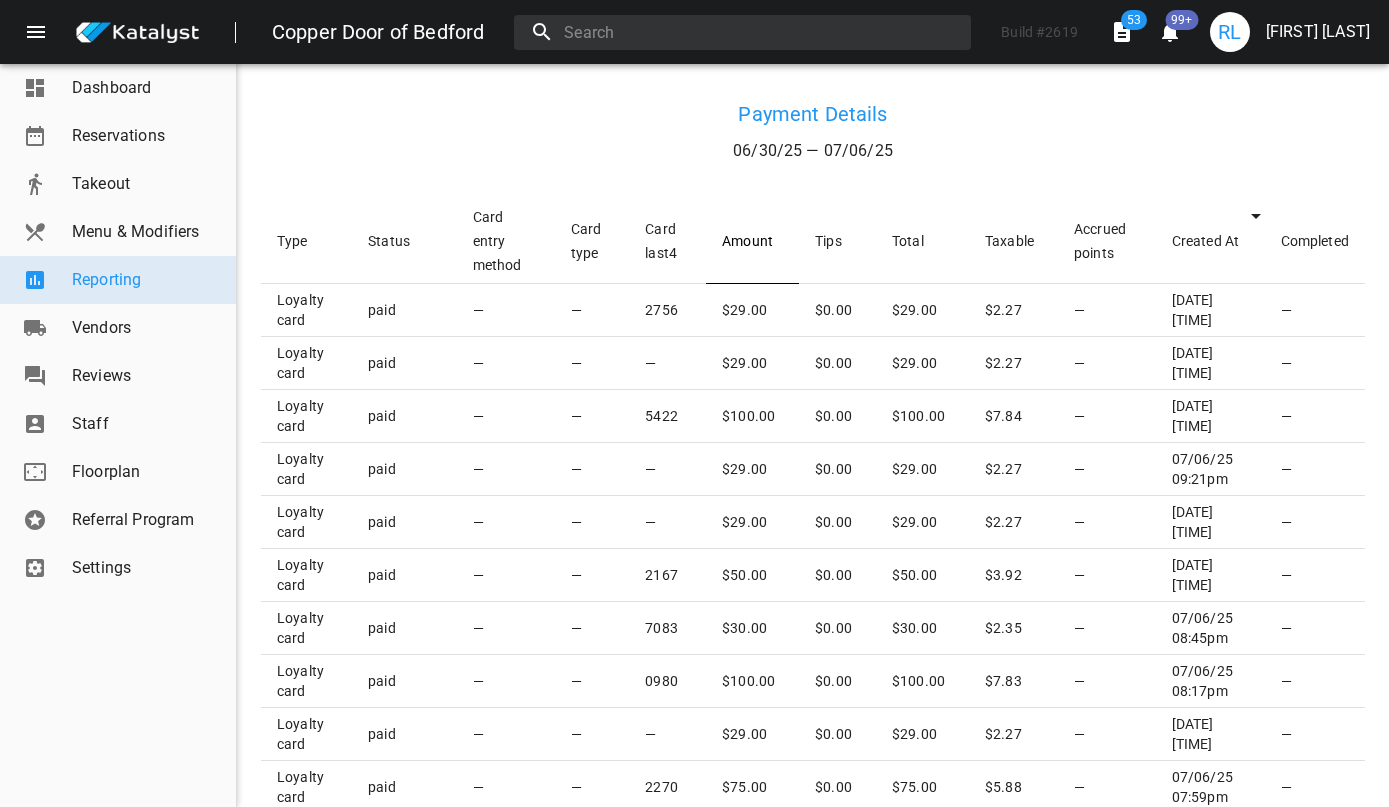 click on "Amount" at bounding box center [752, 241] 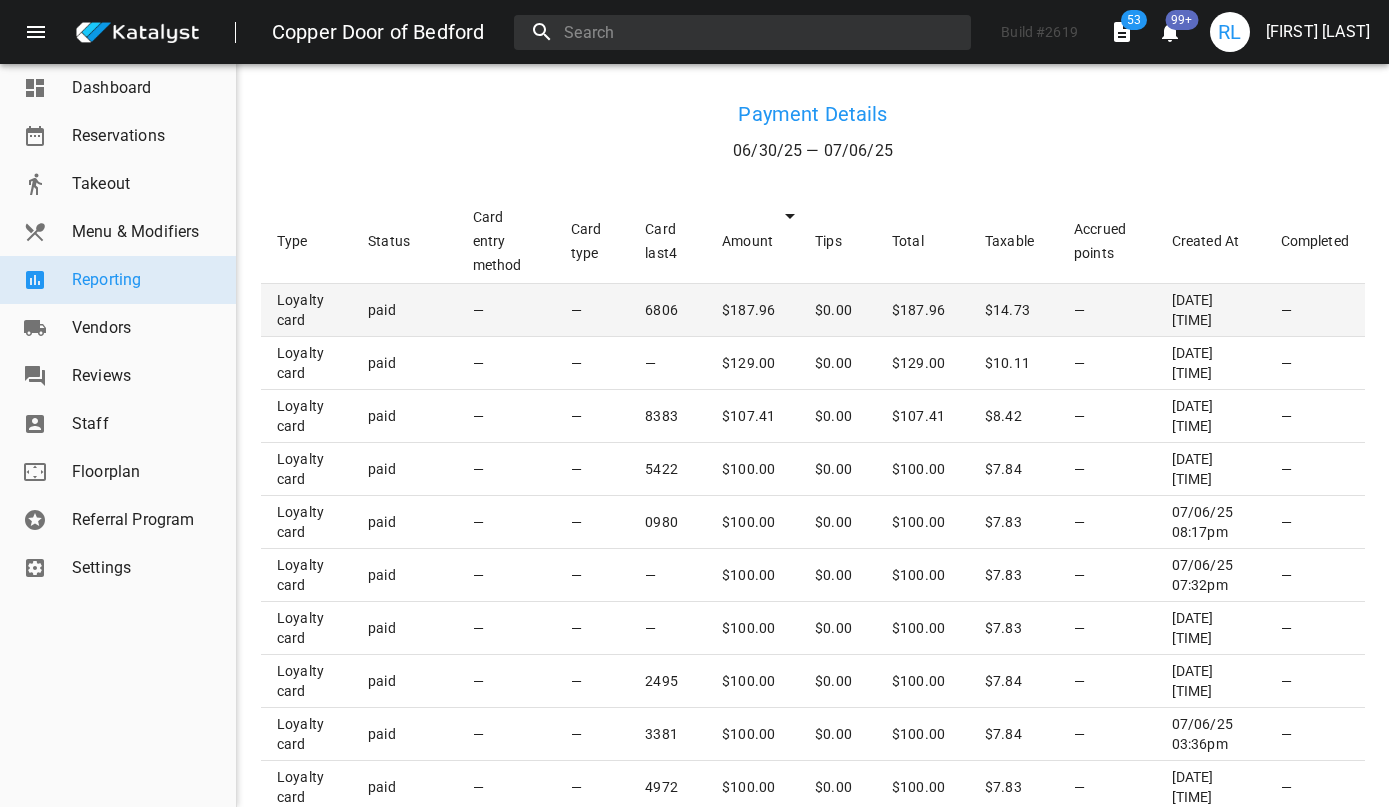 click on "$187.96" at bounding box center (752, 310) 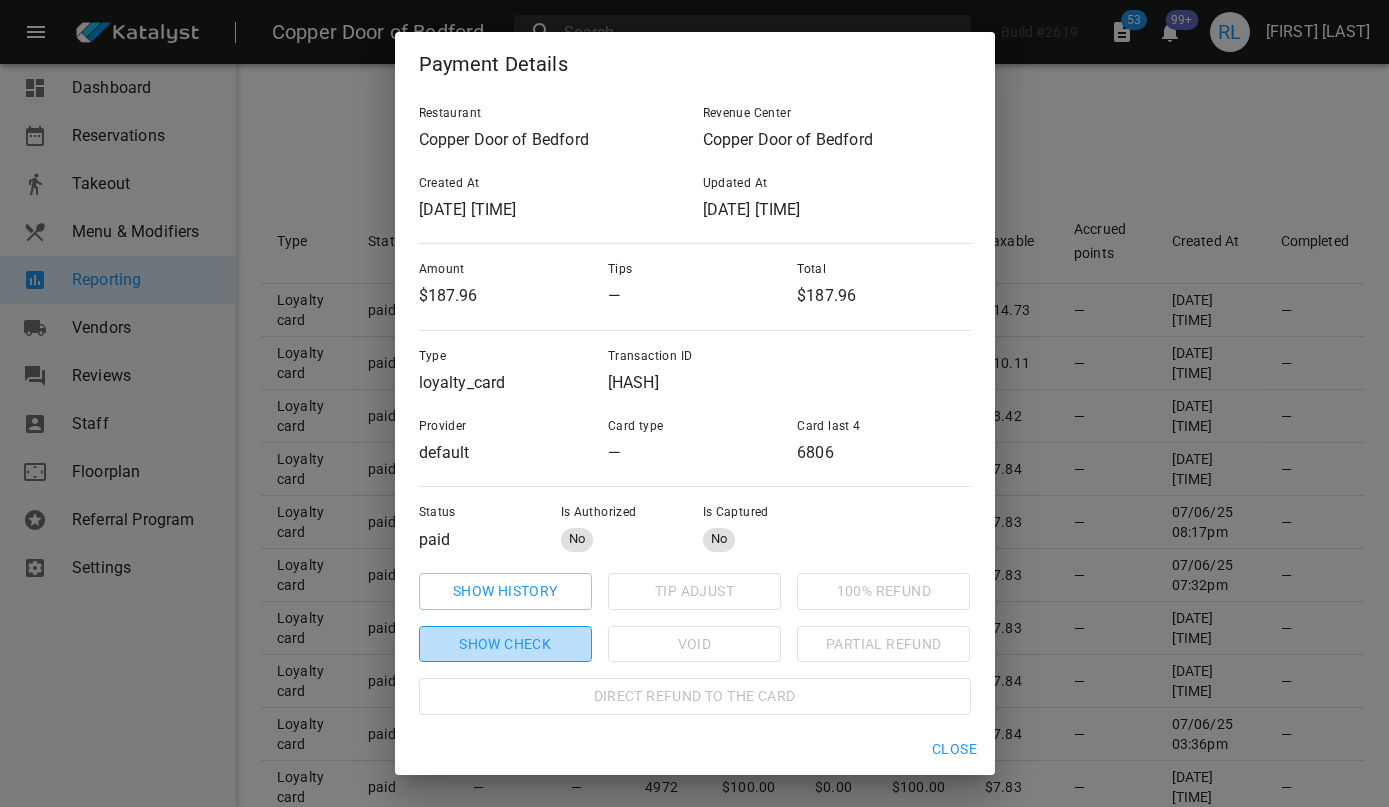 click on "Show check" at bounding box center (505, 591) 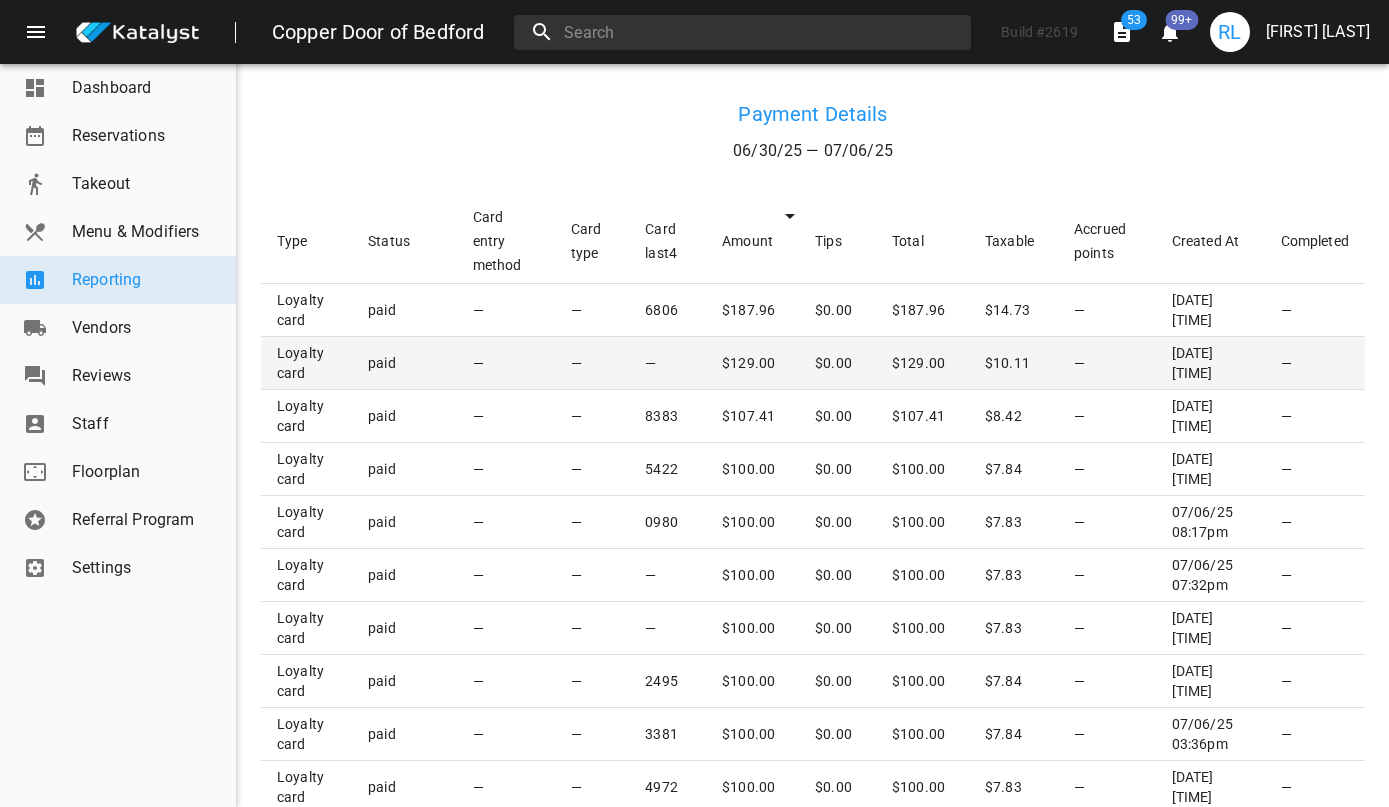 click on "$129.00" at bounding box center (752, 310) 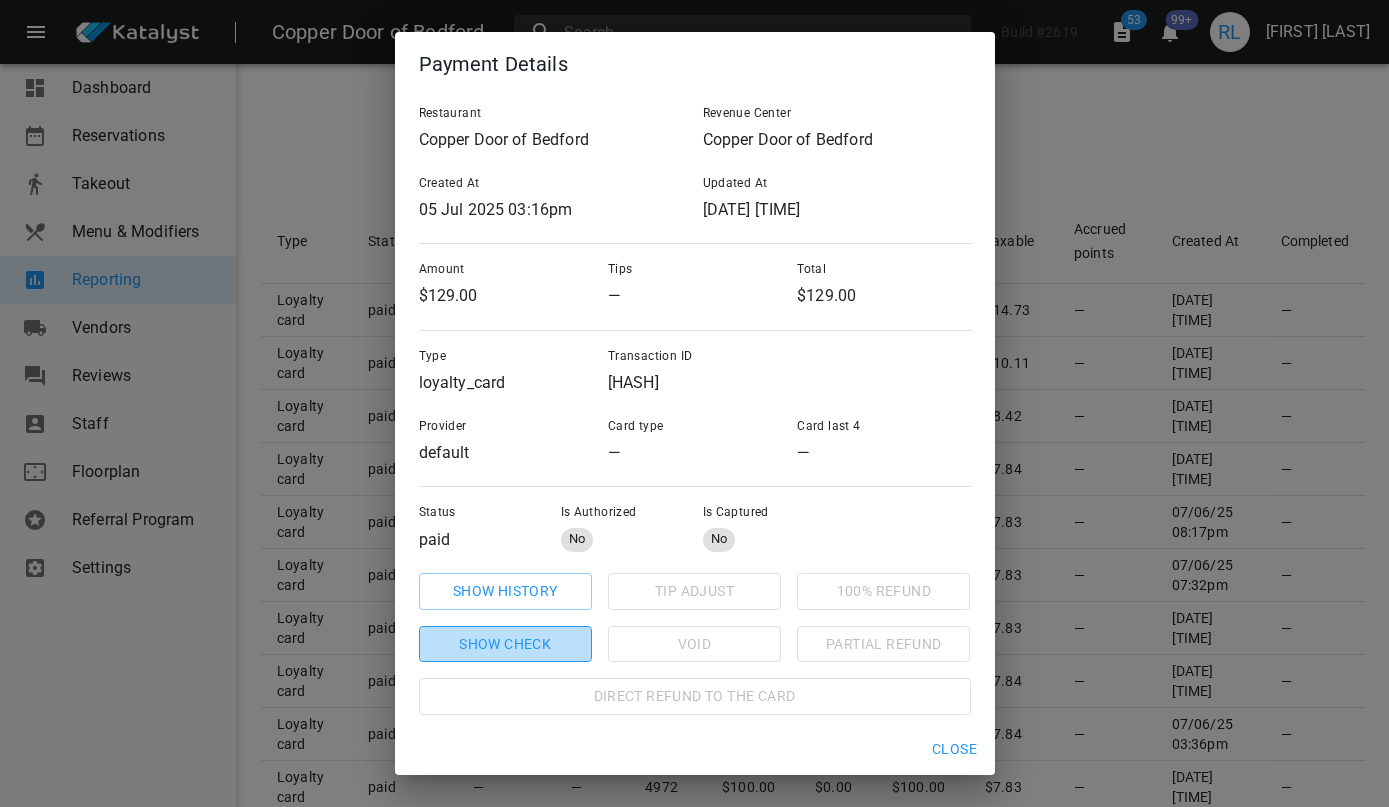 click on "Show check" at bounding box center (505, 591) 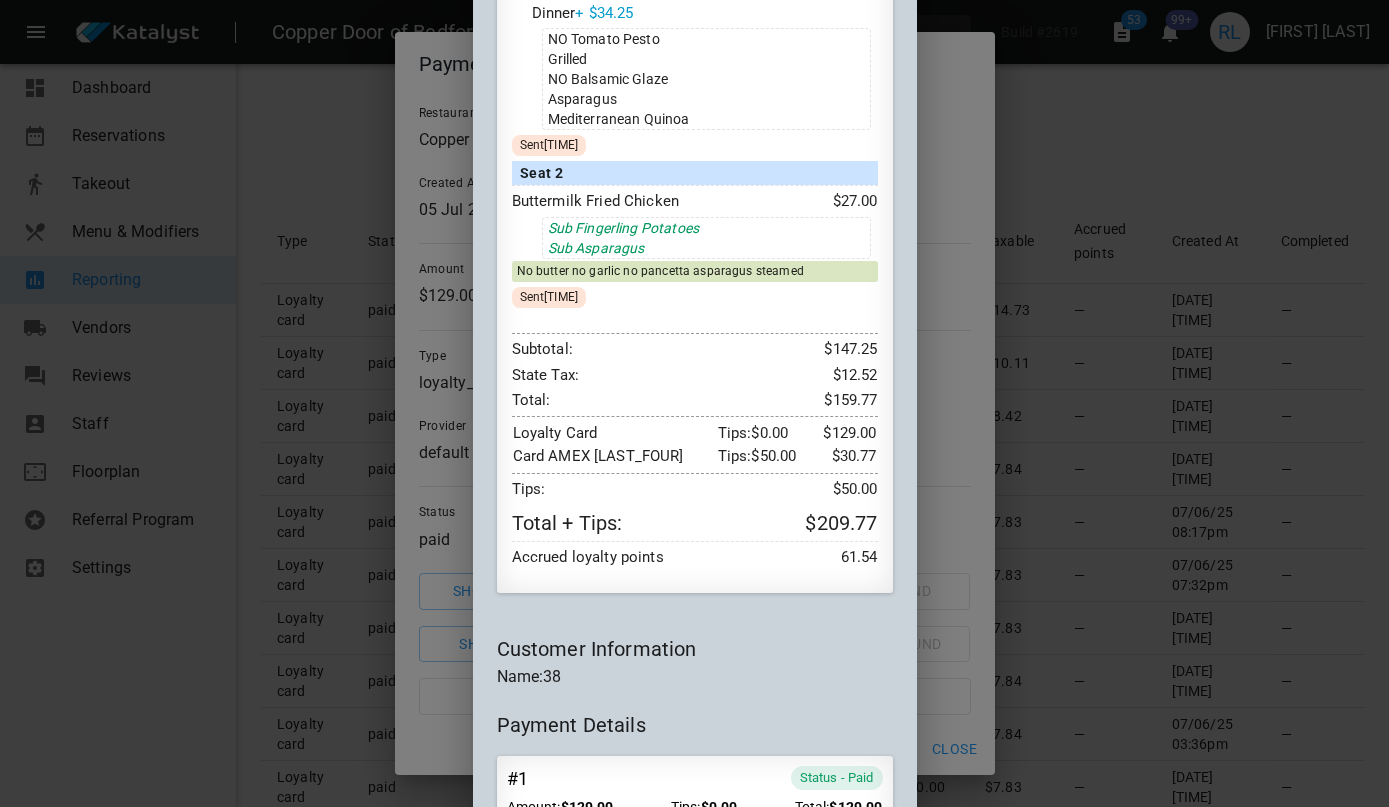 scroll, scrollTop: 1014, scrollLeft: 0, axis: vertical 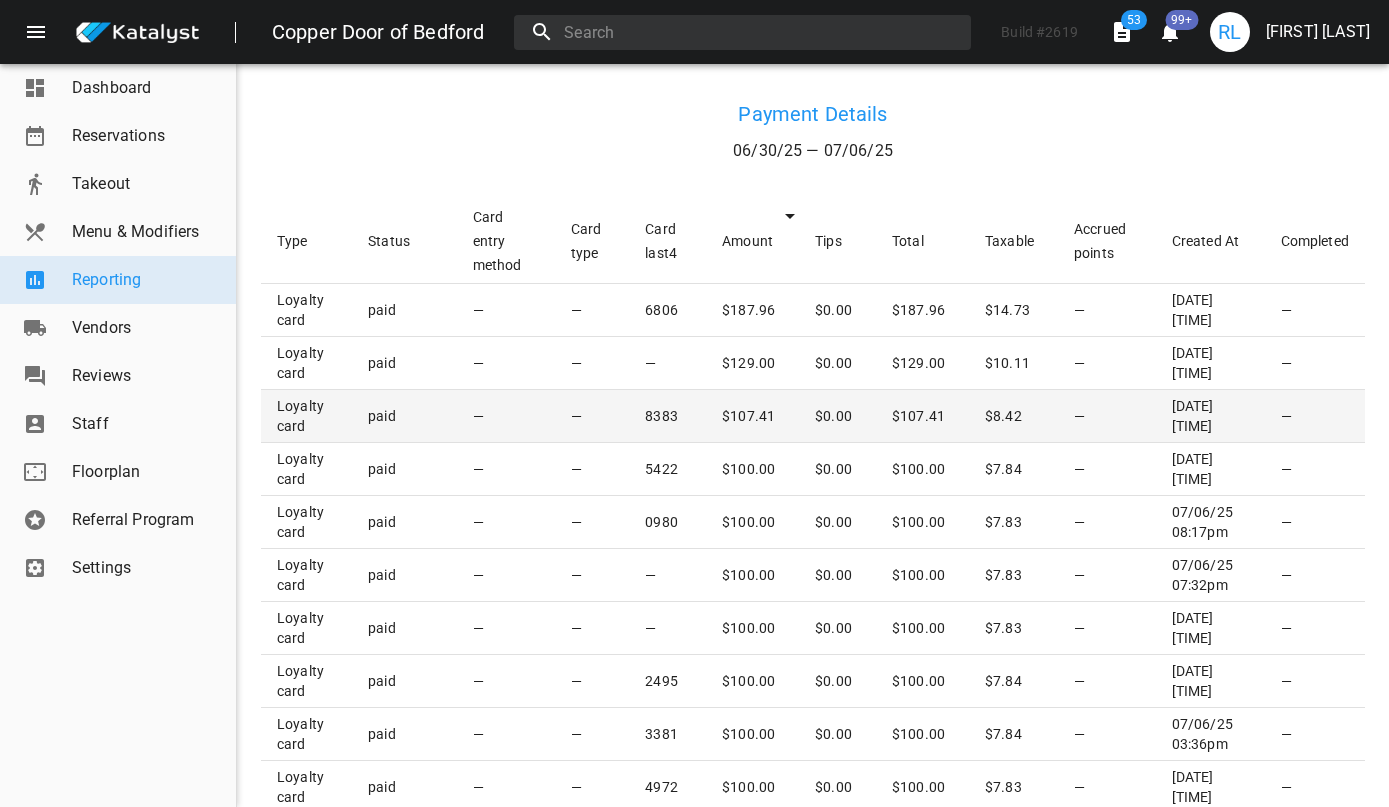 click on "$107.41" at bounding box center [752, 310] 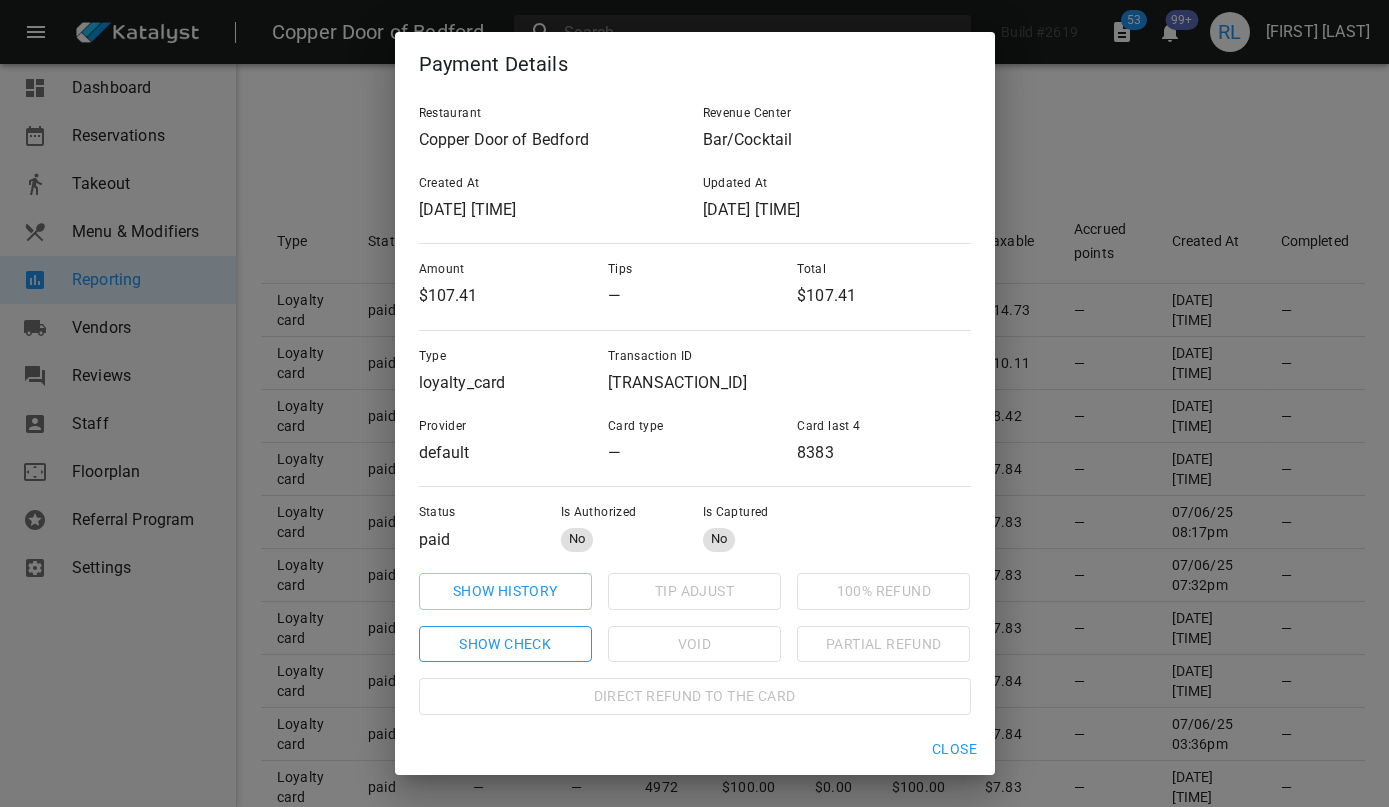 click on "Show check" at bounding box center [505, 591] 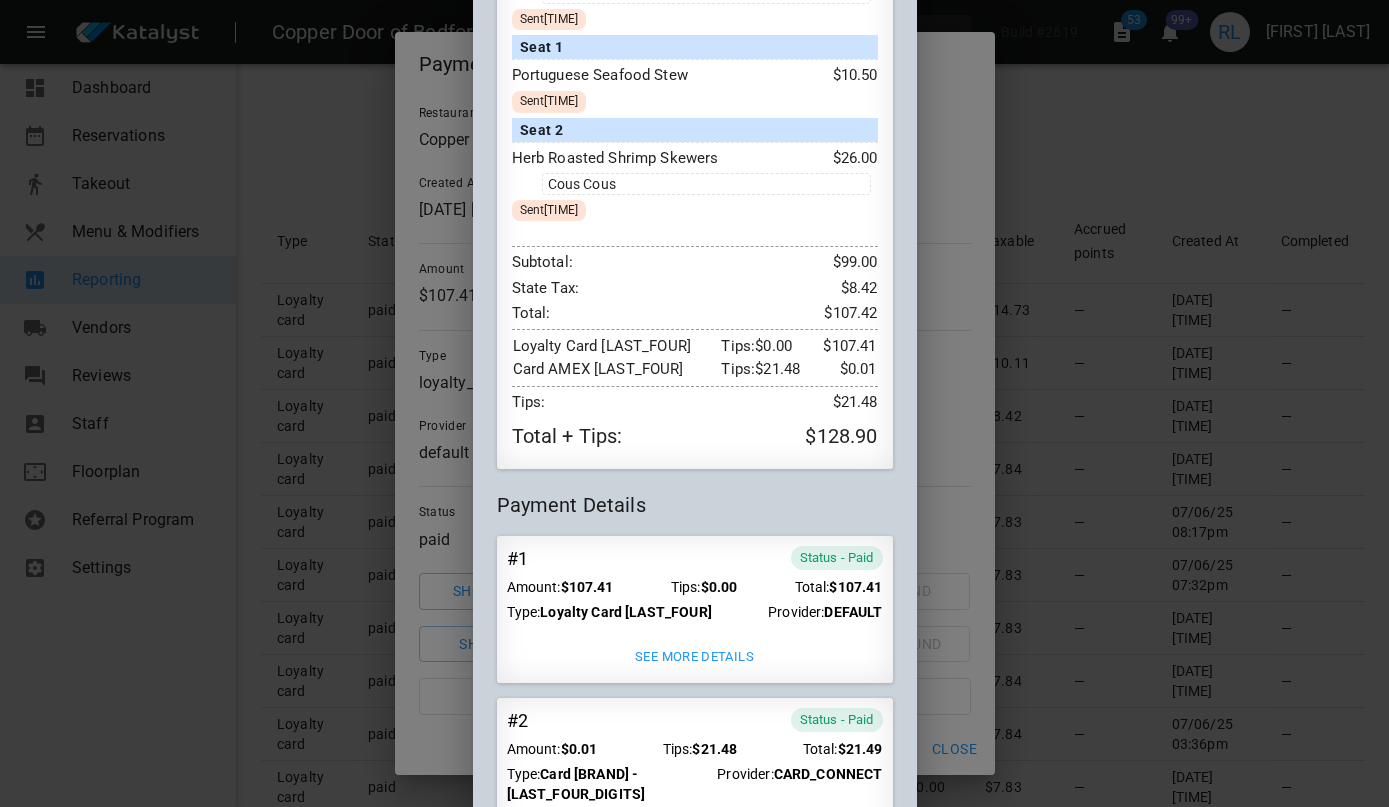 scroll, scrollTop: 851, scrollLeft: 0, axis: vertical 